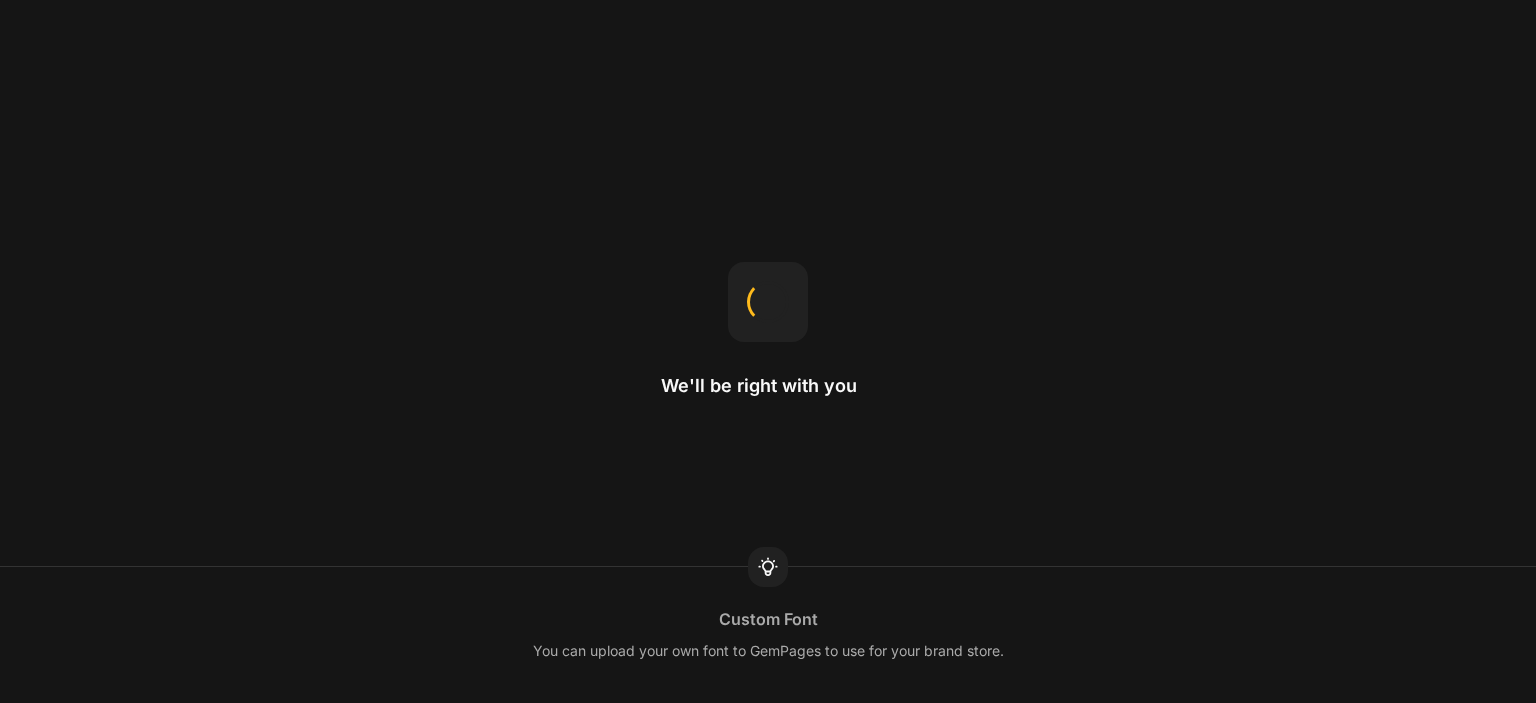 scroll, scrollTop: 0, scrollLeft: 0, axis: both 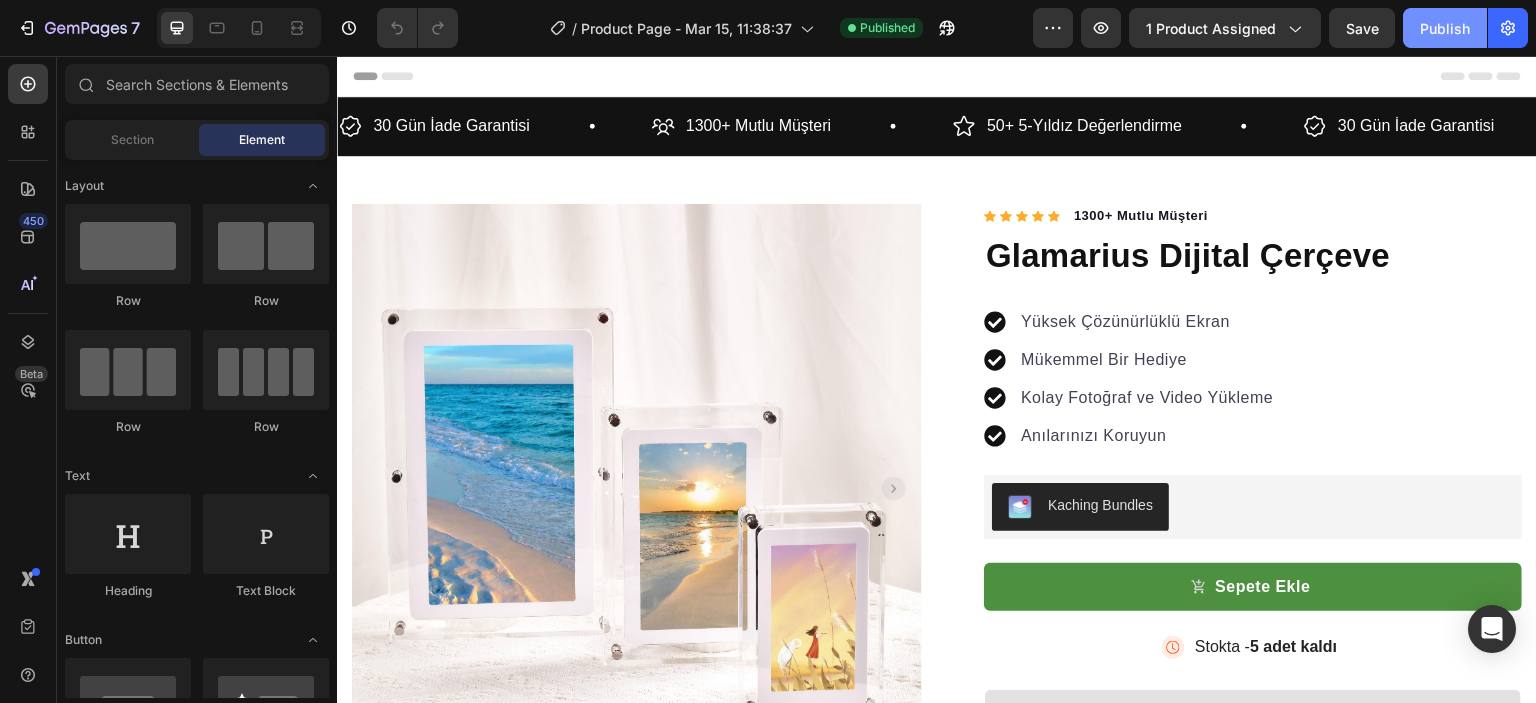 click on "Publish" at bounding box center [1445, 28] 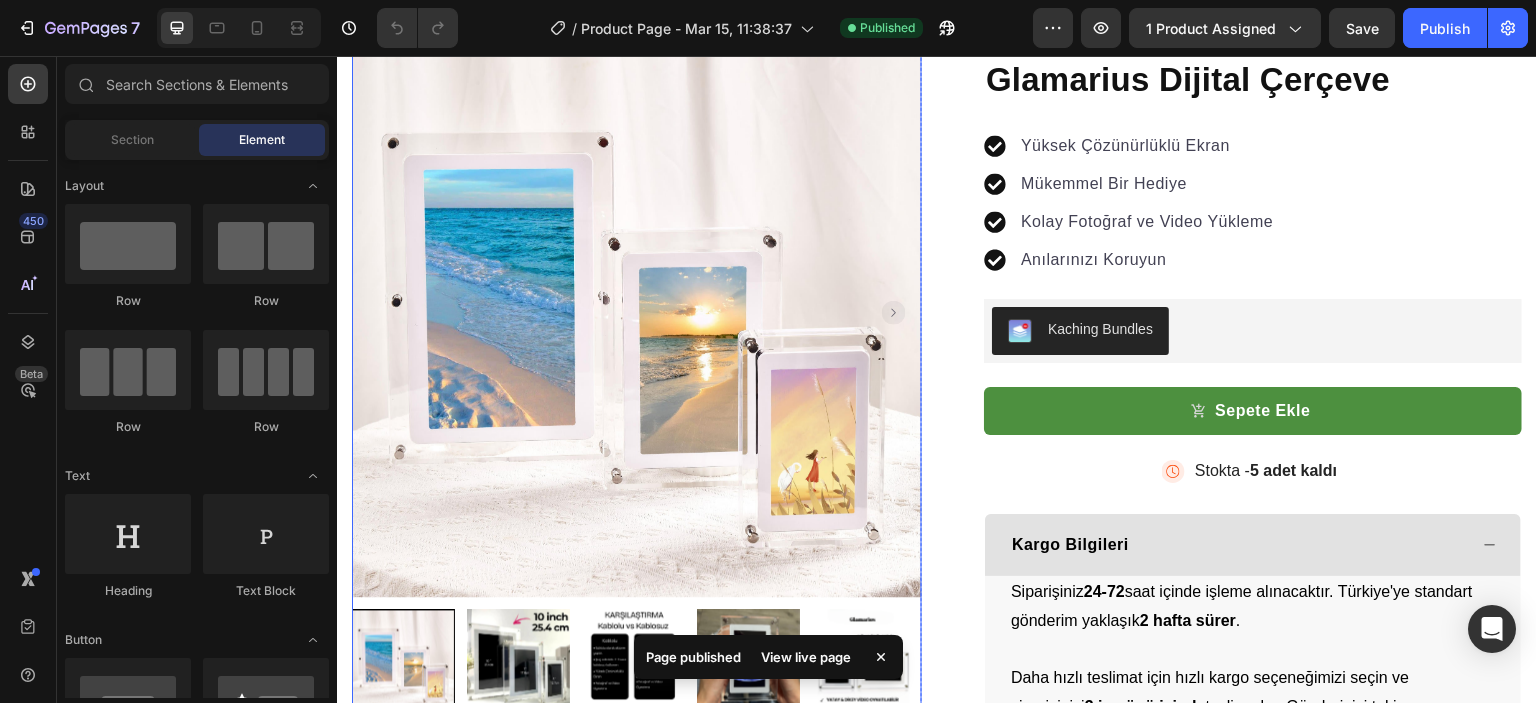 scroll, scrollTop: 100, scrollLeft: 0, axis: vertical 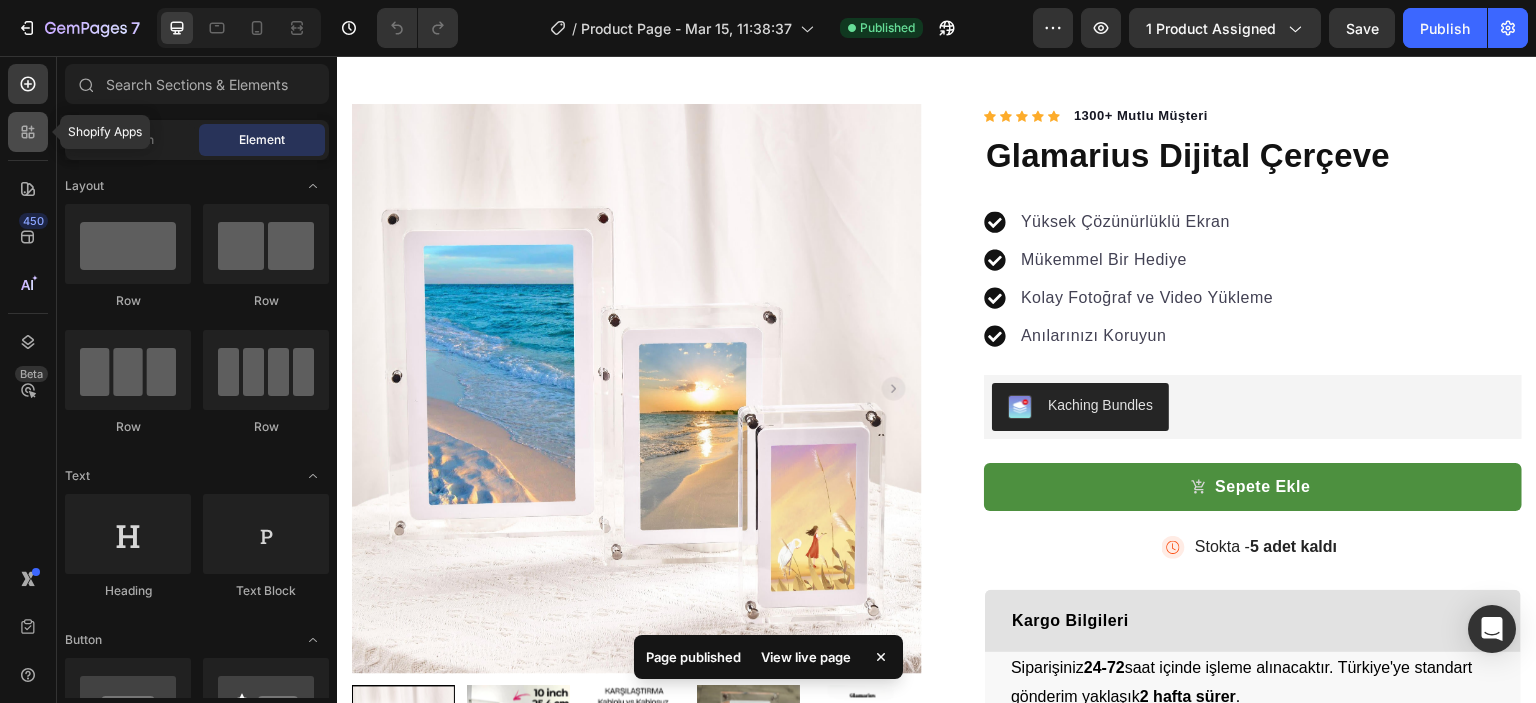 click 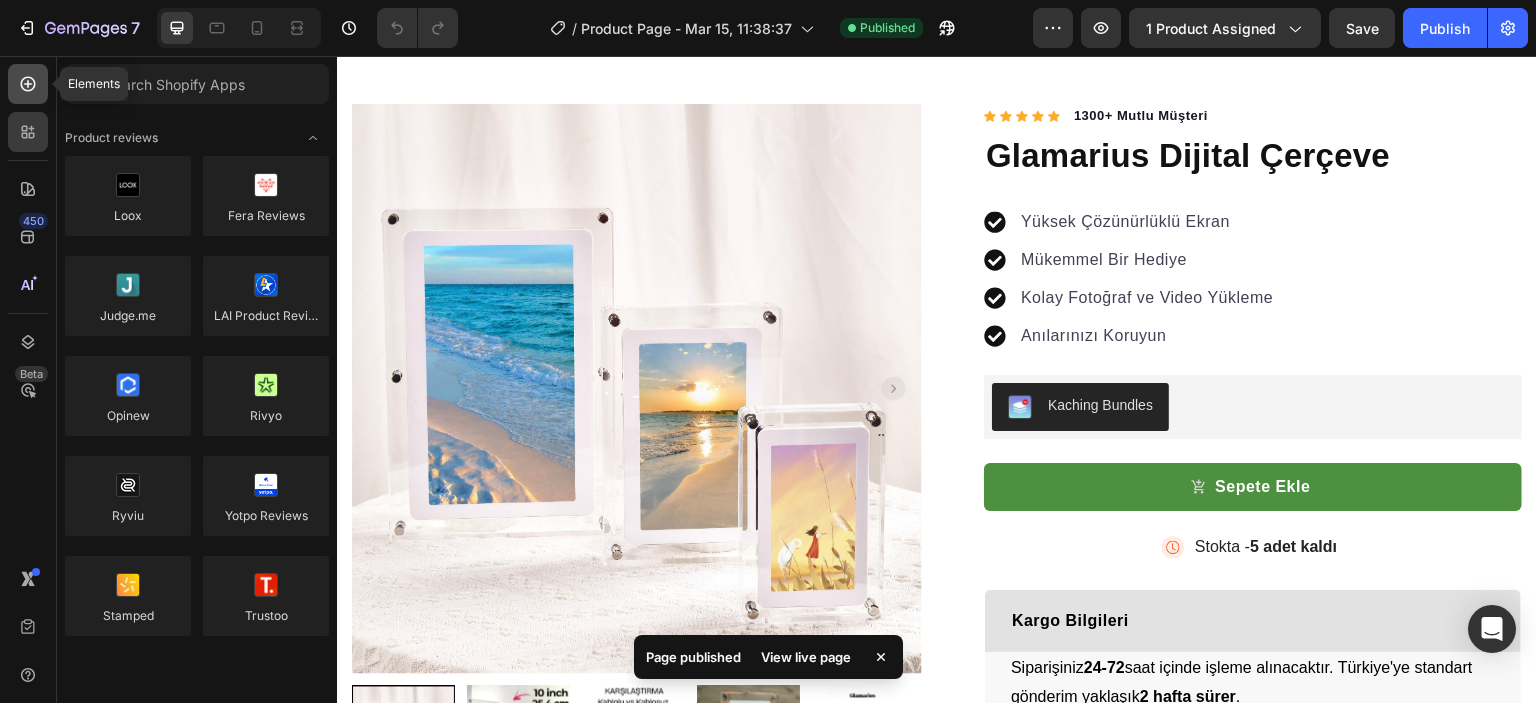 click 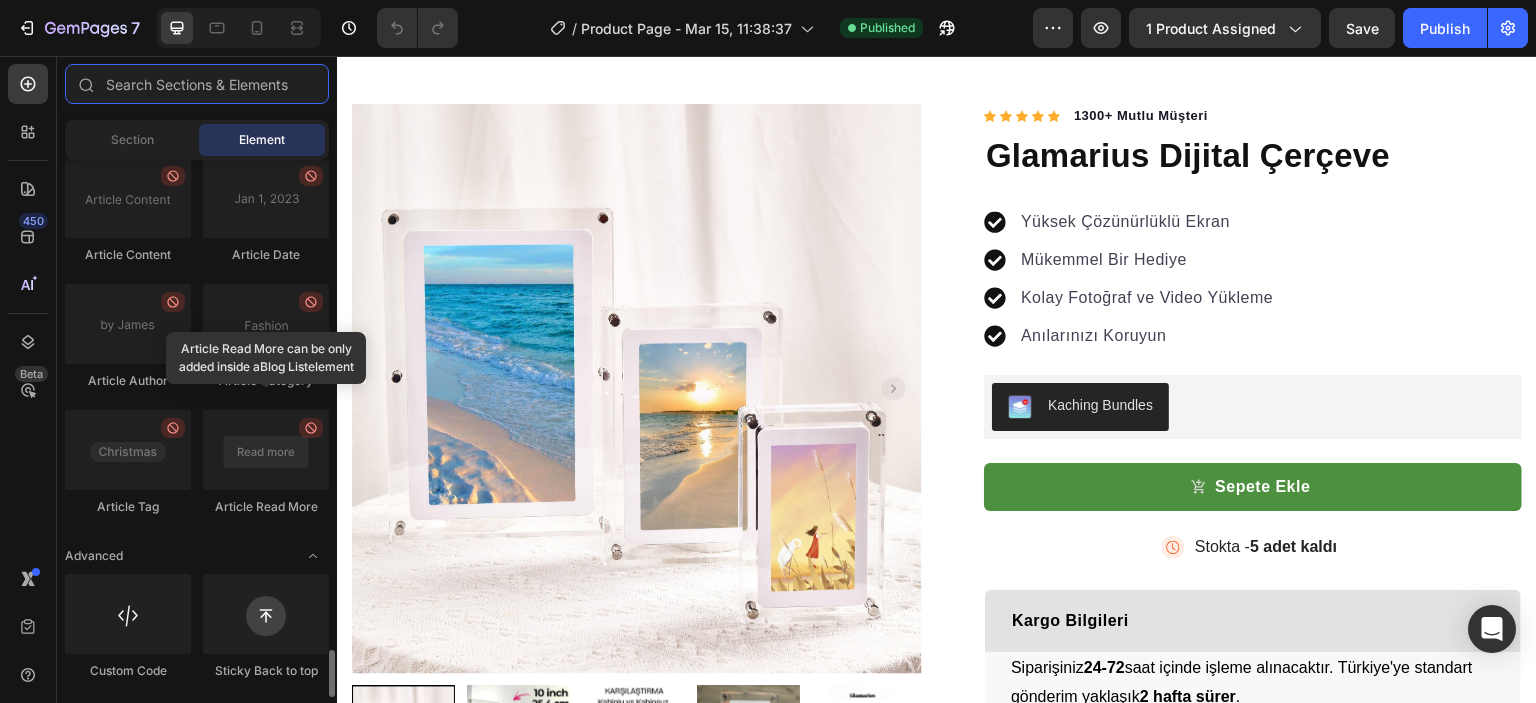 scroll, scrollTop: 5220, scrollLeft: 0, axis: vertical 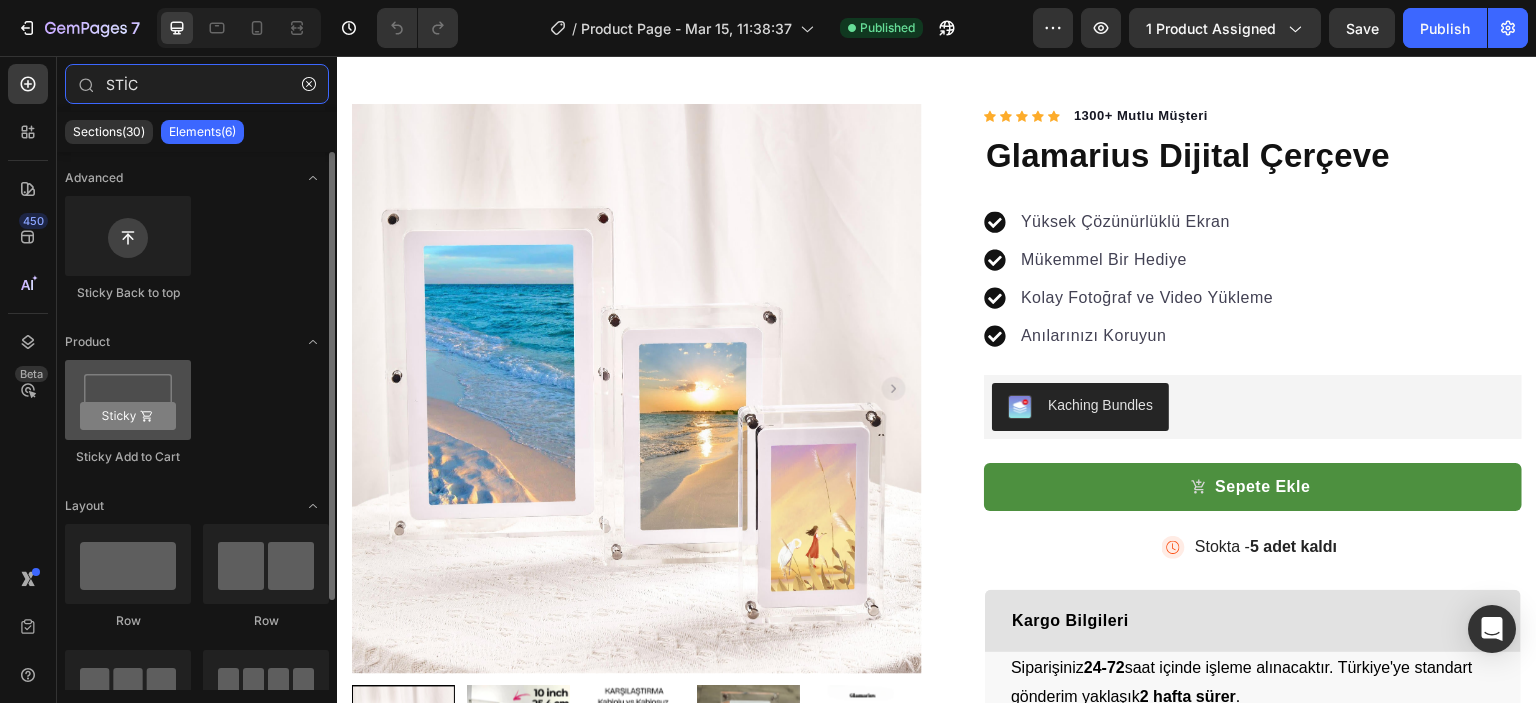 type on "STİC" 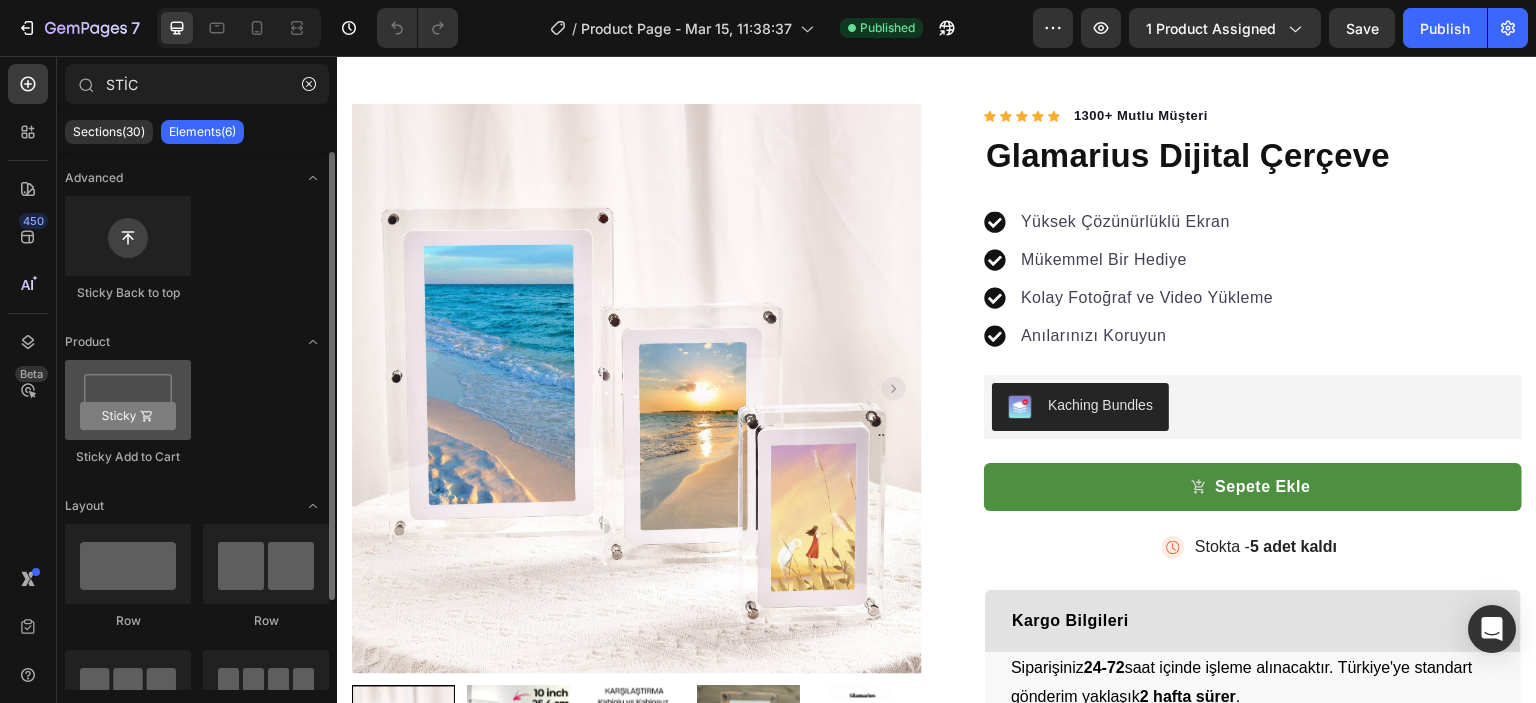 click at bounding box center [128, 400] 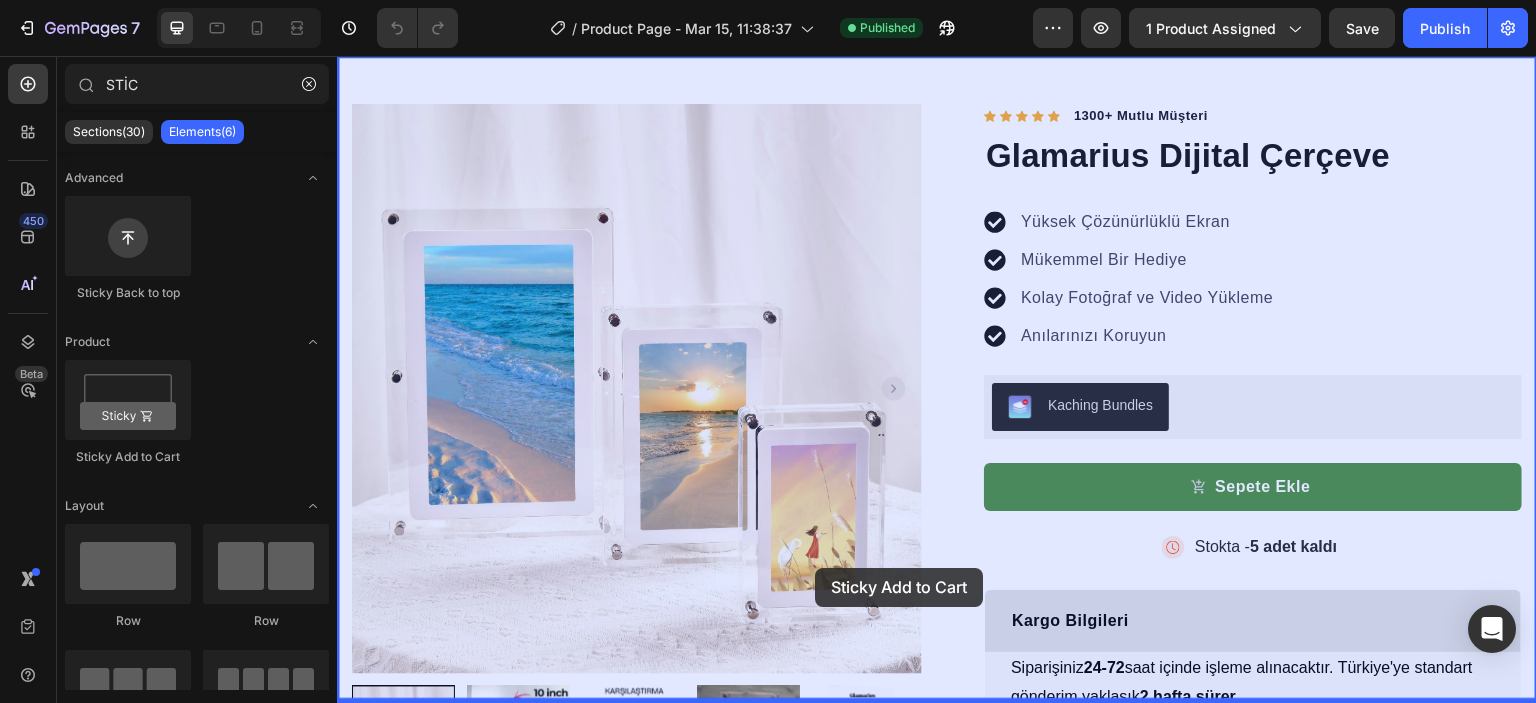 drag, startPoint x: 463, startPoint y: 463, endPoint x: 701, endPoint y: 472, distance: 238.1701 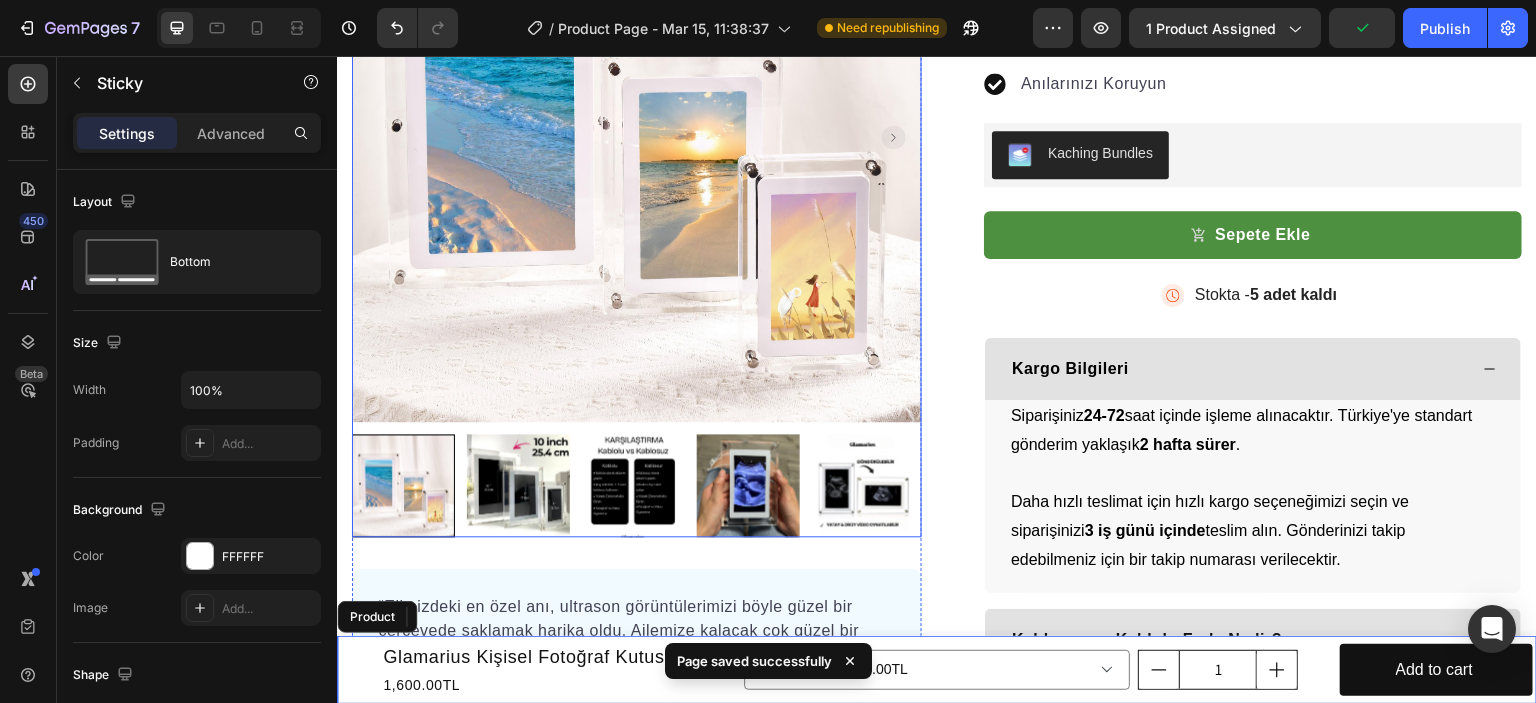 scroll, scrollTop: 400, scrollLeft: 0, axis: vertical 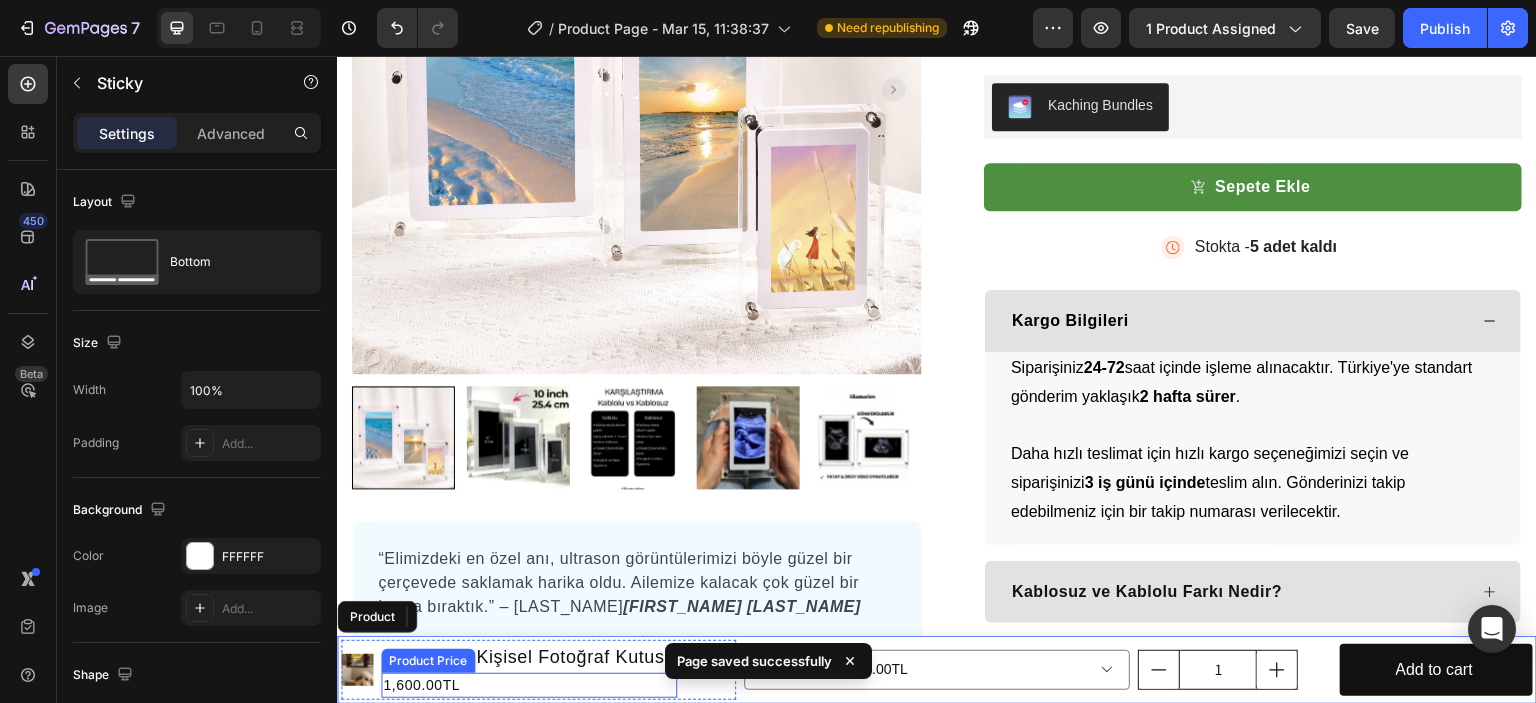 click on "1,600.00TL" at bounding box center (529, 685) 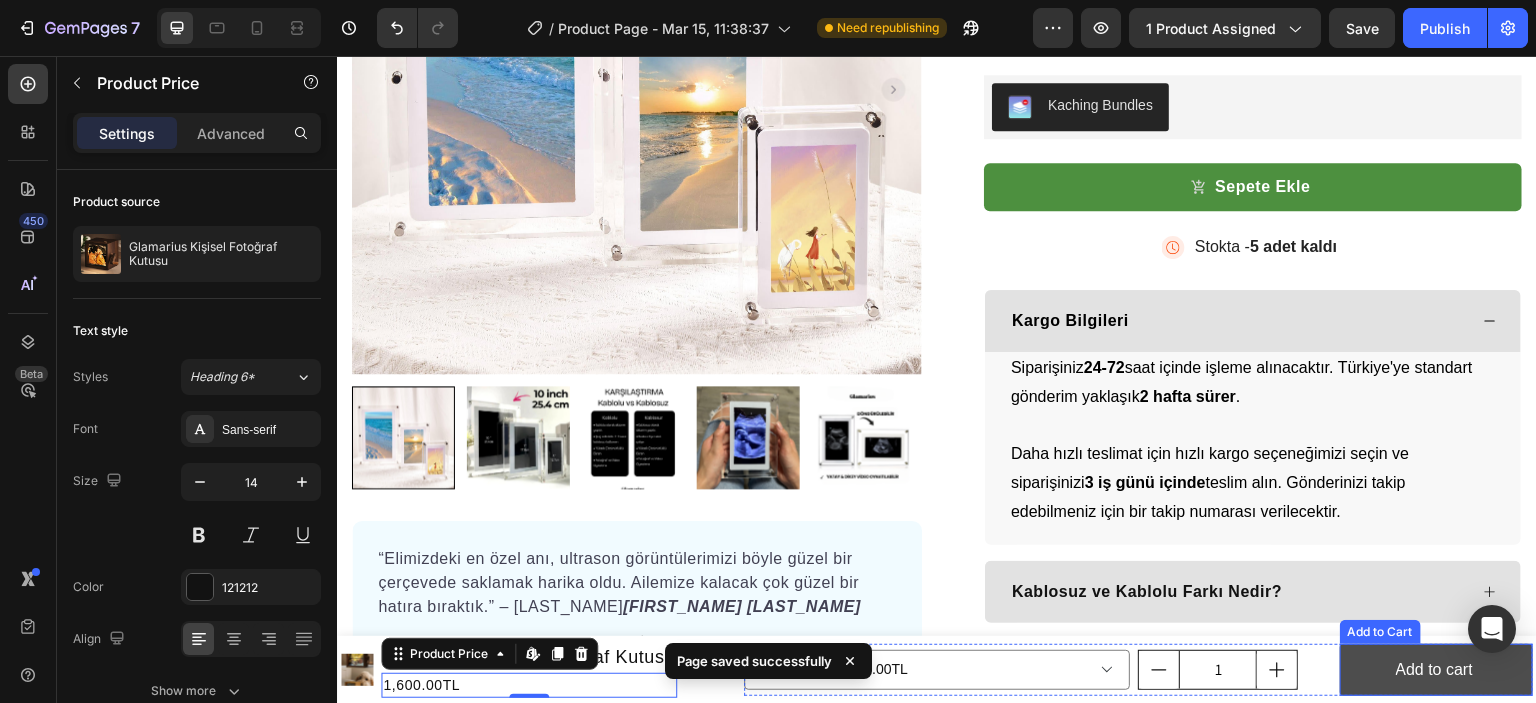 click on "Add to cart" at bounding box center (1436, 670) 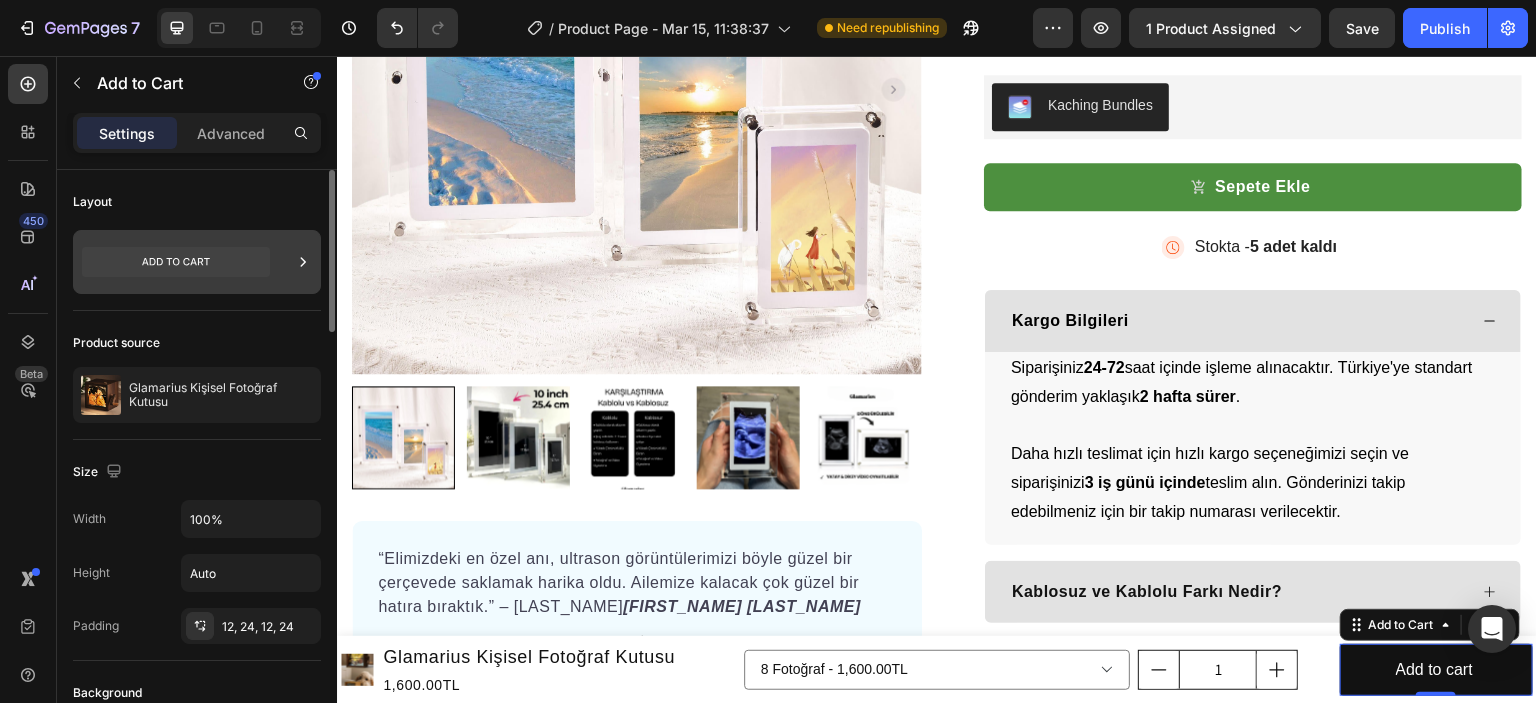 click 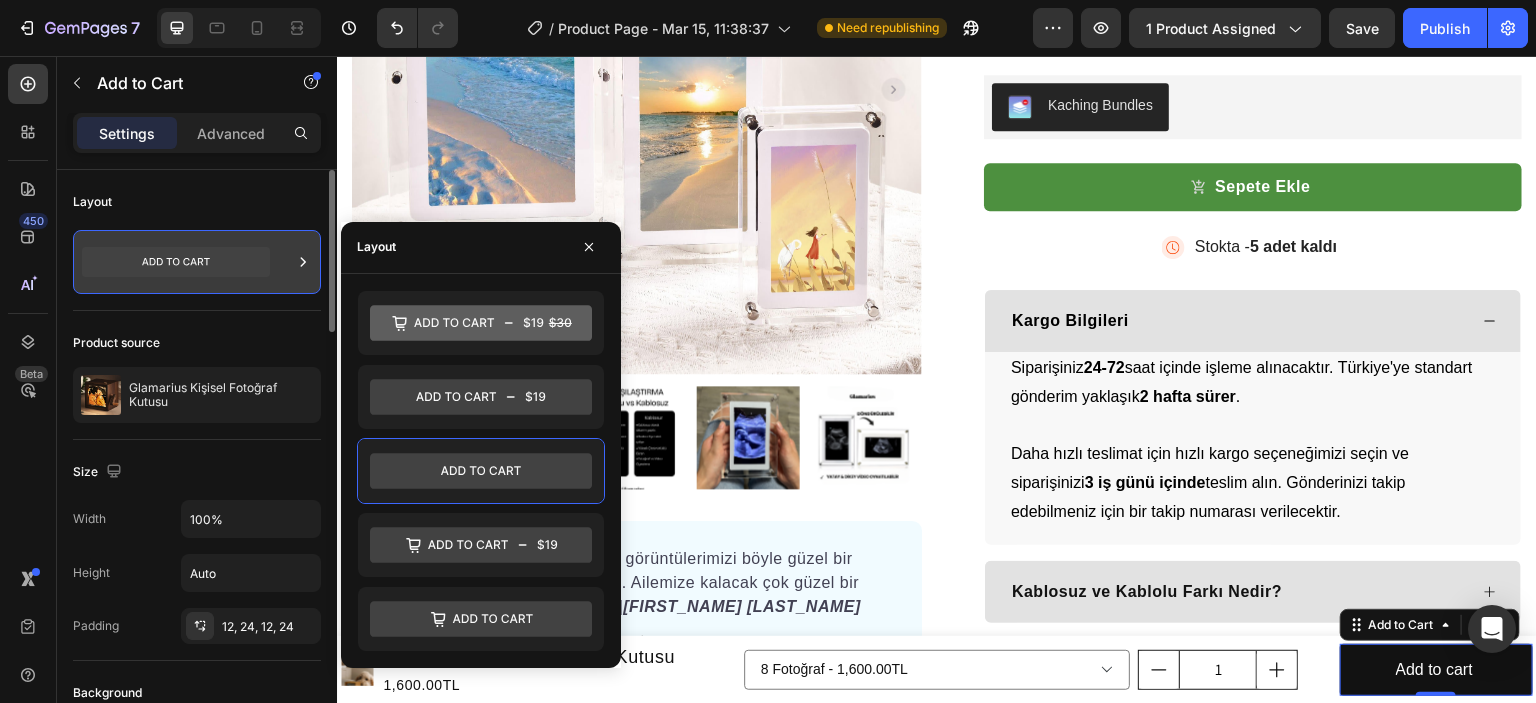 click 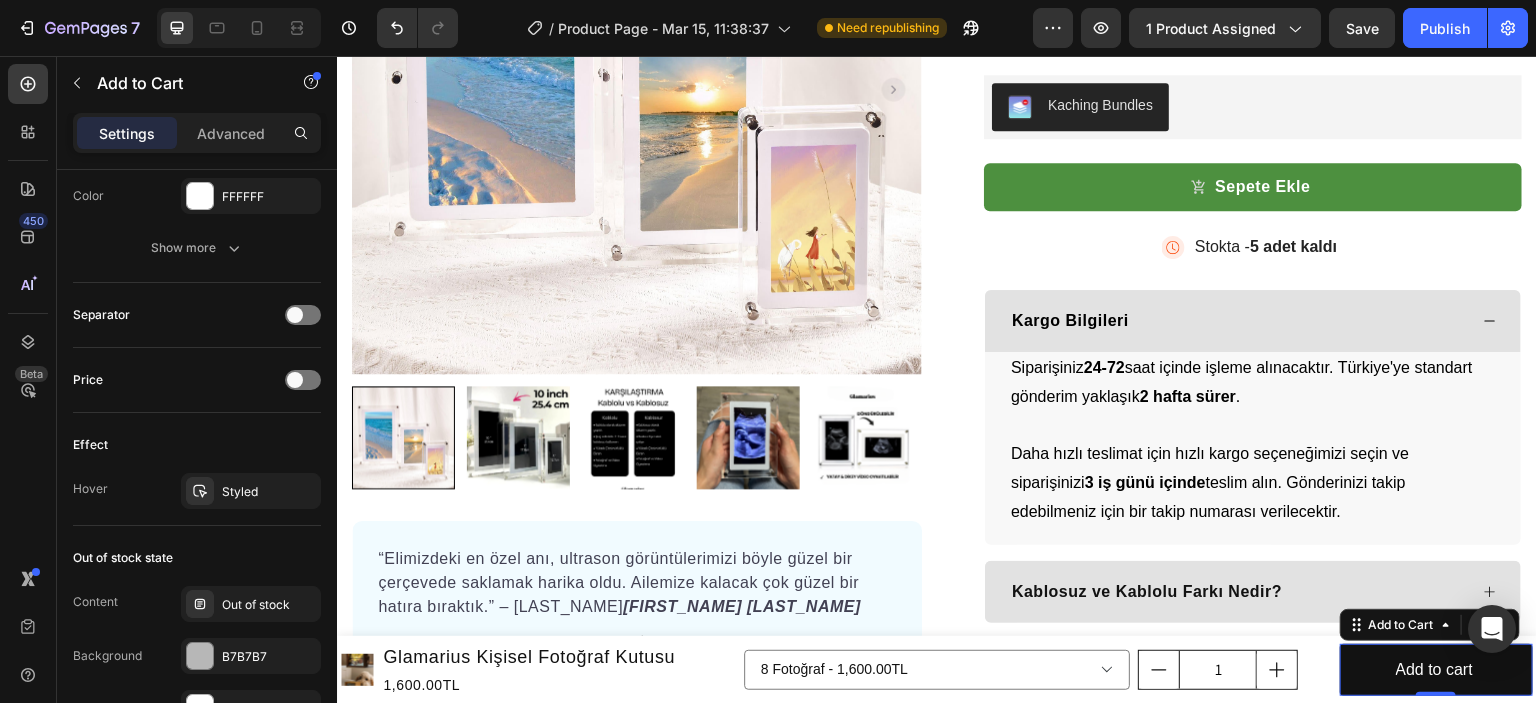 scroll, scrollTop: 800, scrollLeft: 0, axis: vertical 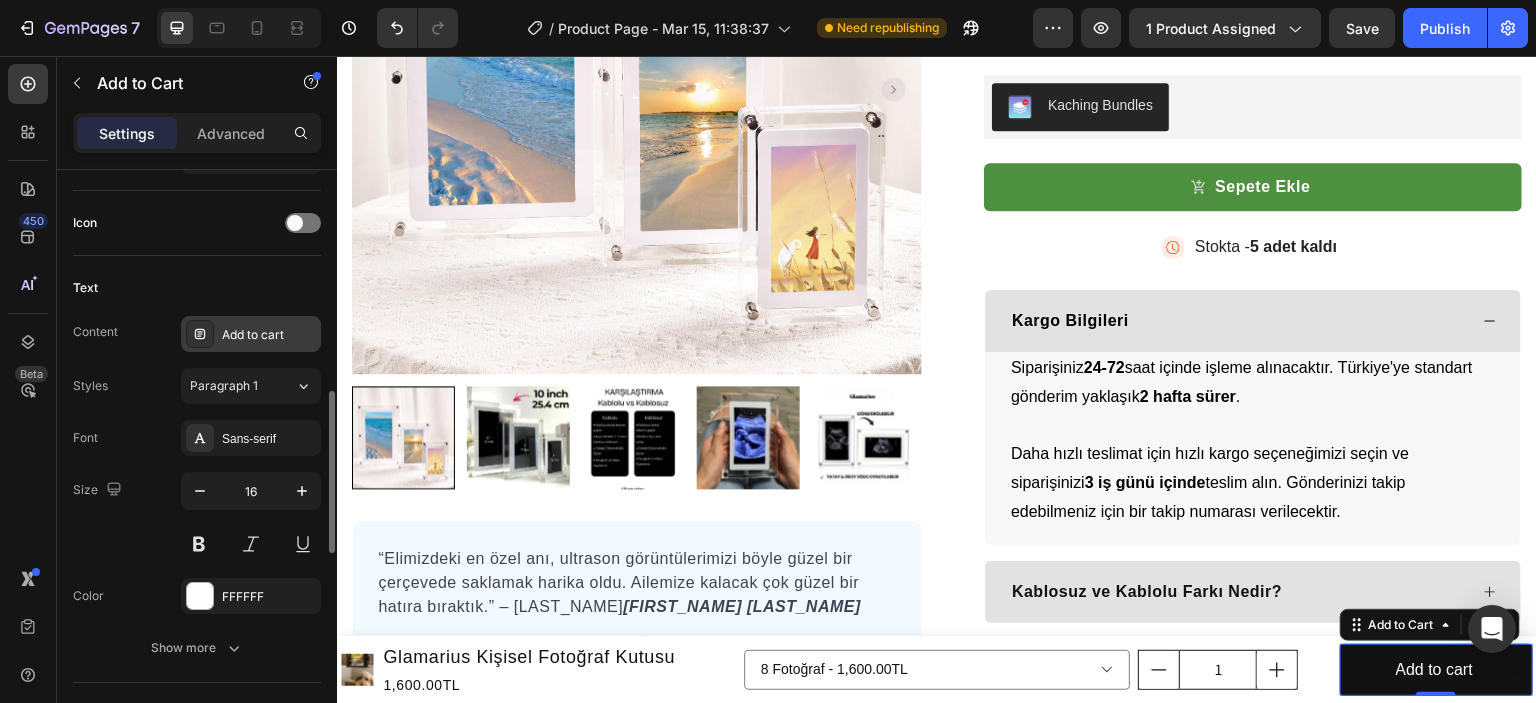 click on "Add to cart" at bounding box center [269, 335] 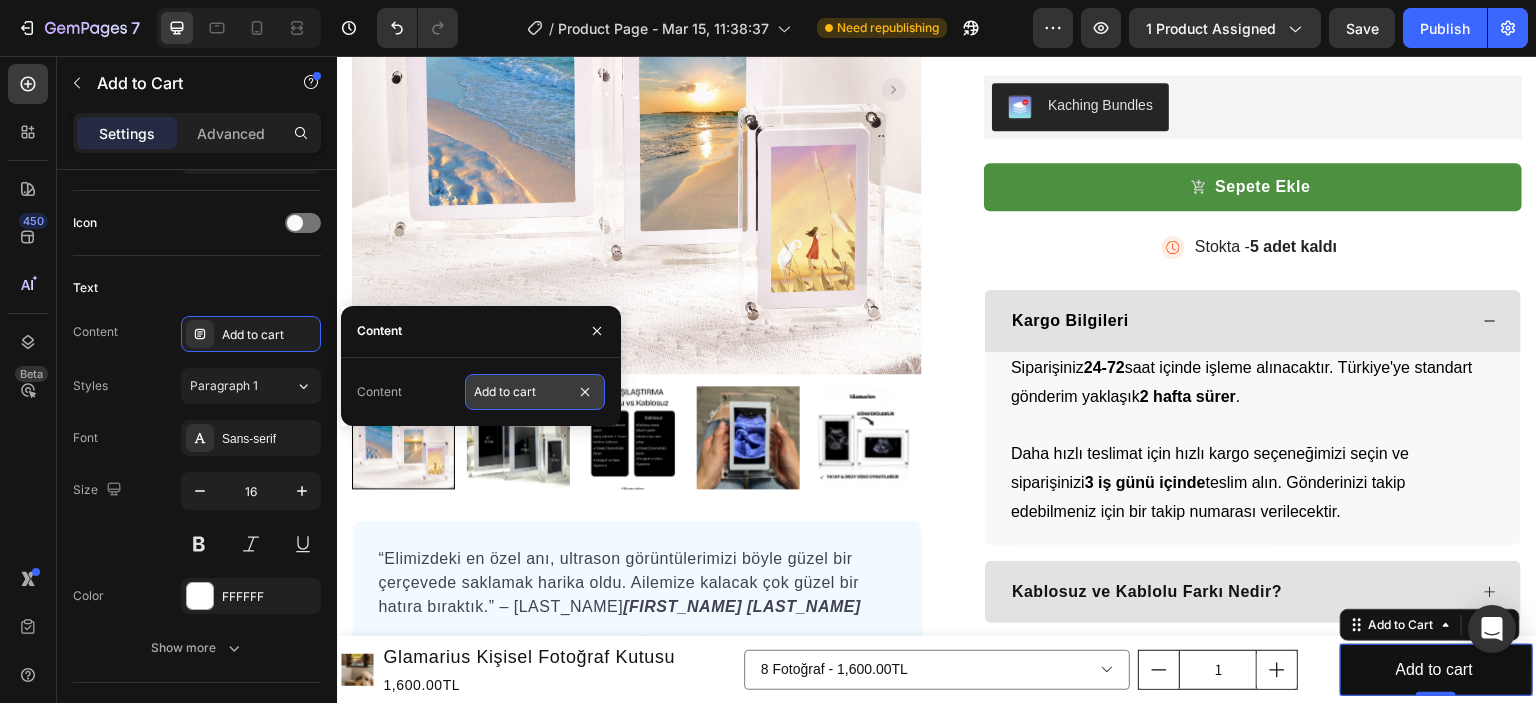 click on "Add to cart" at bounding box center [535, 392] 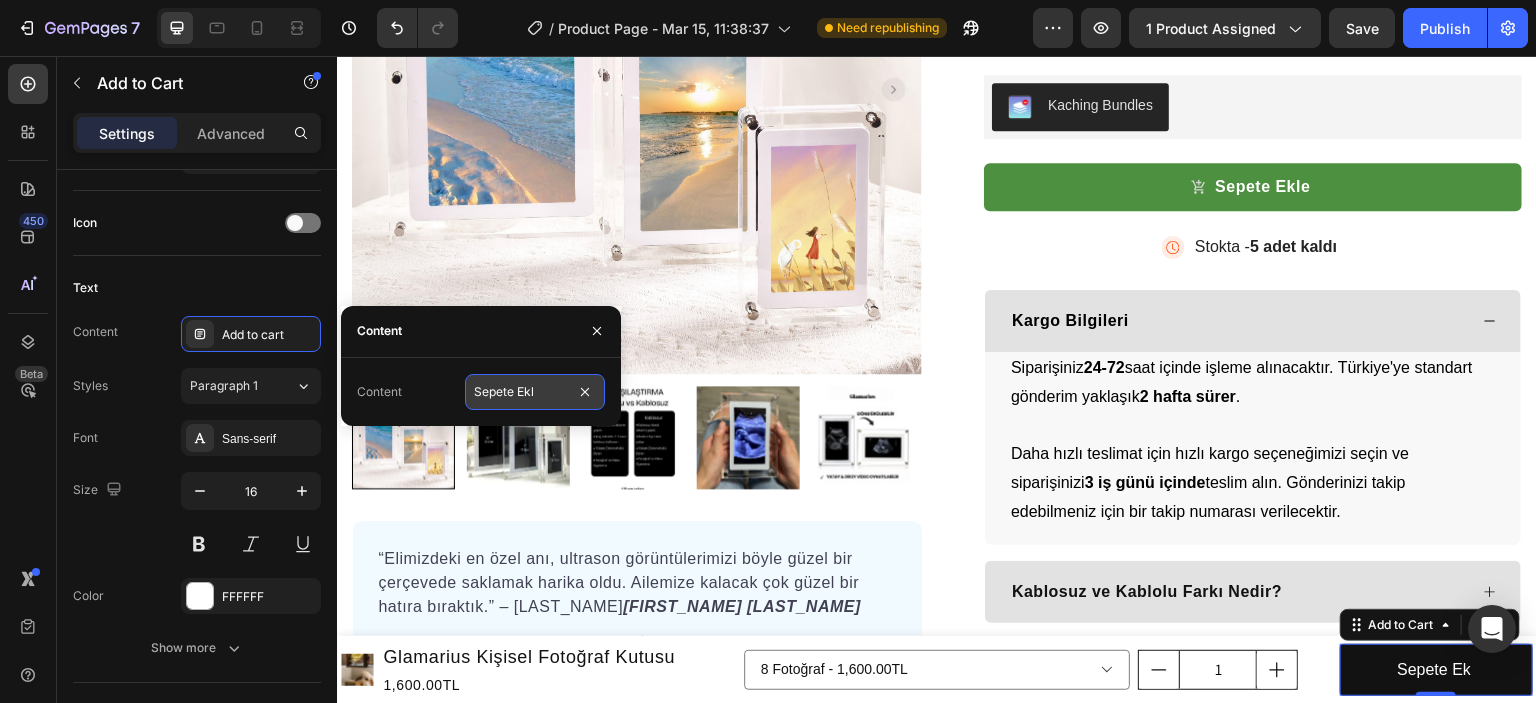type on "Sepete Ekle" 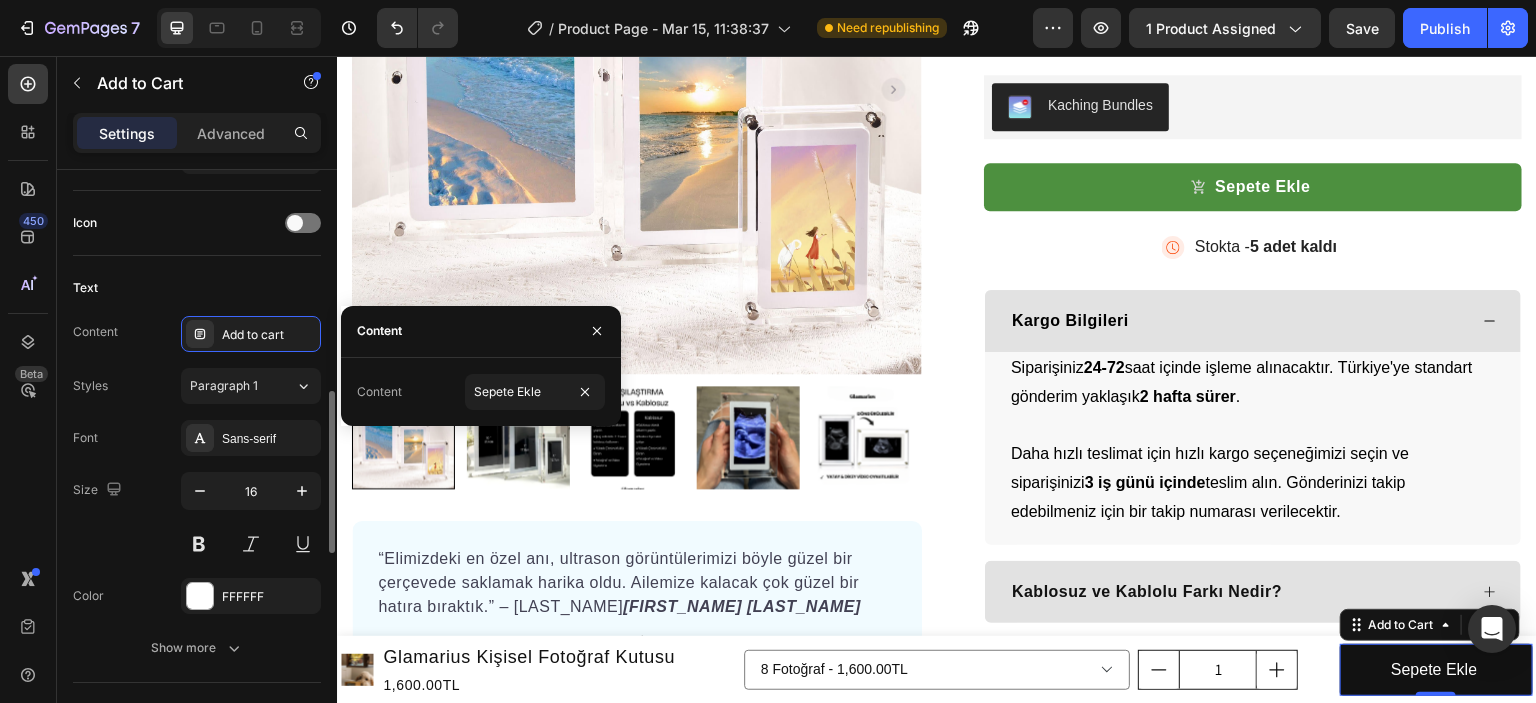 click on "Text" at bounding box center [197, 288] 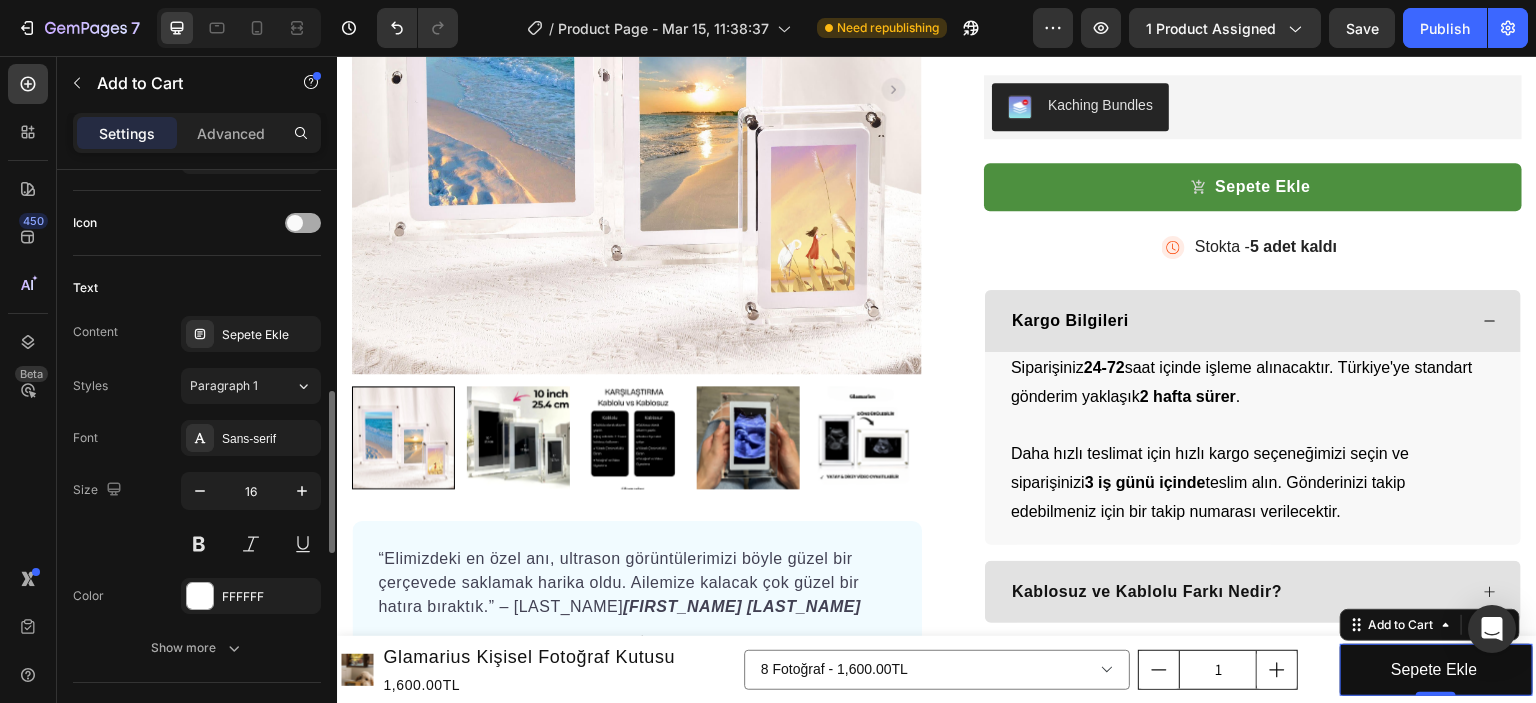 click at bounding box center [303, 223] 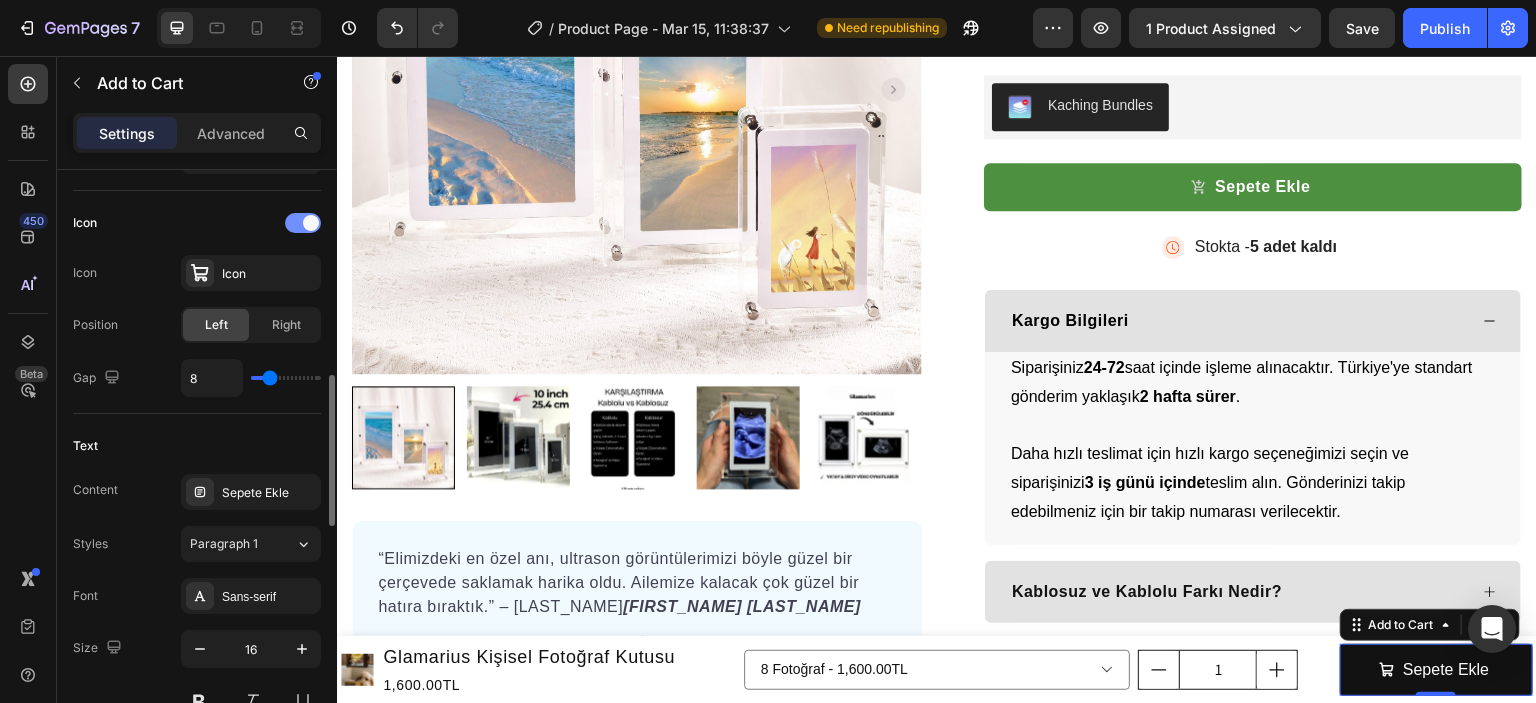 click at bounding box center [303, 223] 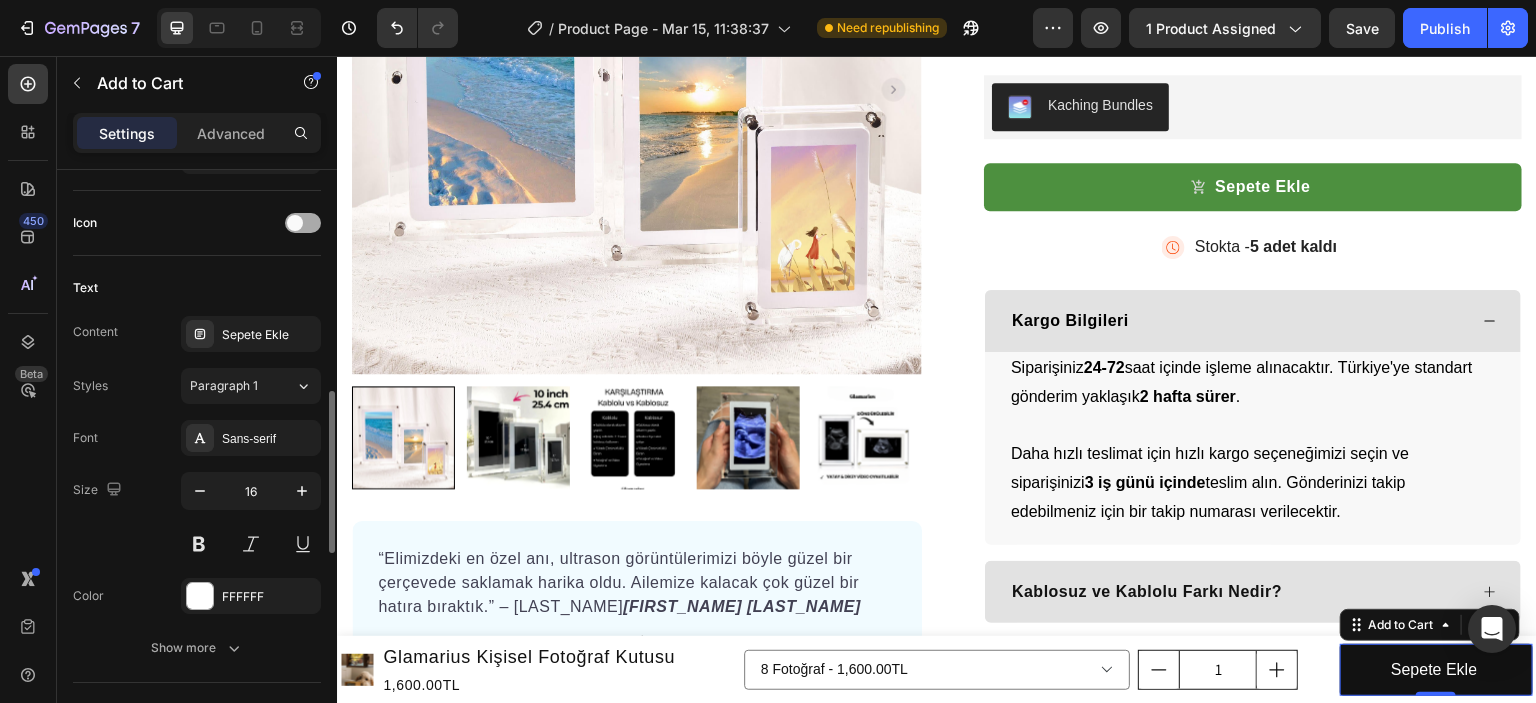 click at bounding box center [303, 223] 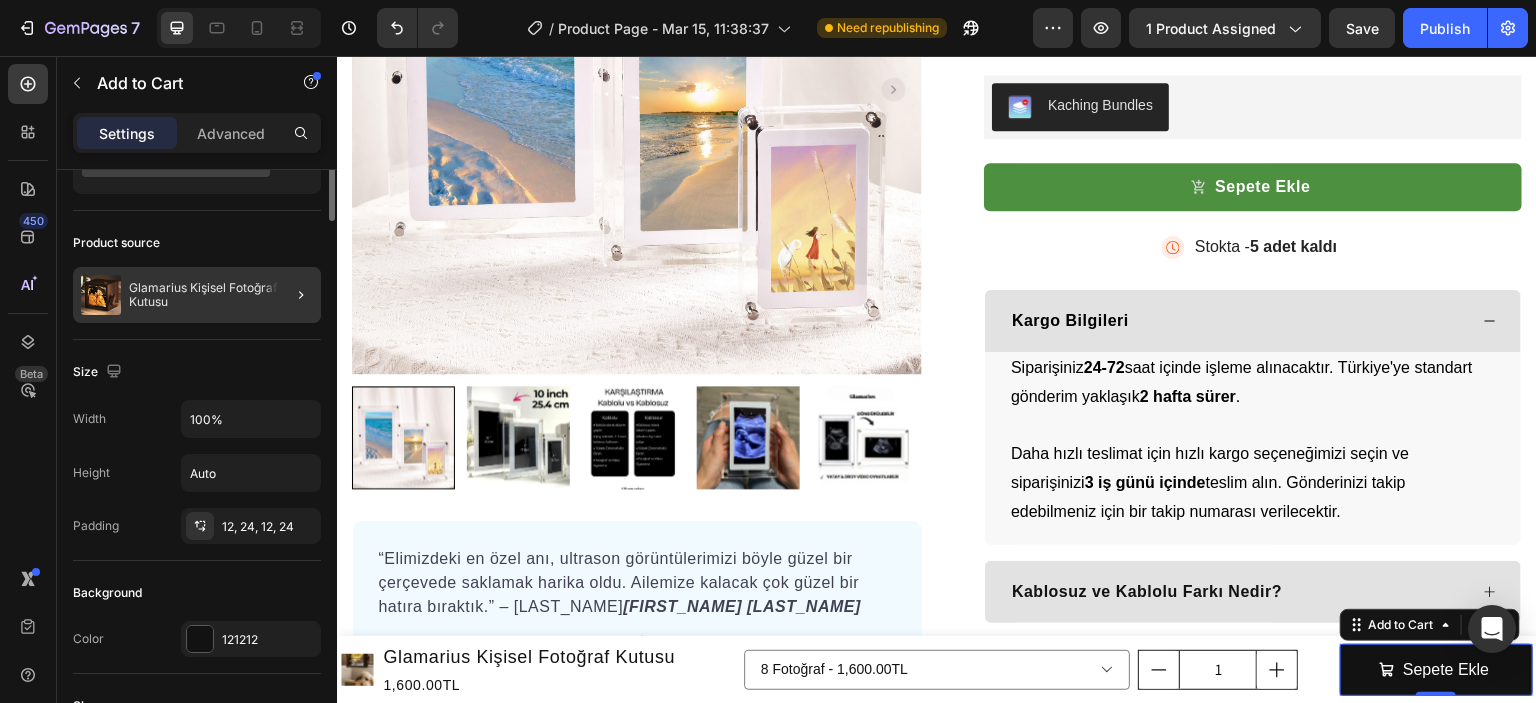 scroll, scrollTop: 0, scrollLeft: 0, axis: both 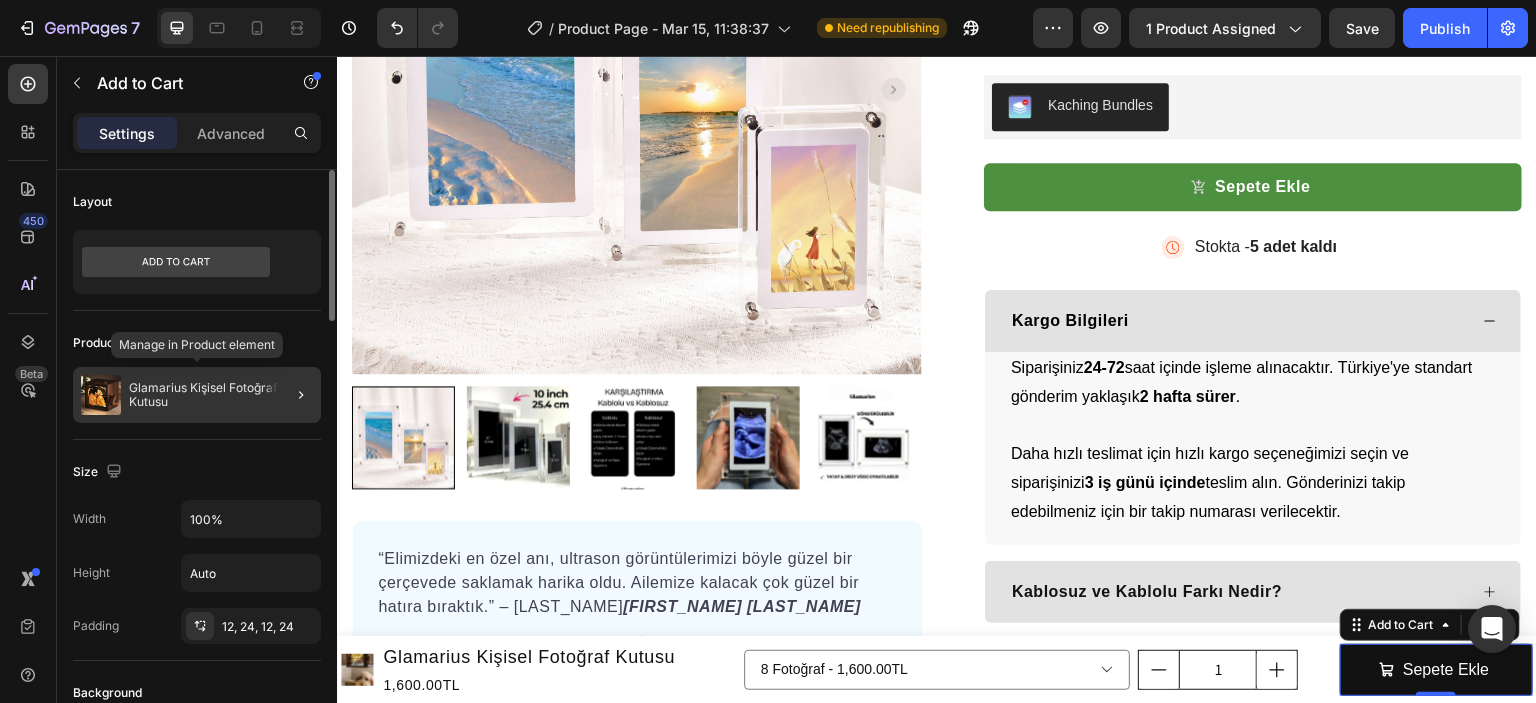click on "Glamarius Kişisel Fotoğraf Kutusu" at bounding box center (221, 395) 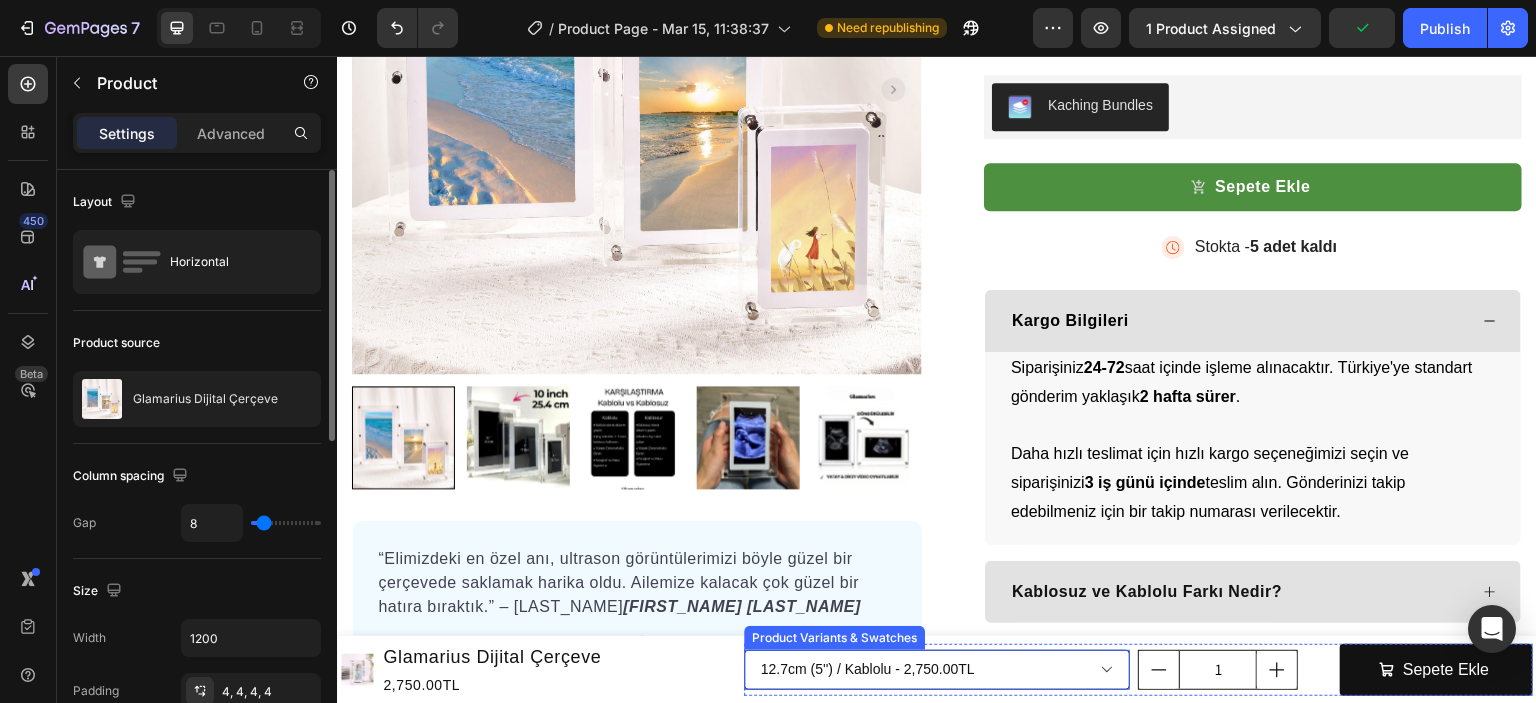 click on "12.7cm (5'') / Kablolu - 2,750.00TL  12.7cm (5'') / Kablosuz - 3,000.00TL  17.8cm (7") / Kablolu - 3,500.00TL  17.8cm (7") / Kablosuz - 4,500.00TL  25.4cm (10") / Kablolu - 5,000.00TL  25.4cm (10") / Kablosuz - 5,500.00TL" at bounding box center [937, 670] 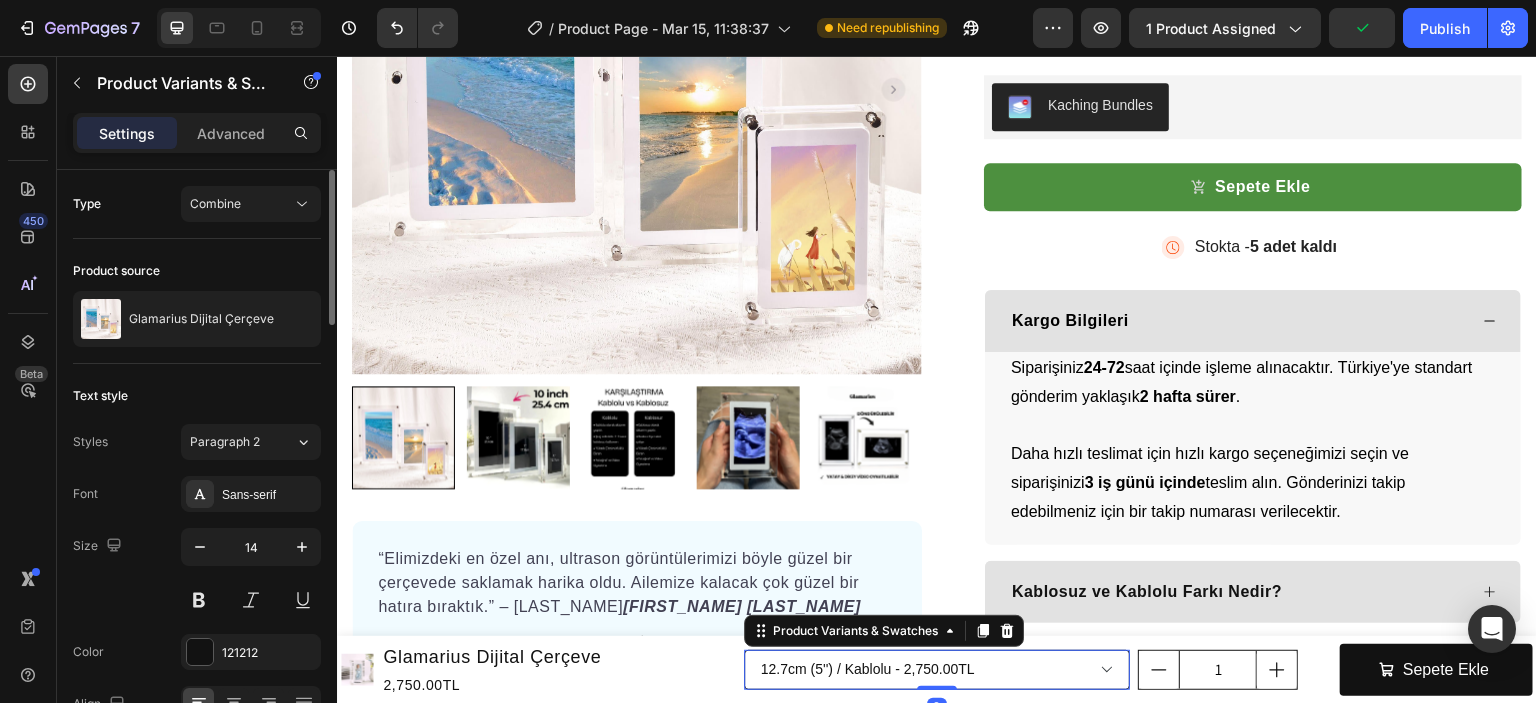click on "12.7cm (5'') / Kablolu - 2,750.00TL  12.7cm (5'') / Kablosuz - 3,000.00TL  17.8cm (7") / Kablolu - 3,500.00TL  17.8cm (7") / Kablosuz - 4,500.00TL  25.4cm (10") / Kablolu - 5,000.00TL  25.4cm (10") / Kablosuz - 5,500.00TL" at bounding box center [937, 670] 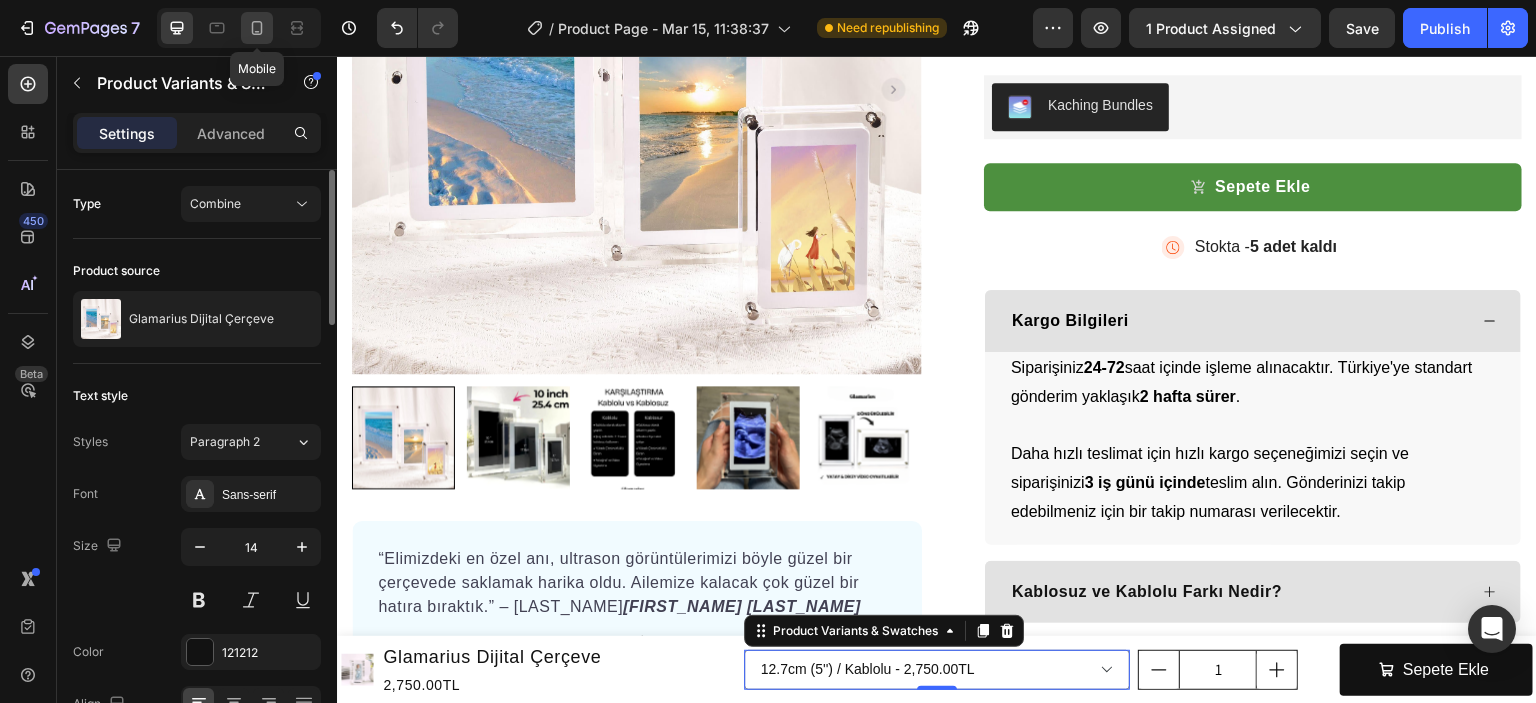 click 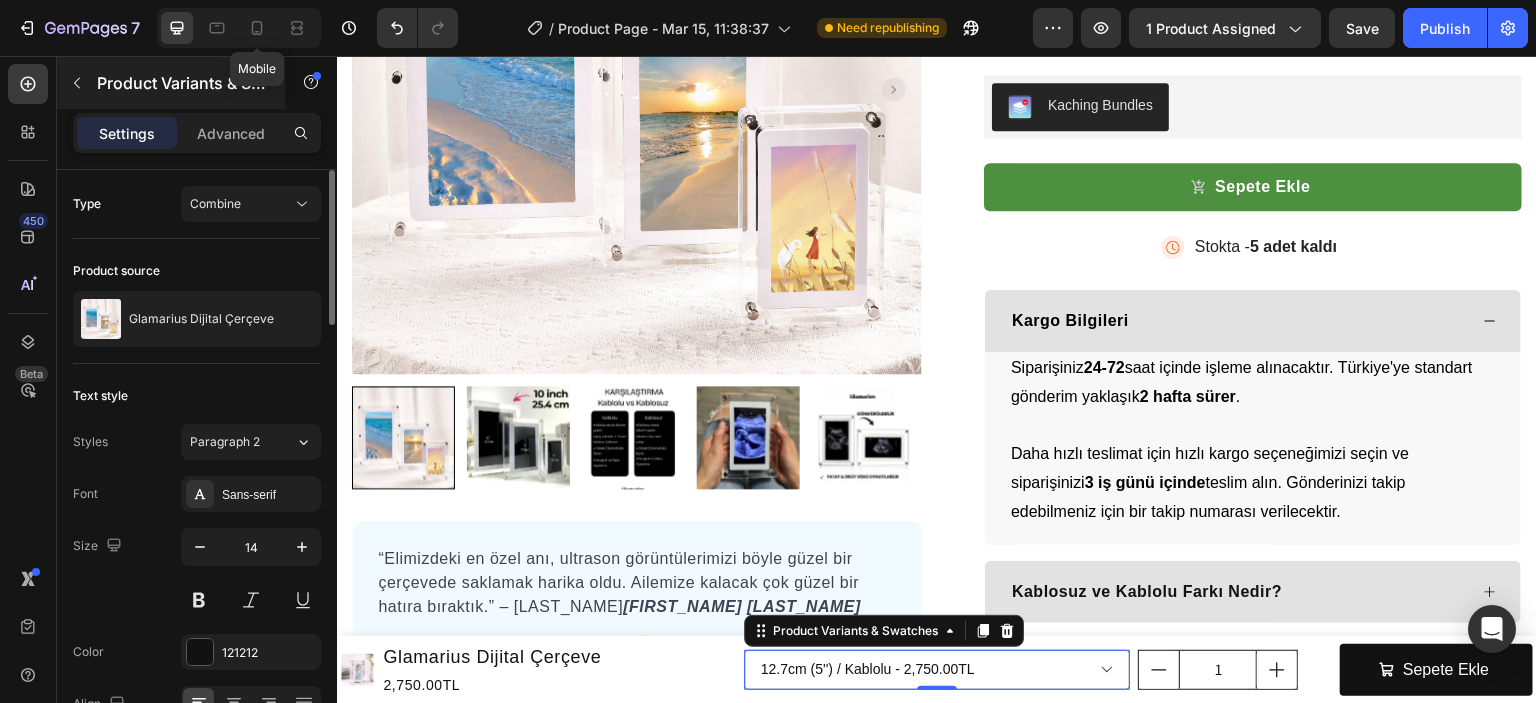 type on "12" 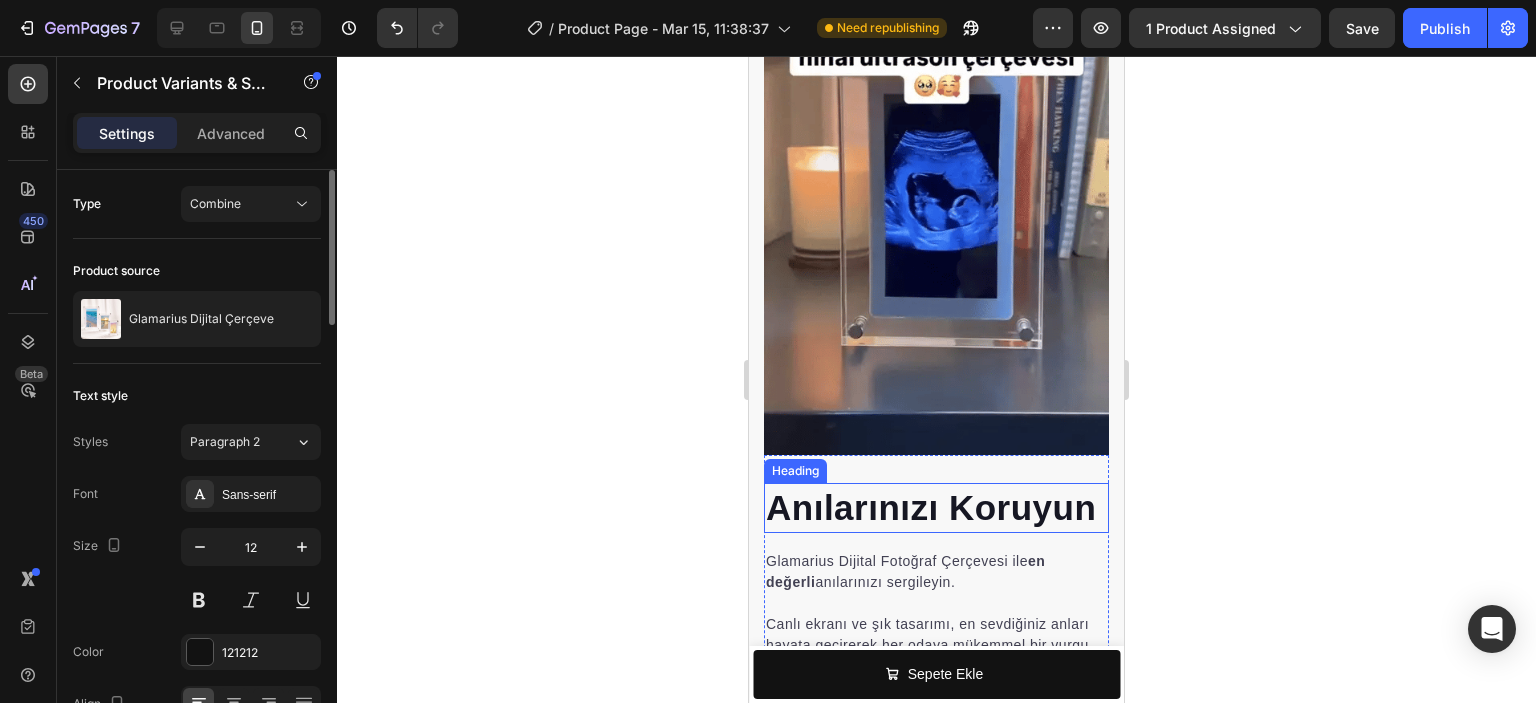 scroll, scrollTop: 1600, scrollLeft: 0, axis: vertical 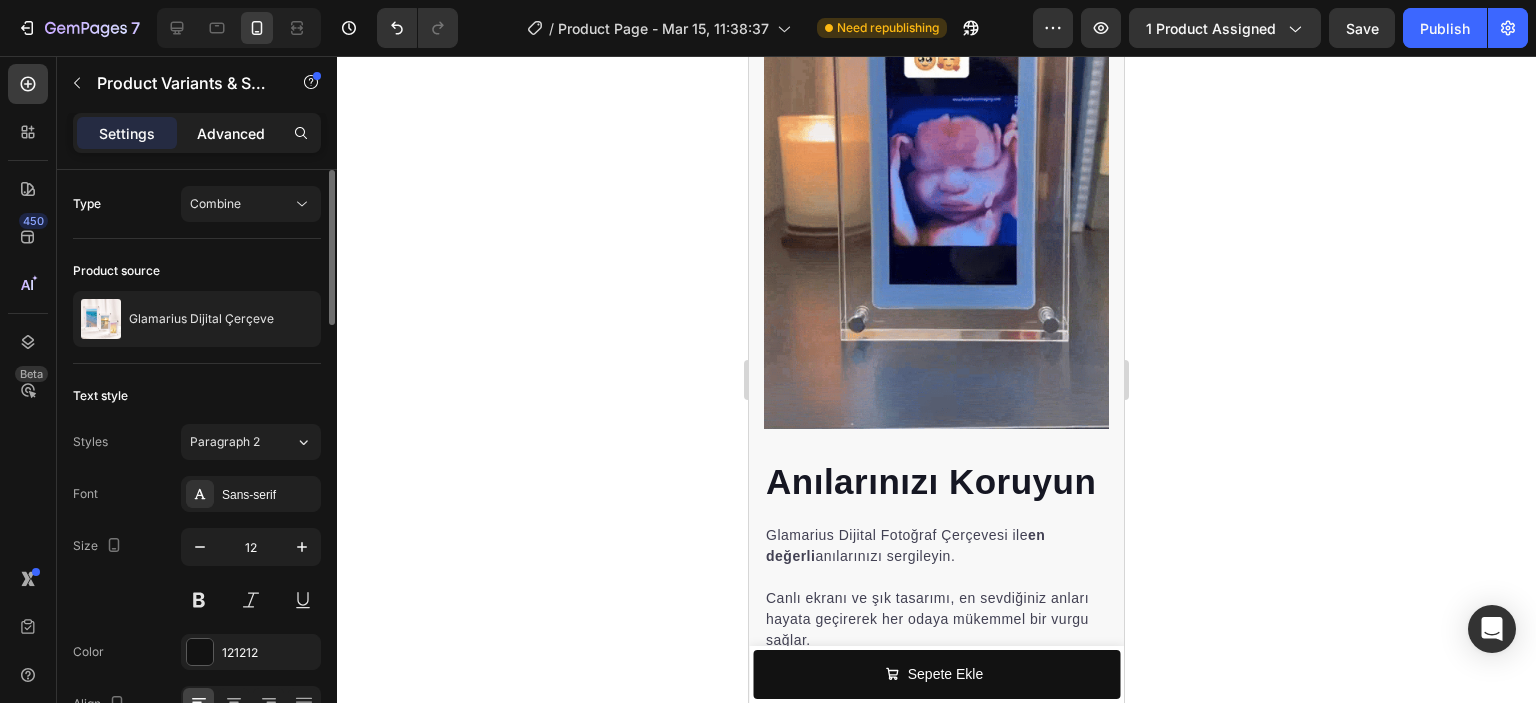 click on "Advanced" at bounding box center (231, 133) 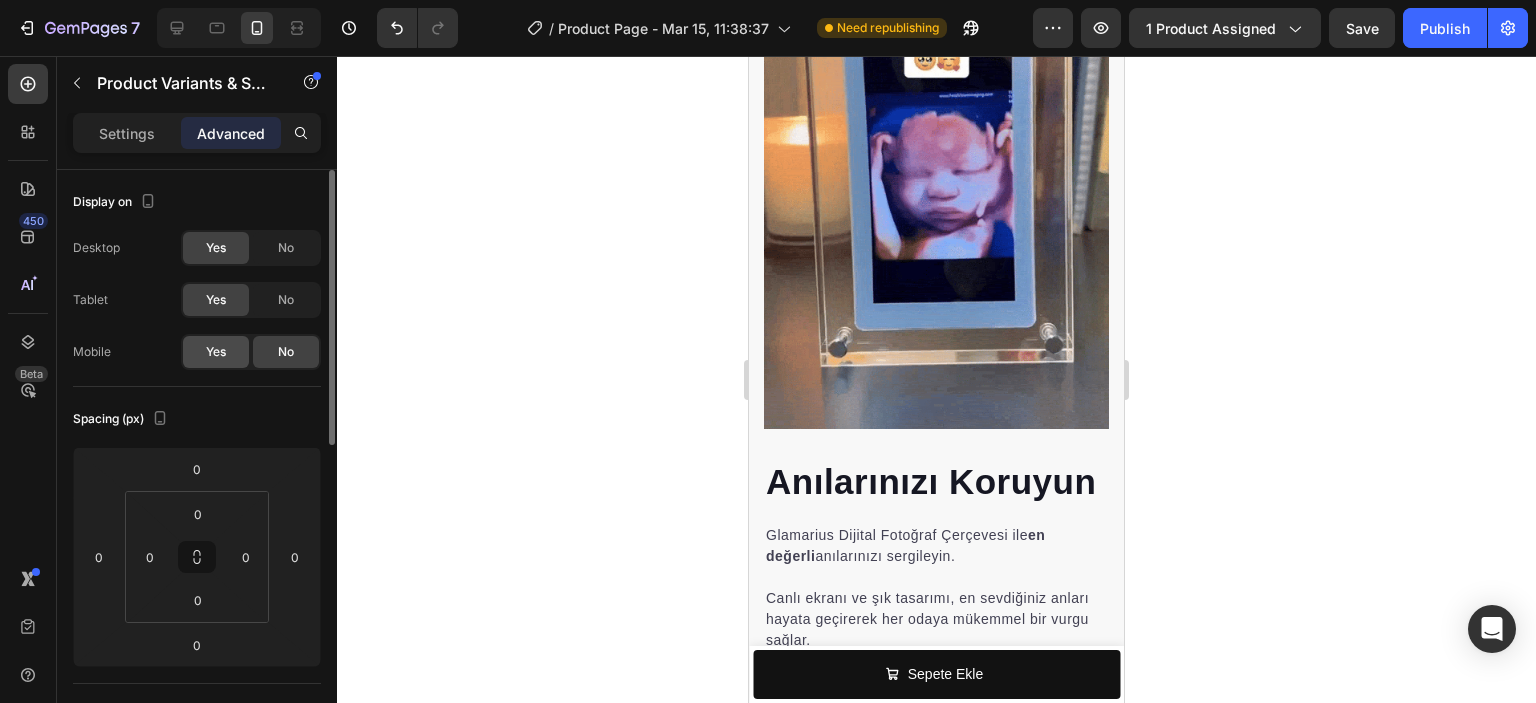 click on "Yes" 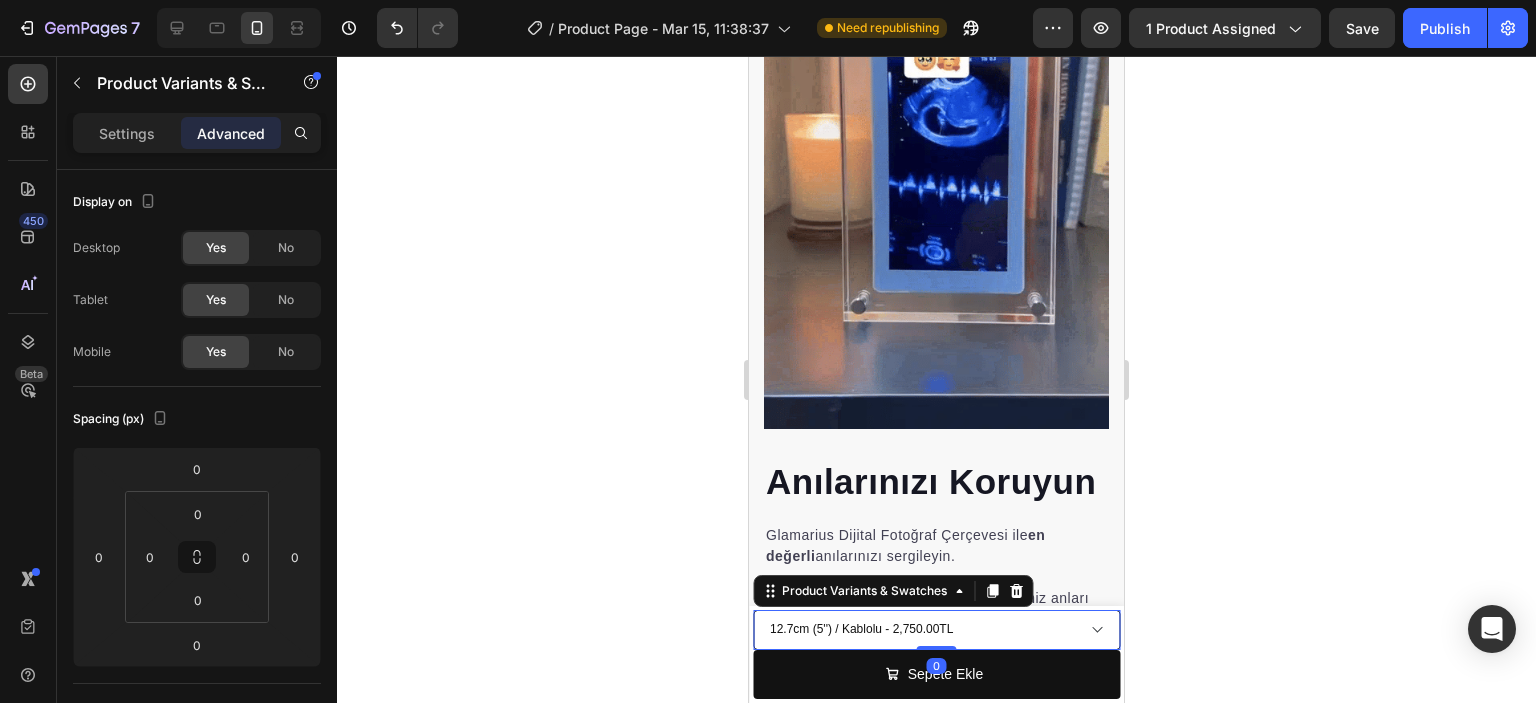 click on "12.7cm (5'') / Kablolu - 2,750.00TL  12.7cm (5'') / Kablosuz - 3,000.00TL  17.8cm (7") / Kablolu - 3,500.00TL  17.8cm (7") / Kablosuz - 4,500.00TL  25.4cm (10") / Kablolu - 5,000.00TL  25.4cm (10") / Kablosuz - 5,500.00TL" at bounding box center (936, 630) 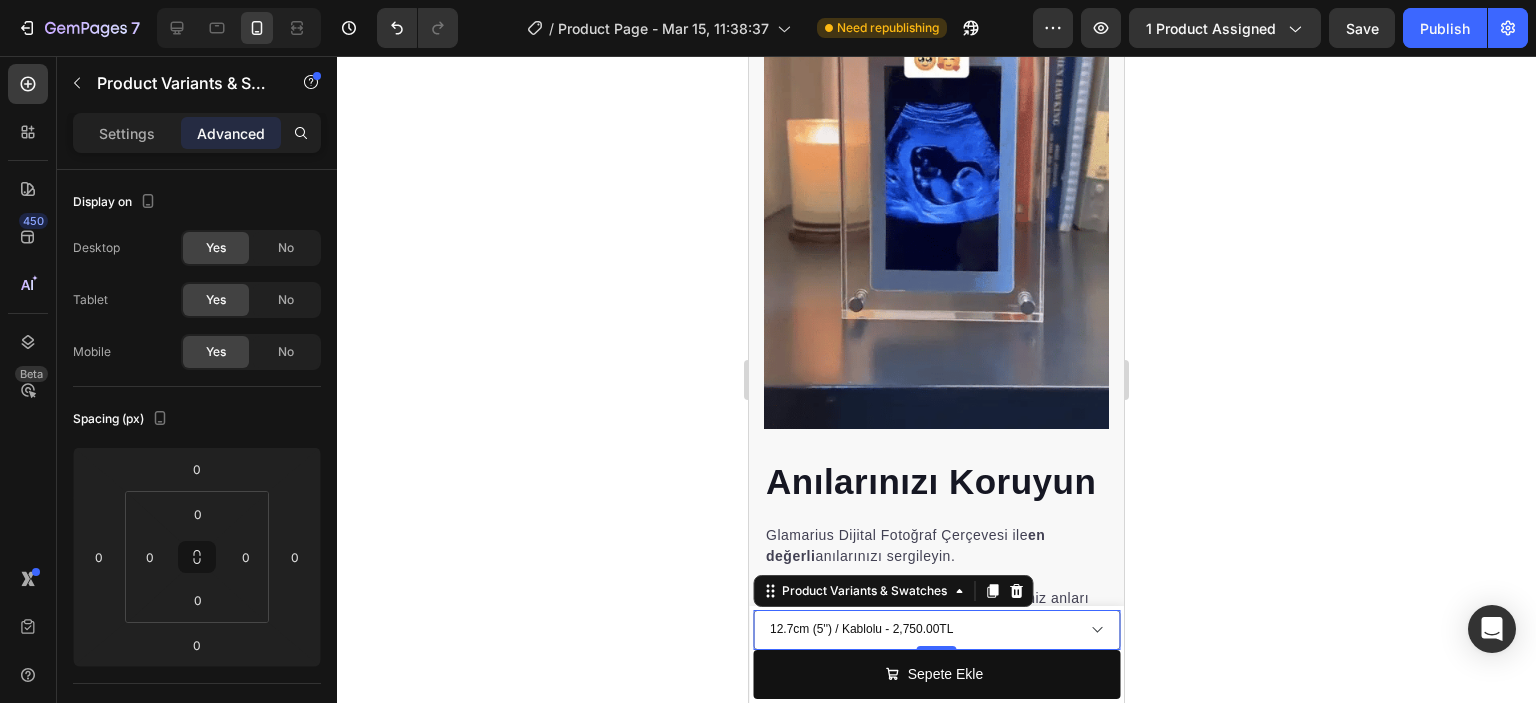 drag, startPoint x: 1086, startPoint y: 626, endPoint x: 1067, endPoint y: 565, distance: 63.89053 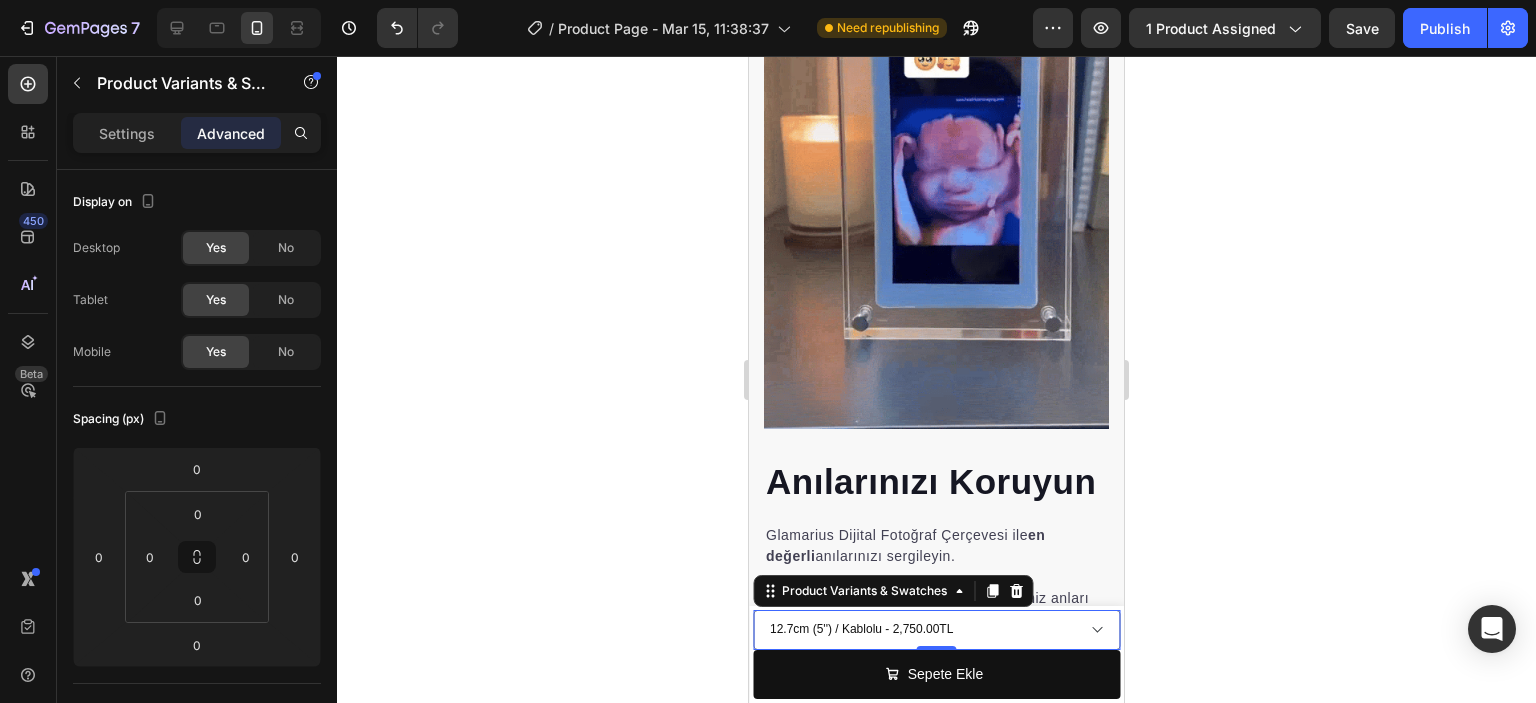 click on "12.7cm (5'') / Kablolu - 2,750.00TL  12.7cm (5'') / Kablosuz - 3,000.00TL  17.8cm (7") / Kablolu - 3,500.00TL  17.8cm (7") / Kablosuz - 4,500.00TL  25.4cm (10") / Kablolu - 5,000.00TL  25.4cm (10") / Kablosuz - 5,500.00TL" at bounding box center (936, 630) 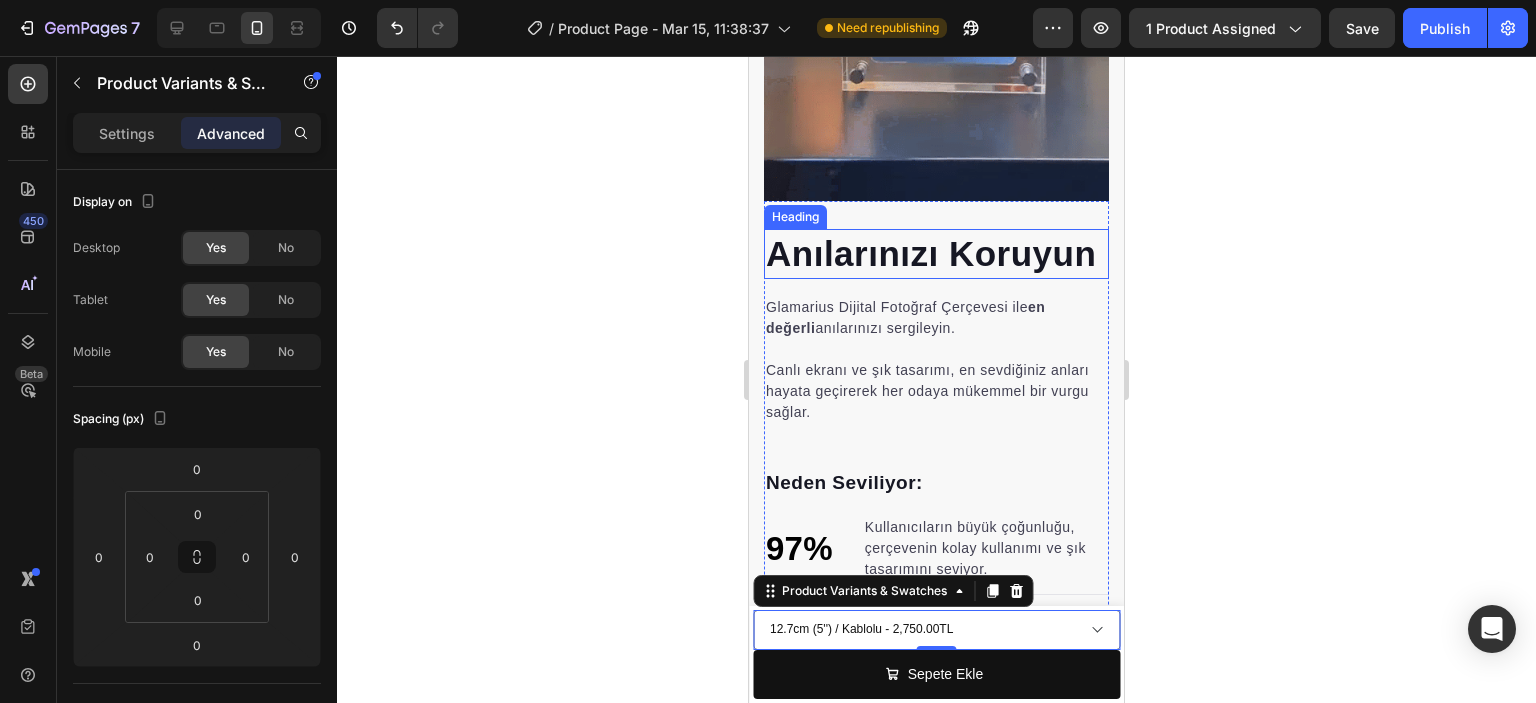 scroll, scrollTop: 1900, scrollLeft: 0, axis: vertical 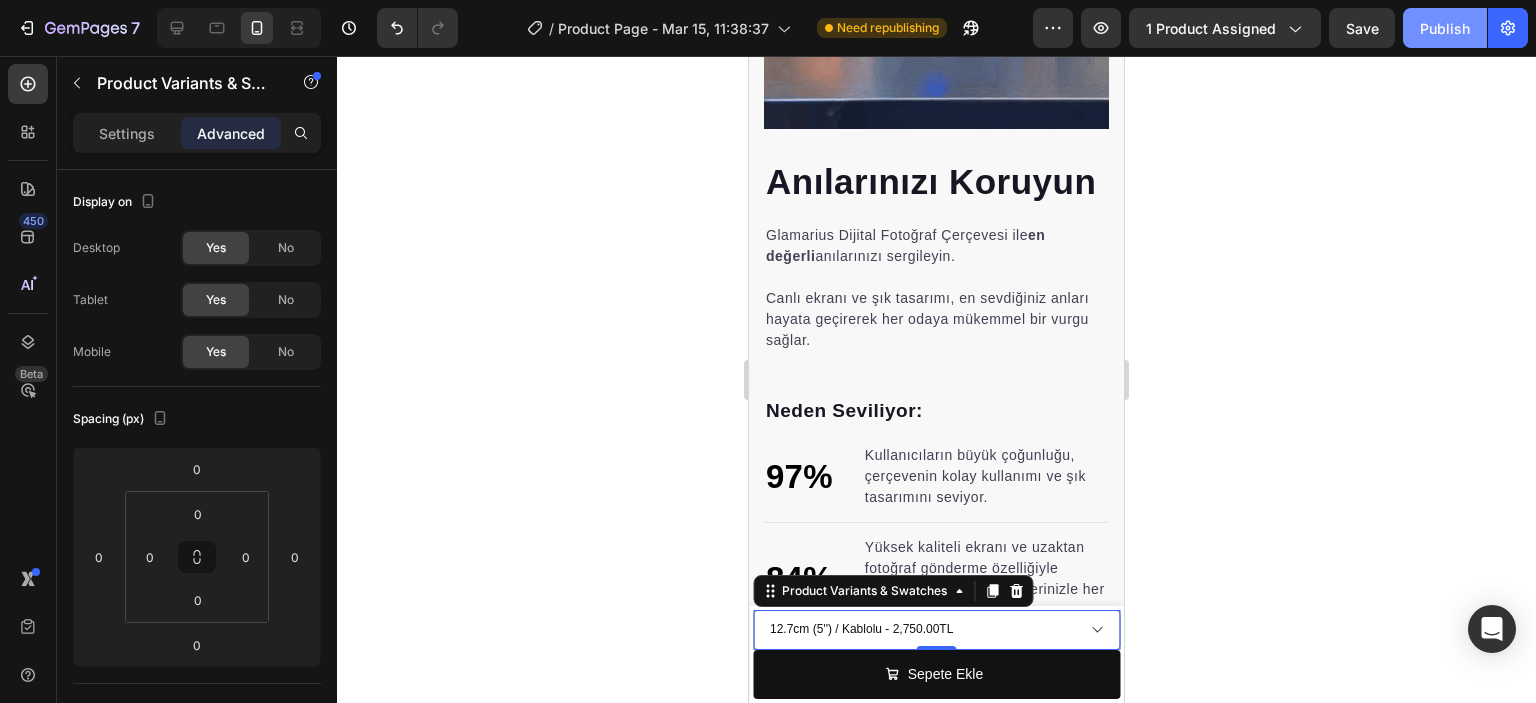 click on "Publish" at bounding box center (1445, 28) 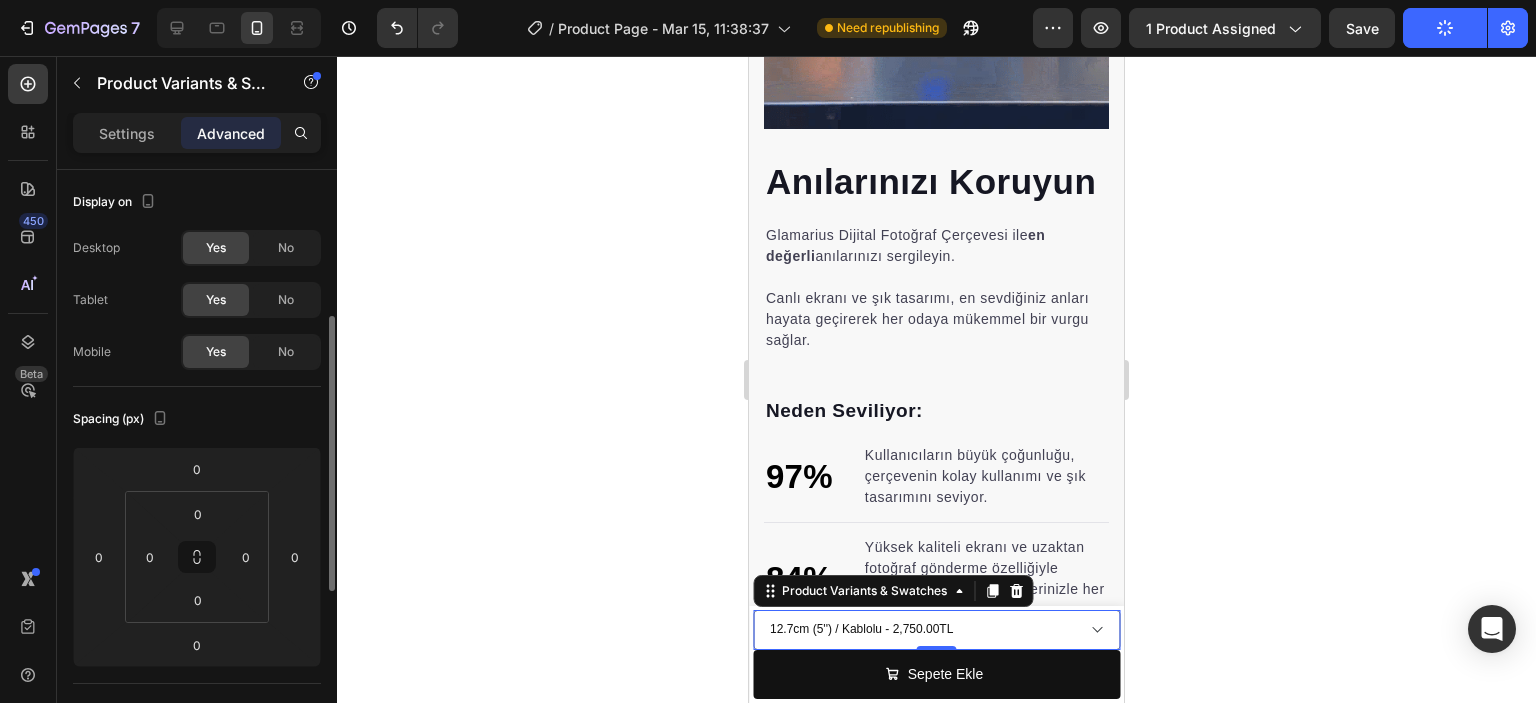 scroll, scrollTop: 100, scrollLeft: 0, axis: vertical 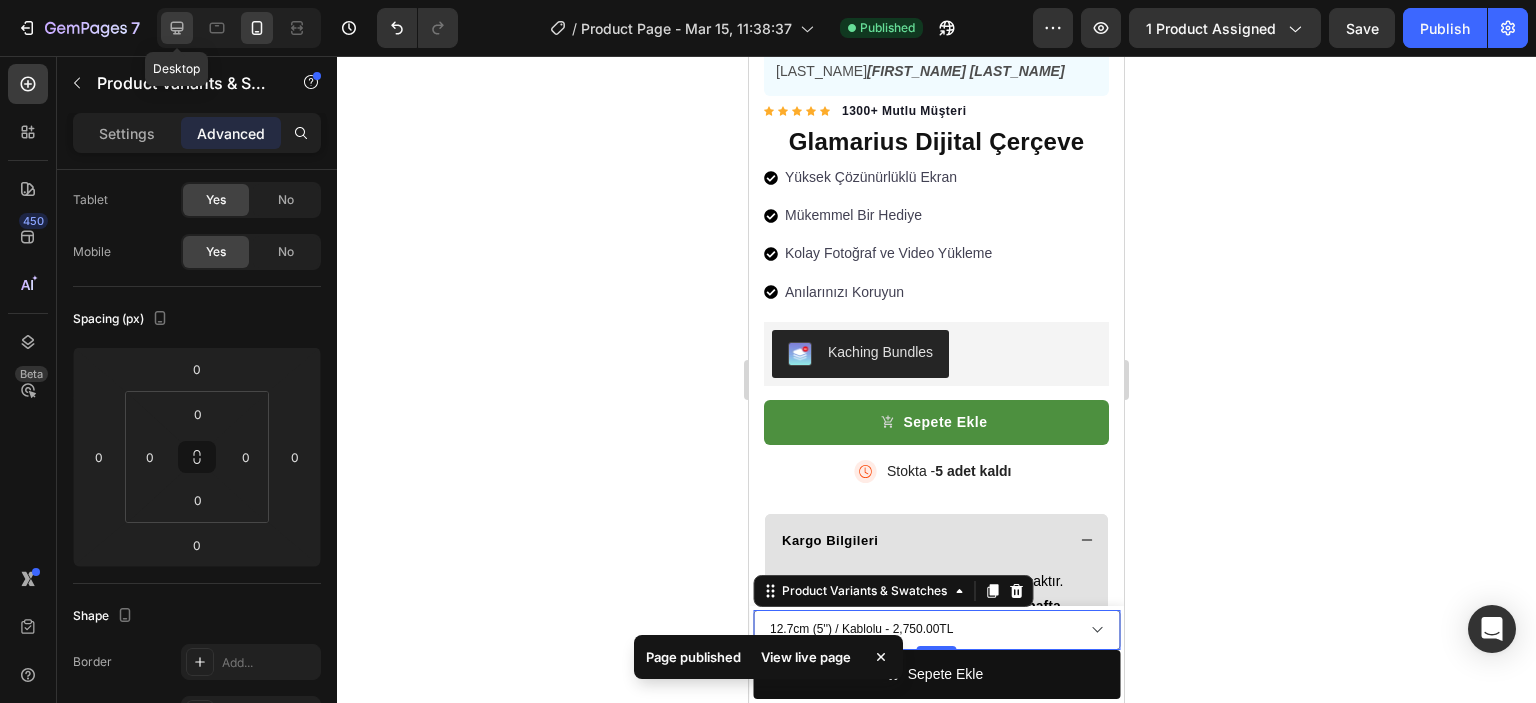 click 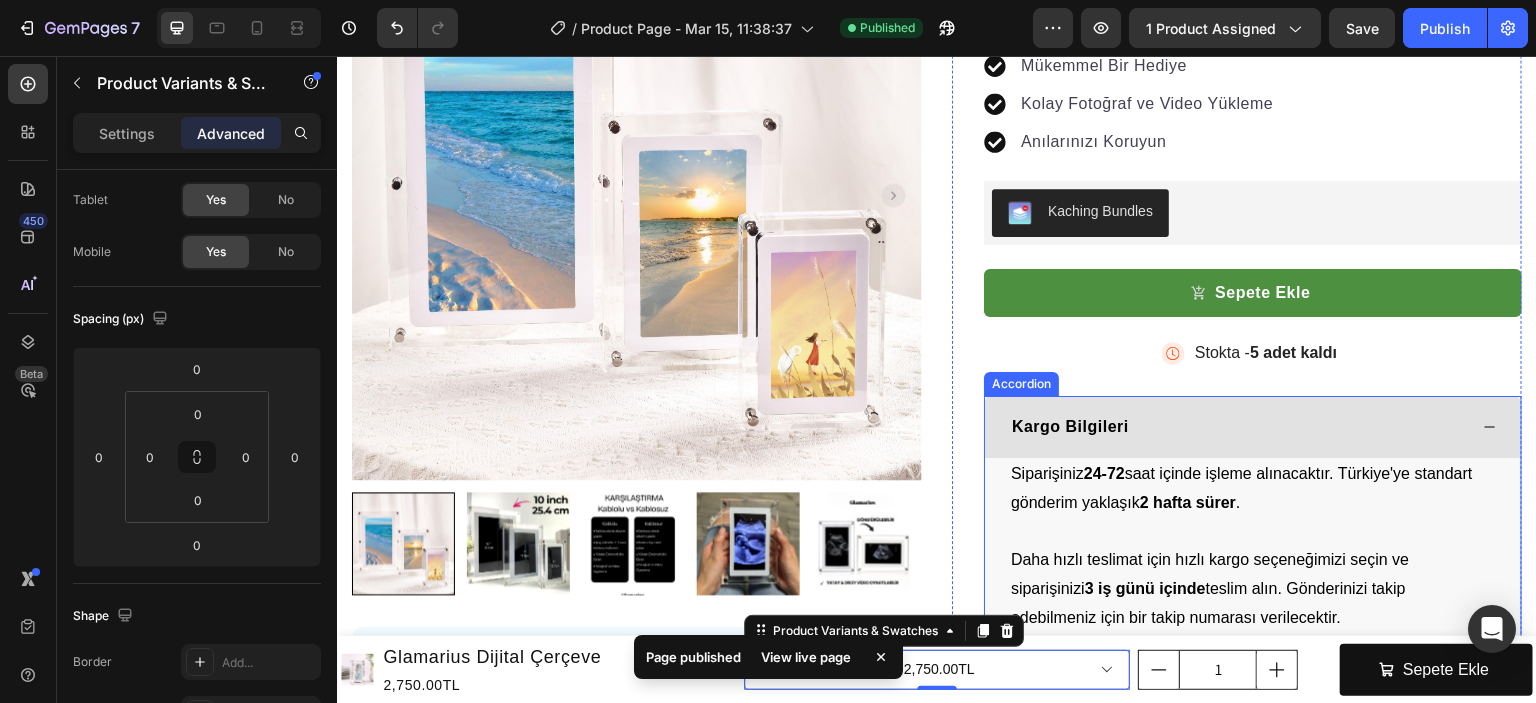 scroll, scrollTop: 0, scrollLeft: 0, axis: both 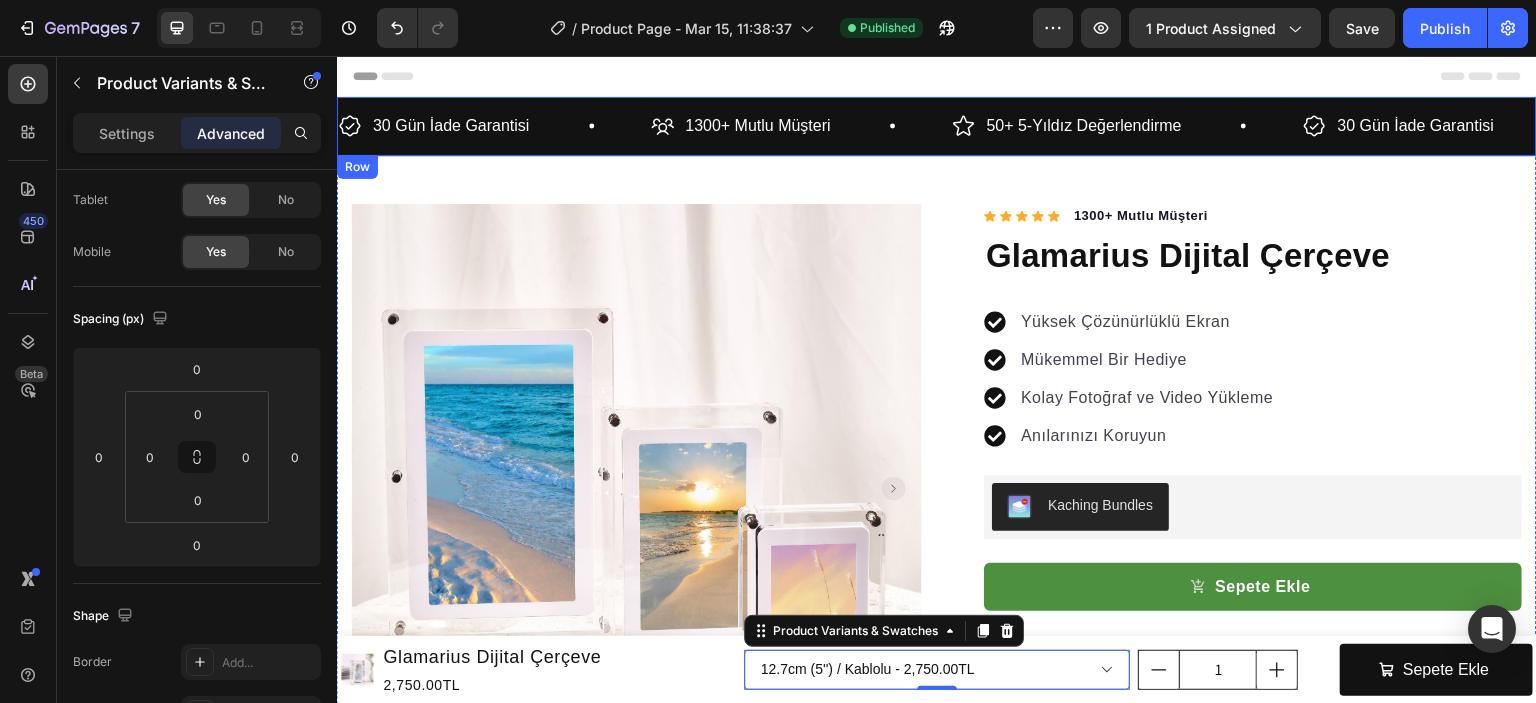 click on "30 Gün İade Garantisi Item List
1300+ Mutlu Müşteri Item List
50+ 5-Yıldız Değerlendirme Item List
30 Gün İade Garantisi Item List
1300+ Mutlu Müşteri Item List
50+ 5-Yıldız Değerlendirme Item List
30 Gün İade Garantisi Item List
1300+ Mutlu Müşteri Item List
50+ 5-Yıldız Değerlendirme Item List
30 Gün İade Garantisi Item List
1300+ Mutlu Müşteri Item List
50+ 5-Yıldız Değerlendirme Item List
30 Gün İade Garantisi Item List
1300+ Mutlu Müşteri Item List
50+ 5-Yıldız Değerlendirme Item List
Item List Row" at bounding box center [937, 126] 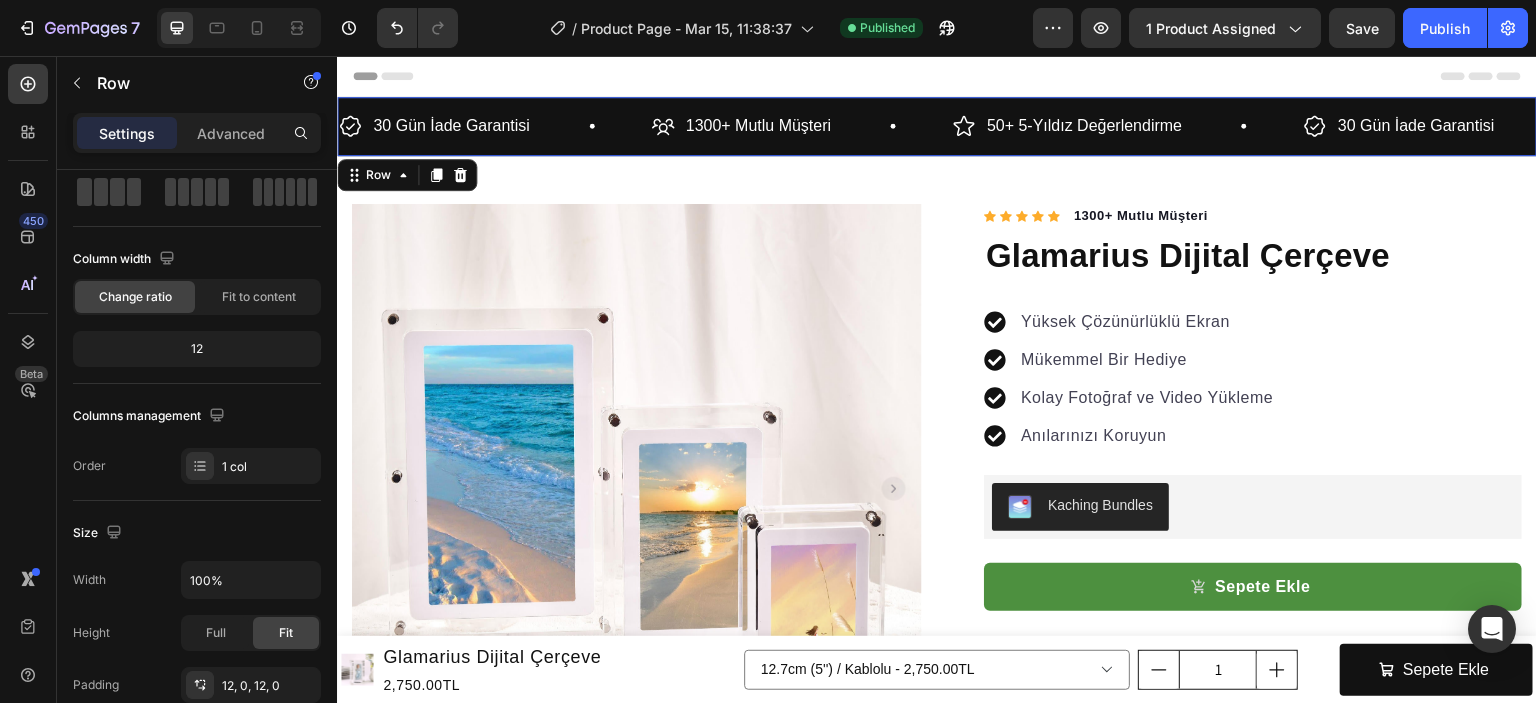 scroll, scrollTop: 0, scrollLeft: 0, axis: both 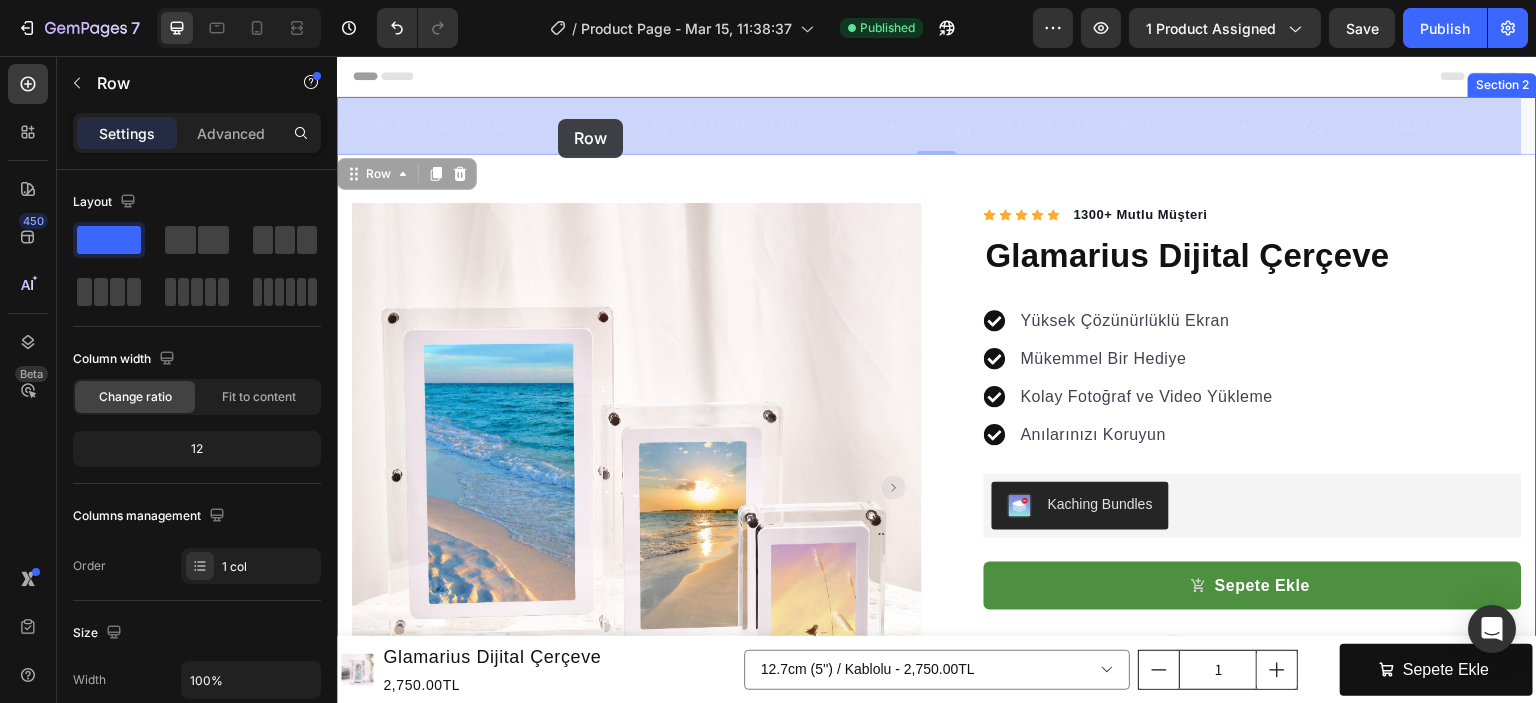 drag, startPoint x: 356, startPoint y: 180, endPoint x: 558, endPoint y: 119, distance: 211.00948 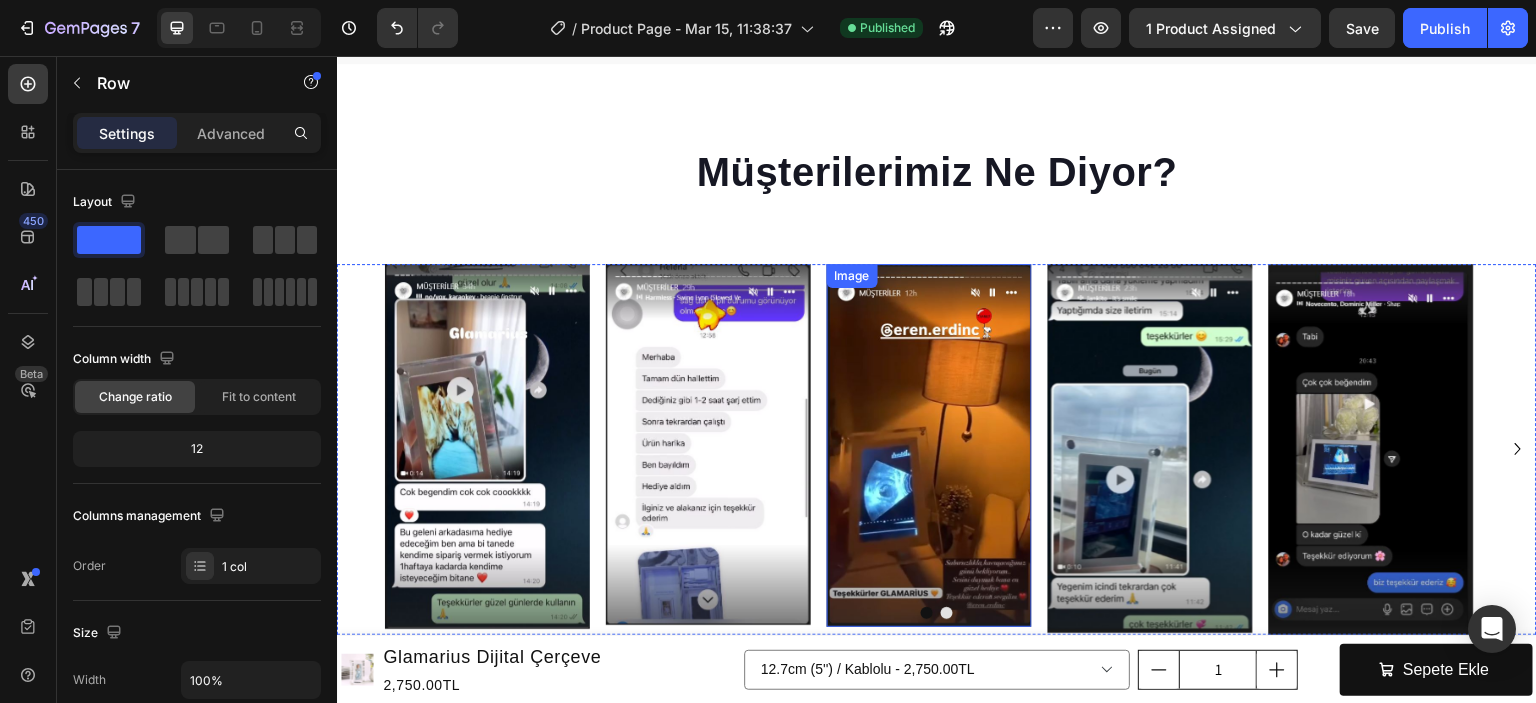 scroll, scrollTop: 2400, scrollLeft: 0, axis: vertical 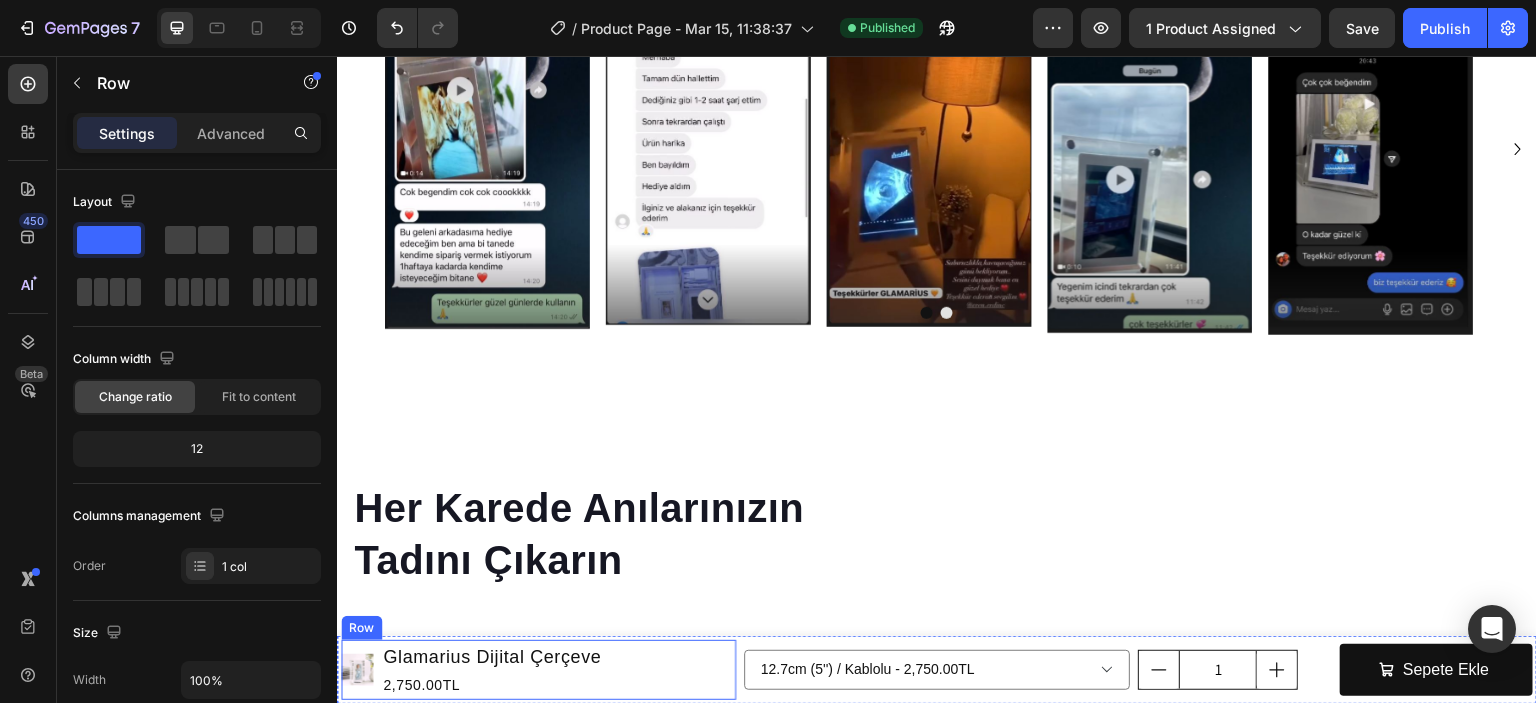 click on "Product Images Glamarius Dijital Çerçeve Product Title 2,750.00TL Product Price Product Price Row" at bounding box center (538, 670) 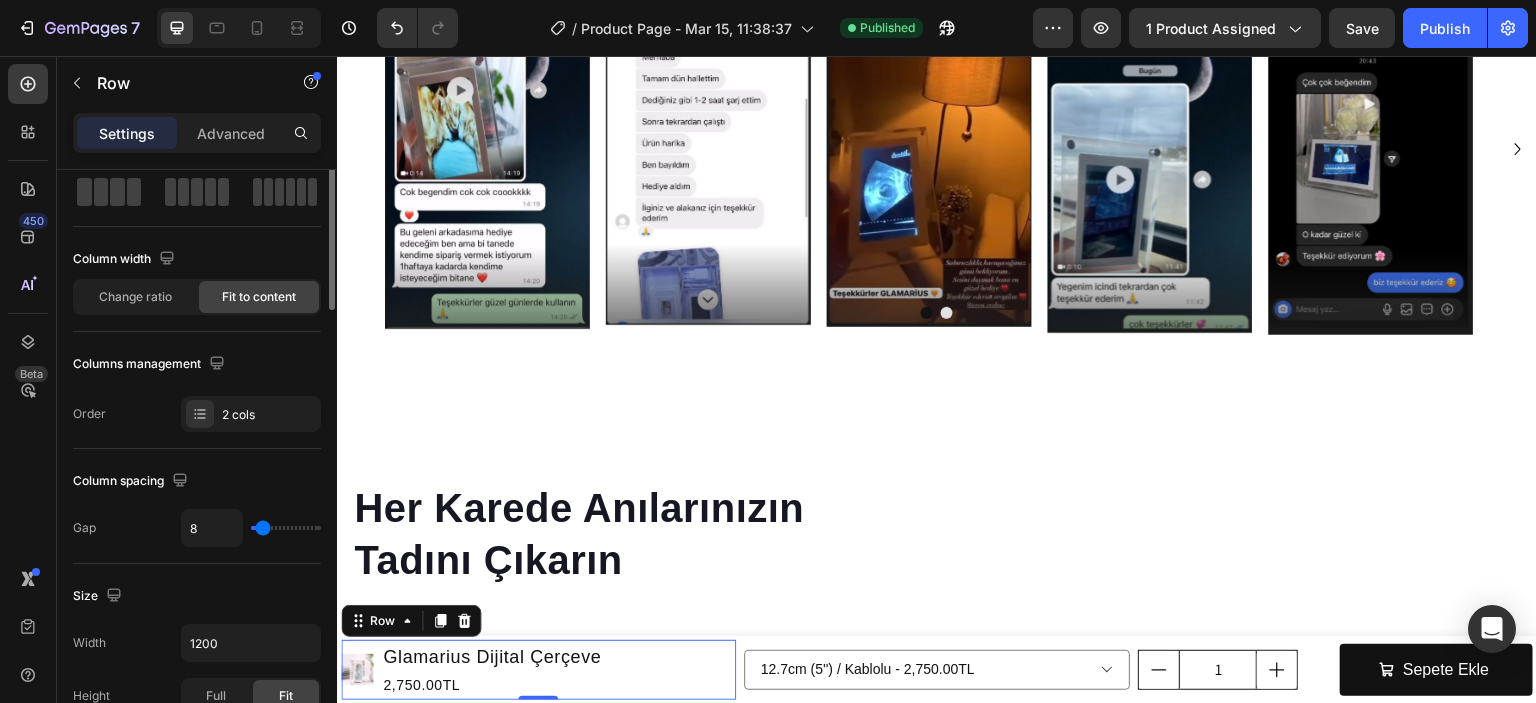 scroll, scrollTop: 0, scrollLeft: 0, axis: both 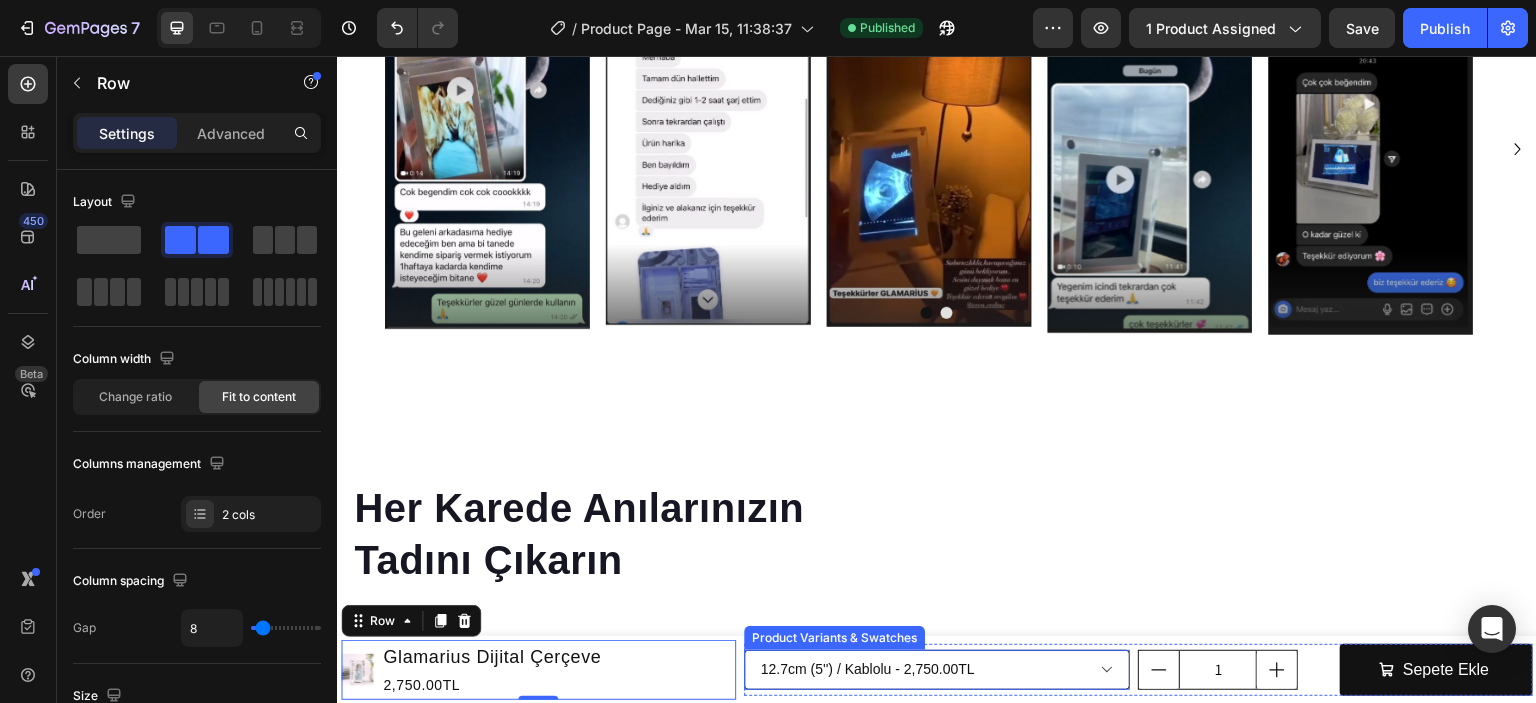 click on "12.7cm (5'') / Kablolu - 2,750.00TL  12.7cm (5'') / Kablosuz - 3,000.00TL  17.8cm (7") / Kablolu - 3,500.00TL  17.8cm (7") / Kablosuz - 4,500.00TL  25.4cm (10") / Kablolu - 5,000.00TL  25.4cm (10") / Kablosuz - 5,500.00TL" at bounding box center (937, 670) 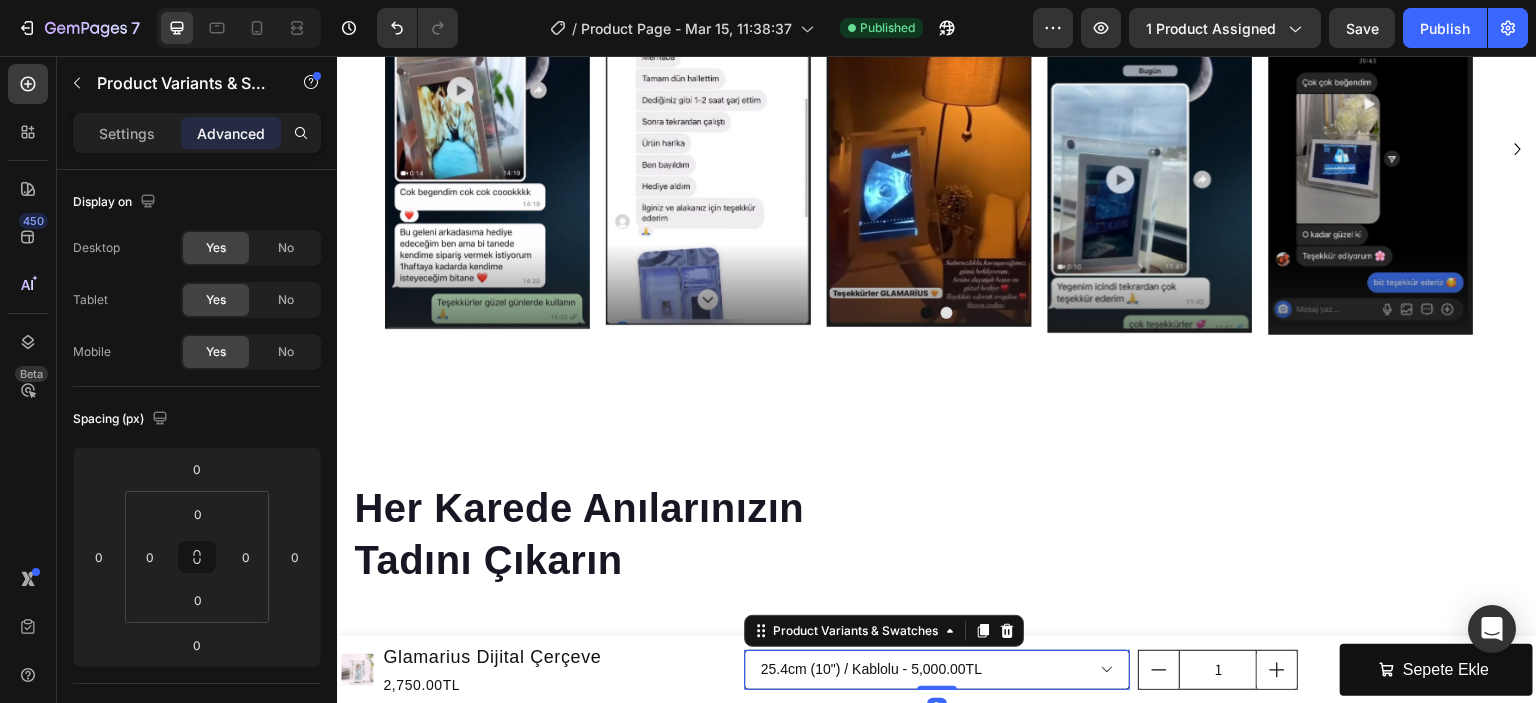 click on "12.7cm (5'') / Kablolu - 2,750.00TL  12.7cm (5'') / Kablosuz - 3,000.00TL  17.8cm (7") / Kablolu - 3,500.00TL  17.8cm (7") / Kablosuz - 4,500.00TL  25.4cm (10") / Kablolu - 5,000.00TL  25.4cm (10") / Kablosuz - 5,500.00TL" at bounding box center [937, 670] 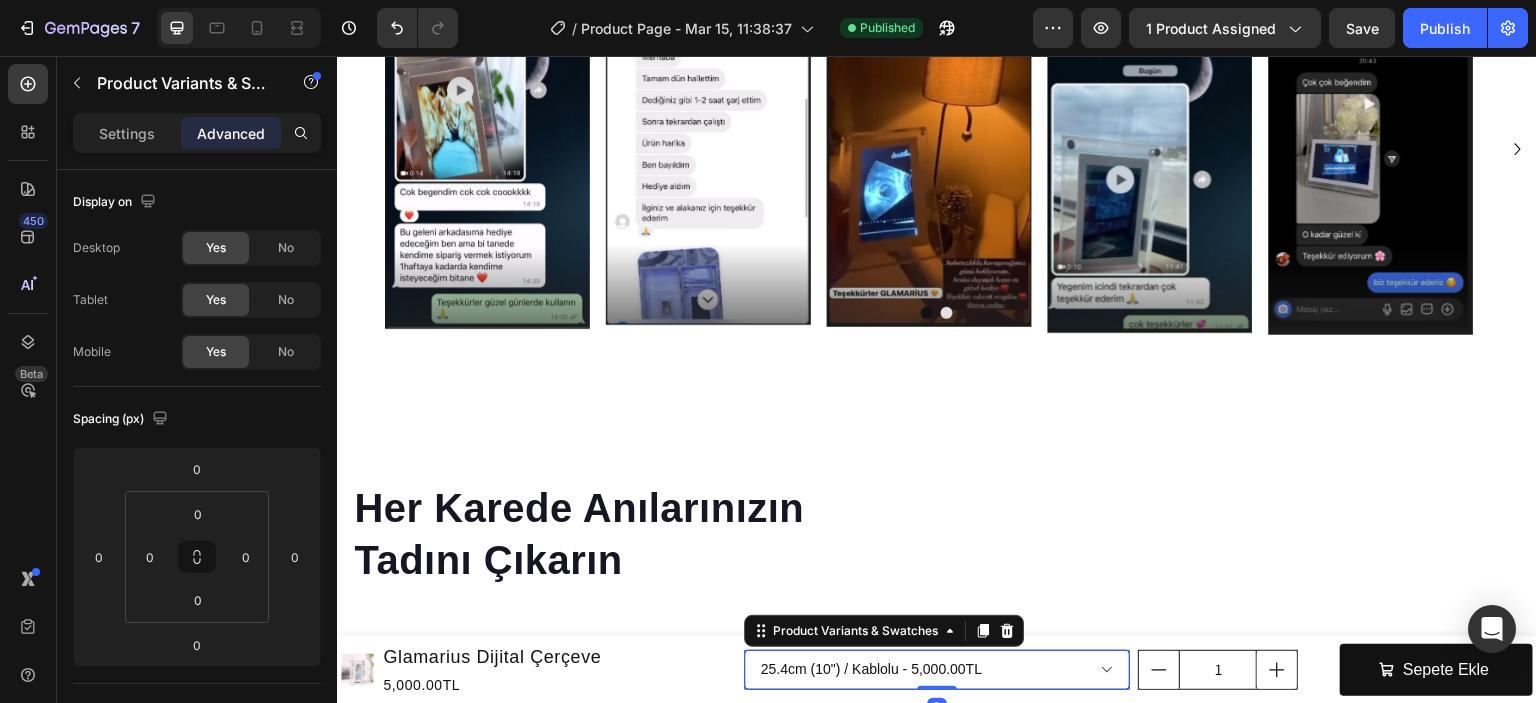 click on "12.7cm (5'') / Kablolu - 2,750.00TL  12.7cm (5'') / Kablosuz - 3,000.00TL  17.8cm (7") / Kablolu - 3,500.00TL  17.8cm (7") / Kablosuz - 4,500.00TL  25.4cm (10") / Kablolu - 5,000.00TL  25.4cm (10") / Kablosuz - 5,500.00TL" at bounding box center (937, 670) 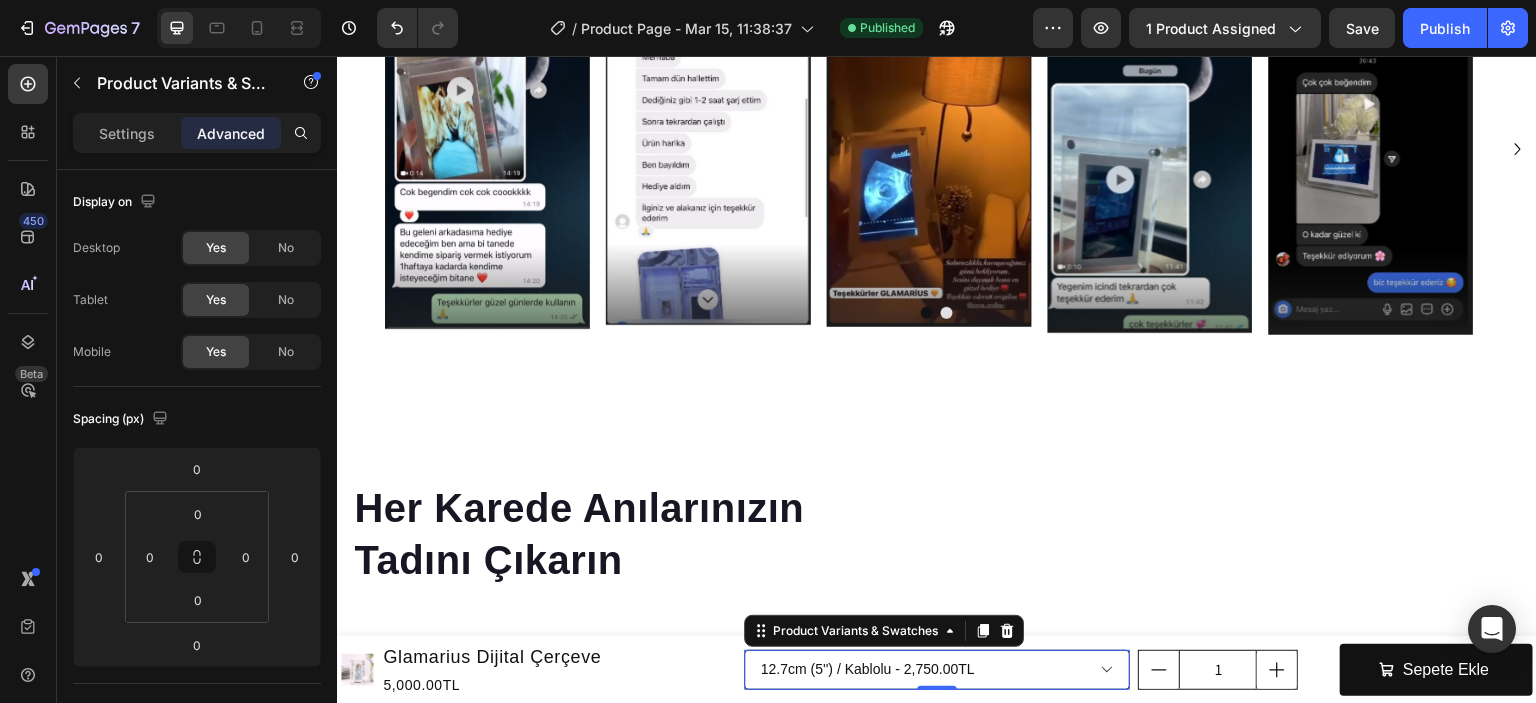click on "12.7cm (5'') / Kablolu - 2,750.00TL  12.7cm (5'') / Kablosuz - 3,000.00TL  17.8cm (7") / Kablolu - 3,500.00TL  17.8cm (7") / Kablosuz - 4,500.00TL  25.4cm (10") / Kablolu - 5,000.00TL  25.4cm (10") / Kablosuz - 5,500.00TL" at bounding box center (937, 670) 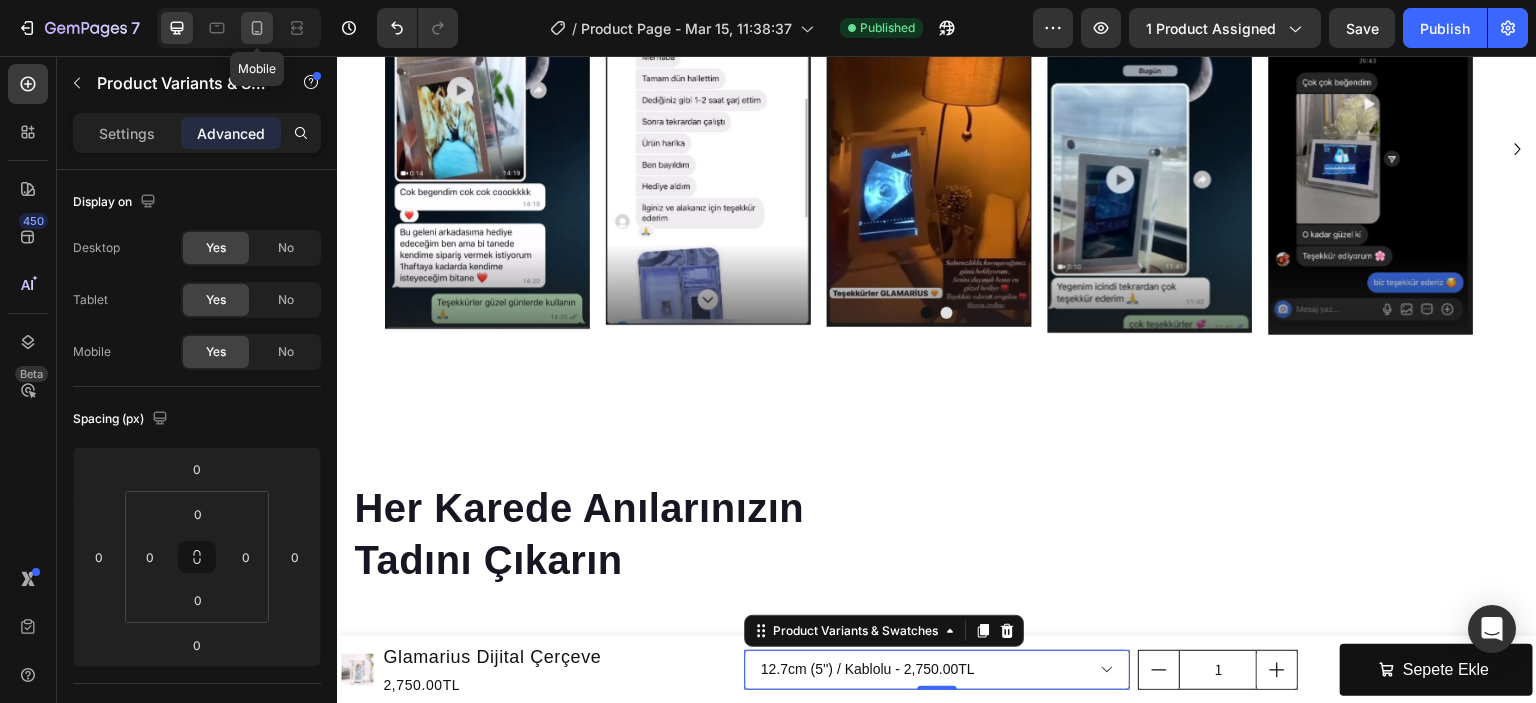 click 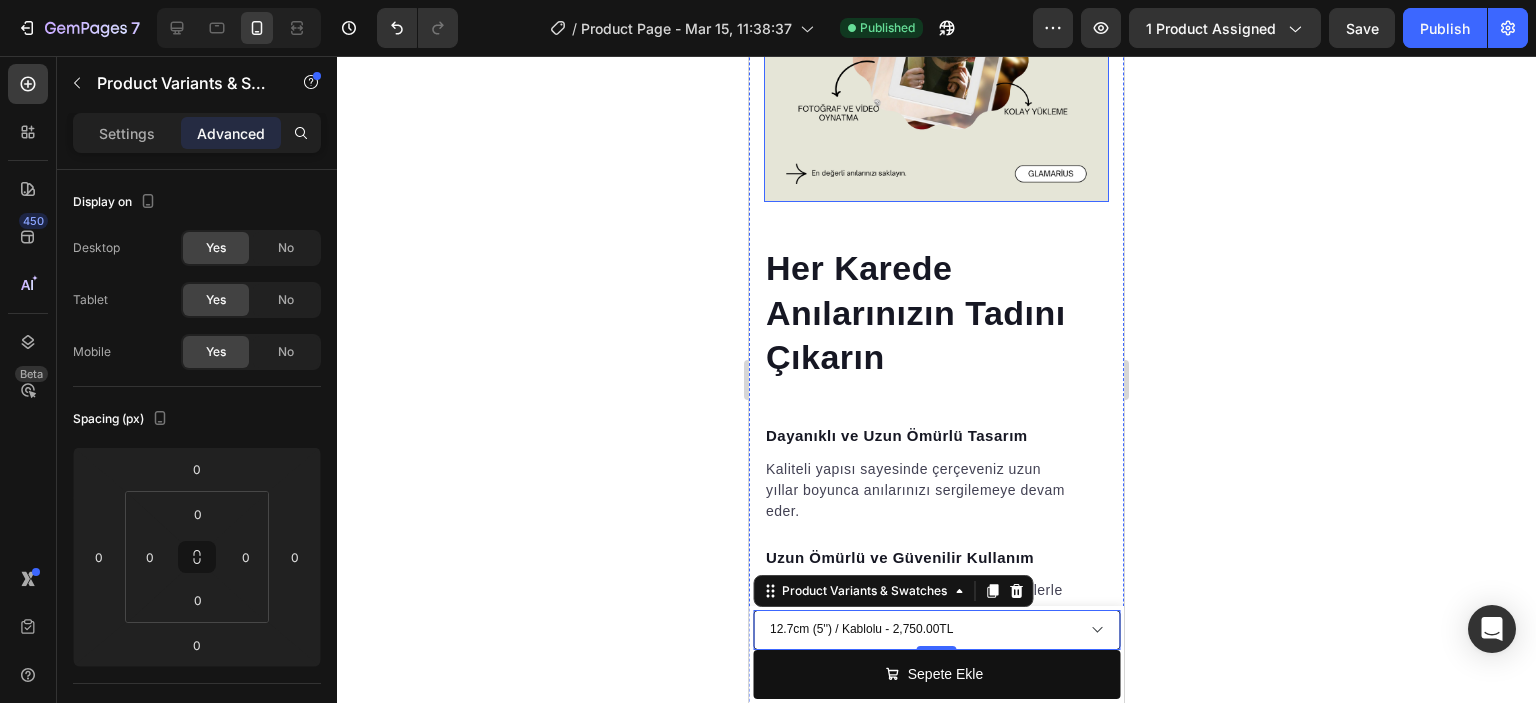 scroll, scrollTop: 3203, scrollLeft: 0, axis: vertical 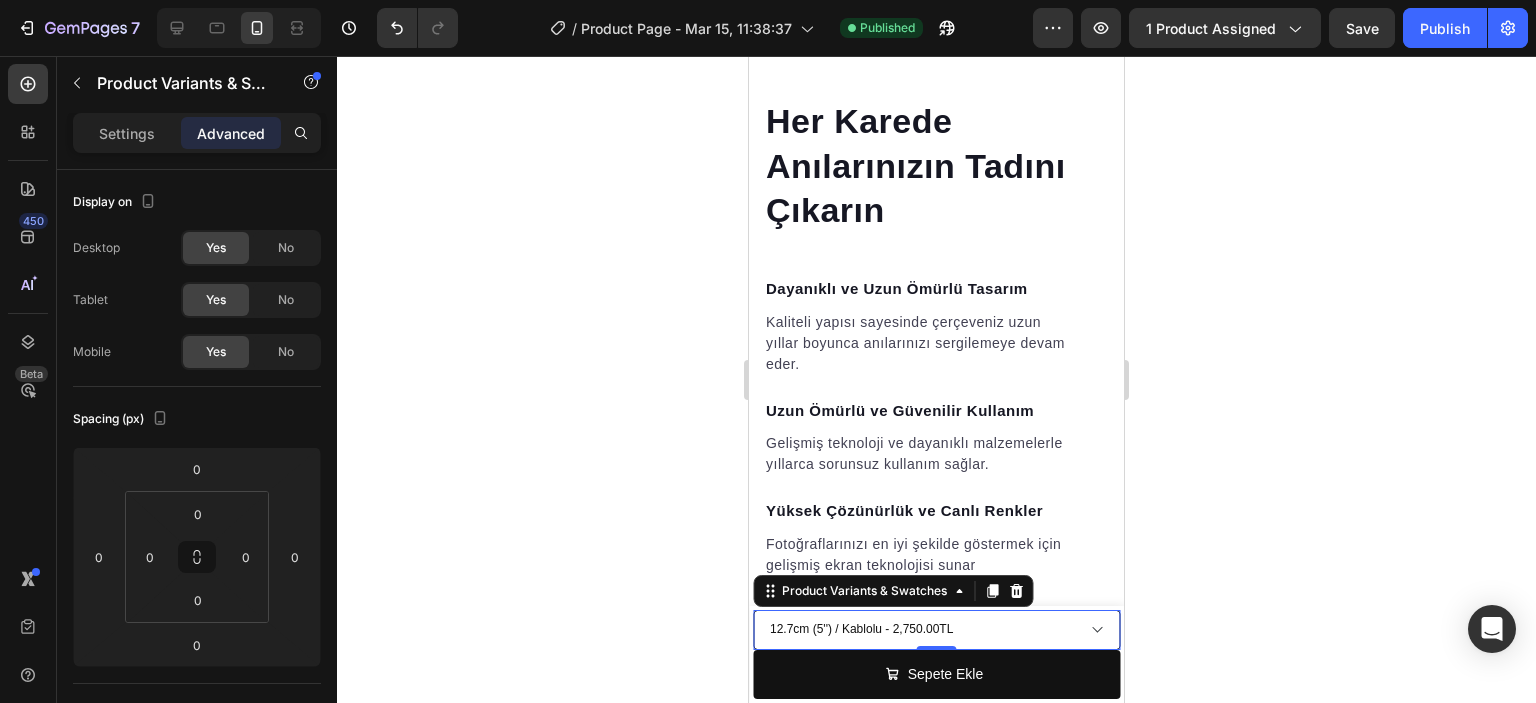click on "12.7cm (5'') / Kablolu - 2,750.00TL  12.7cm (5'') / Kablosuz - 3,000.00TL  17.8cm (7") / Kablolu - 3,500.00TL  17.8cm (7") / Kablosuz - 4,500.00TL  25.4cm (10") / Kablolu - 5,000.00TL  25.4cm (10") / Kablosuz - 5,500.00TL" at bounding box center (936, 630) 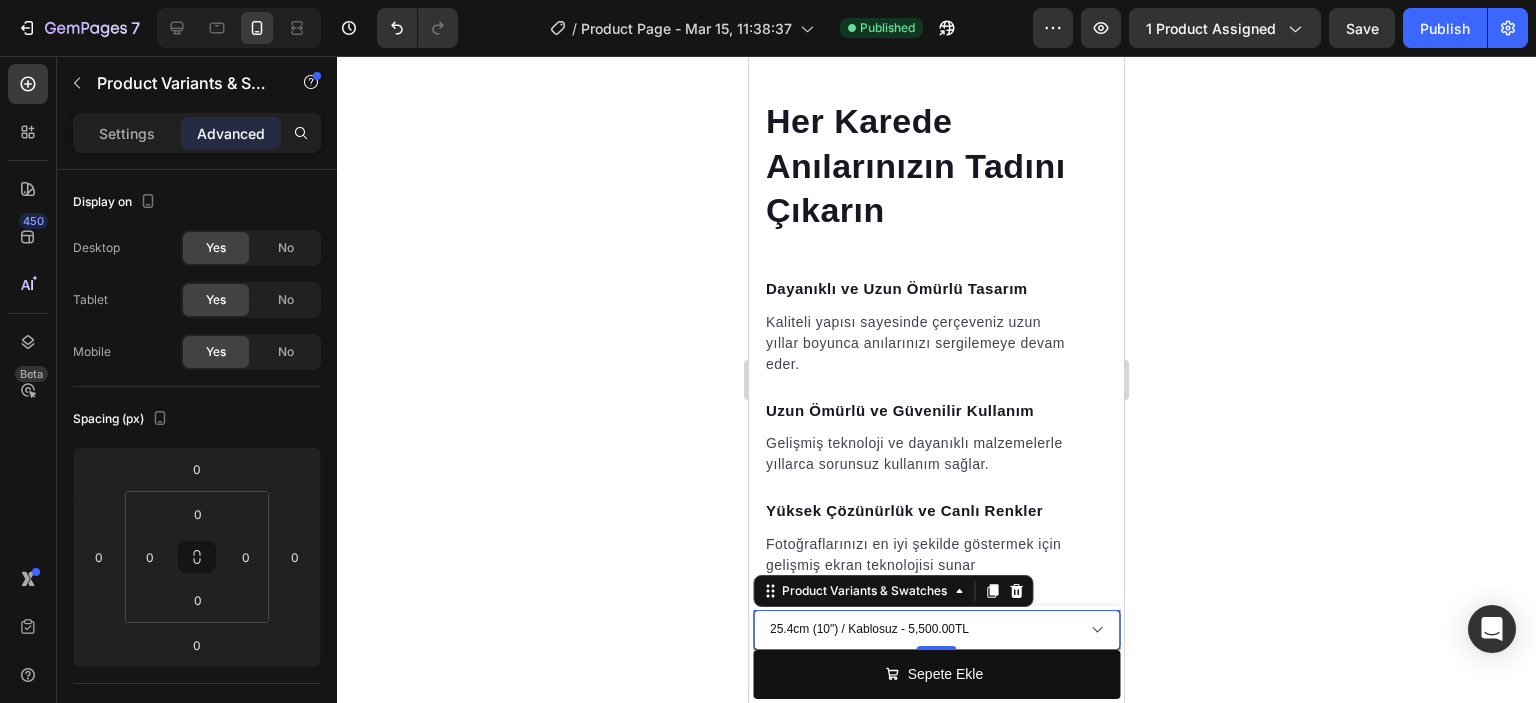 click on "12.7cm (5'') / Kablolu - 2,750.00TL  12.7cm (5'') / Kablosuz - 3,000.00TL  17.8cm (7") / Kablolu - 3,500.00TL  17.8cm (7") / Kablosuz - 4,500.00TL  25.4cm (10") / Kablolu - 5,000.00TL  25.4cm (10") / Kablosuz - 5,500.00TL" at bounding box center (936, 630) 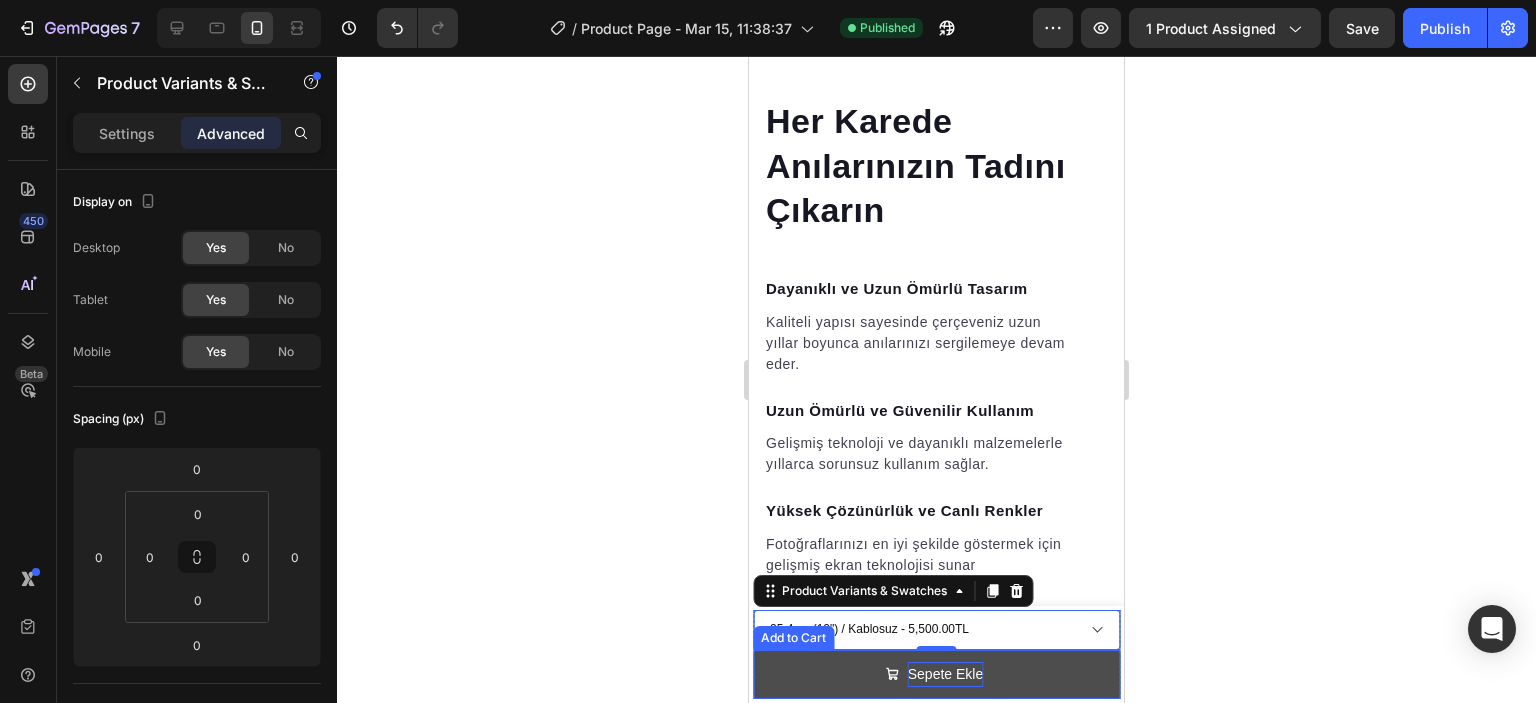 click on "Sepete Ekle" at bounding box center [946, 674] 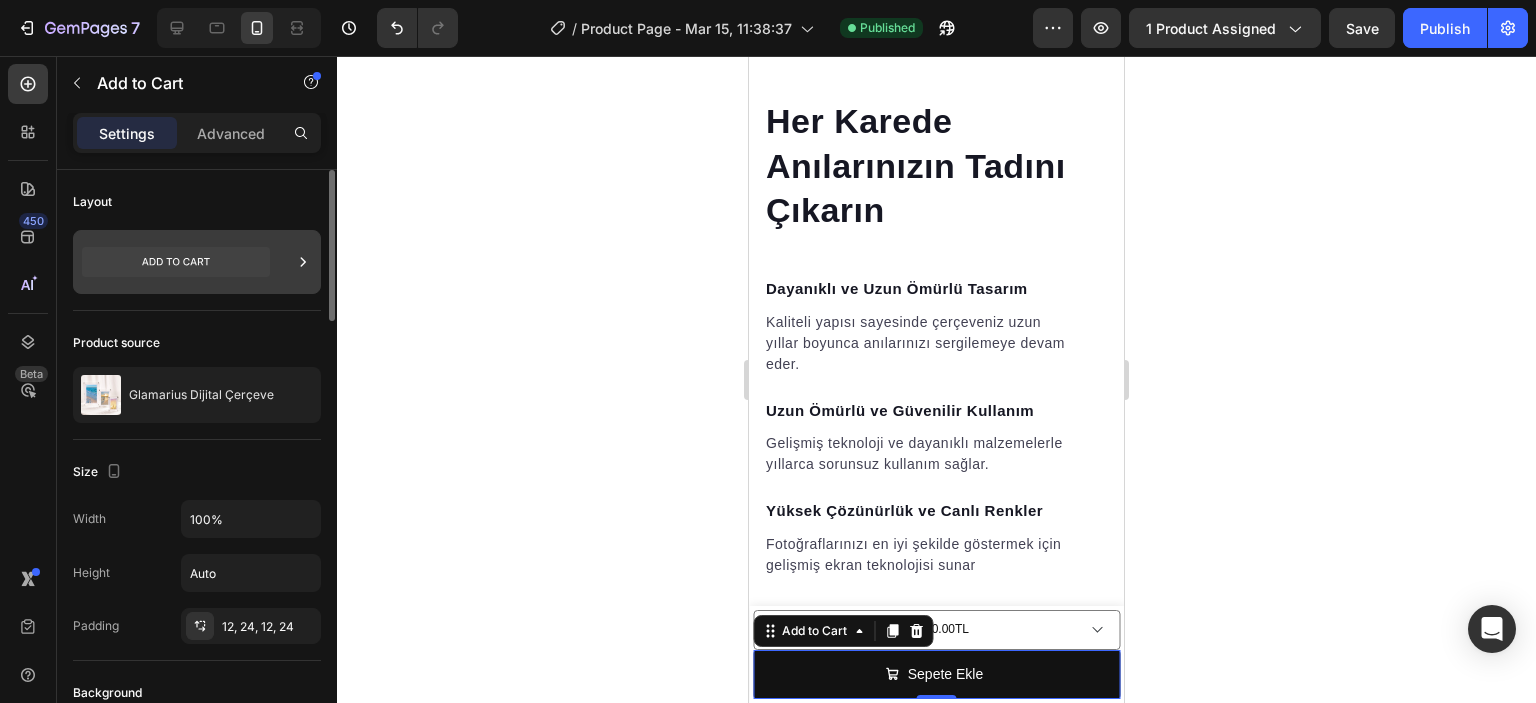 click 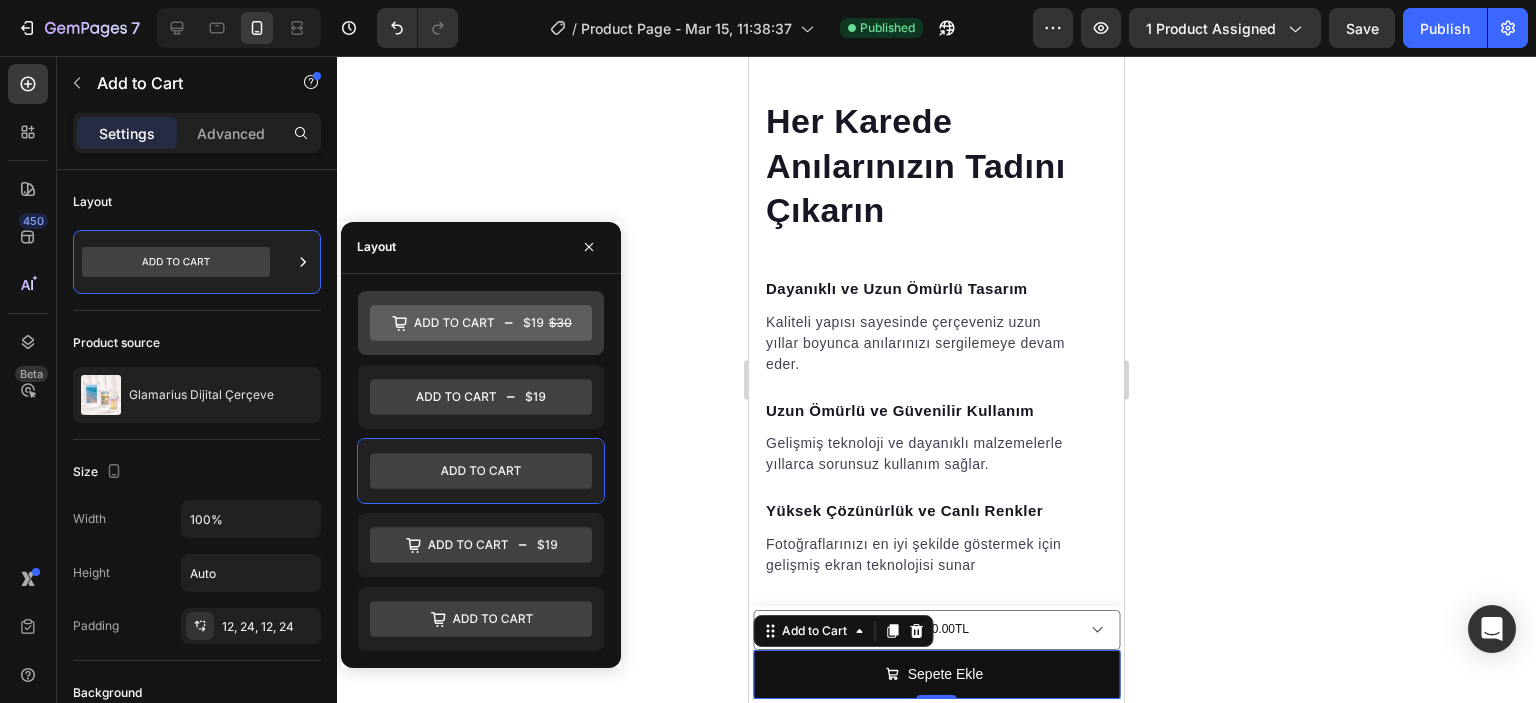 click 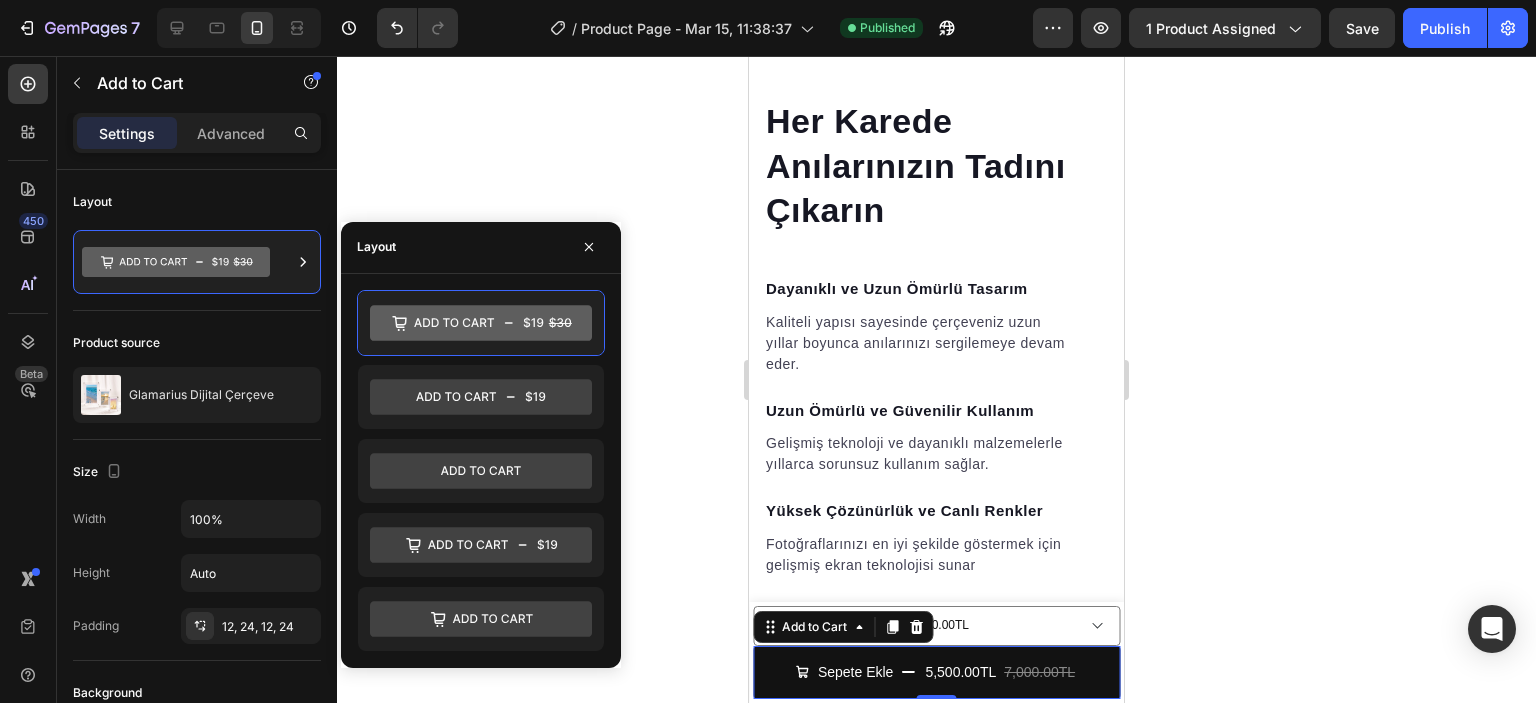 click 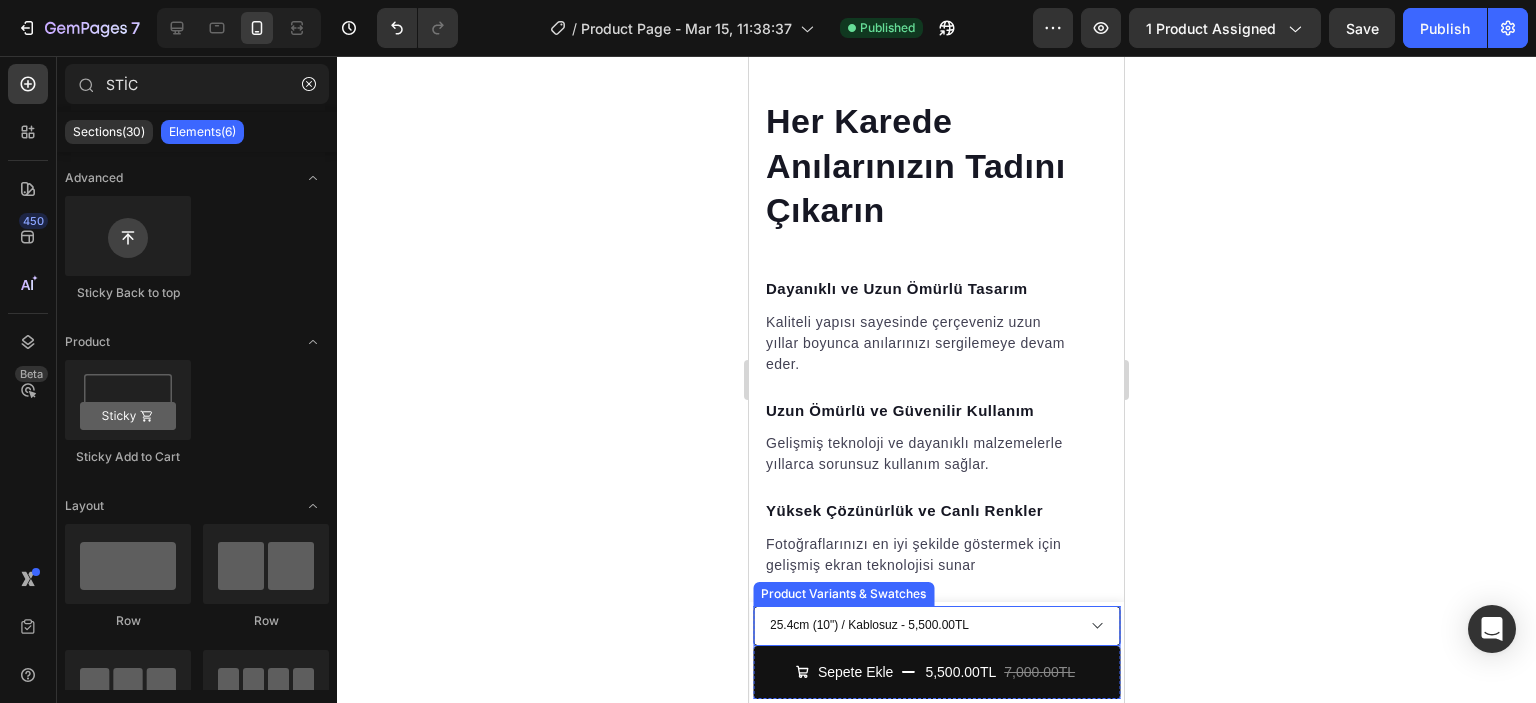 click on "12.7cm (5'') / Kablolu - 2,750.00TL  12.7cm (5'') / Kablosuz - 3,000.00TL  17.8cm (7") / Kablolu - 3,500.00TL  17.8cm (7") / Kablosuz - 4,500.00TL  25.4cm (10") / Kablolu - 5,000.00TL  25.4cm (10") / Kablosuz - 5,500.00TL" at bounding box center [936, 626] 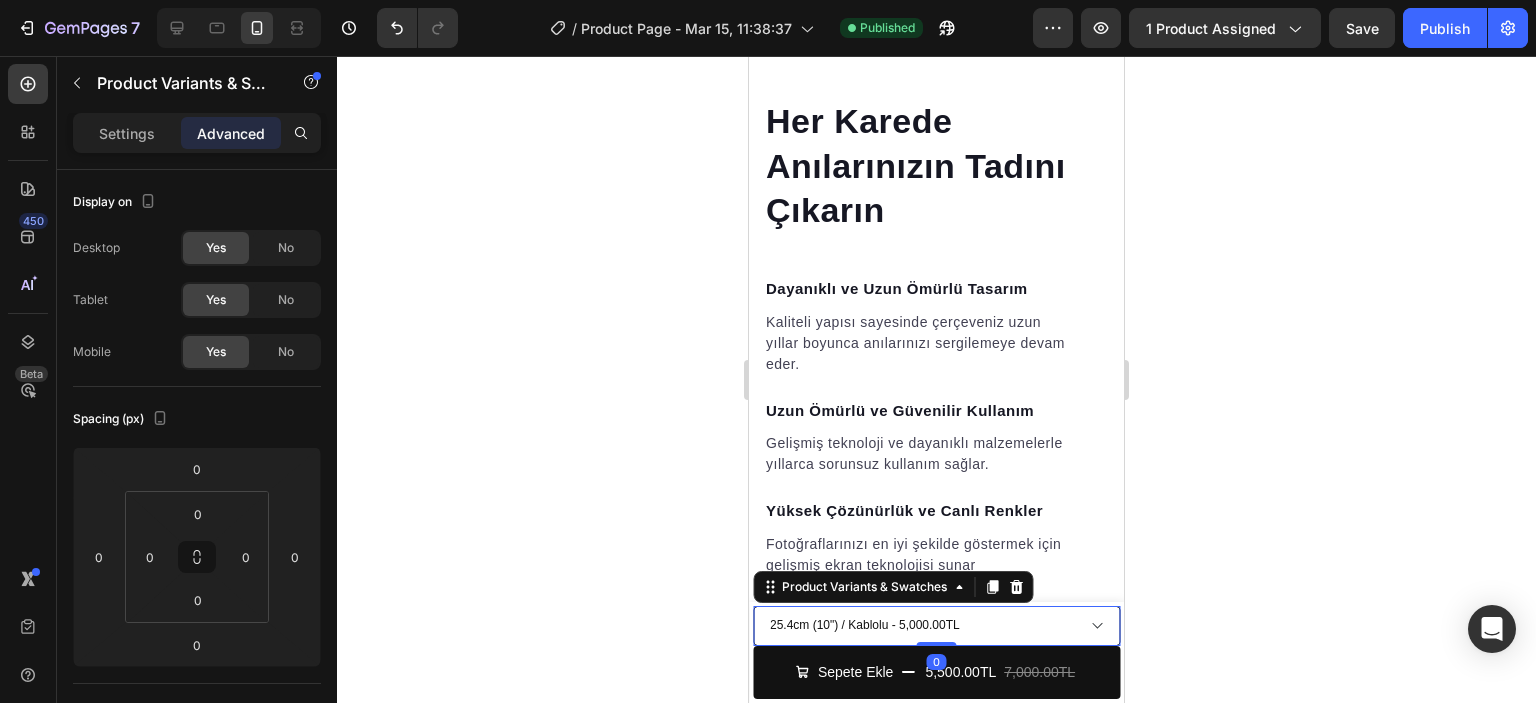 click on "12.7cm (5'') / Kablolu - 2,750.00TL  12.7cm (5'') / Kablosuz - 3,000.00TL  17.8cm (7") / Kablolu - 3,500.00TL  17.8cm (7") / Kablosuz - 4,500.00TL  25.4cm (10") / Kablolu - 5,000.00TL  25.4cm (10") / Kablosuz - 5,500.00TL" at bounding box center [936, 626] 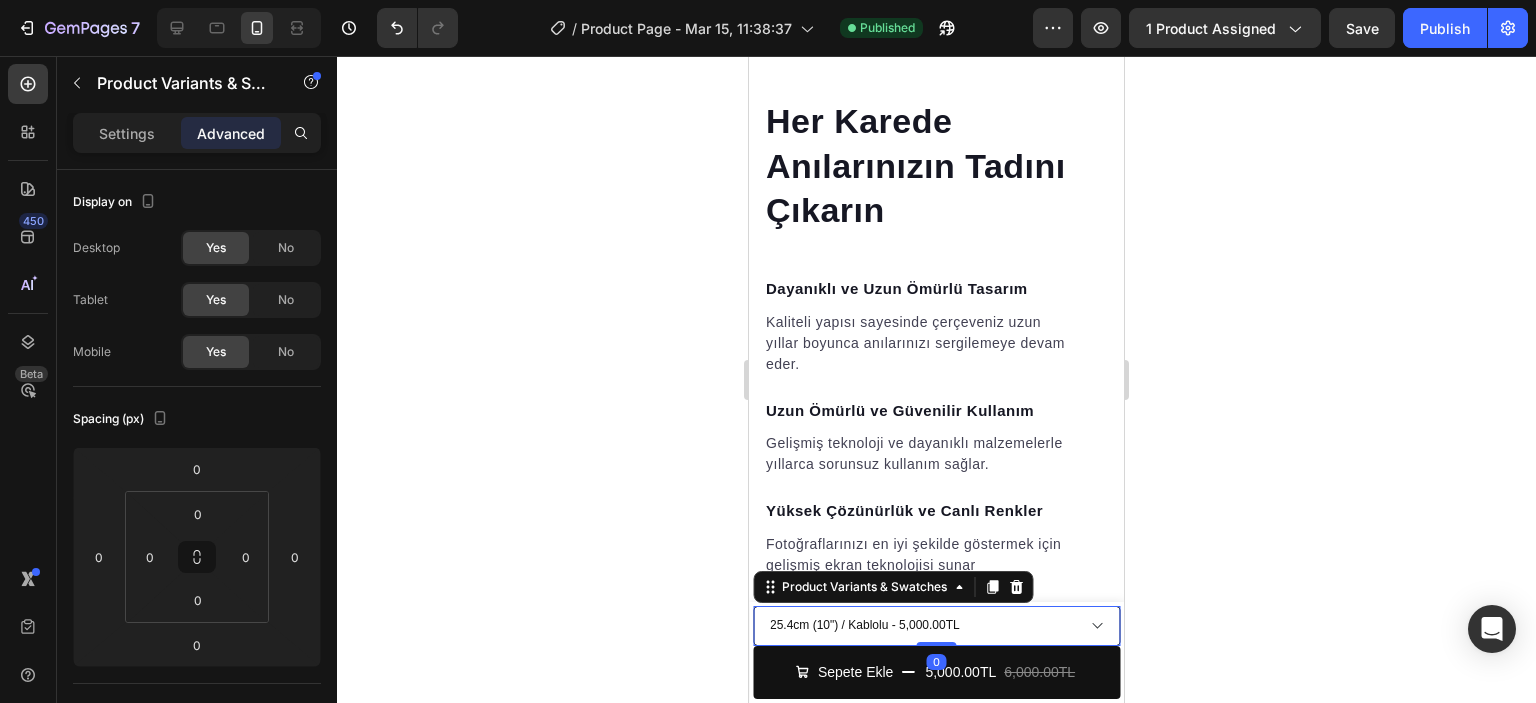 click on "12.7cm (5'') / Kablolu - 2,750.00TL  12.7cm (5'') / Kablosuz - 3,000.00TL  17.8cm (7") / Kablolu - 3,500.00TL  17.8cm (7") / Kablosuz - 4,500.00TL  25.4cm (10") / Kablolu - 5,000.00TL  25.4cm (10") / Kablosuz - 5,500.00TL" at bounding box center [936, 626] 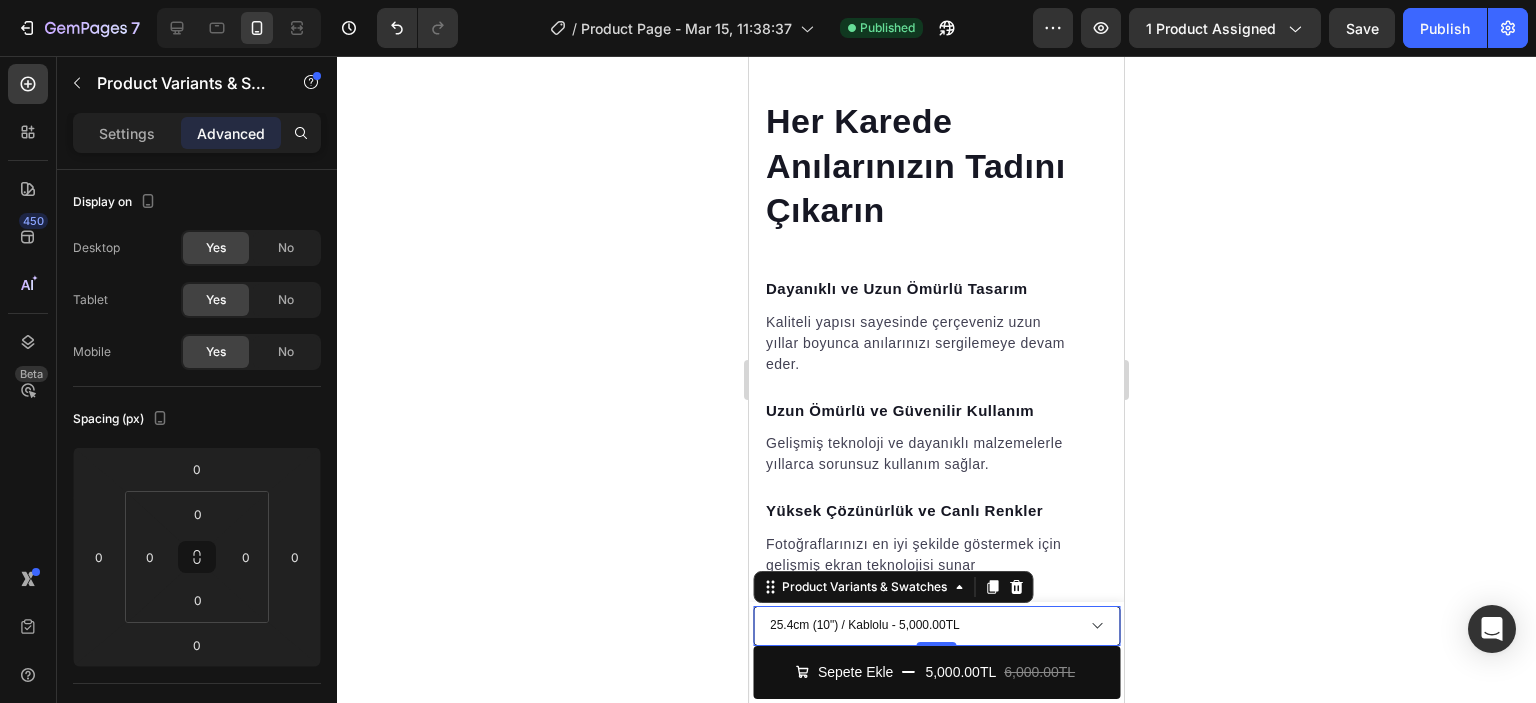 select on "557839047180747761" 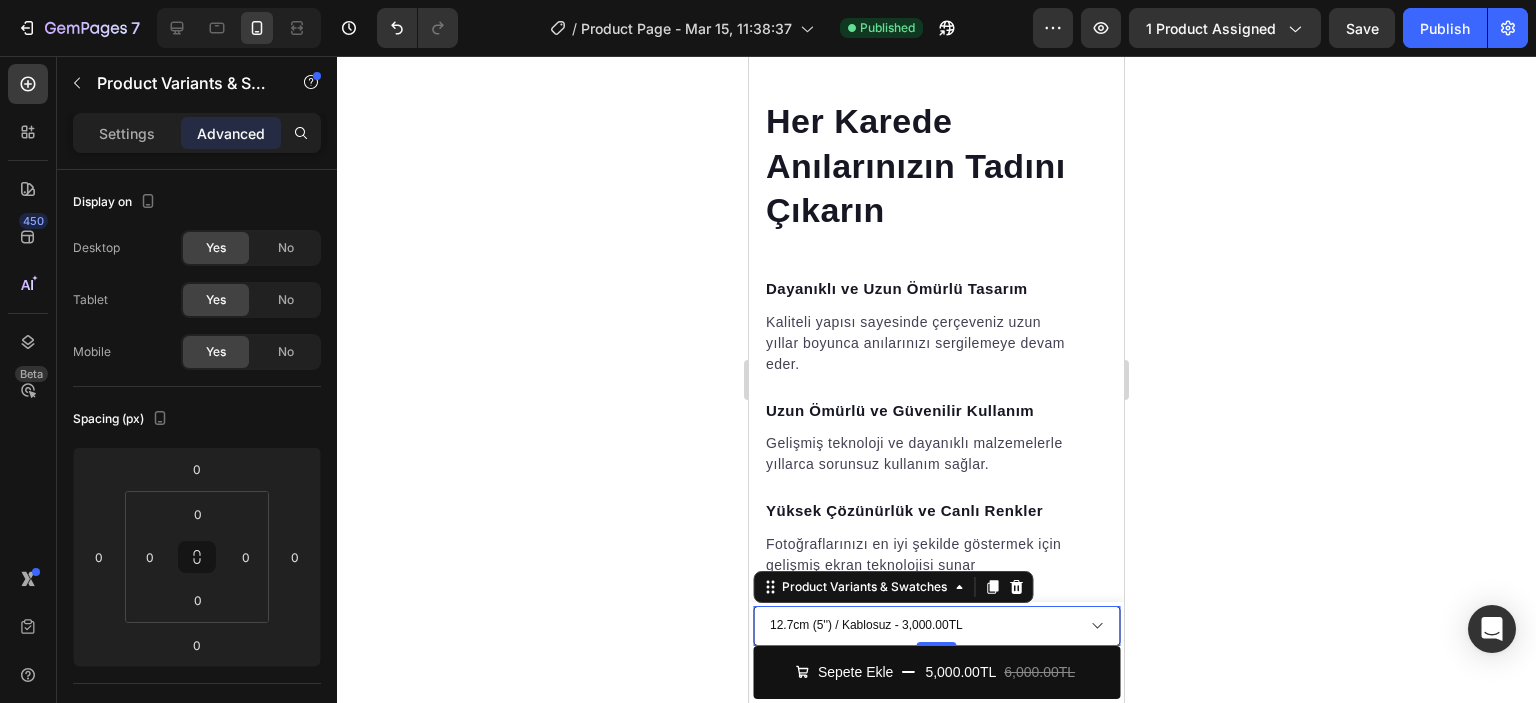 click on "12.7cm (5'') / Kablolu - 2,750.00TL  12.7cm (5'') / Kablosuz - 3,000.00TL  17.8cm (7") / Kablolu - 3,500.00TL  17.8cm (7") / Kablosuz - 4,500.00TL  25.4cm (10") / Kablolu - 5,000.00TL  25.4cm (10") / Kablosuz - 5,500.00TL" at bounding box center (936, 626) 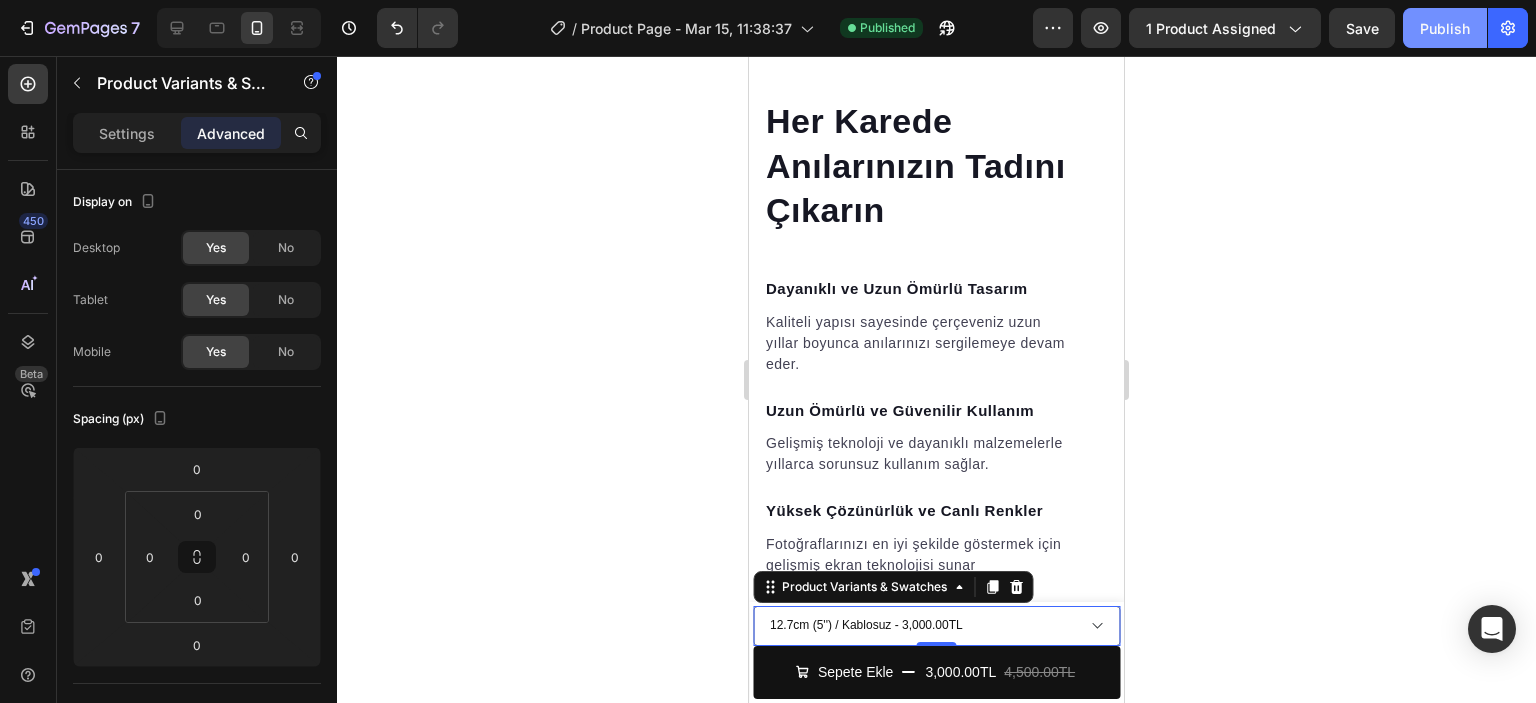 click on "Publish" at bounding box center (1445, 28) 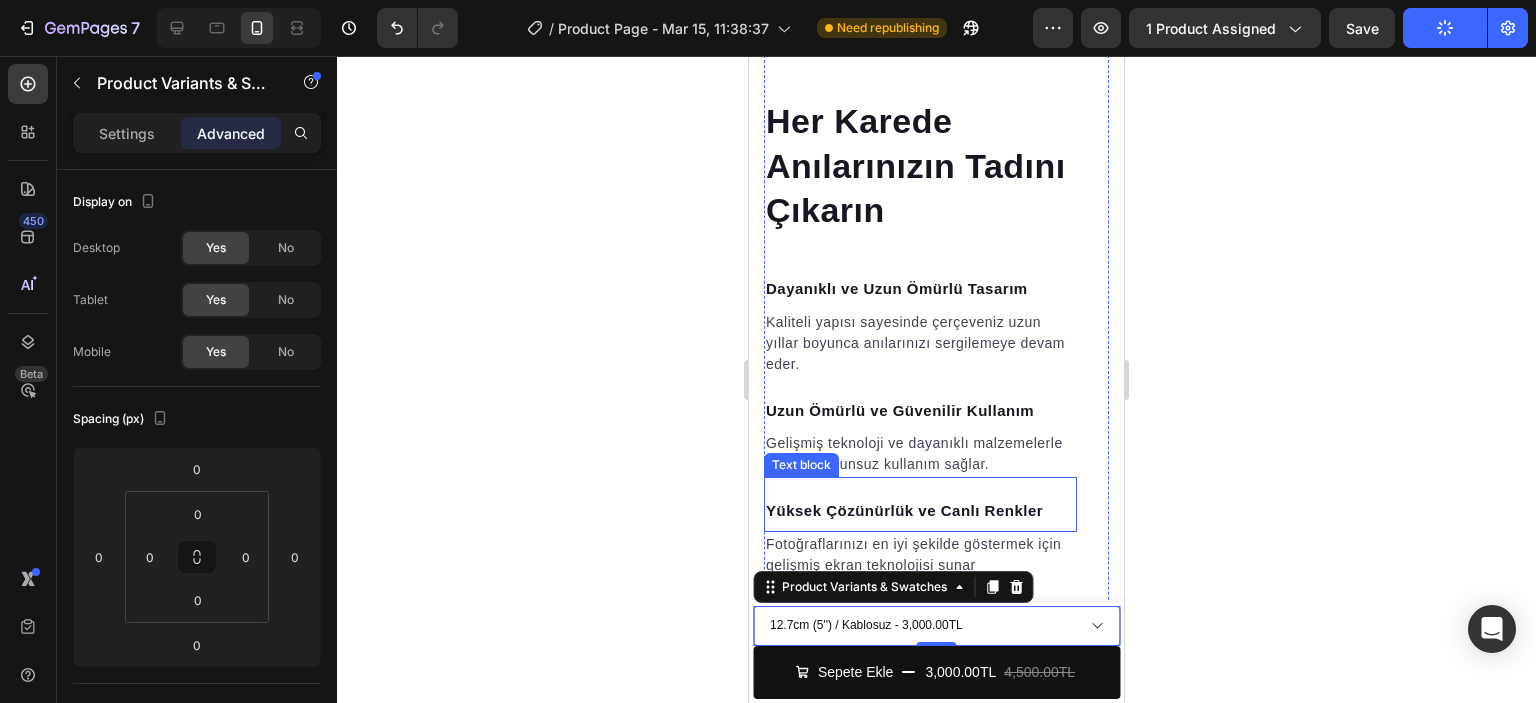 scroll, scrollTop: 2803, scrollLeft: 0, axis: vertical 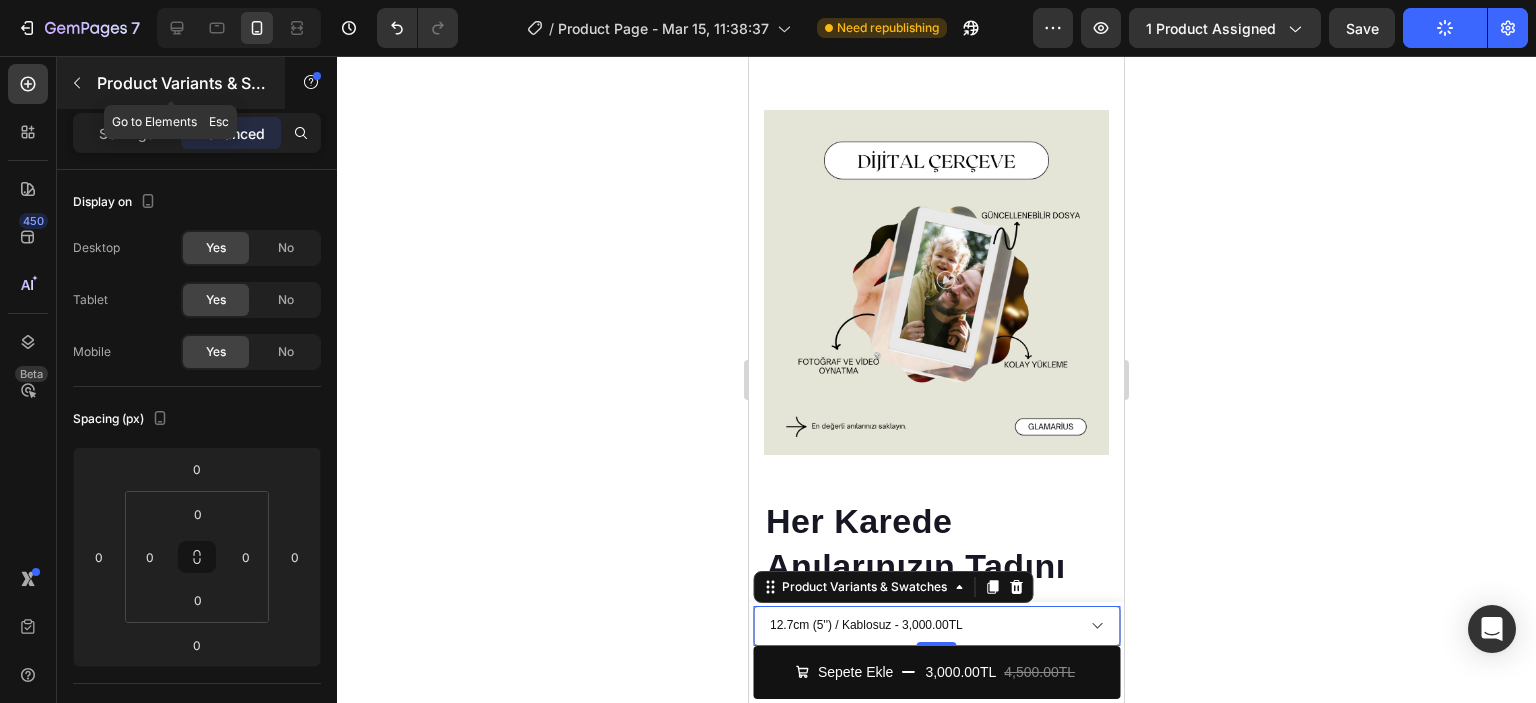 click at bounding box center [77, 83] 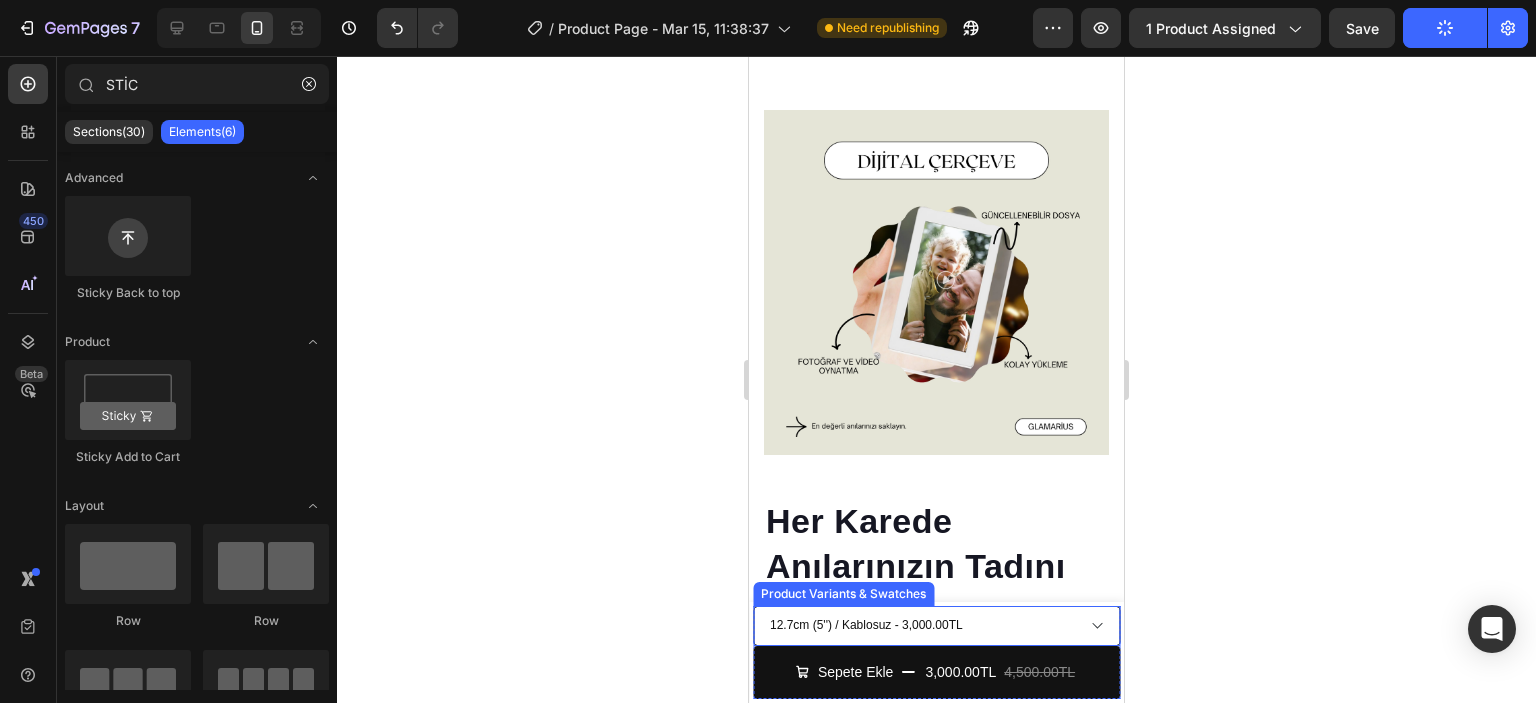 click on "12.7cm (5'') / Kablolu - 2,750.00TL  12.7cm (5'') / Kablosuz - 3,000.00TL  17.8cm (7") / Kablolu - 3,500.00TL  17.8cm (7") / Kablosuz - 4,500.00TL  25.4cm (10") / Kablolu - 5,000.00TL  25.4cm (10") / Kablosuz - 5,500.00TL" at bounding box center (936, 626) 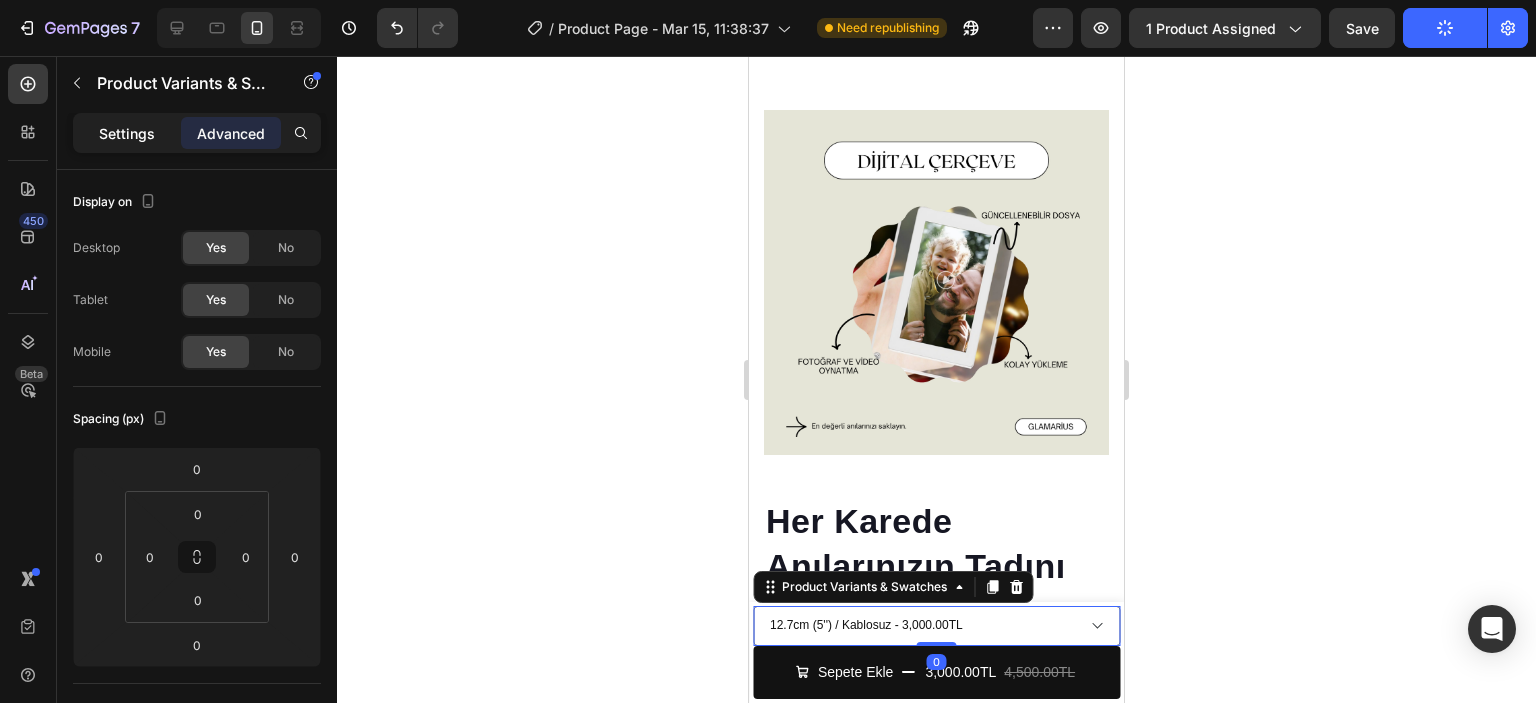 click on "Settings" at bounding box center (127, 133) 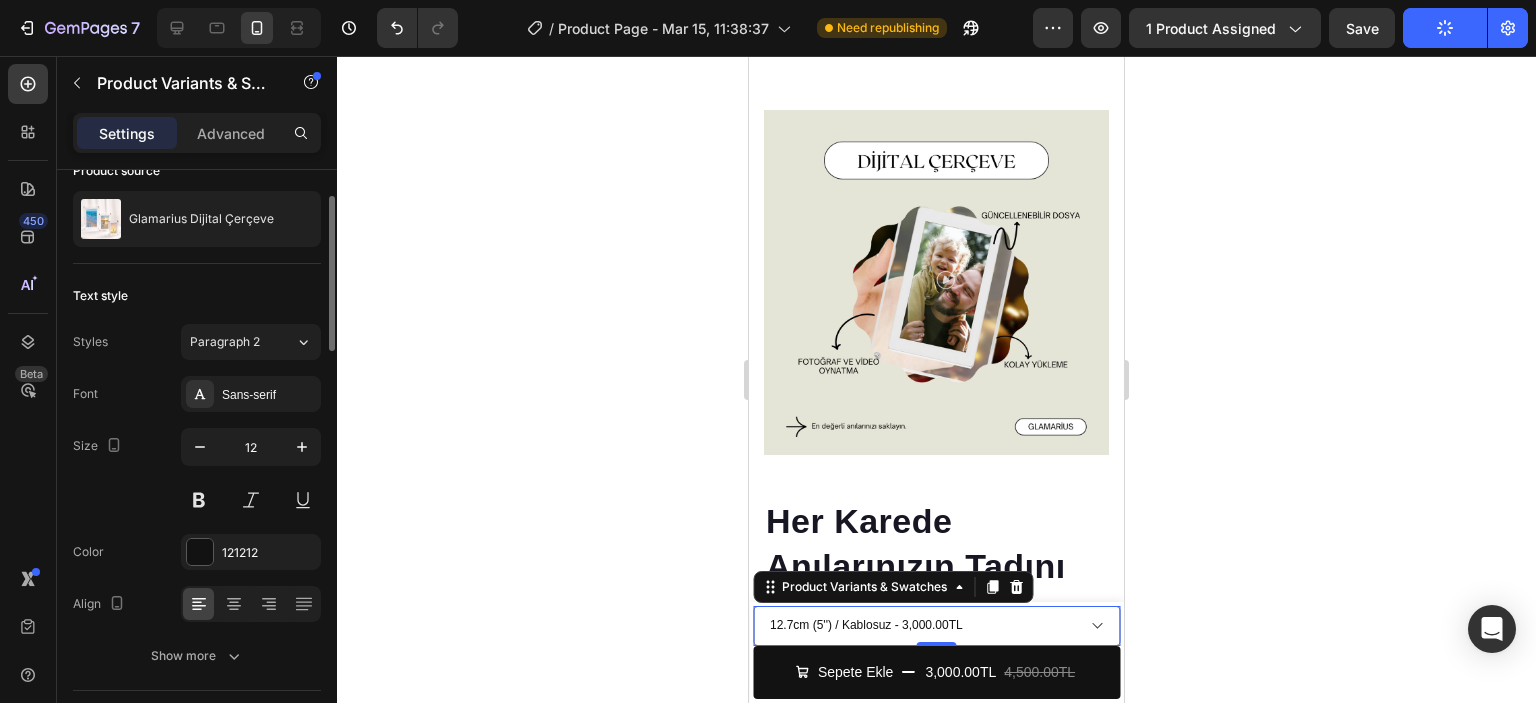 scroll, scrollTop: 200, scrollLeft: 0, axis: vertical 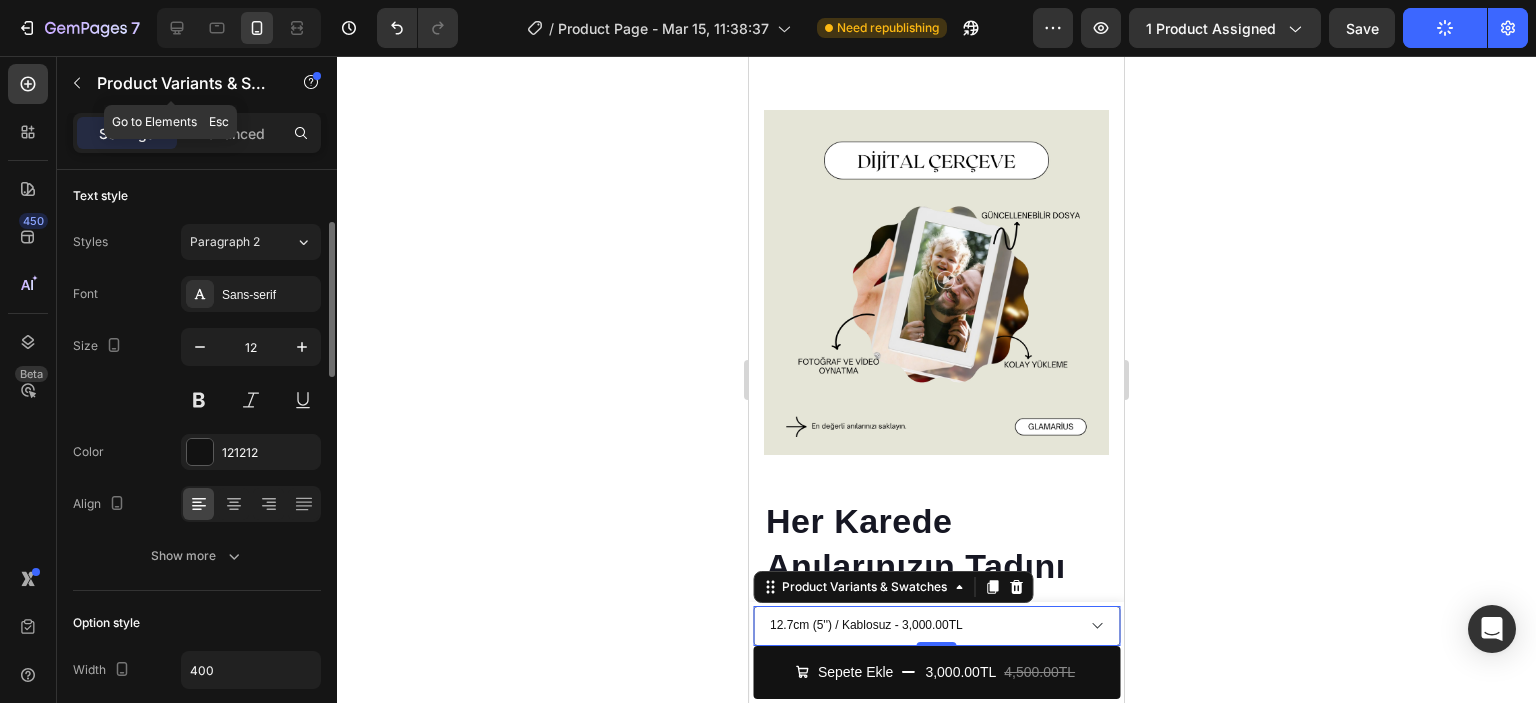 click at bounding box center [77, 83] 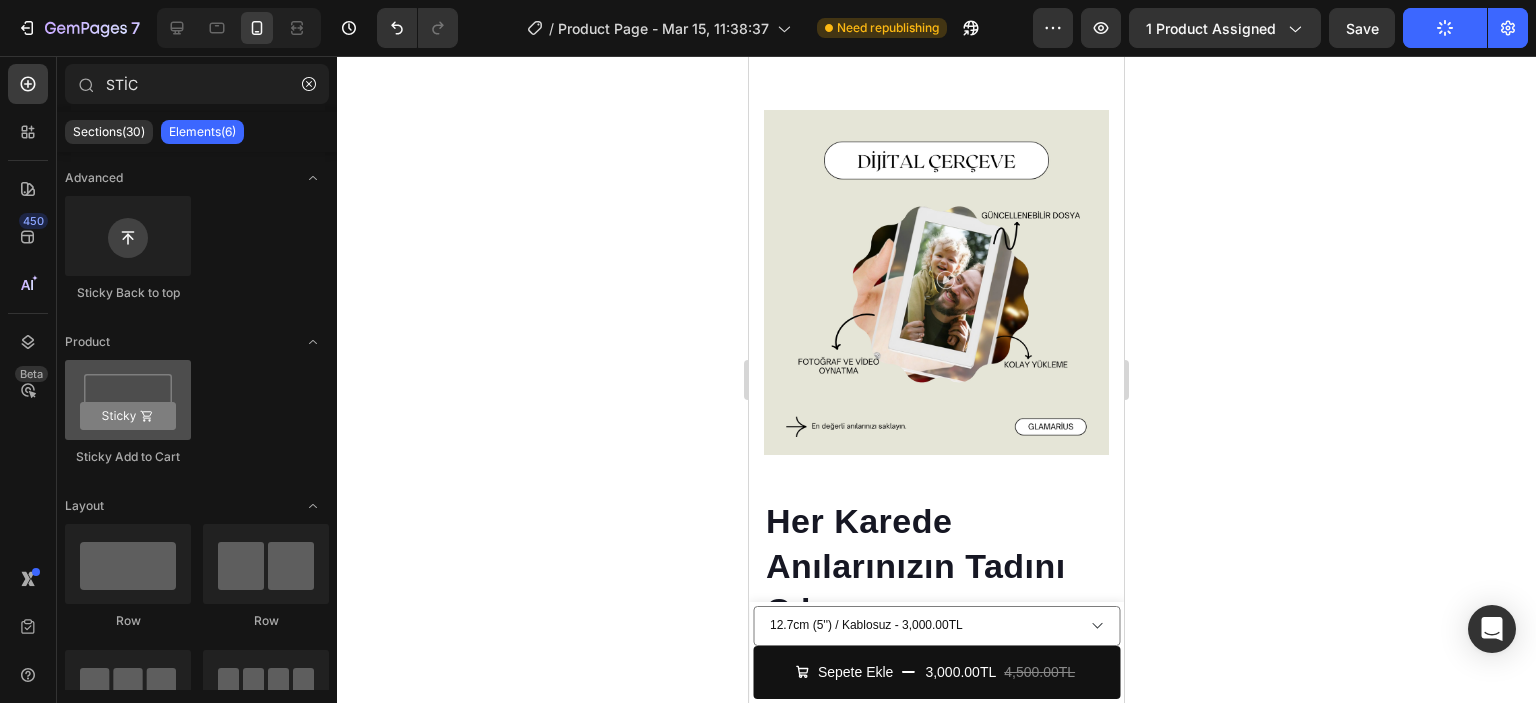 click at bounding box center (128, 400) 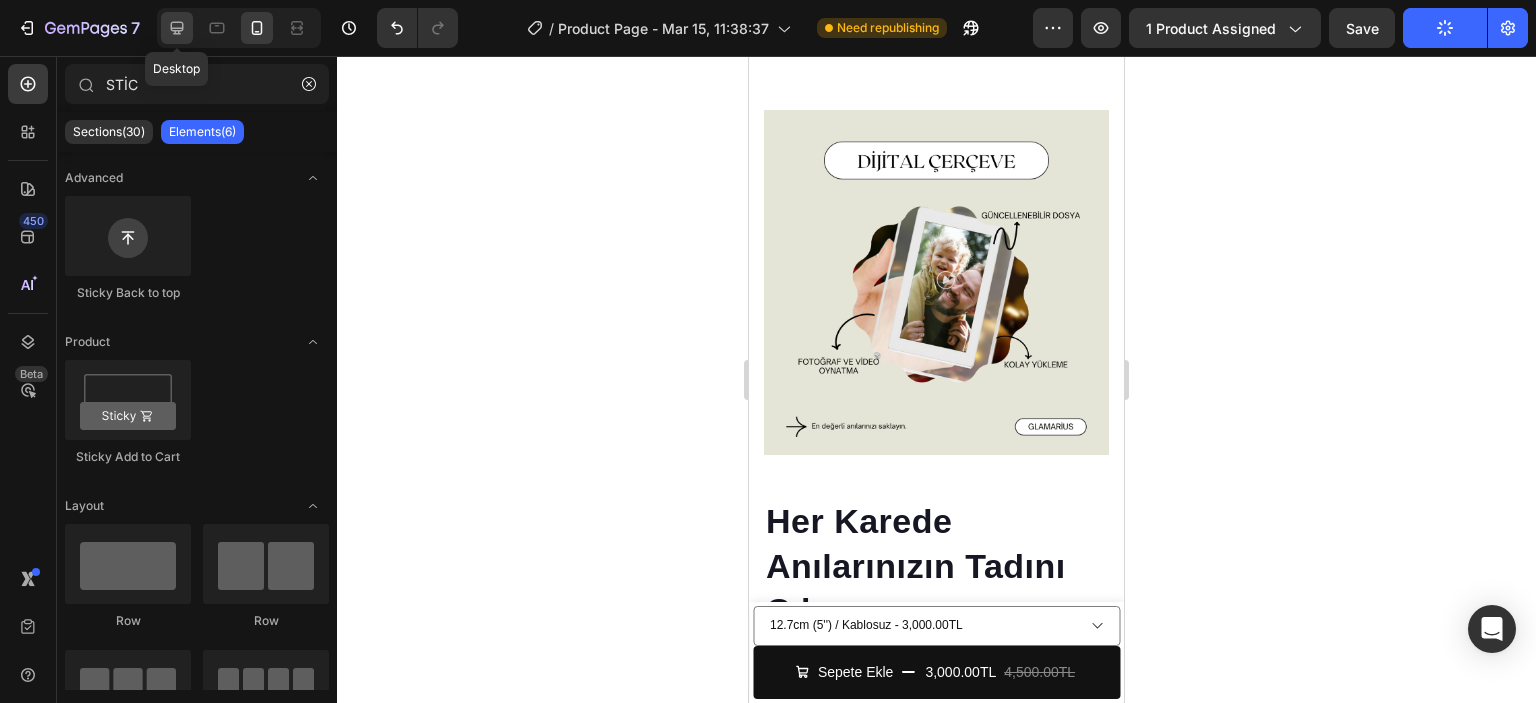 click 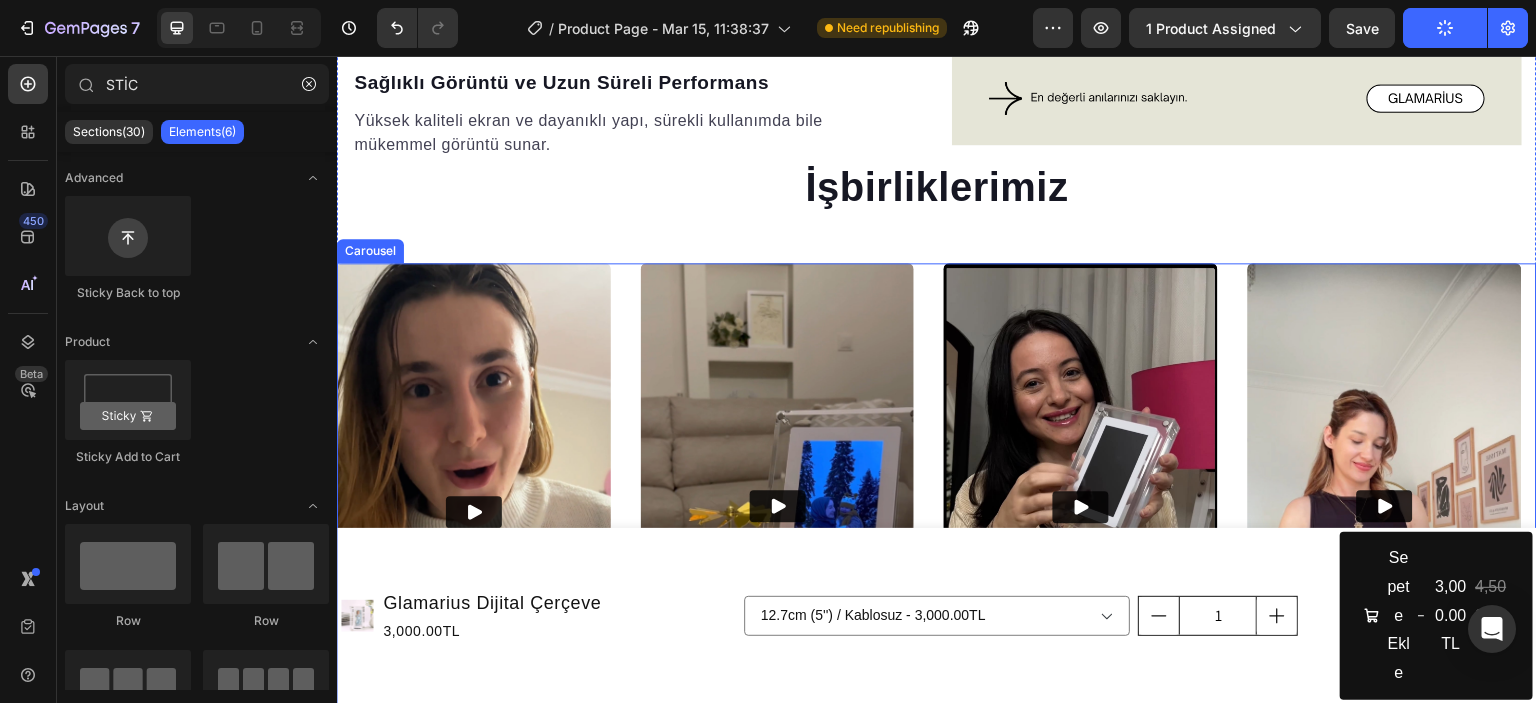 scroll, scrollTop: 3060, scrollLeft: 0, axis: vertical 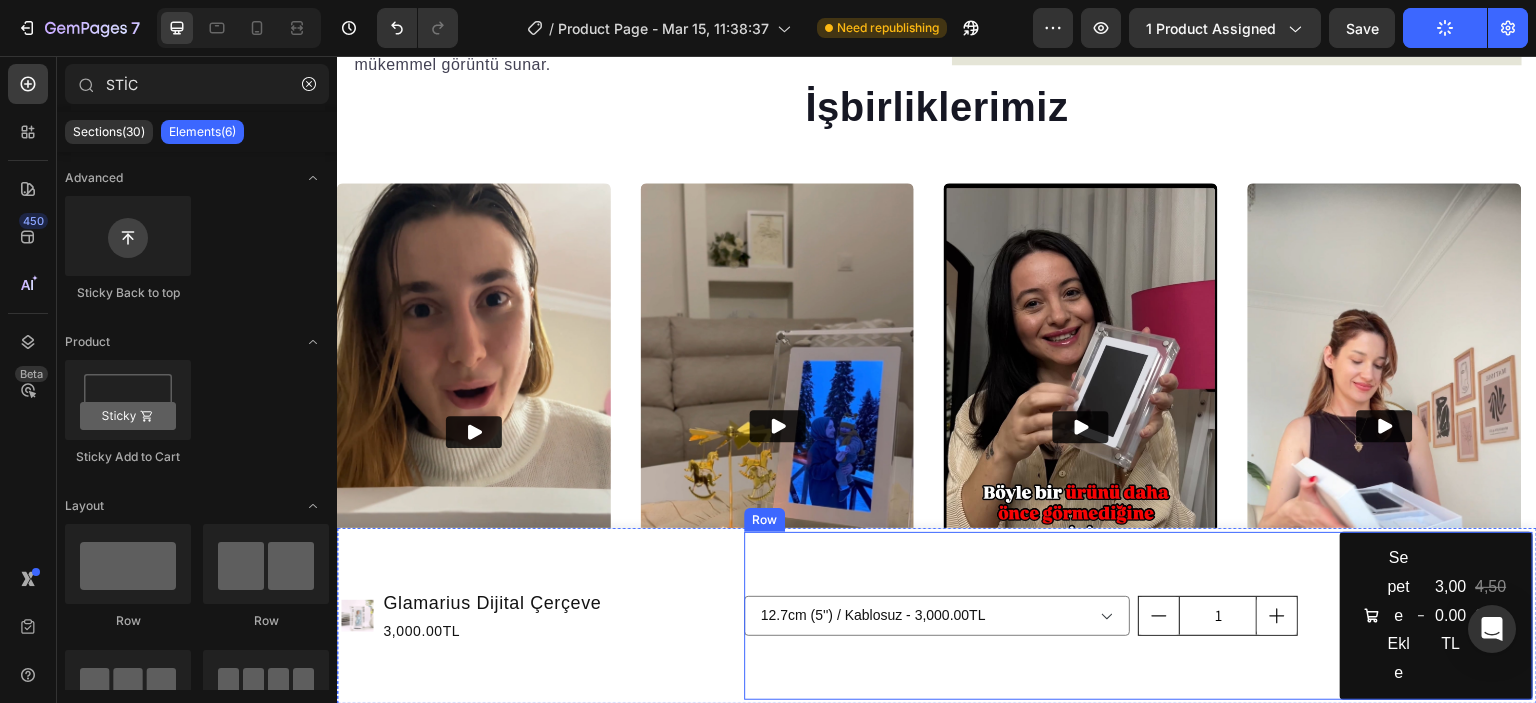 click on "1
Product Quantity" at bounding box center (1234, 616) 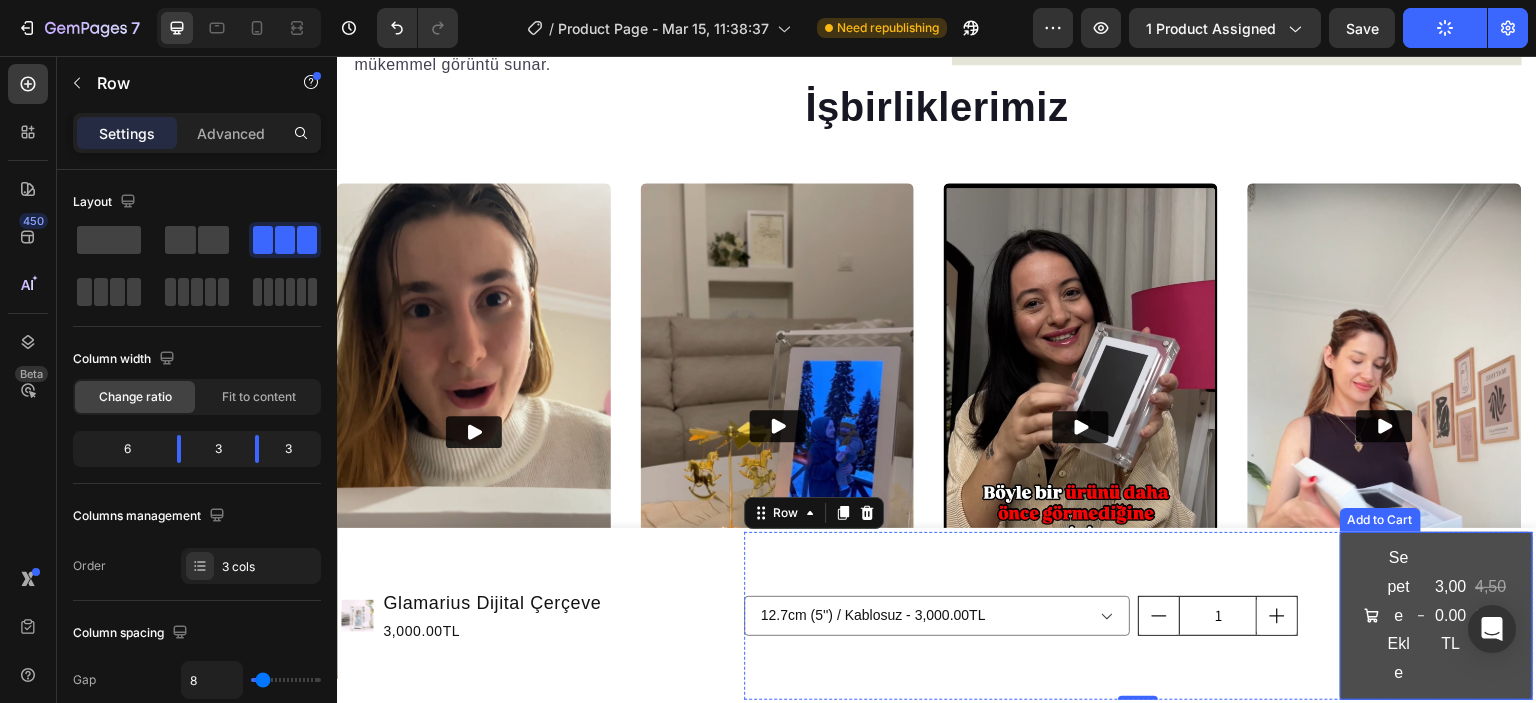 click on "4,500.00TL" at bounding box center [1491, 616] 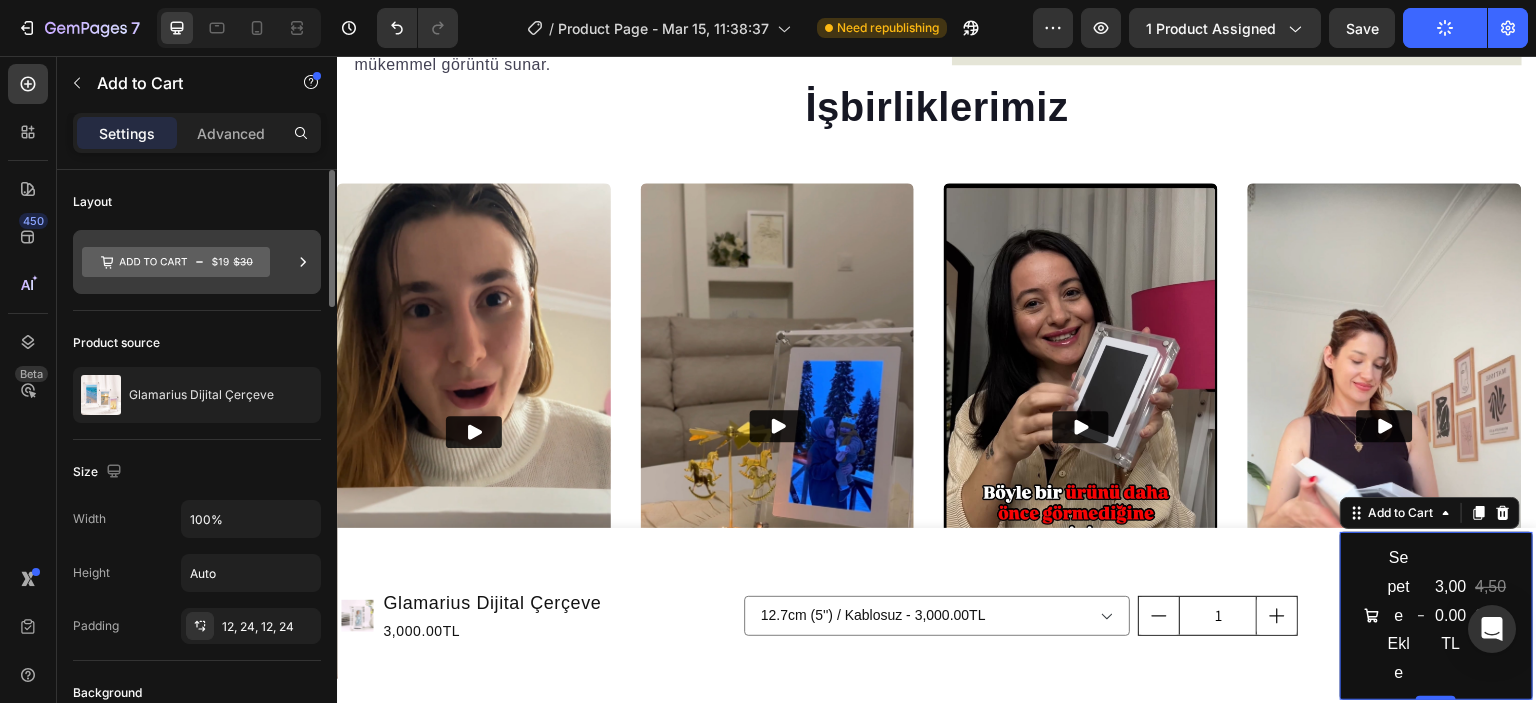 click 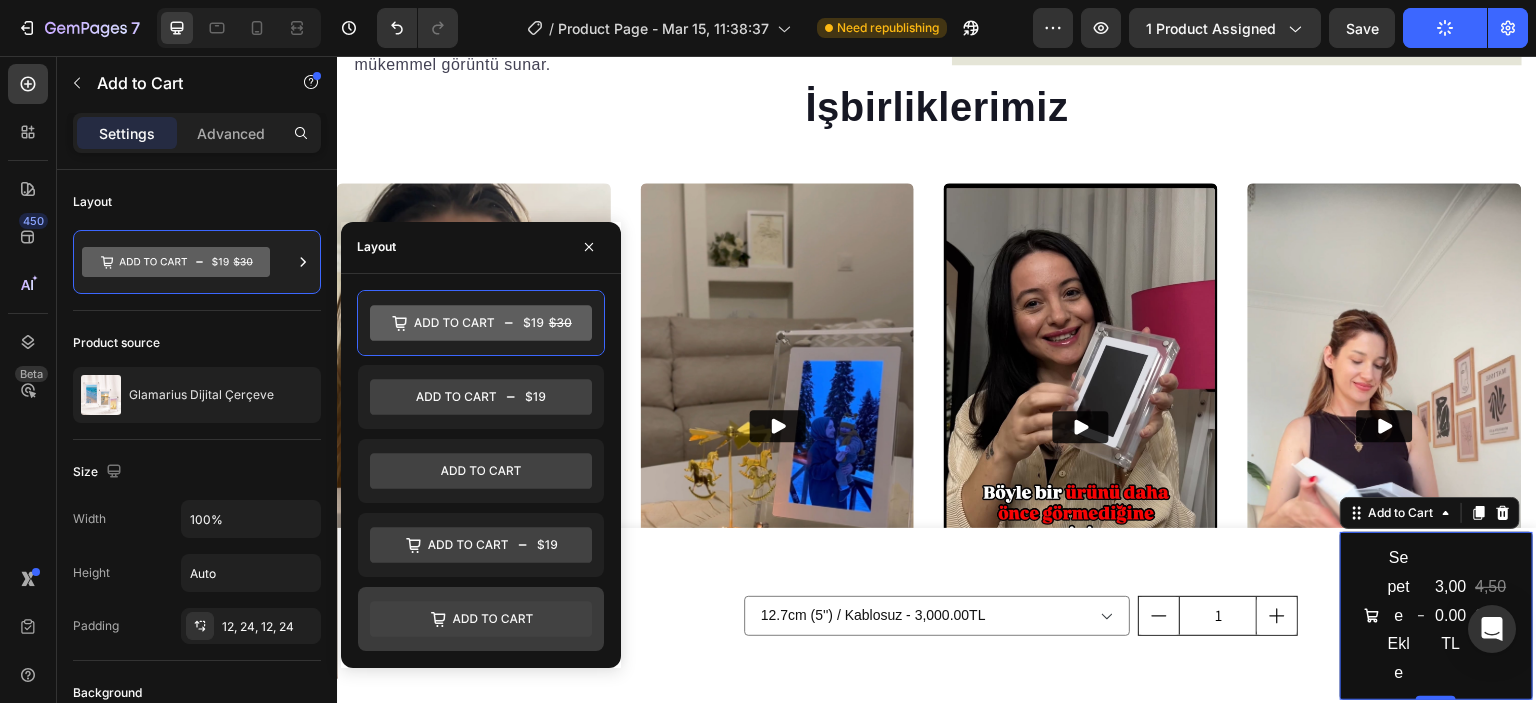 click 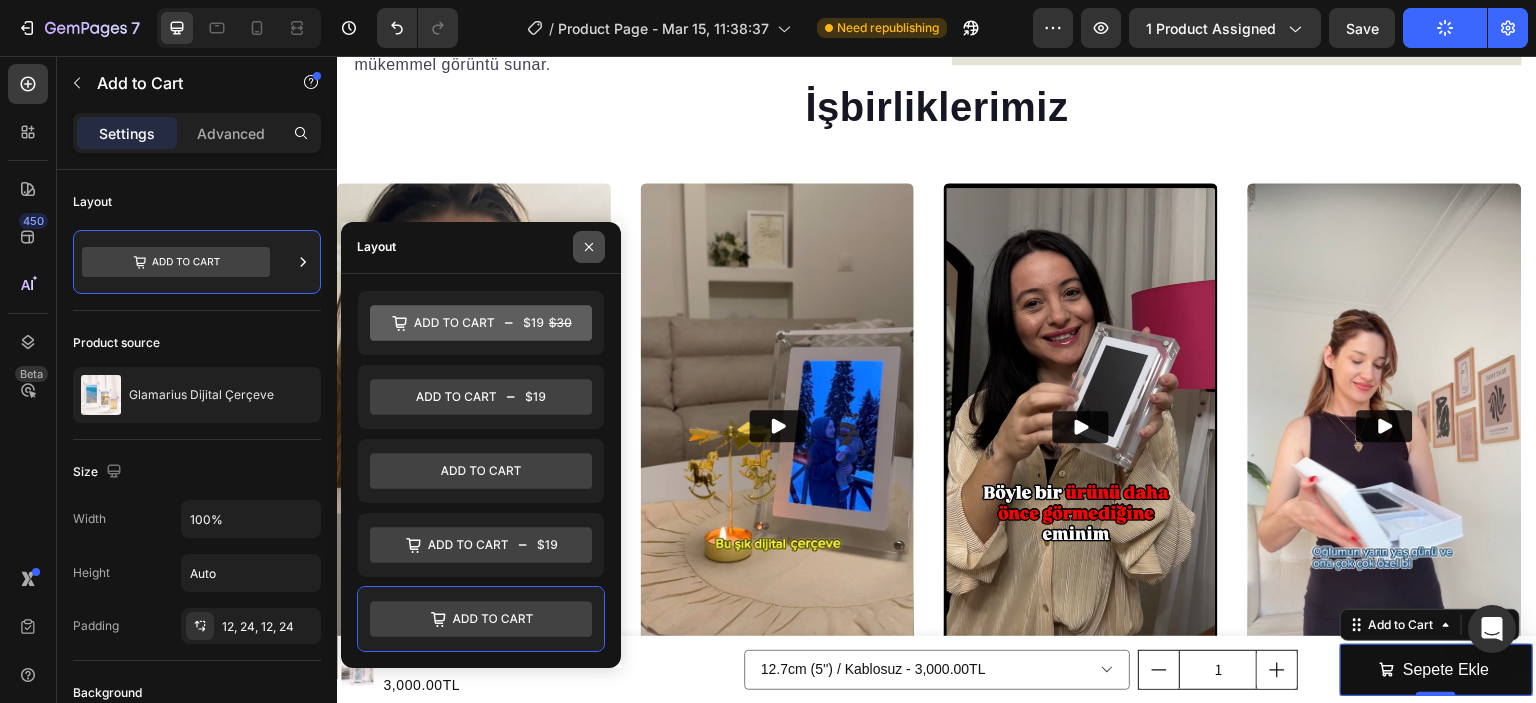 drag, startPoint x: 587, startPoint y: 237, endPoint x: 238, endPoint y: 255, distance: 349.46387 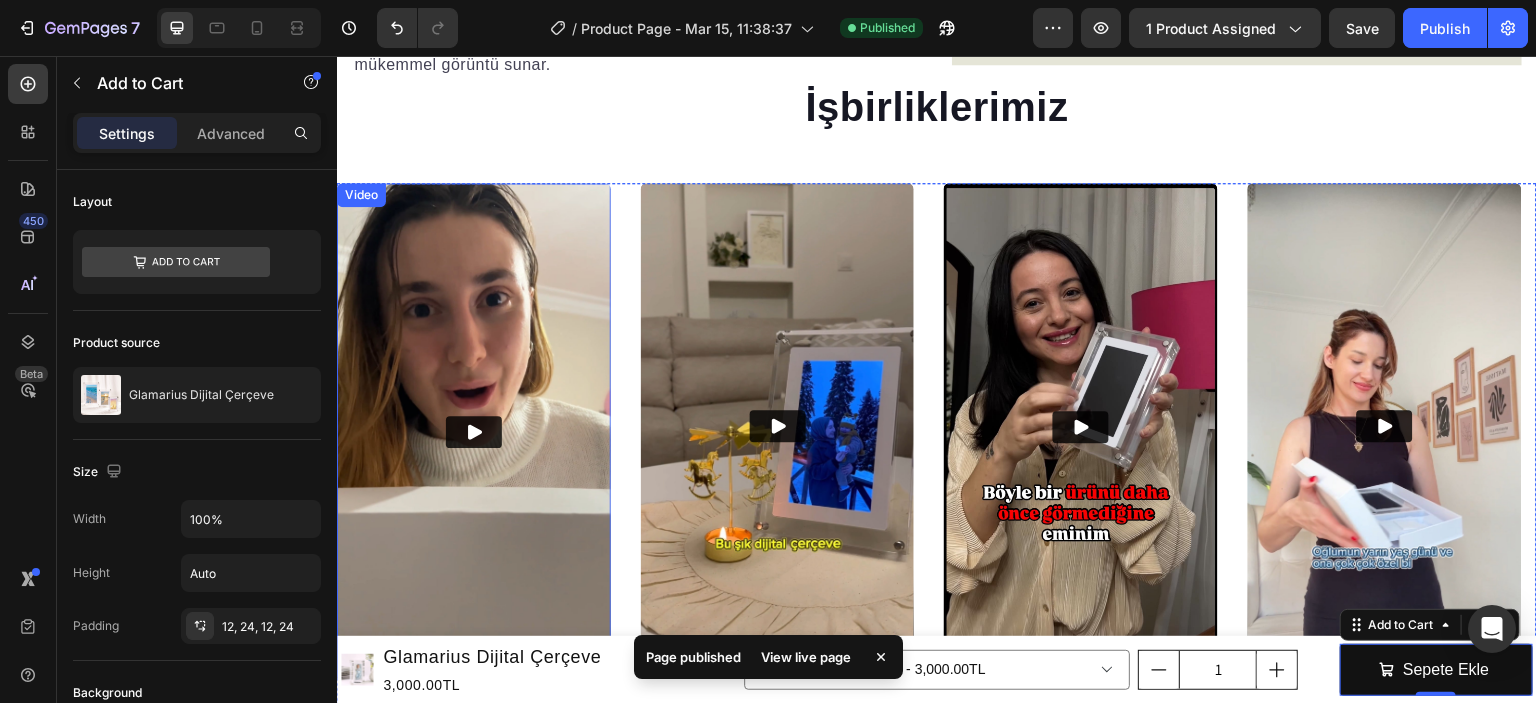 scroll, scrollTop: 100, scrollLeft: 0, axis: vertical 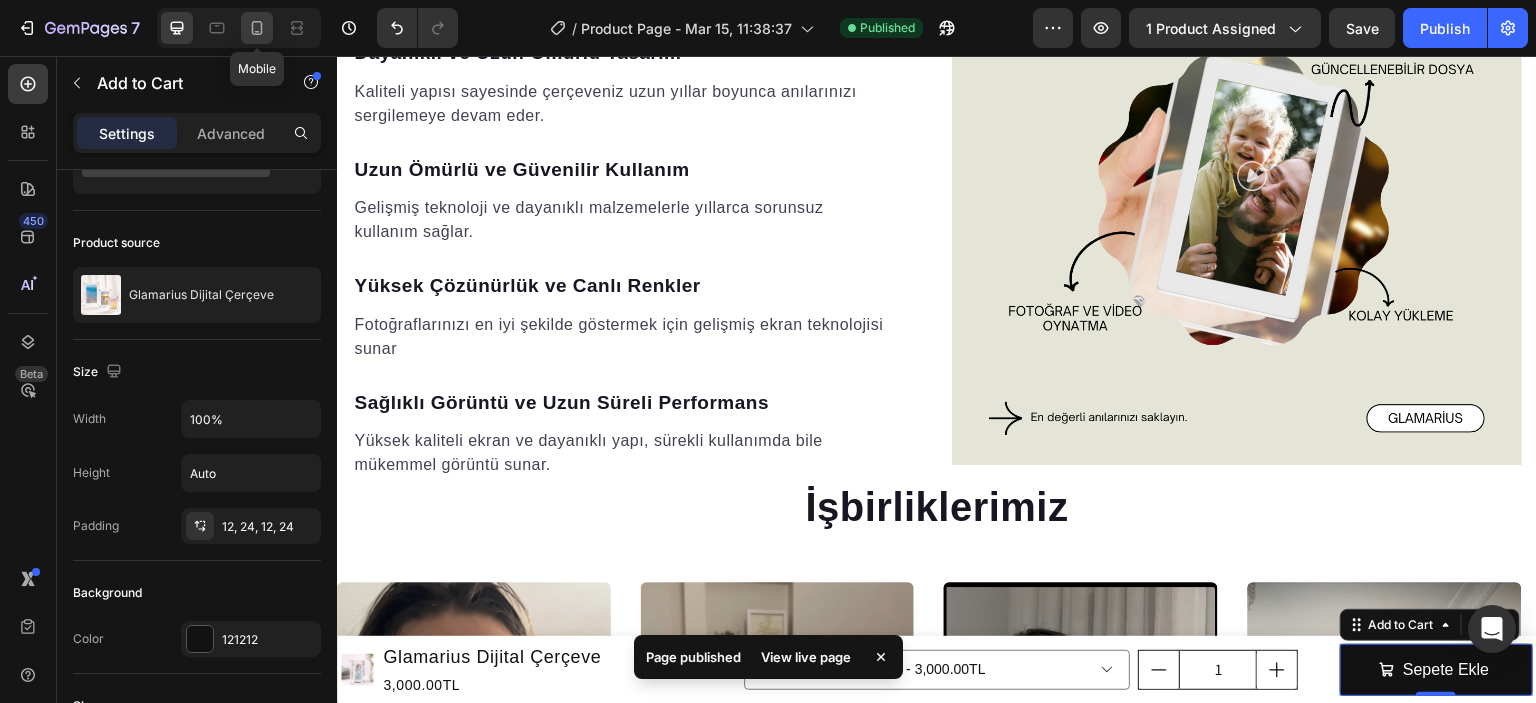 click 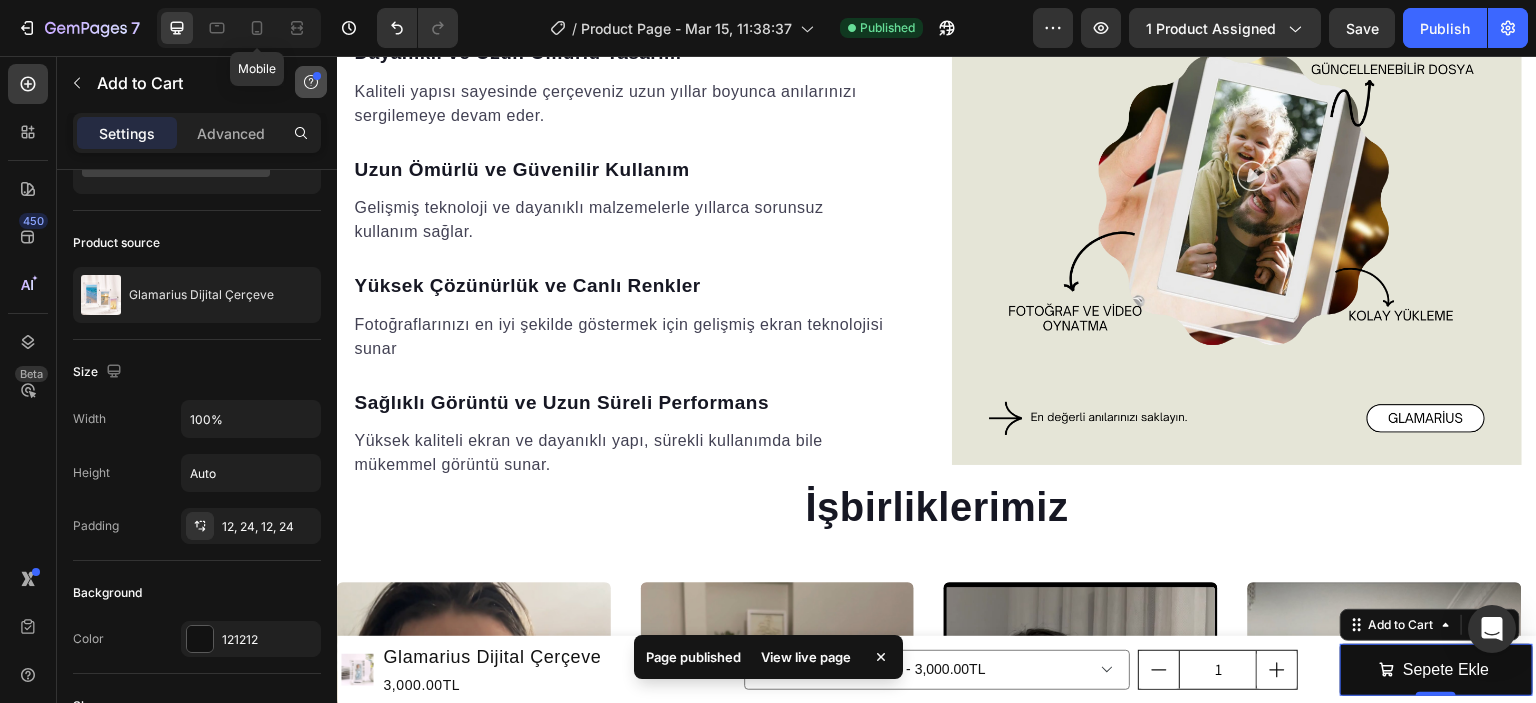 type on "14" 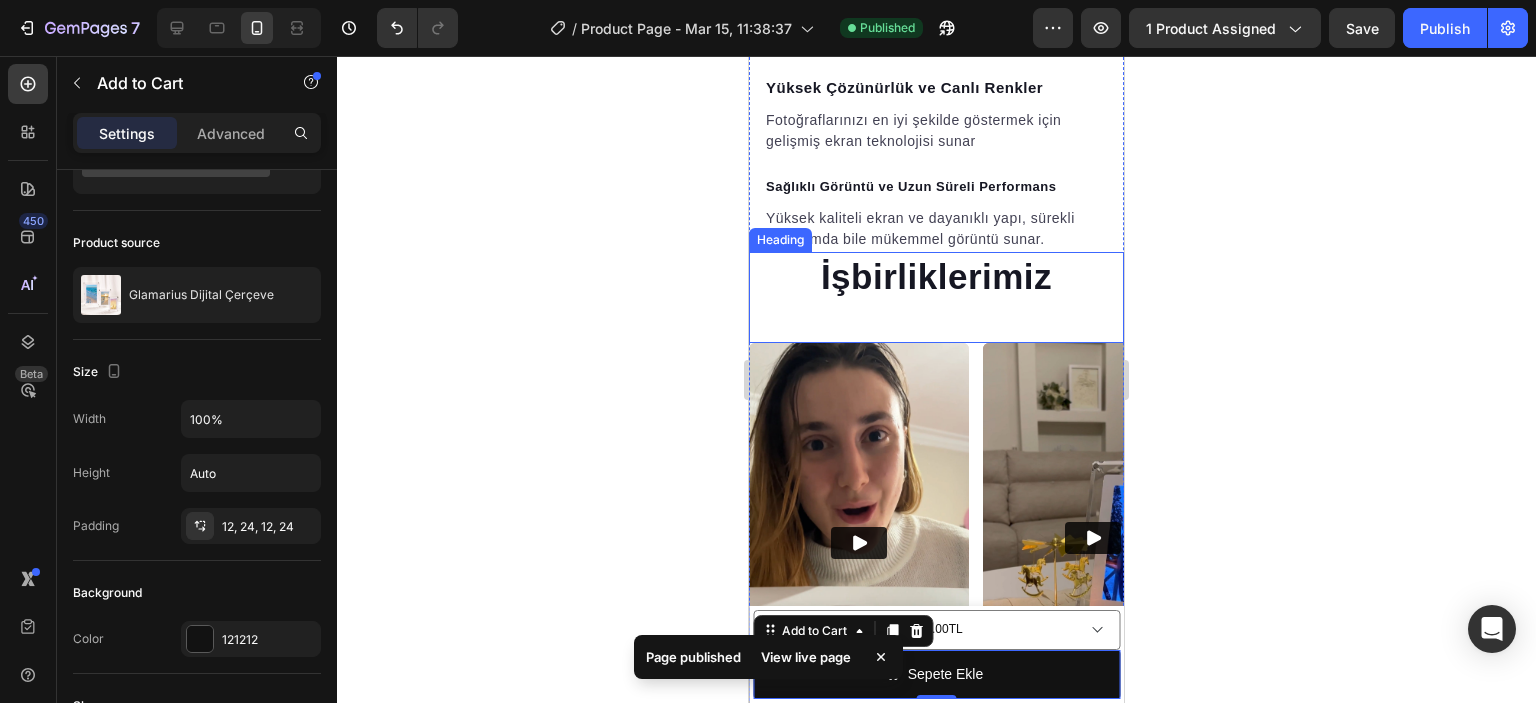scroll, scrollTop: 3184, scrollLeft: 0, axis: vertical 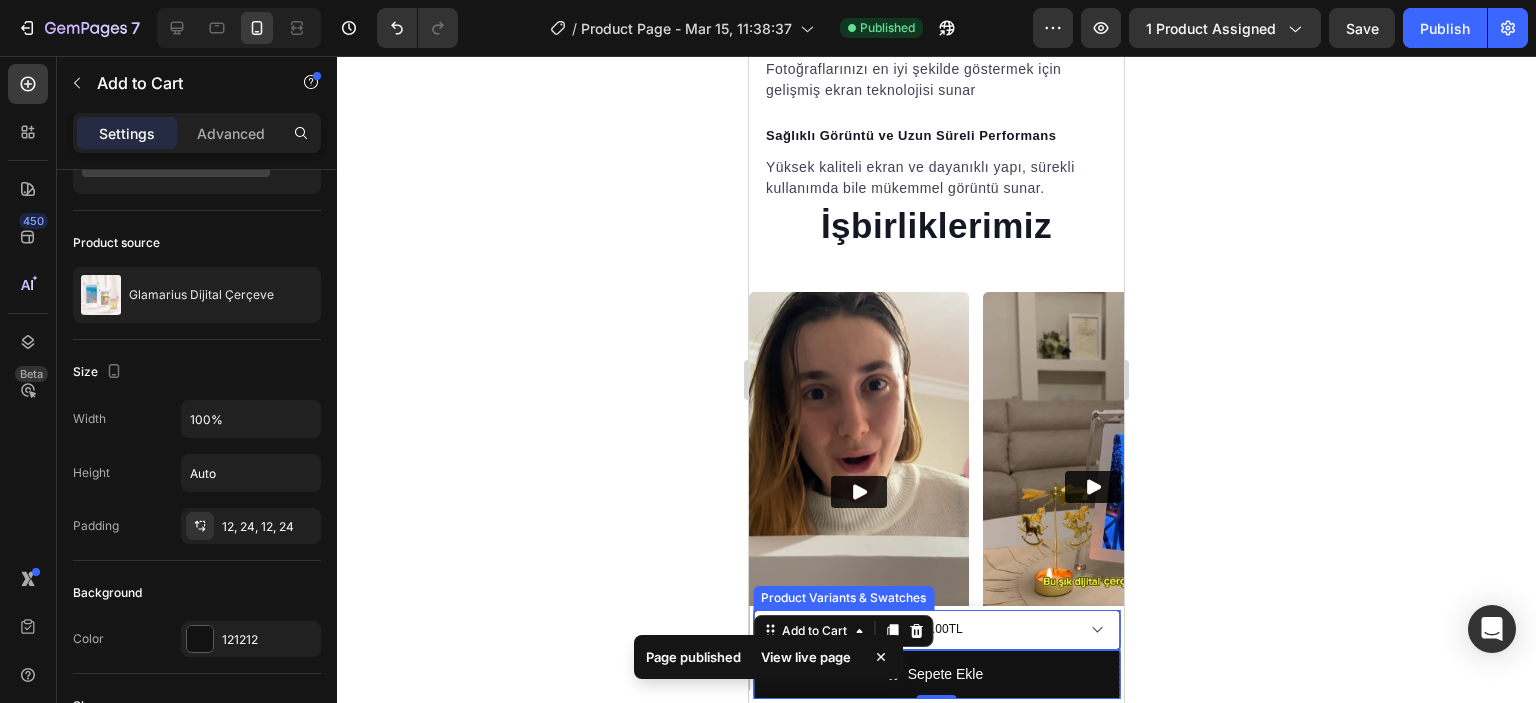 click on "12.7cm (5'') / Kablolu - 2,750.00TL  12.7cm (5'') / Kablosuz - 3,000.00TL  17.8cm (7") / Kablolu - 3,500.00TL  17.8cm (7") / Kablosuz - 4,500.00TL  25.4cm (10") / Kablolu - 5,000.00TL  25.4cm (10") / Kablosuz - 5,500.00TL" at bounding box center [936, 630] 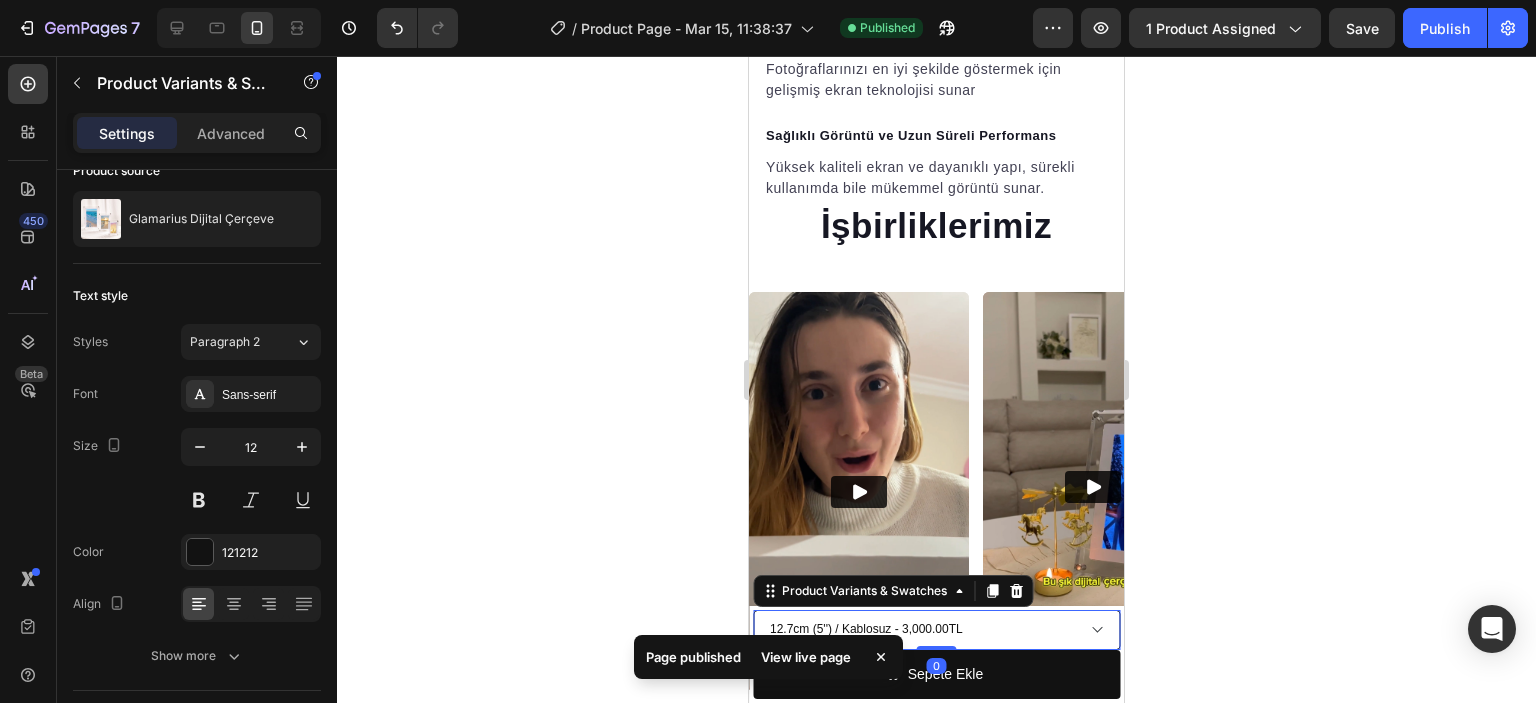 scroll, scrollTop: 0, scrollLeft: 0, axis: both 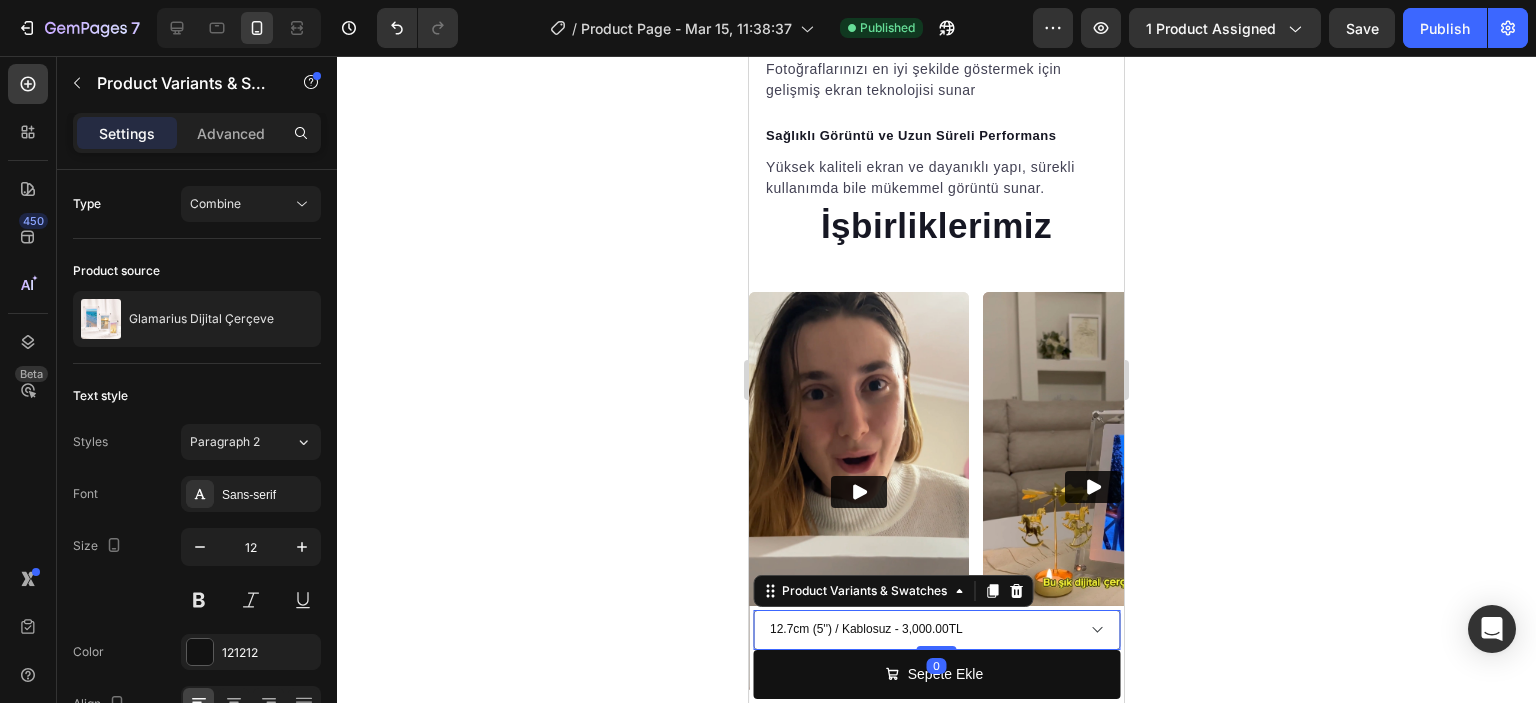 click 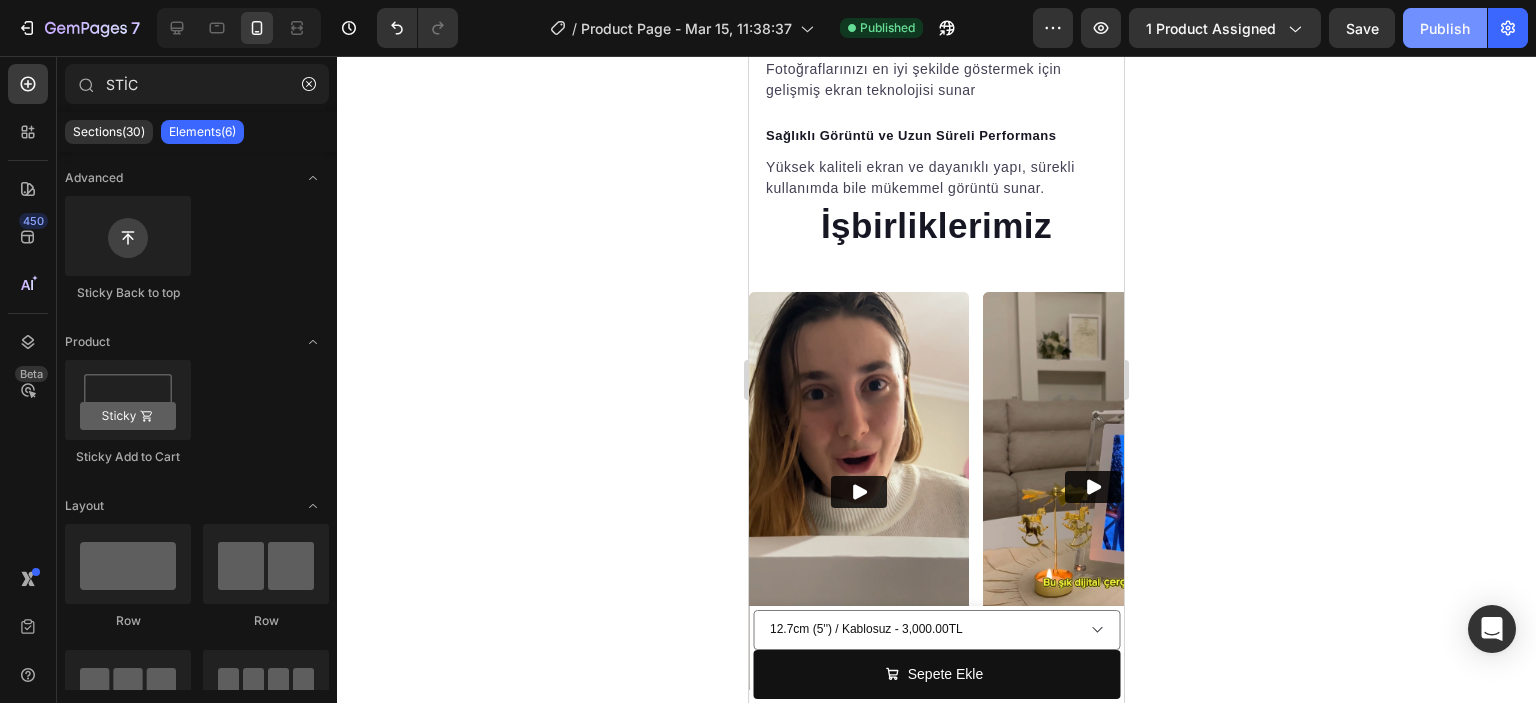 click on "Publish" at bounding box center (1445, 28) 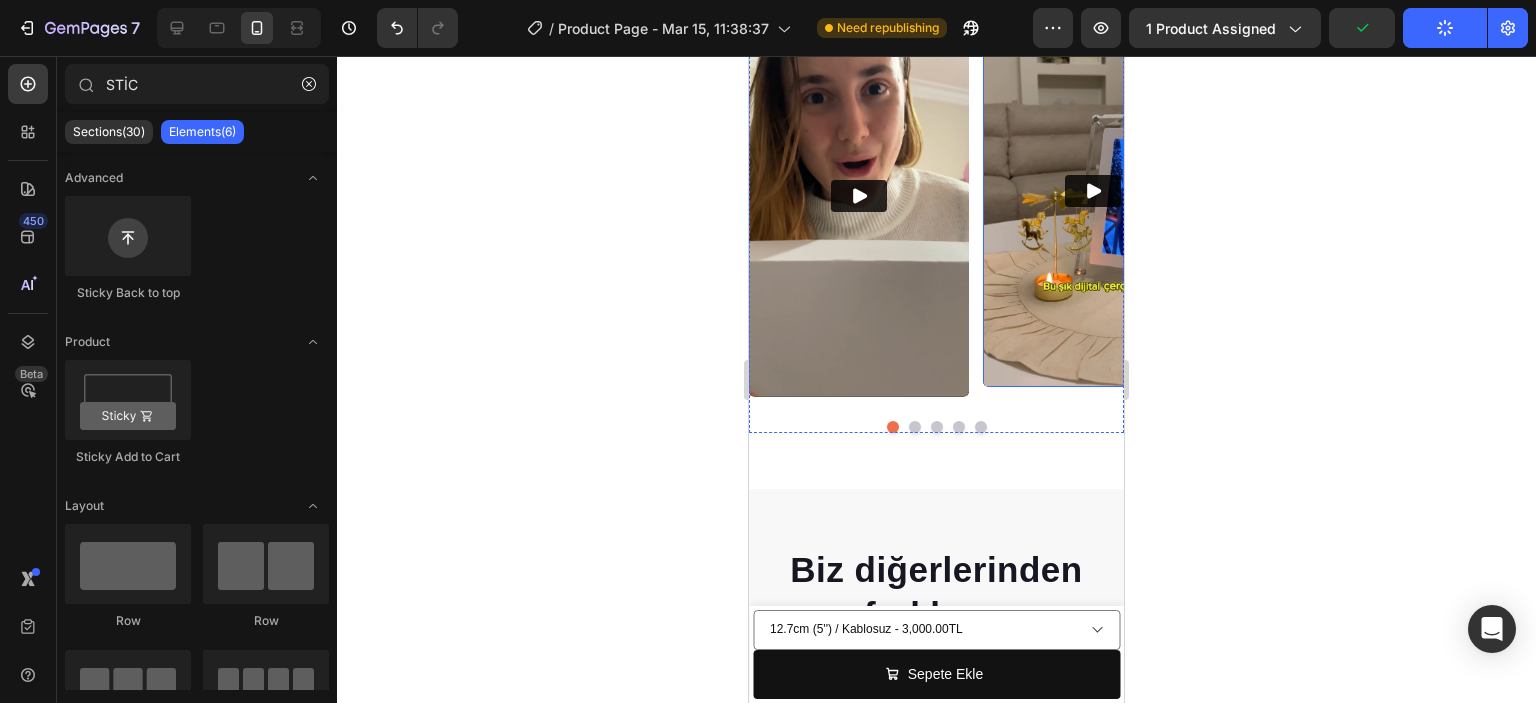 scroll, scrollTop: 3484, scrollLeft: 0, axis: vertical 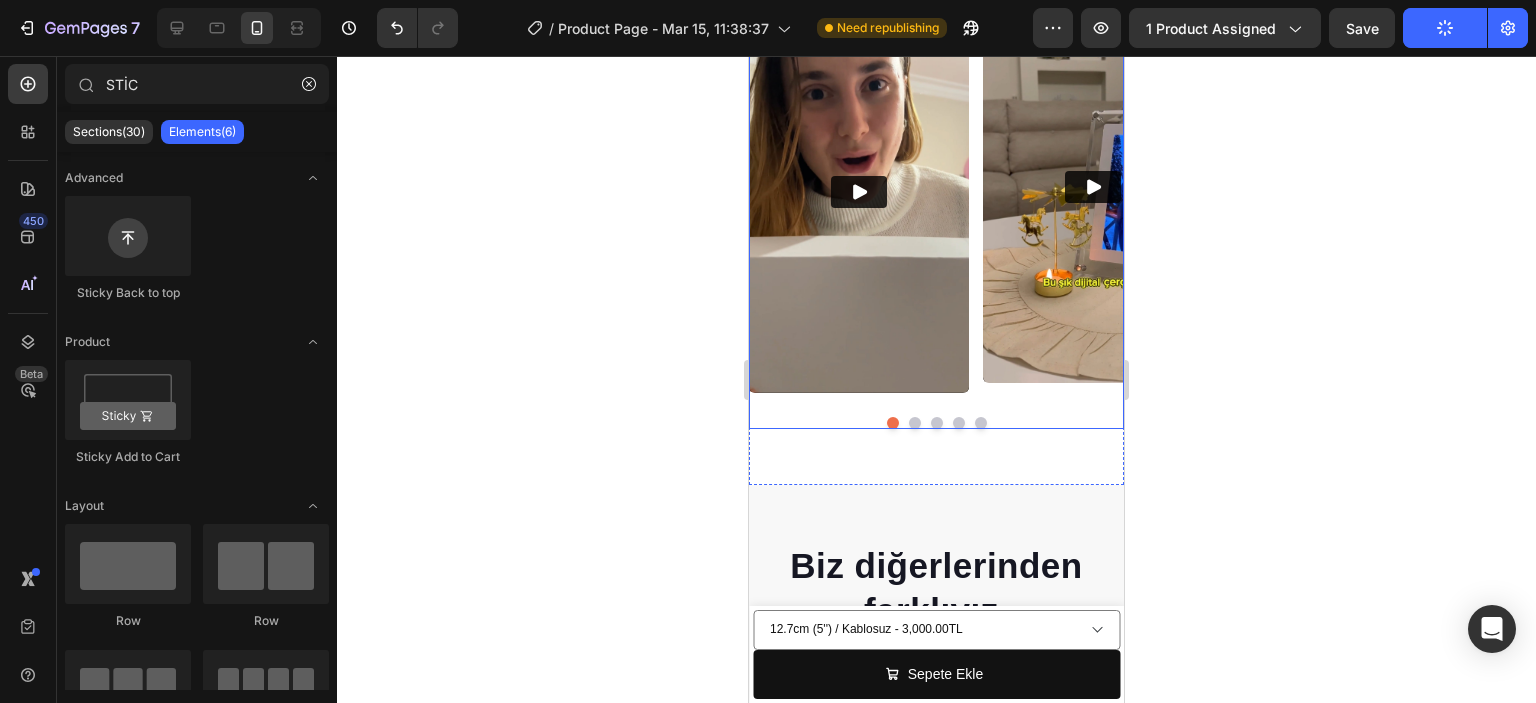 click on "Video Video Video Video Video Carousel" at bounding box center [936, 210] 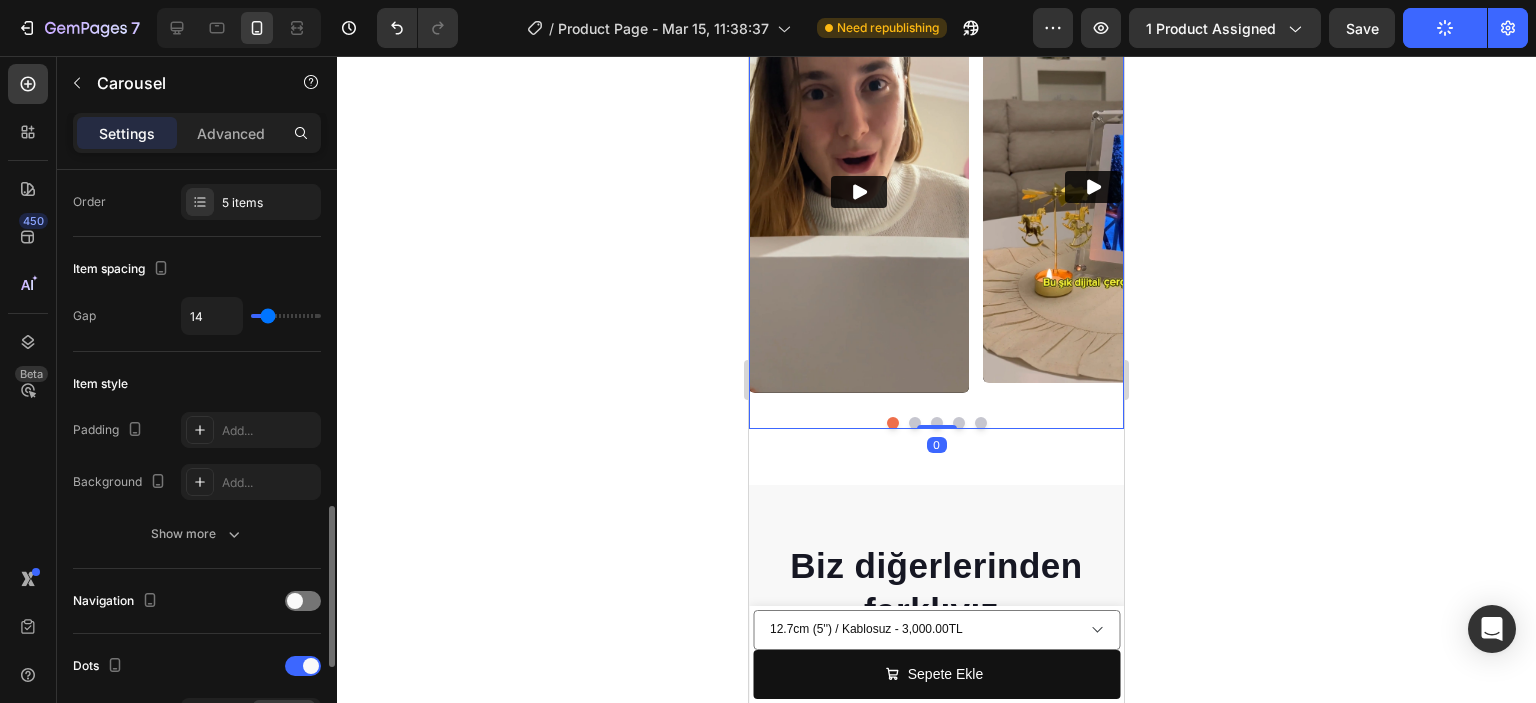 scroll, scrollTop: 700, scrollLeft: 0, axis: vertical 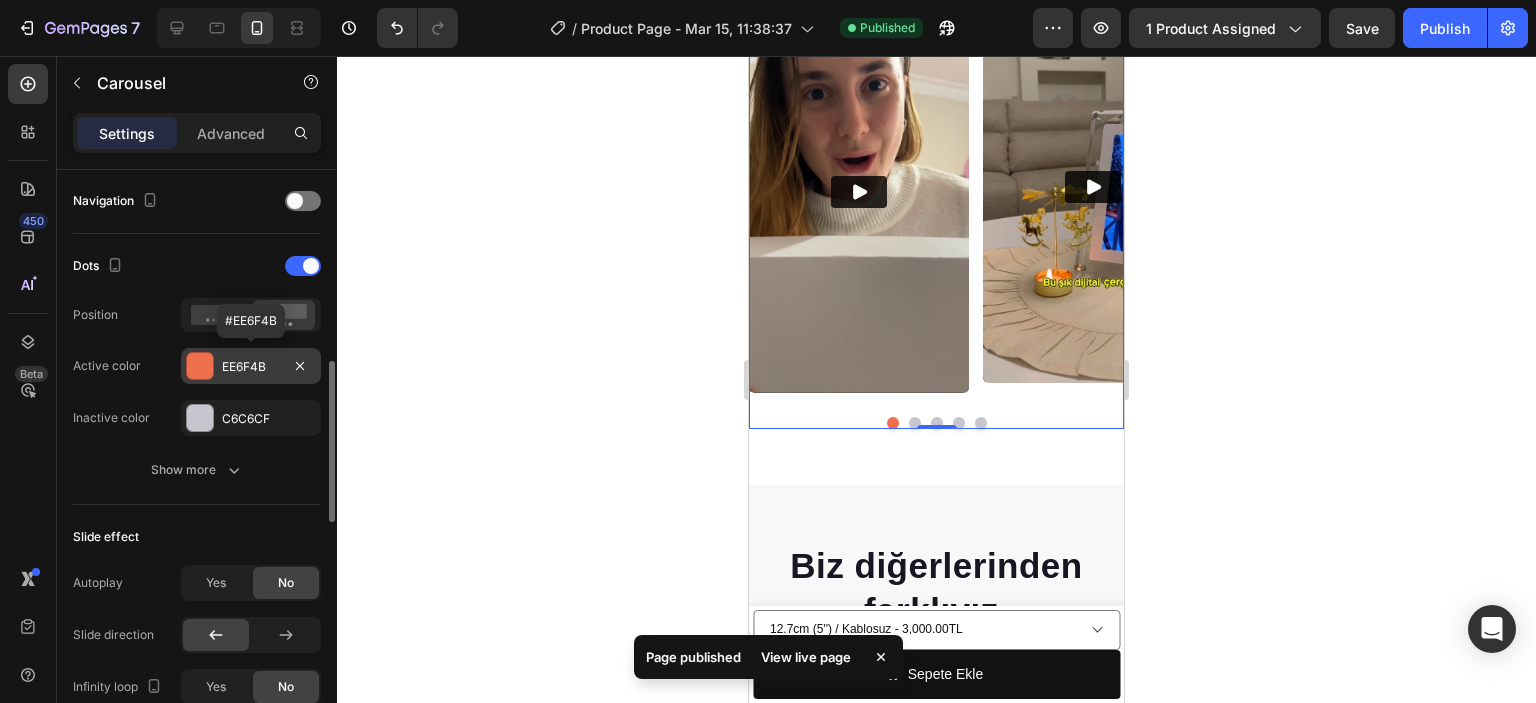 click at bounding box center (200, 366) 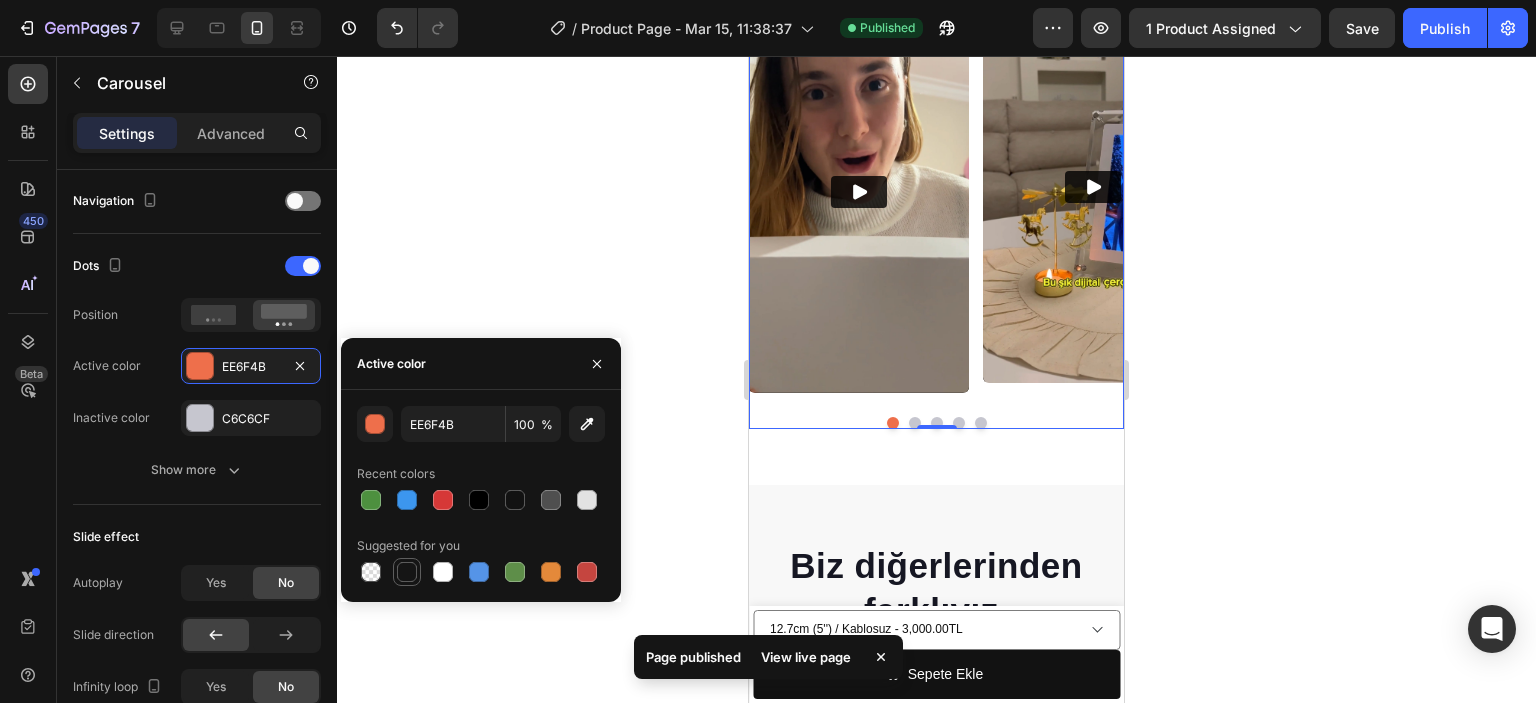 click at bounding box center [407, 572] 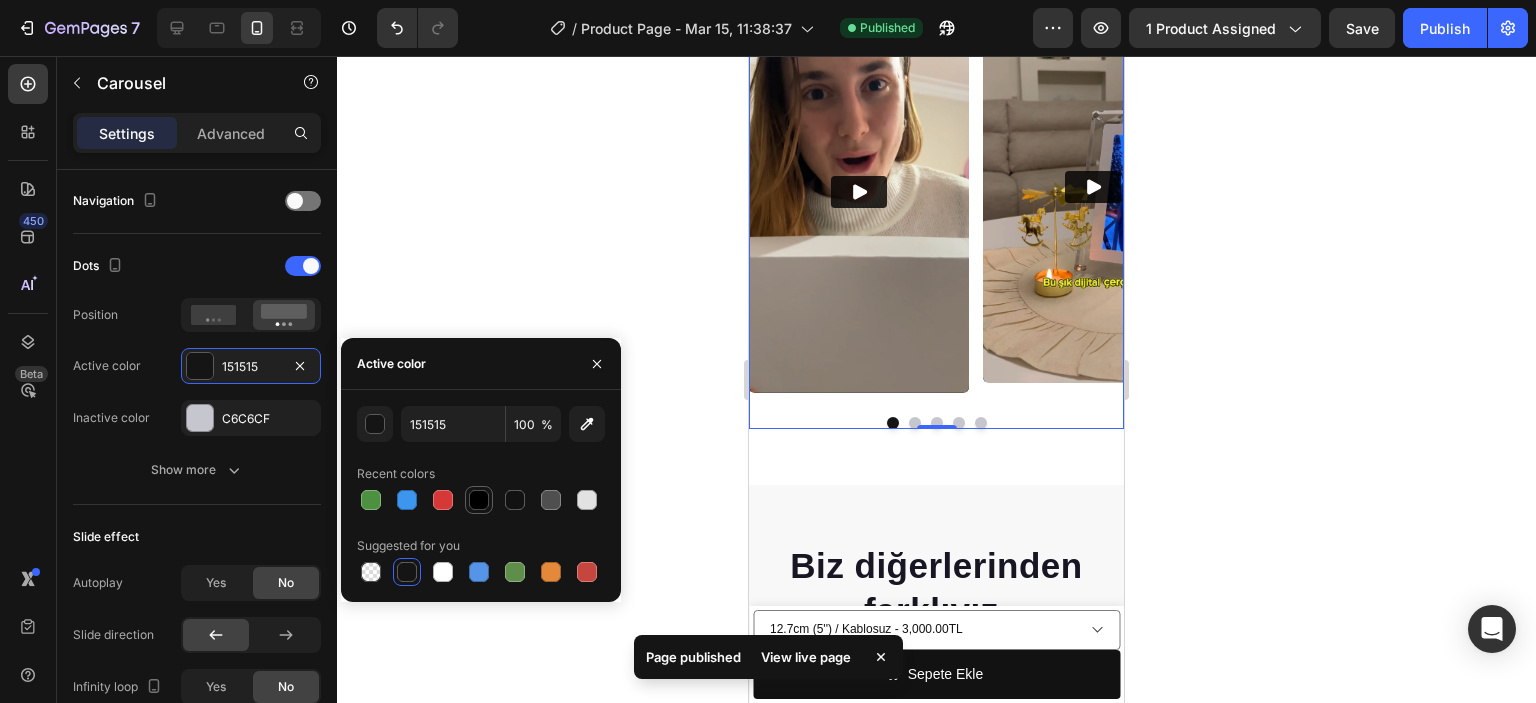 click at bounding box center [479, 500] 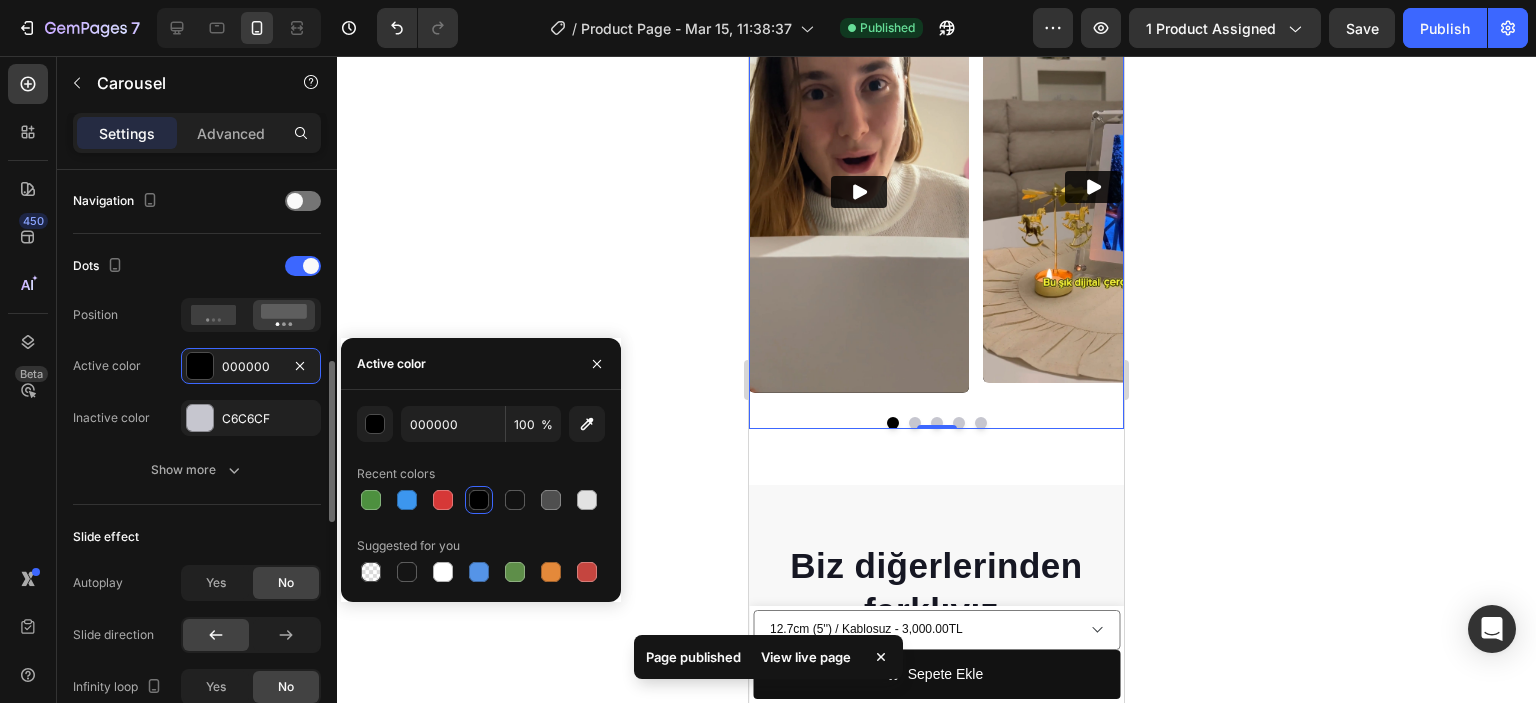 click on "Inactive color C6C6CF" at bounding box center [197, 418] 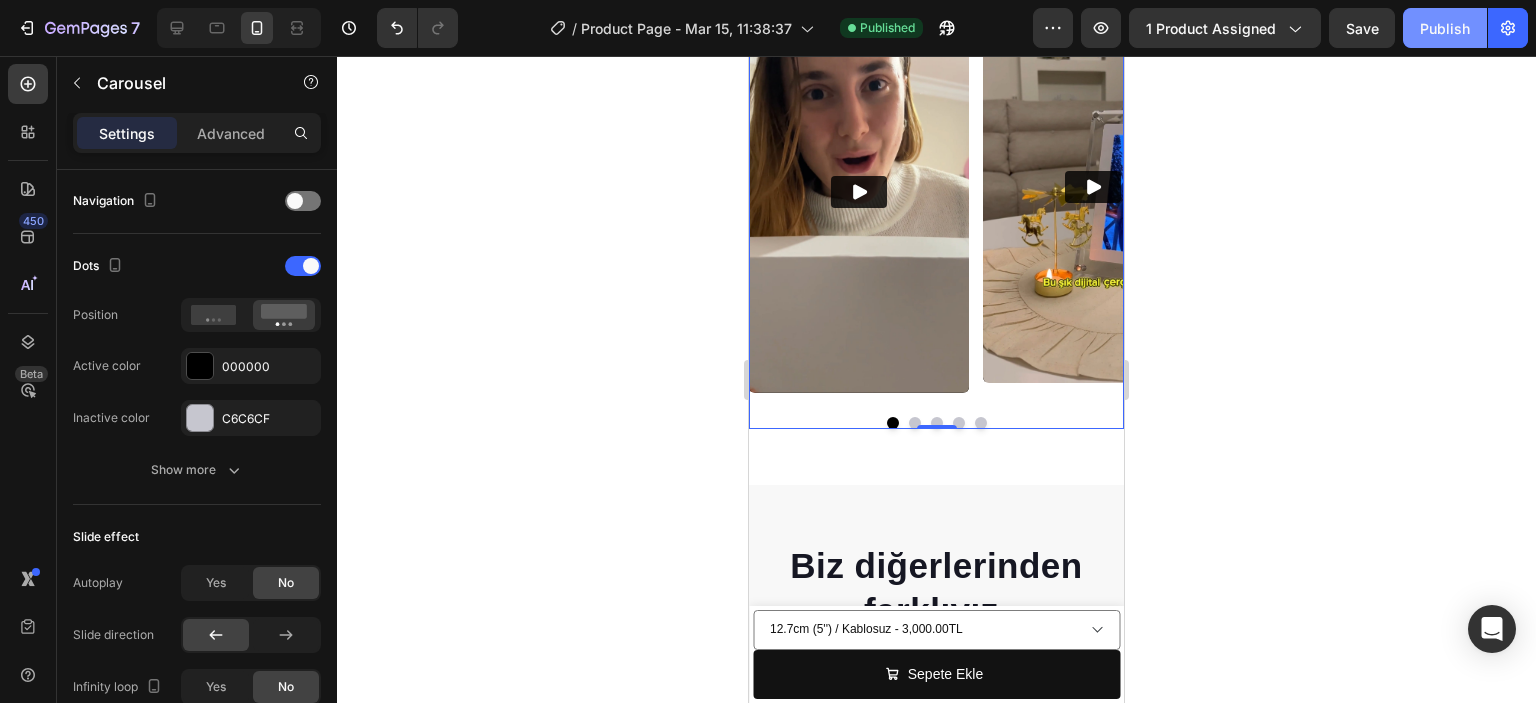 click on "Publish" at bounding box center [1445, 28] 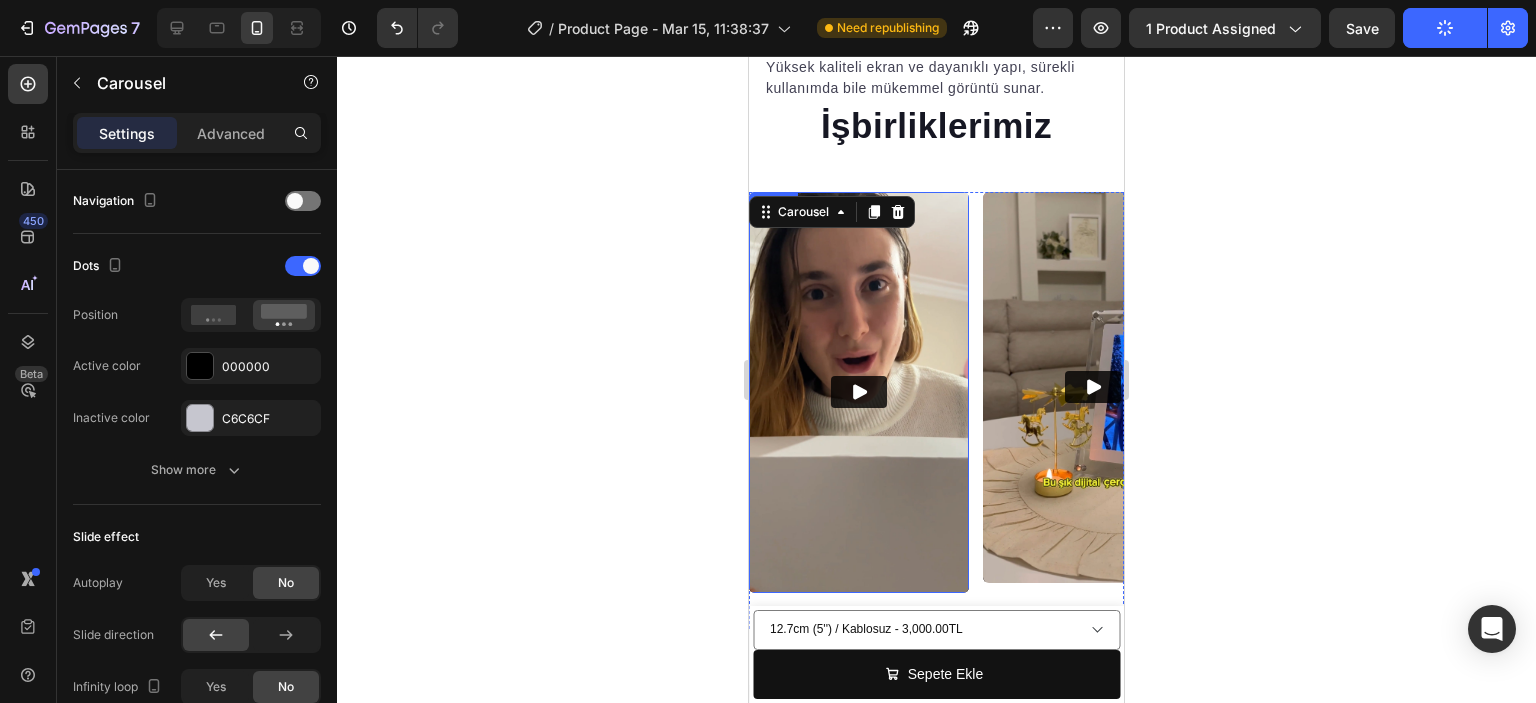 scroll, scrollTop: 3384, scrollLeft: 0, axis: vertical 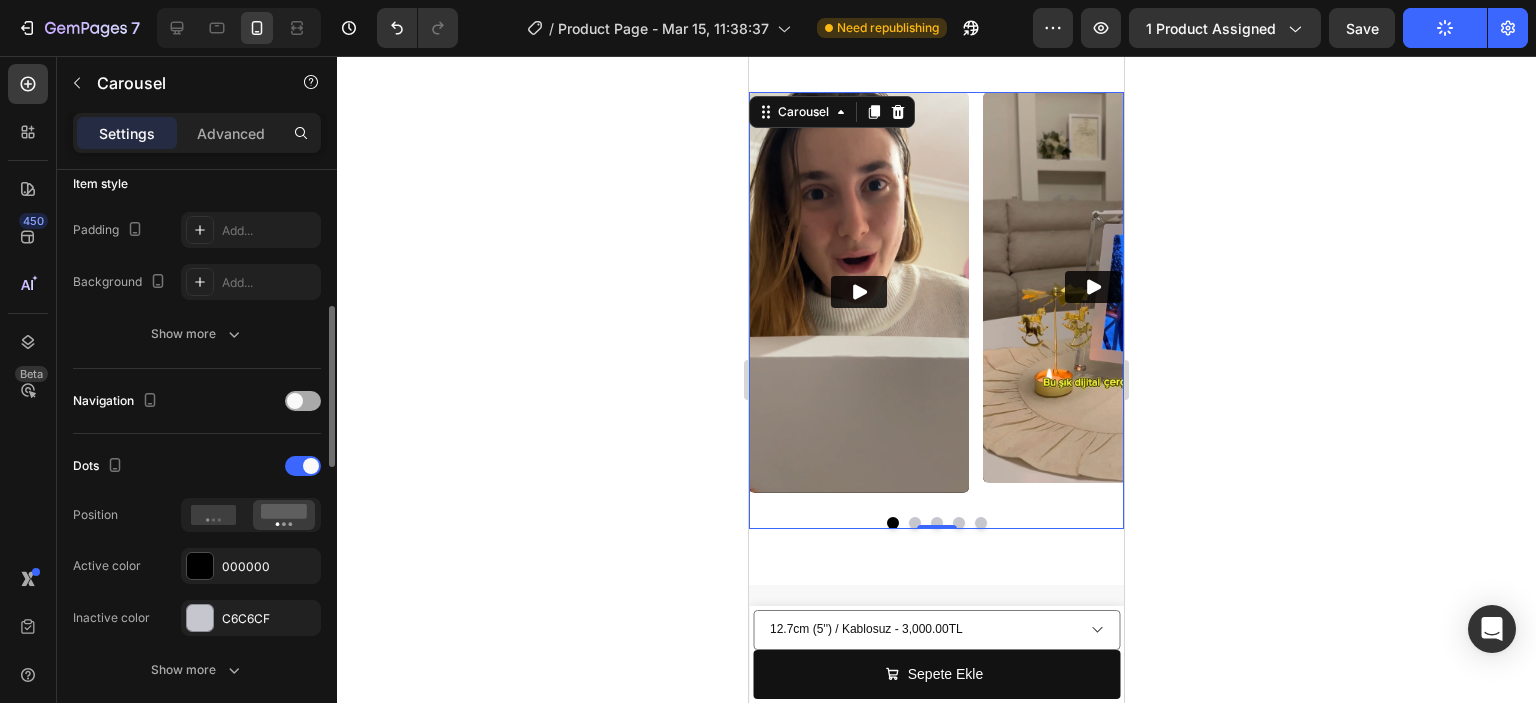 click at bounding box center [303, 401] 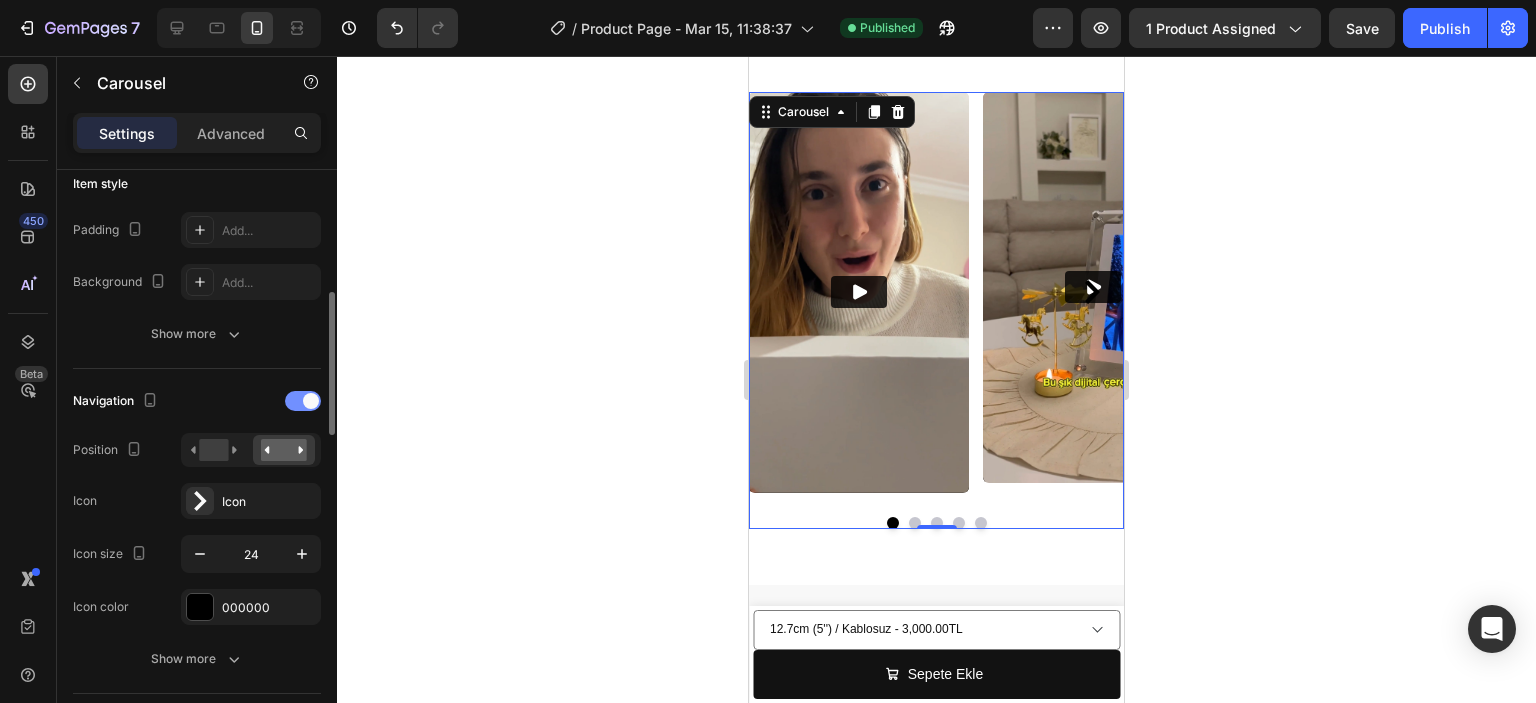 click at bounding box center [303, 401] 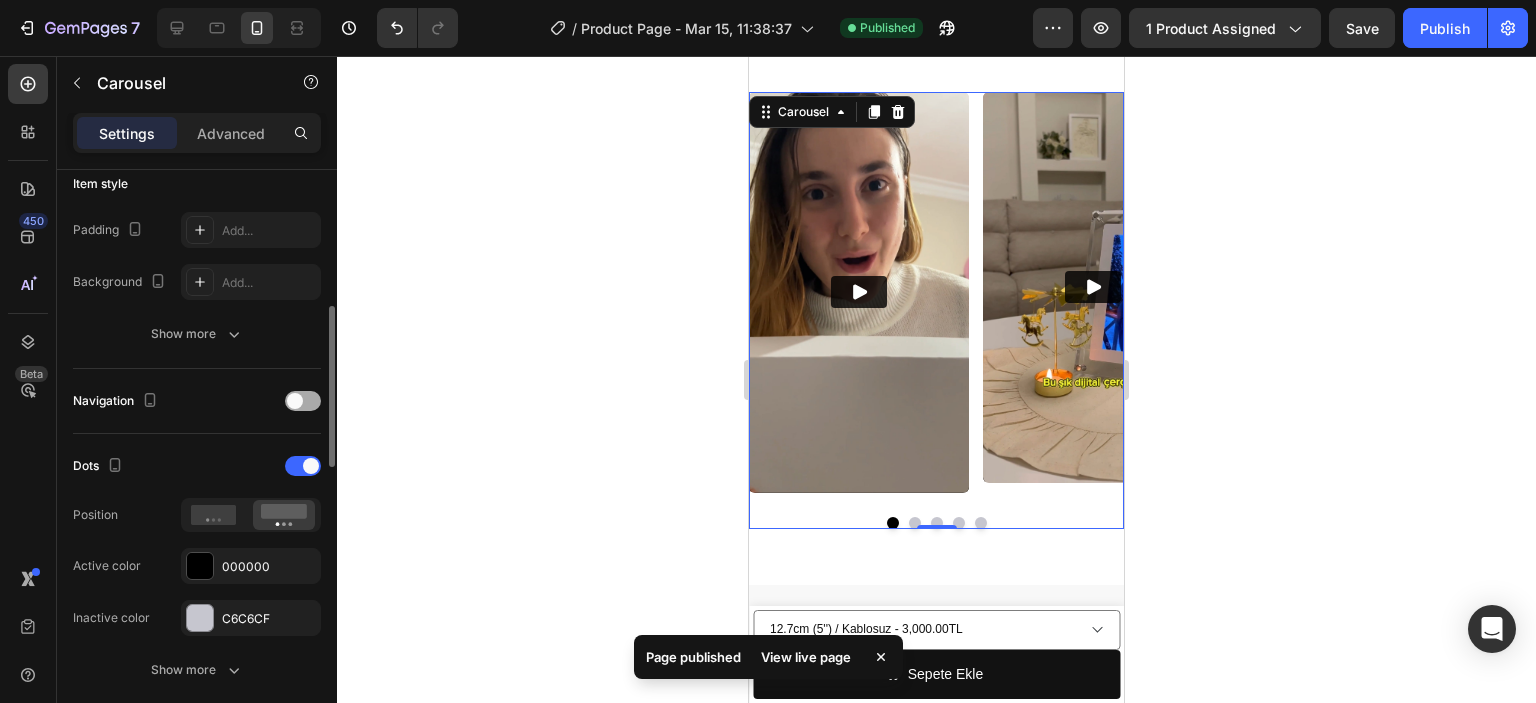 click at bounding box center (303, 401) 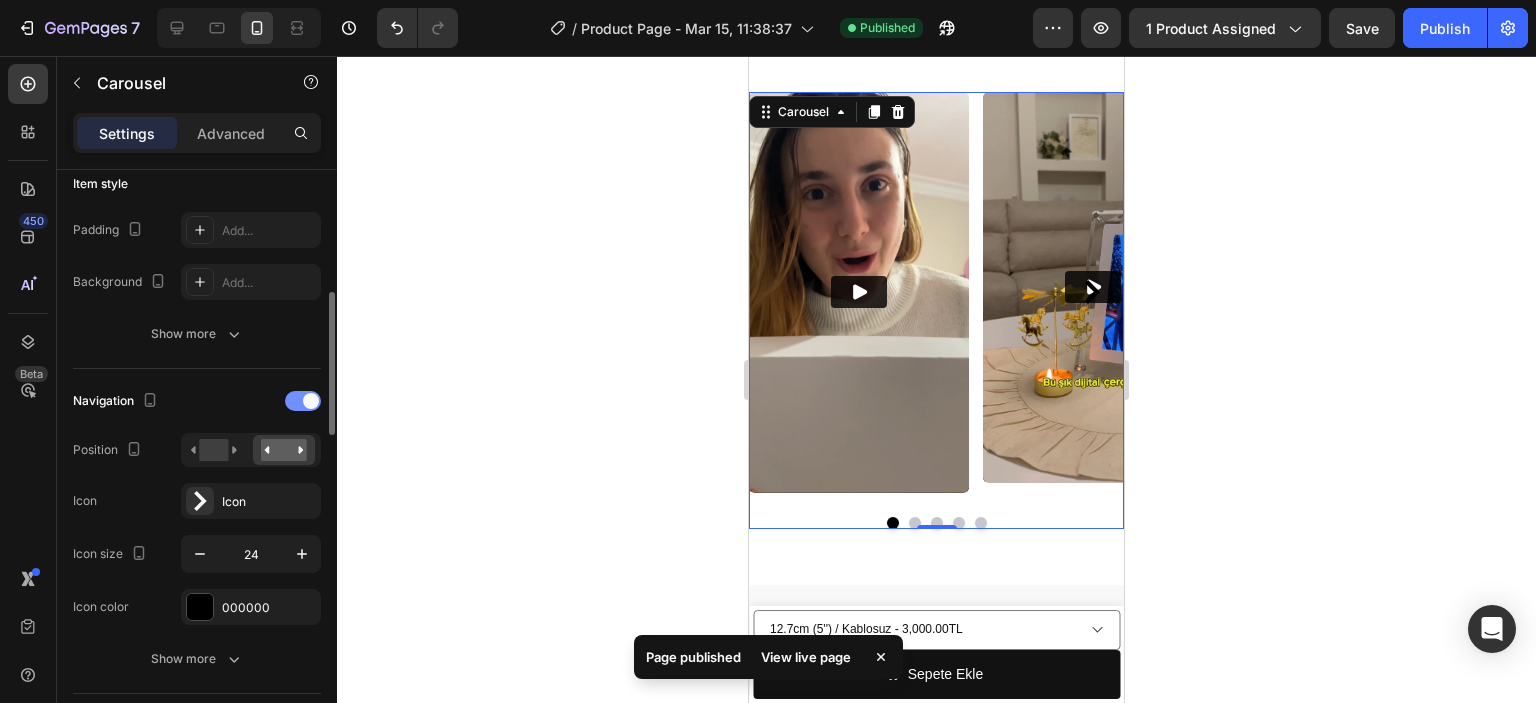 click at bounding box center (303, 401) 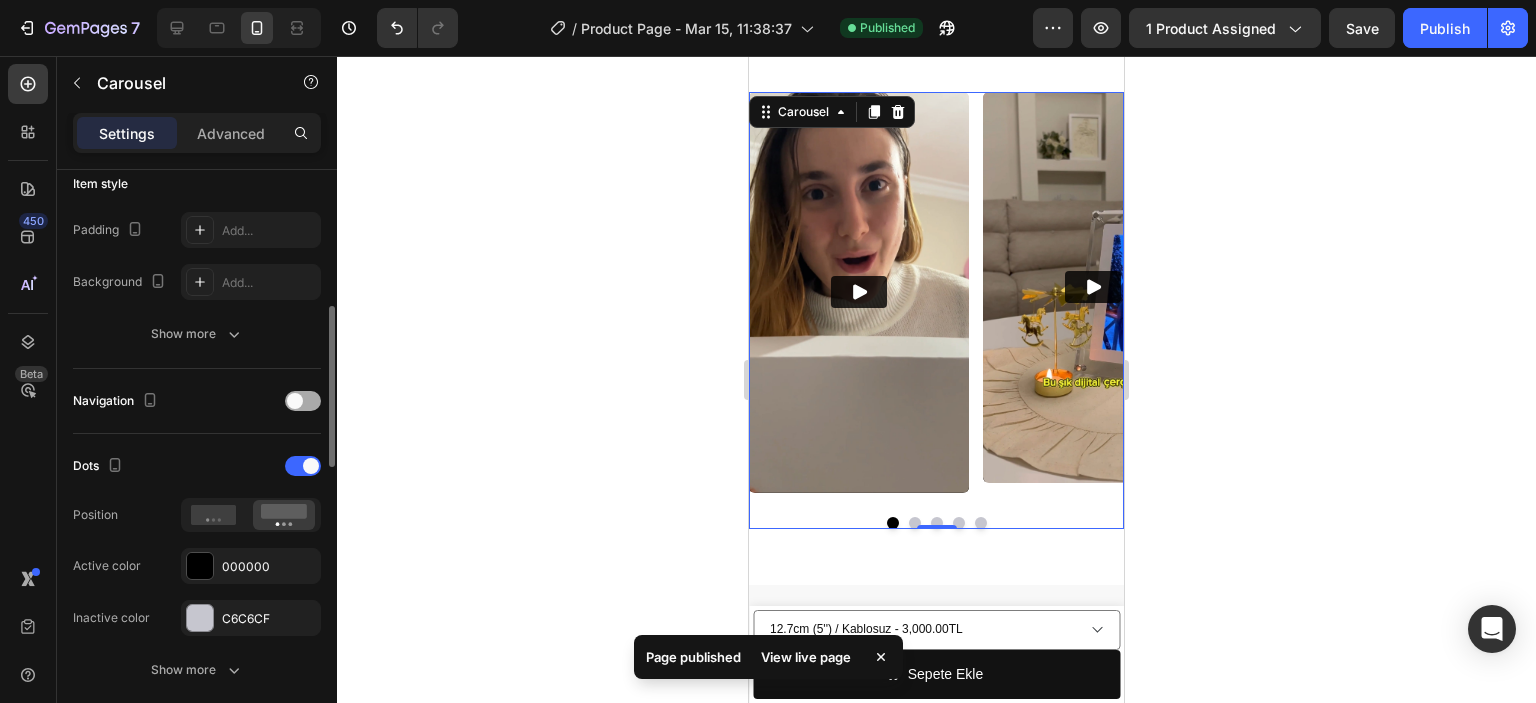 click at bounding box center (295, 401) 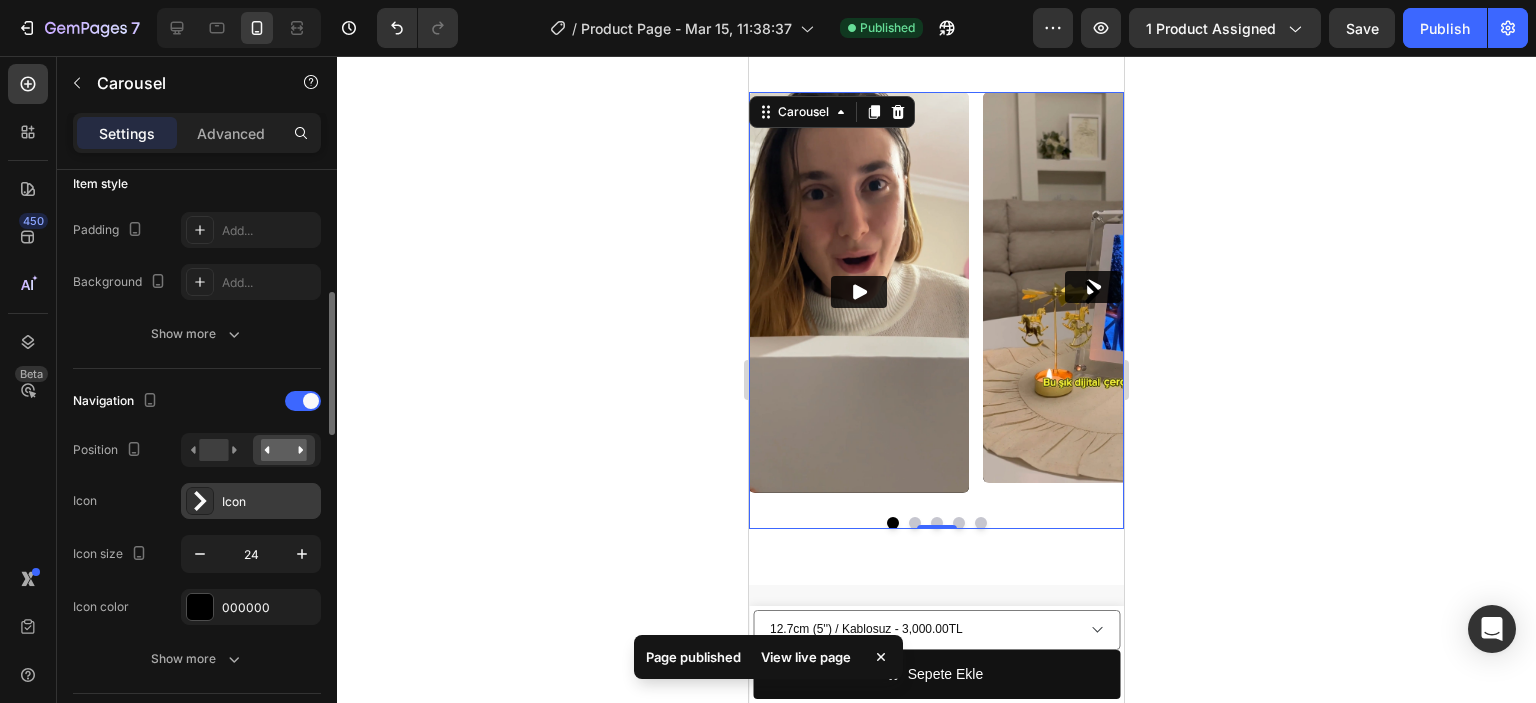 click 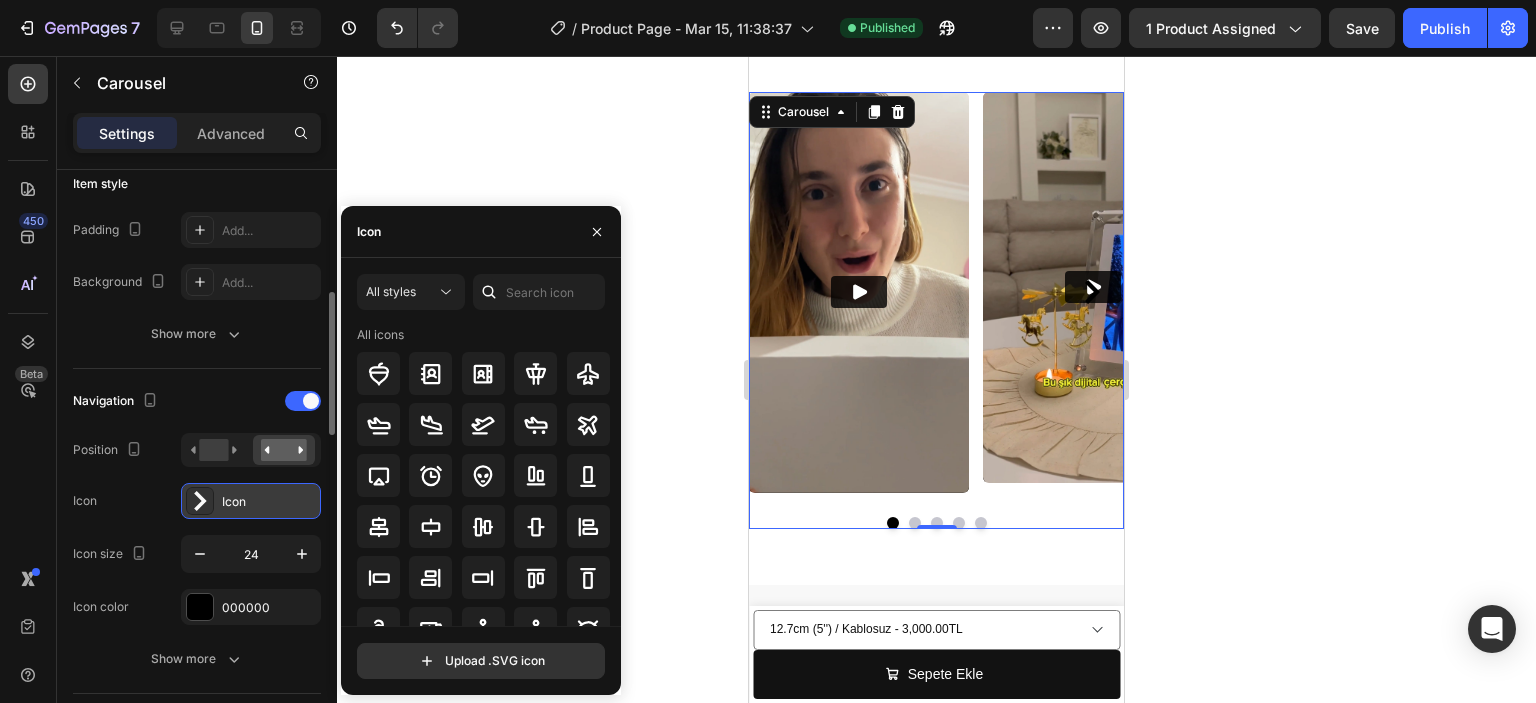 click 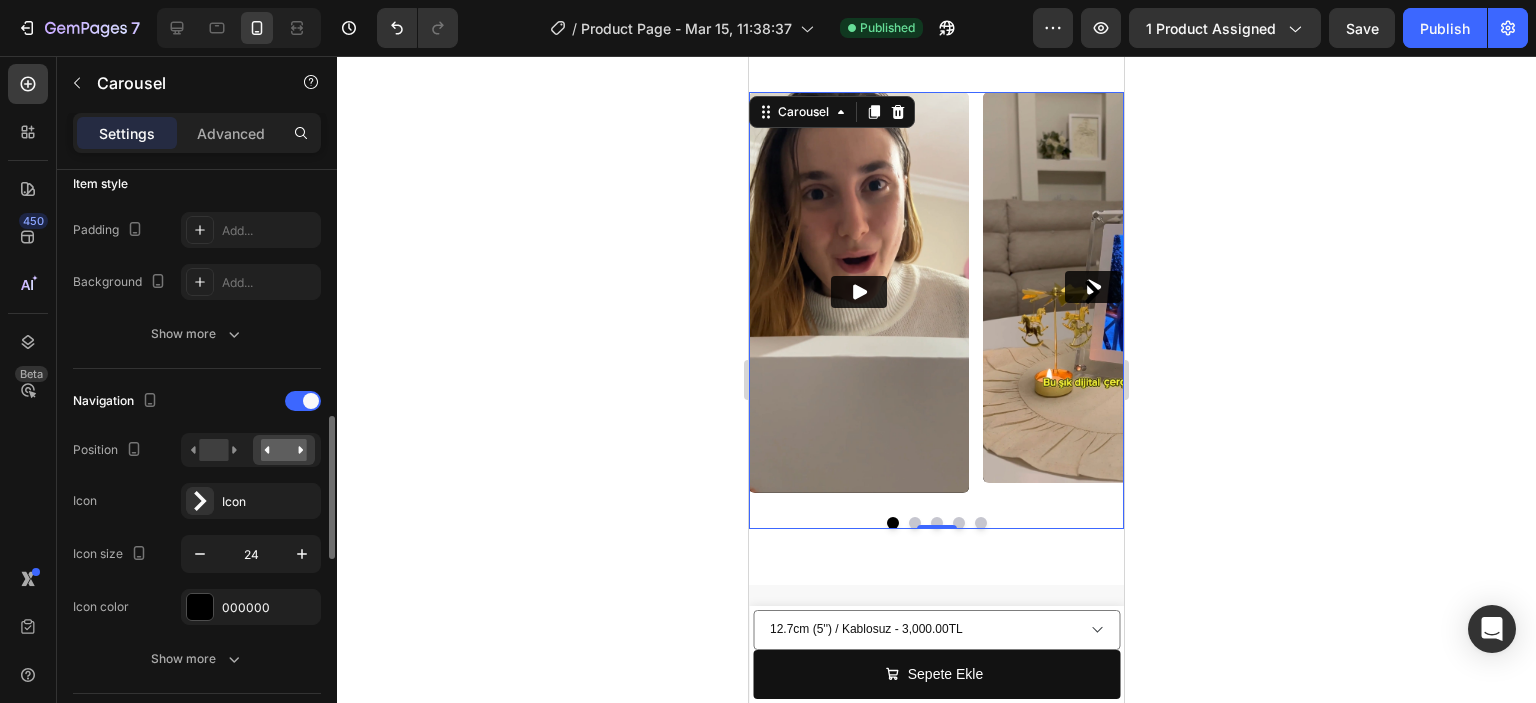scroll, scrollTop: 600, scrollLeft: 0, axis: vertical 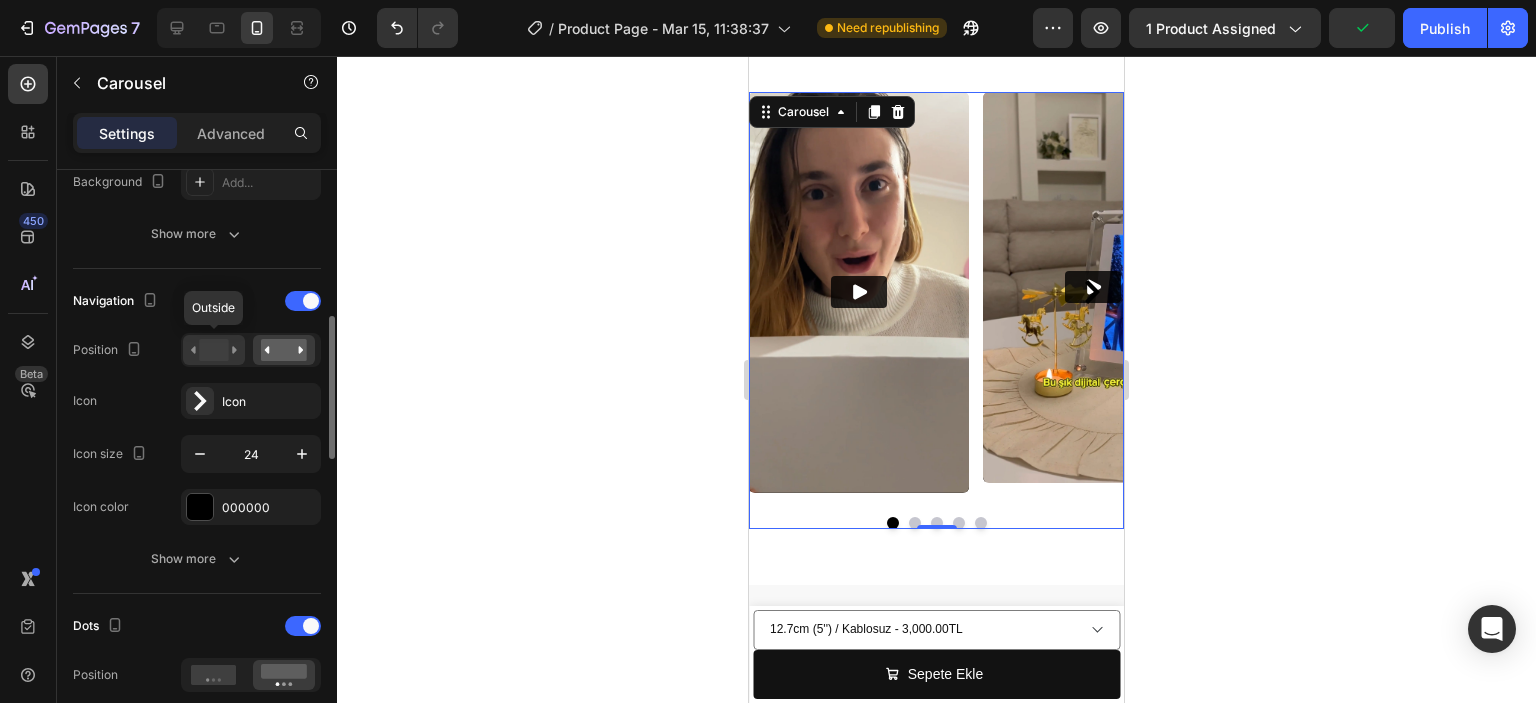 click 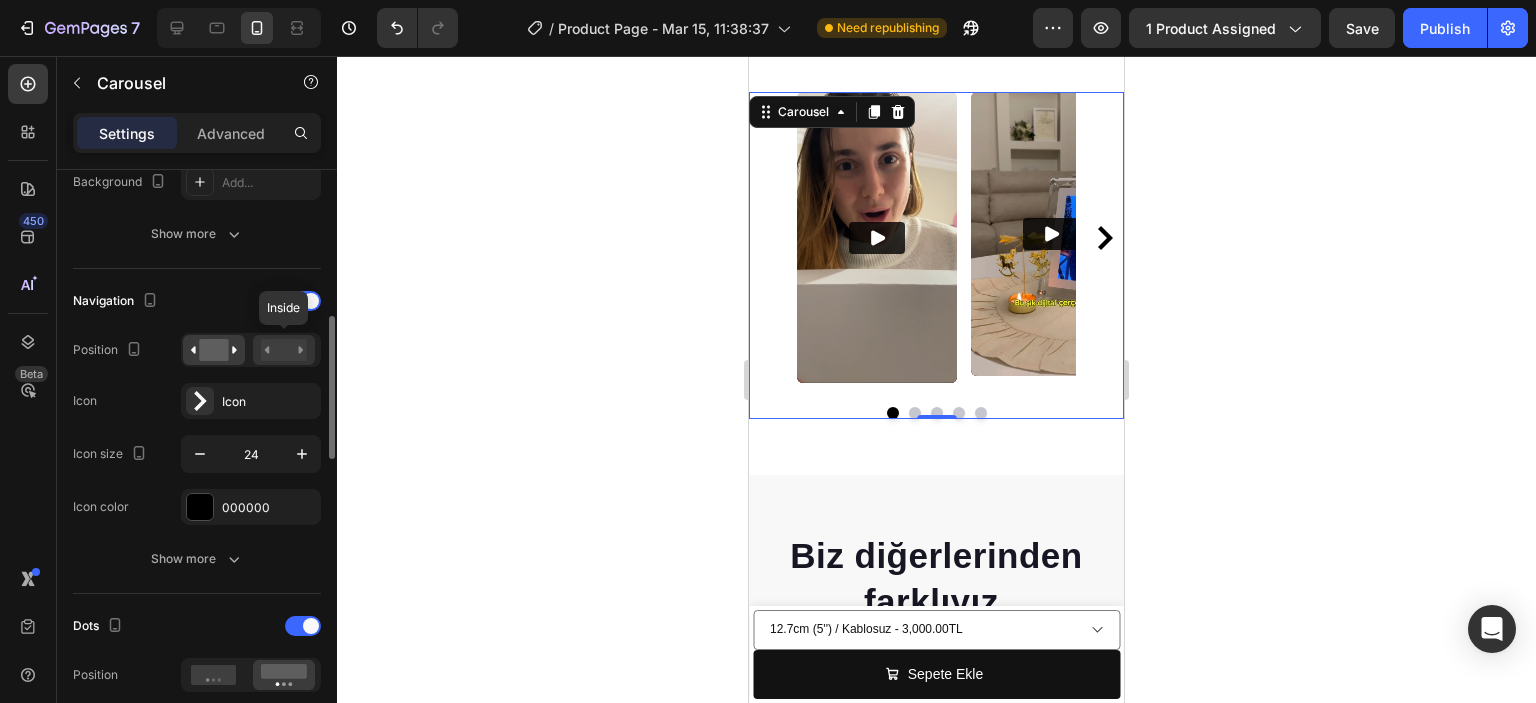 click 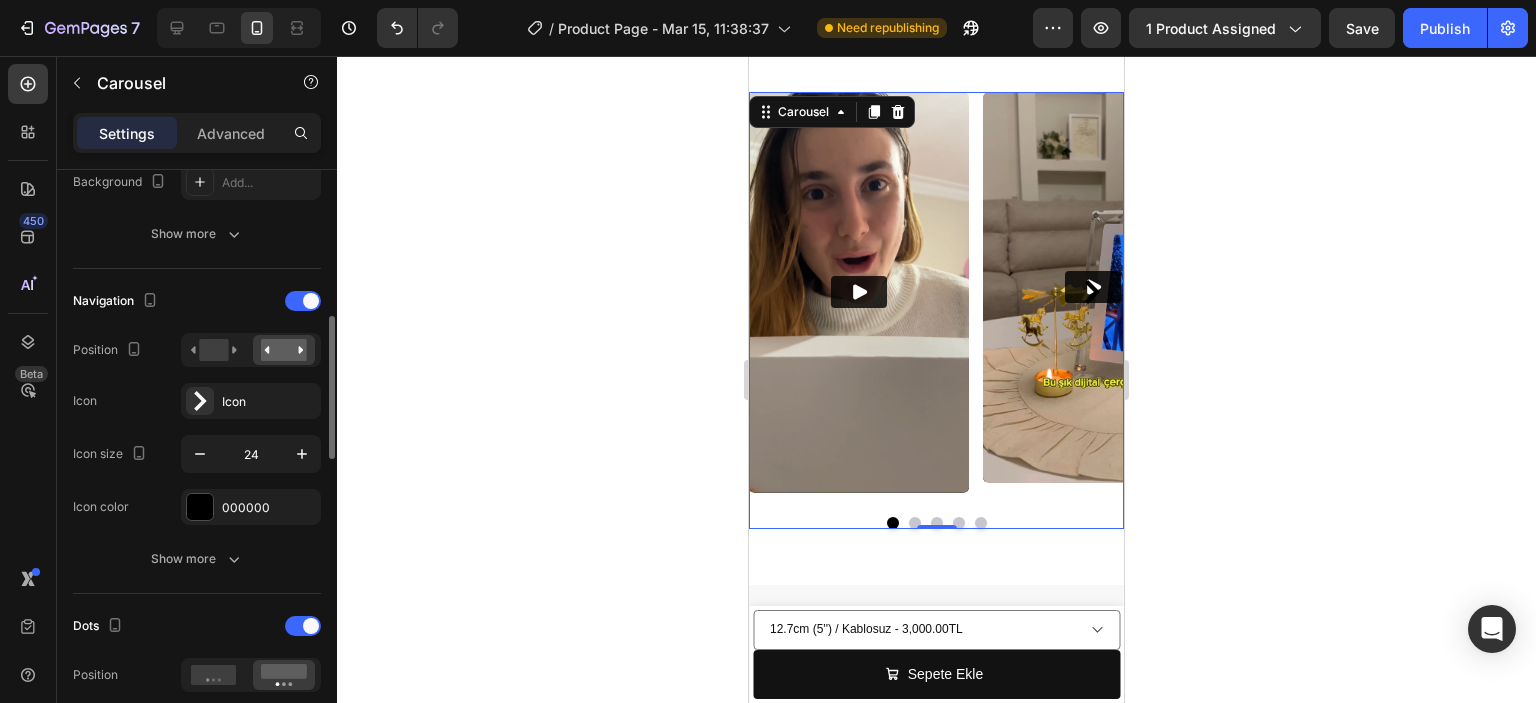 scroll, scrollTop: 700, scrollLeft: 0, axis: vertical 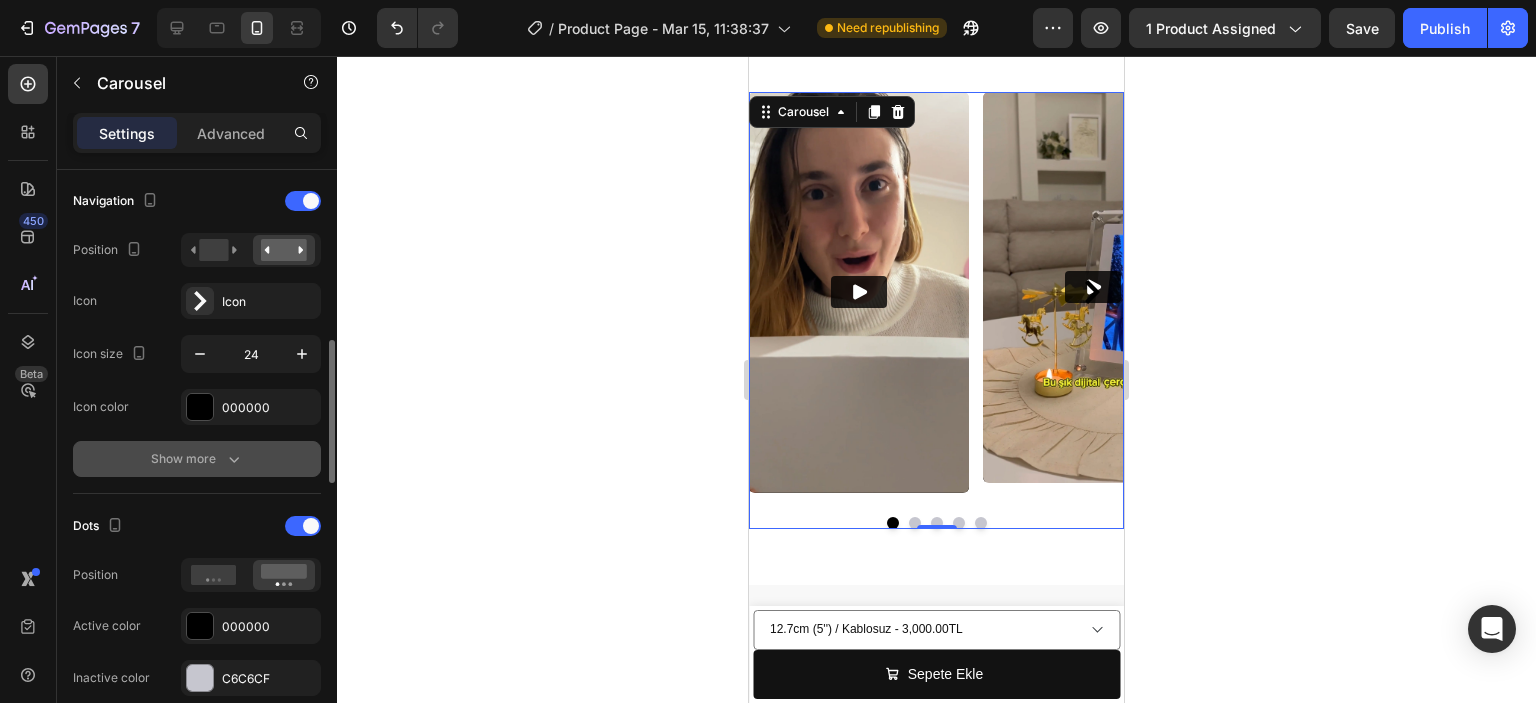 click on "Show more" at bounding box center (197, 459) 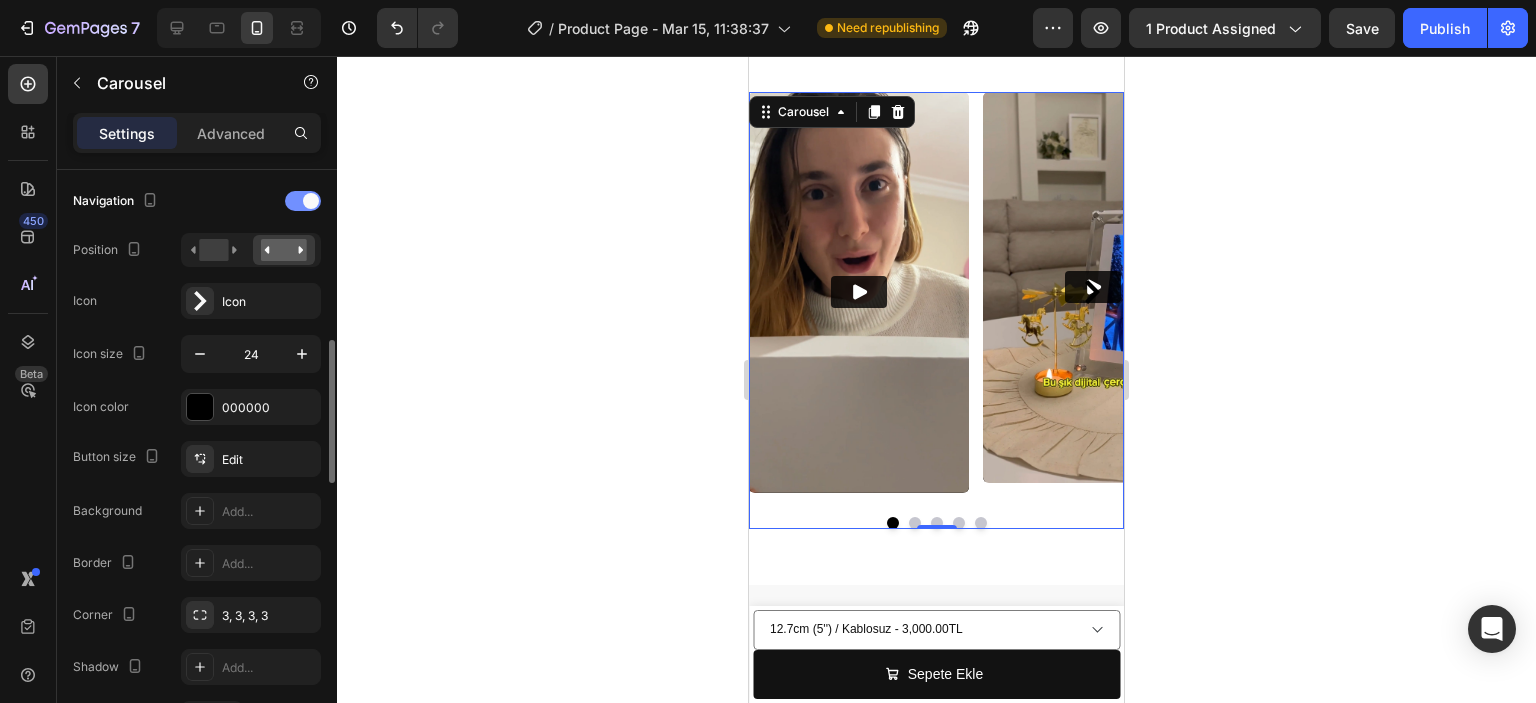 click at bounding box center (303, 201) 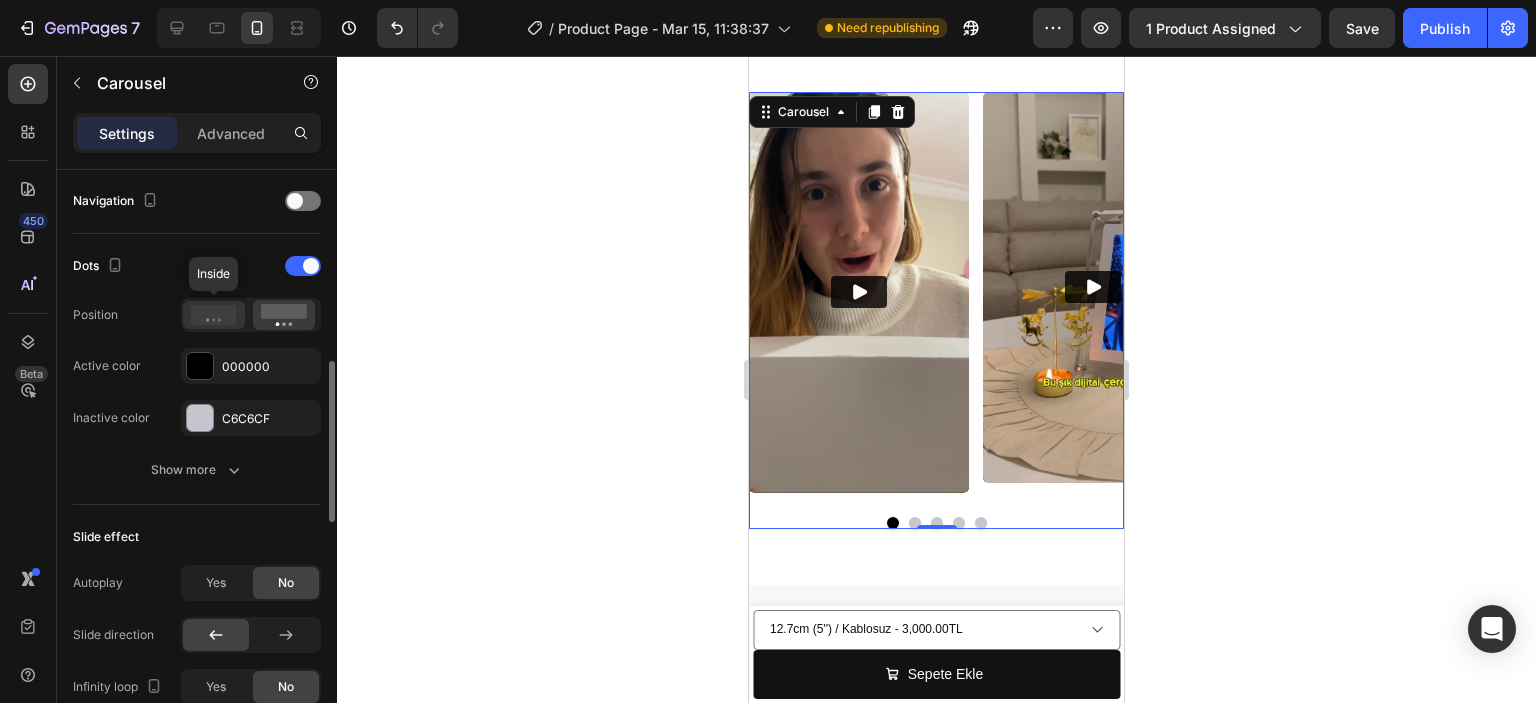 click 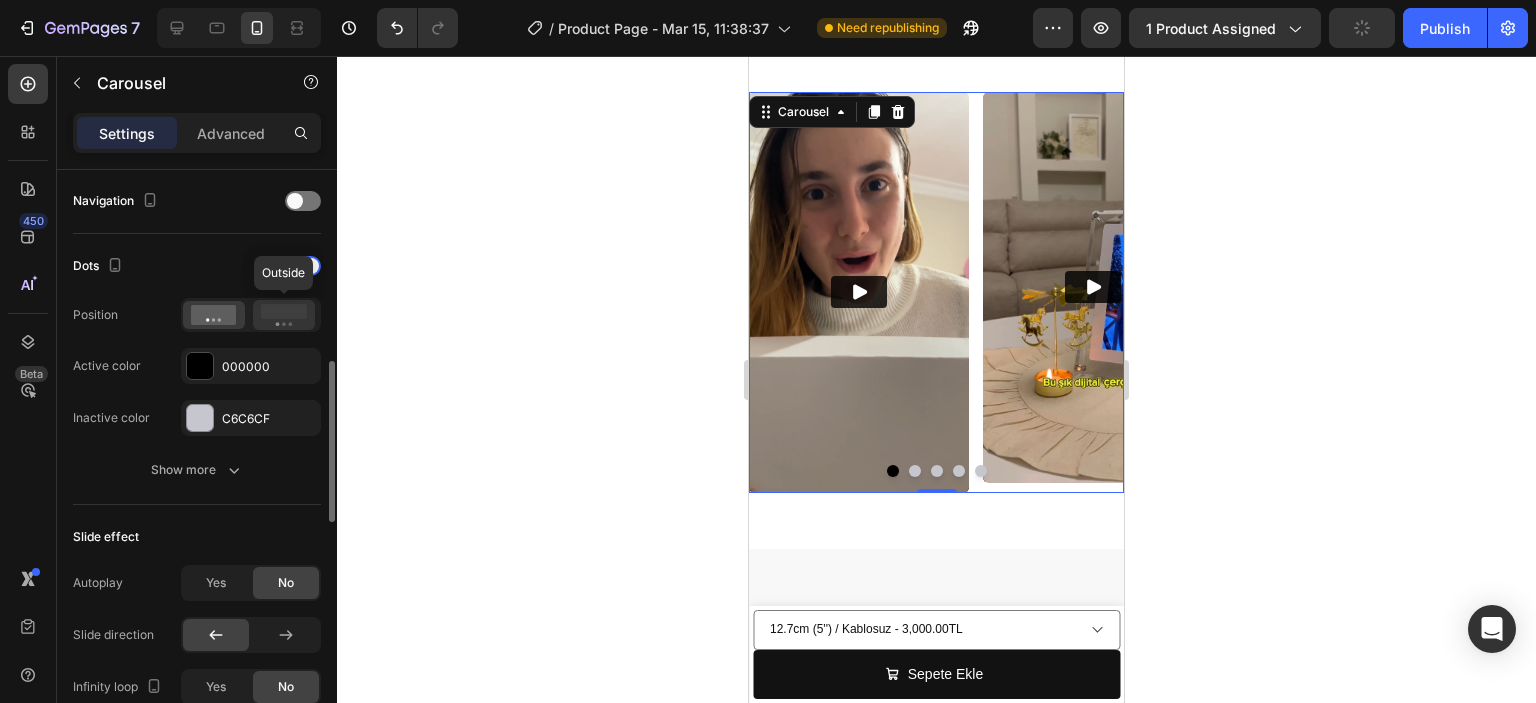 click 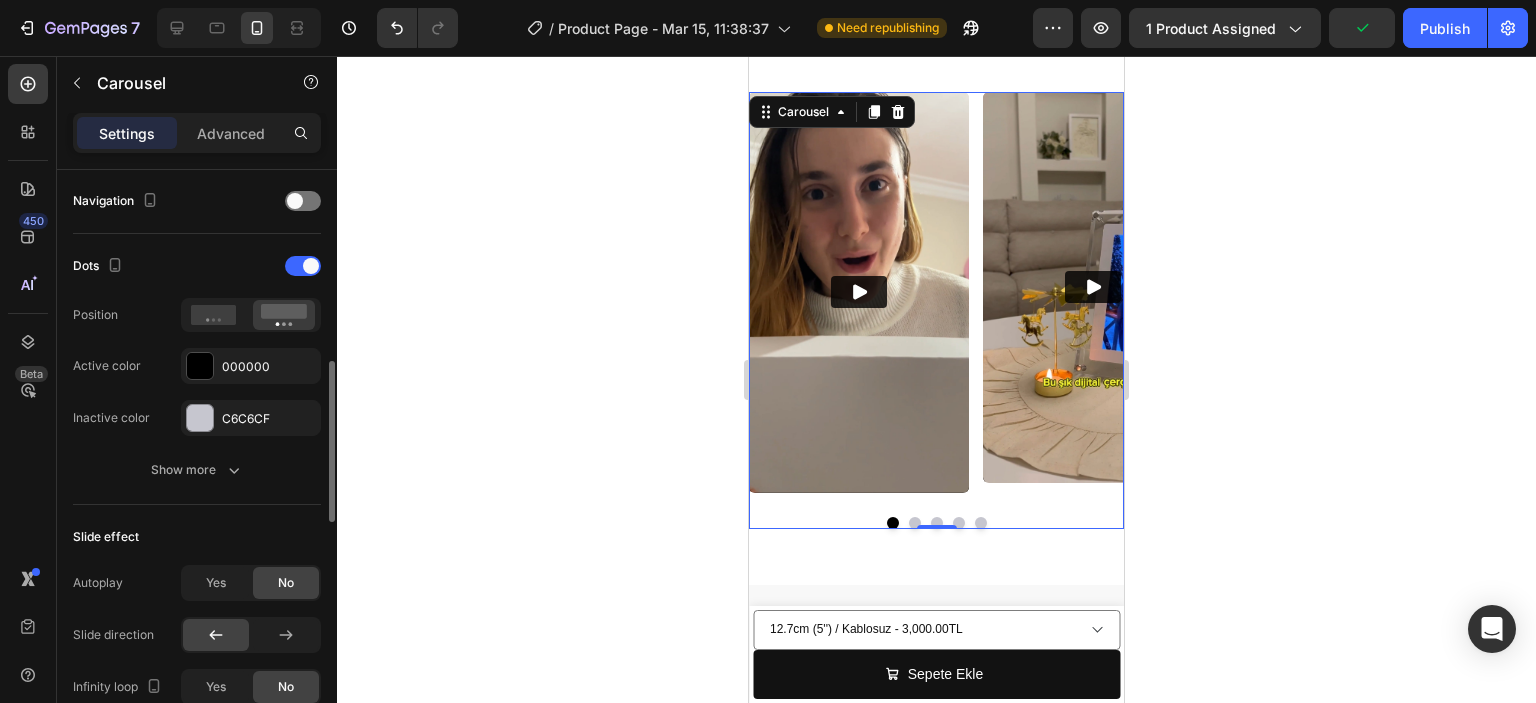 scroll, scrollTop: 800, scrollLeft: 0, axis: vertical 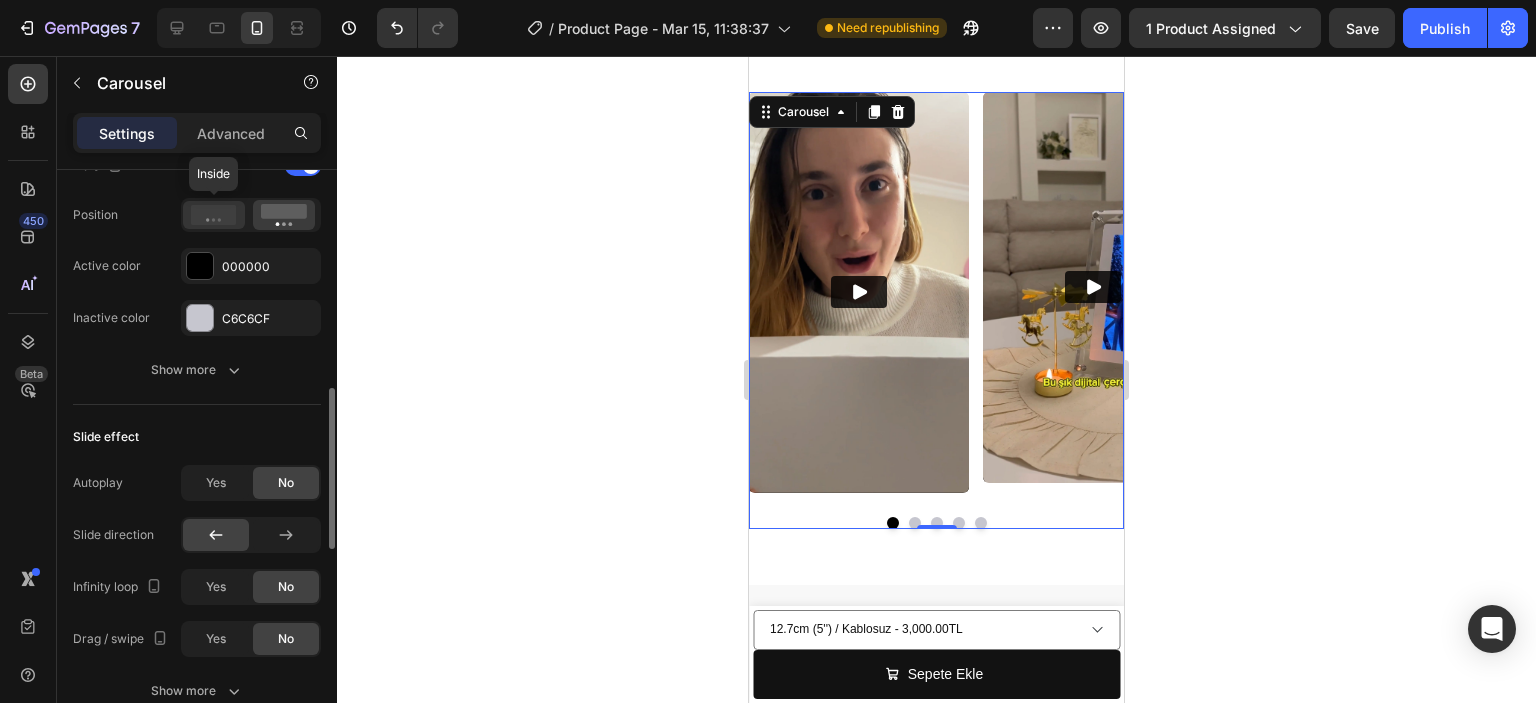 click 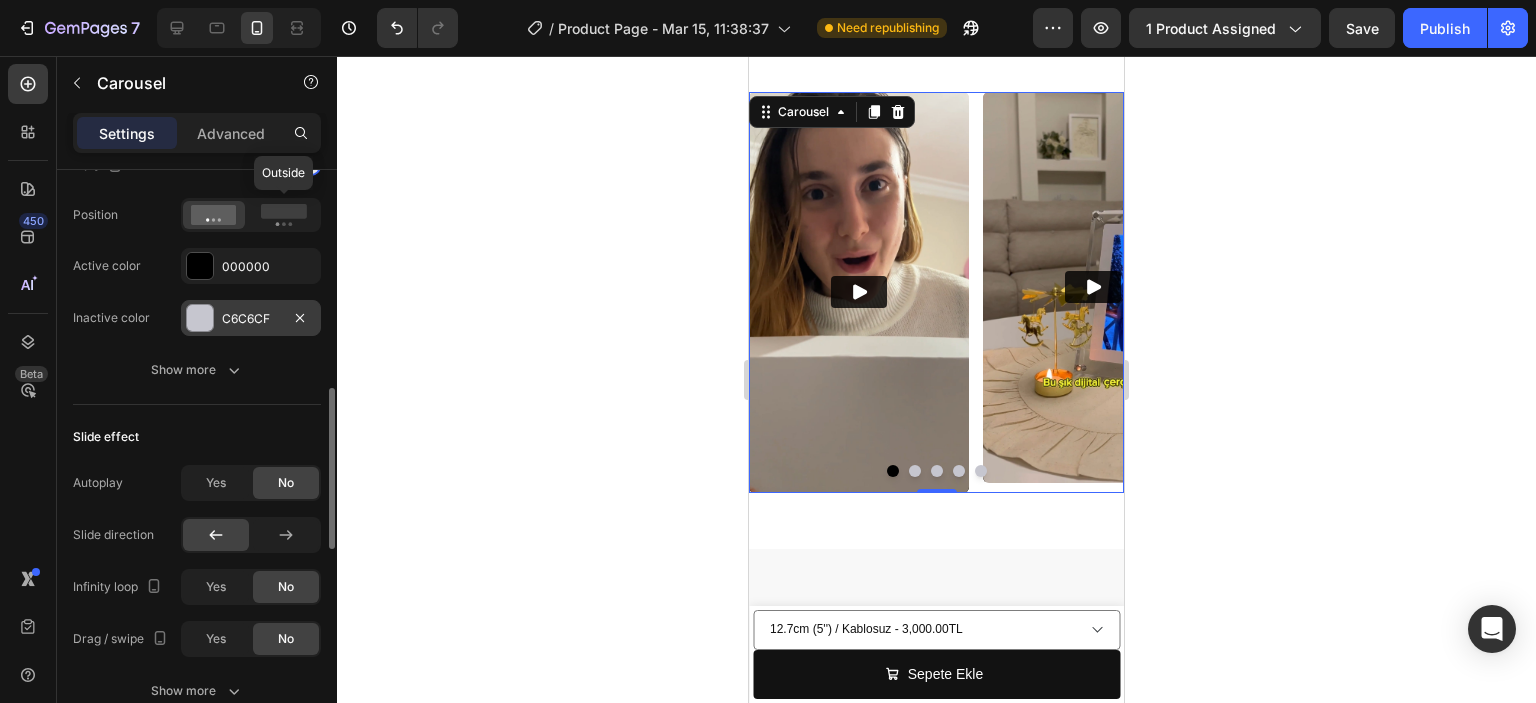 drag, startPoint x: 279, startPoint y: 209, endPoint x: 228, endPoint y: 329, distance: 130.38788 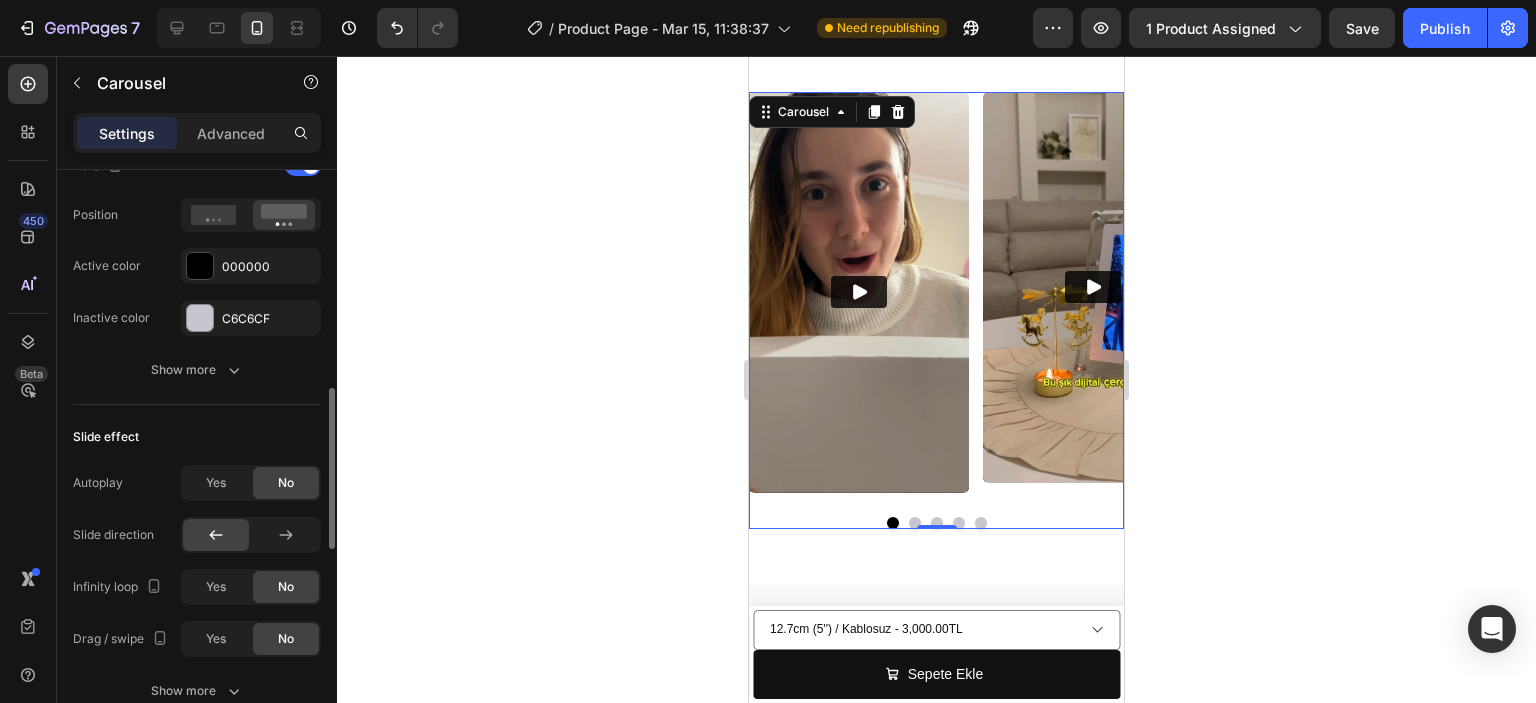 scroll, scrollTop: 900, scrollLeft: 0, axis: vertical 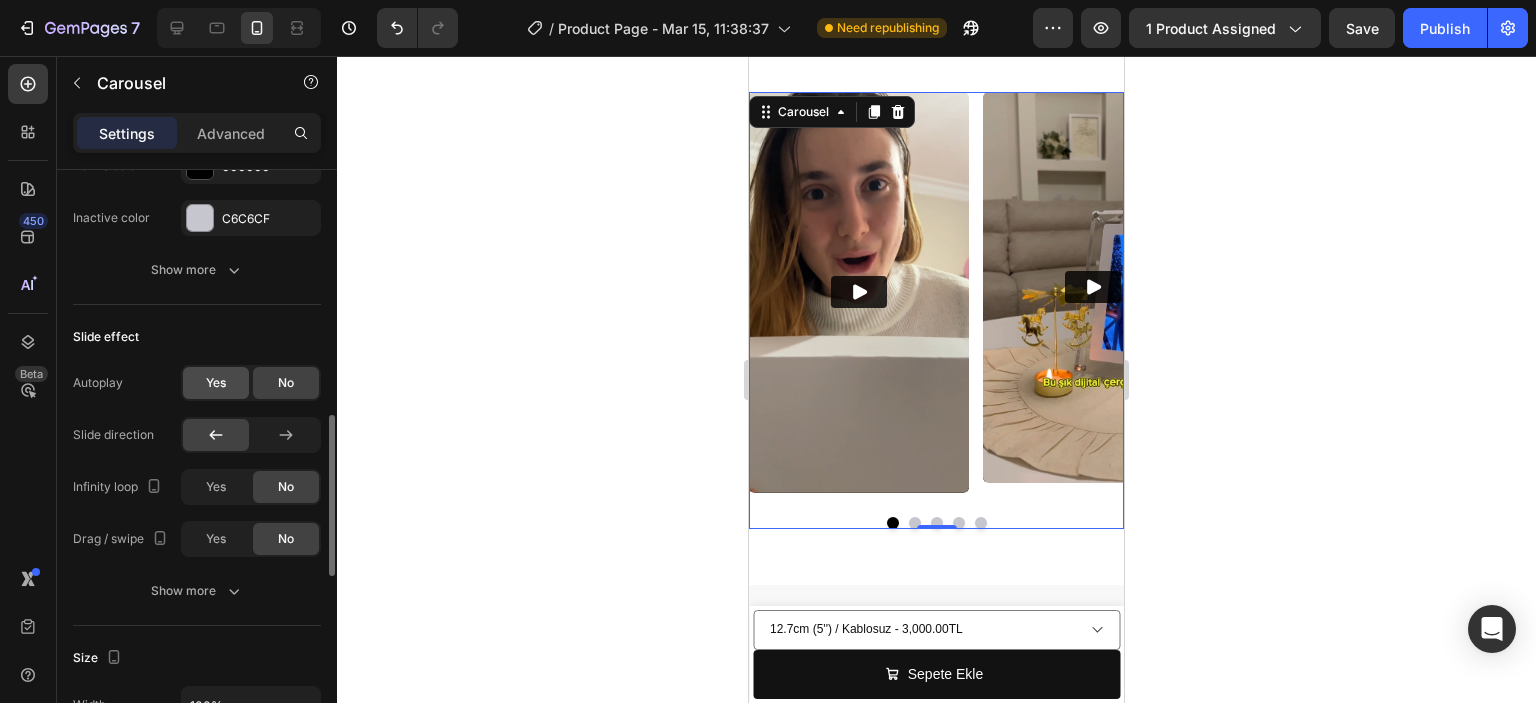 click on "Yes" 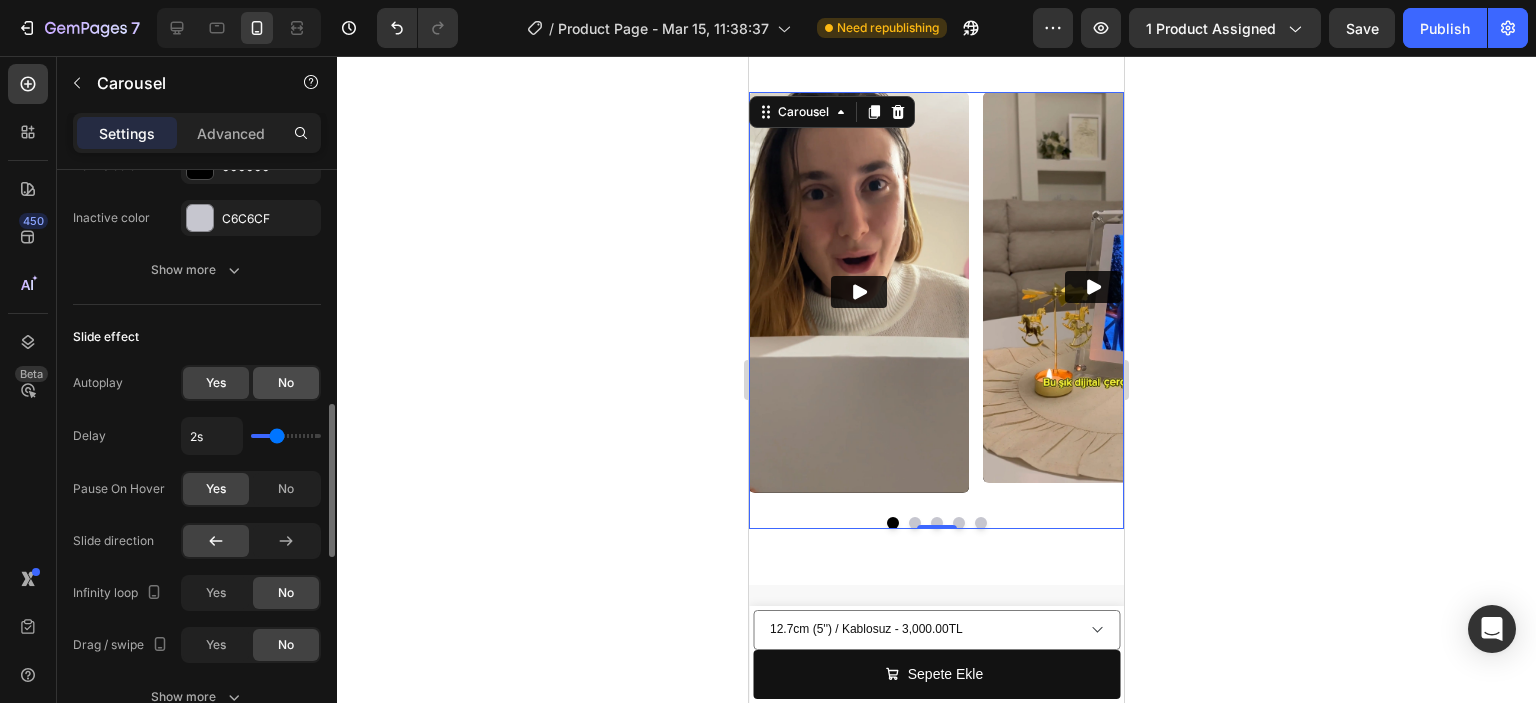 click on "No" 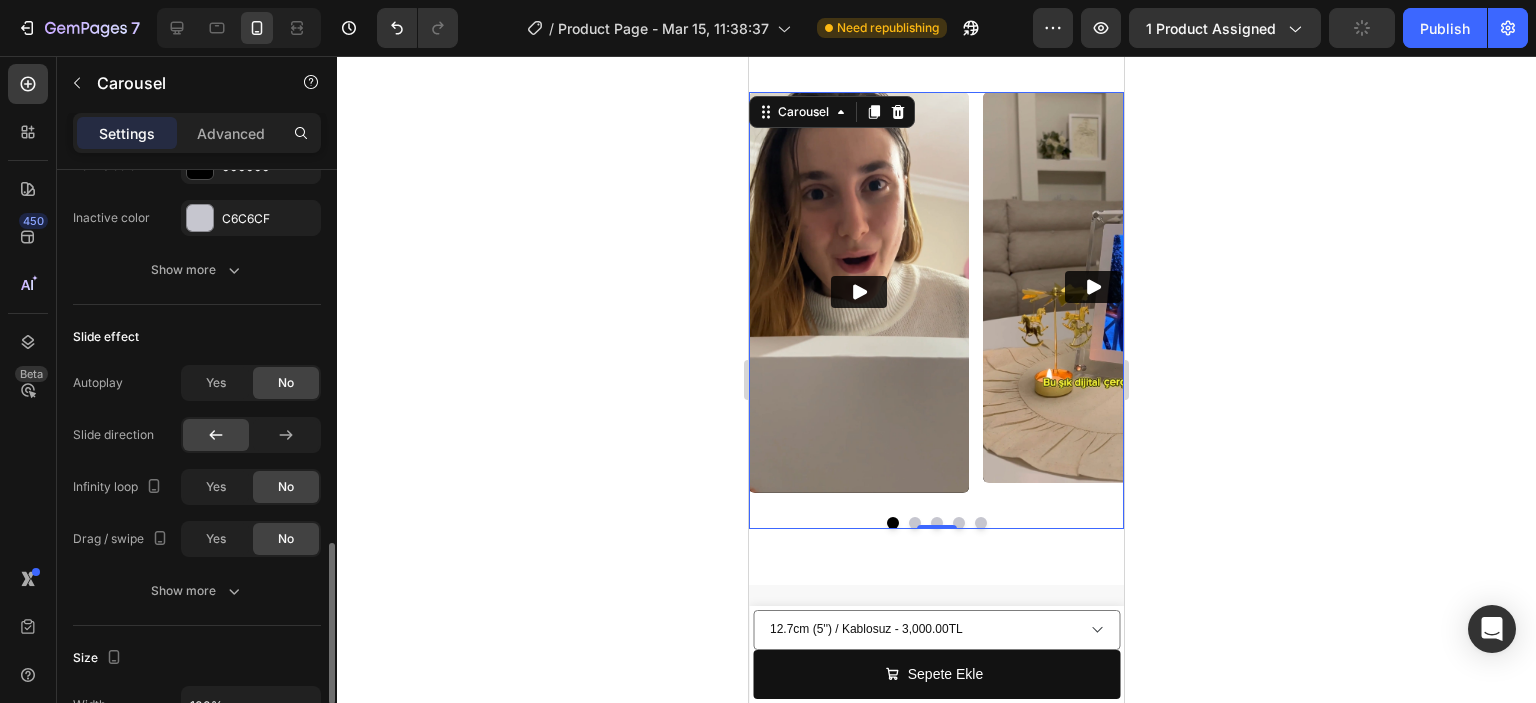 scroll, scrollTop: 1000, scrollLeft: 0, axis: vertical 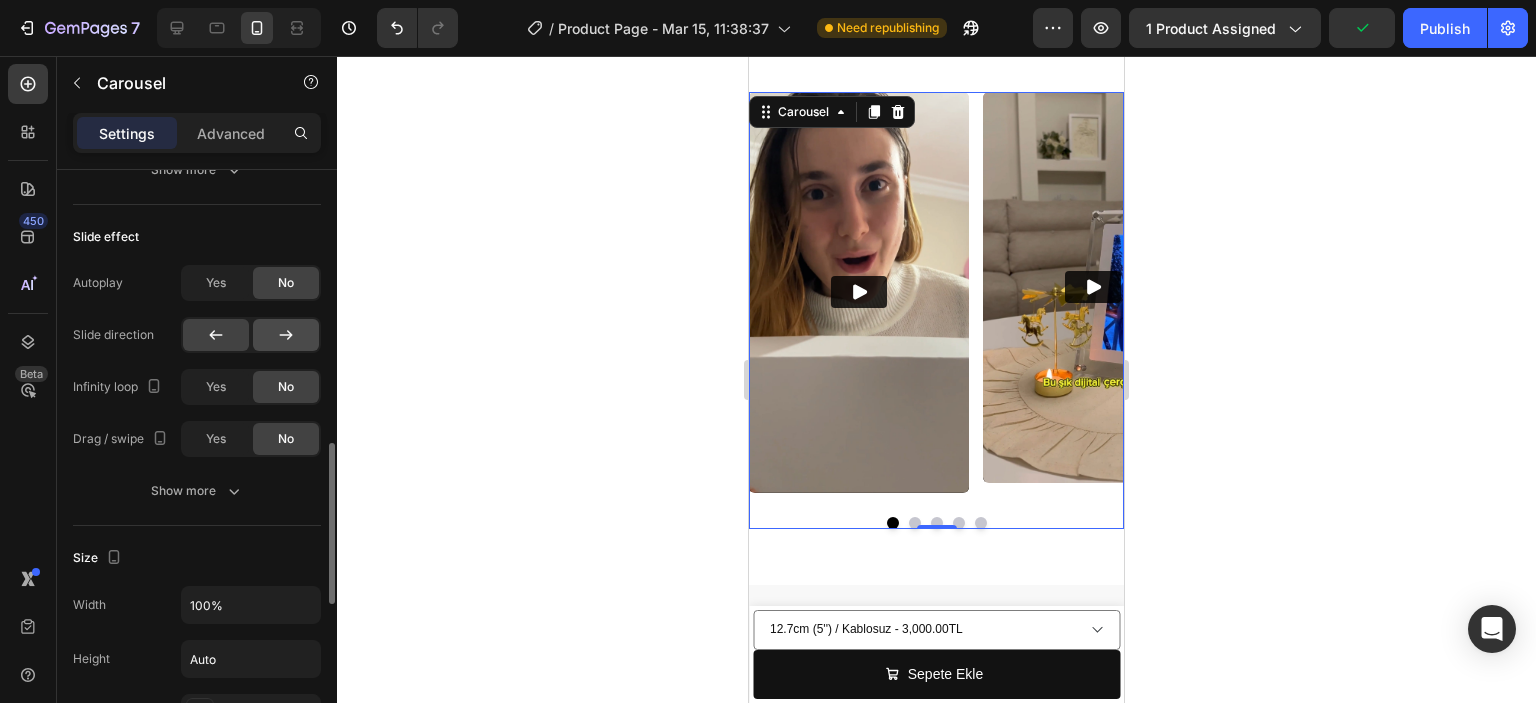 click 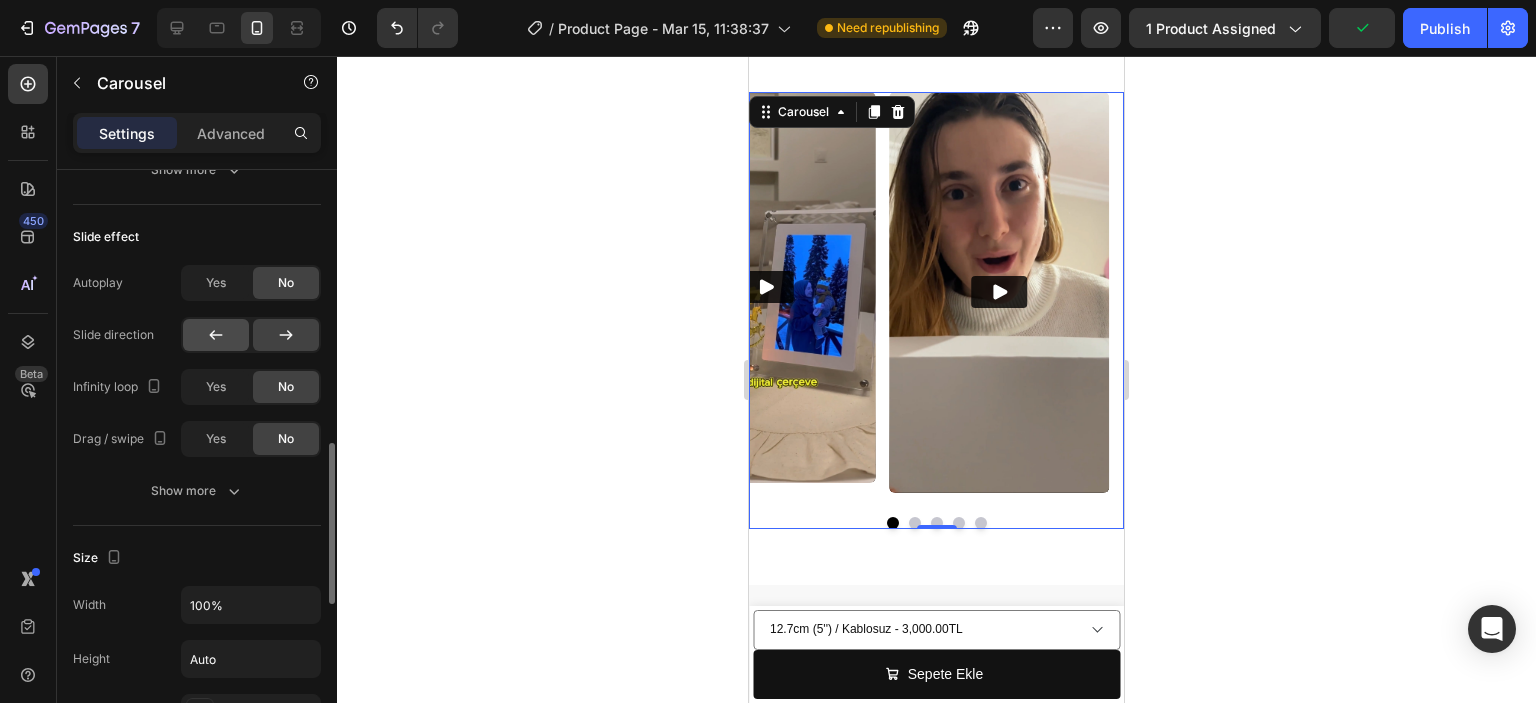 click 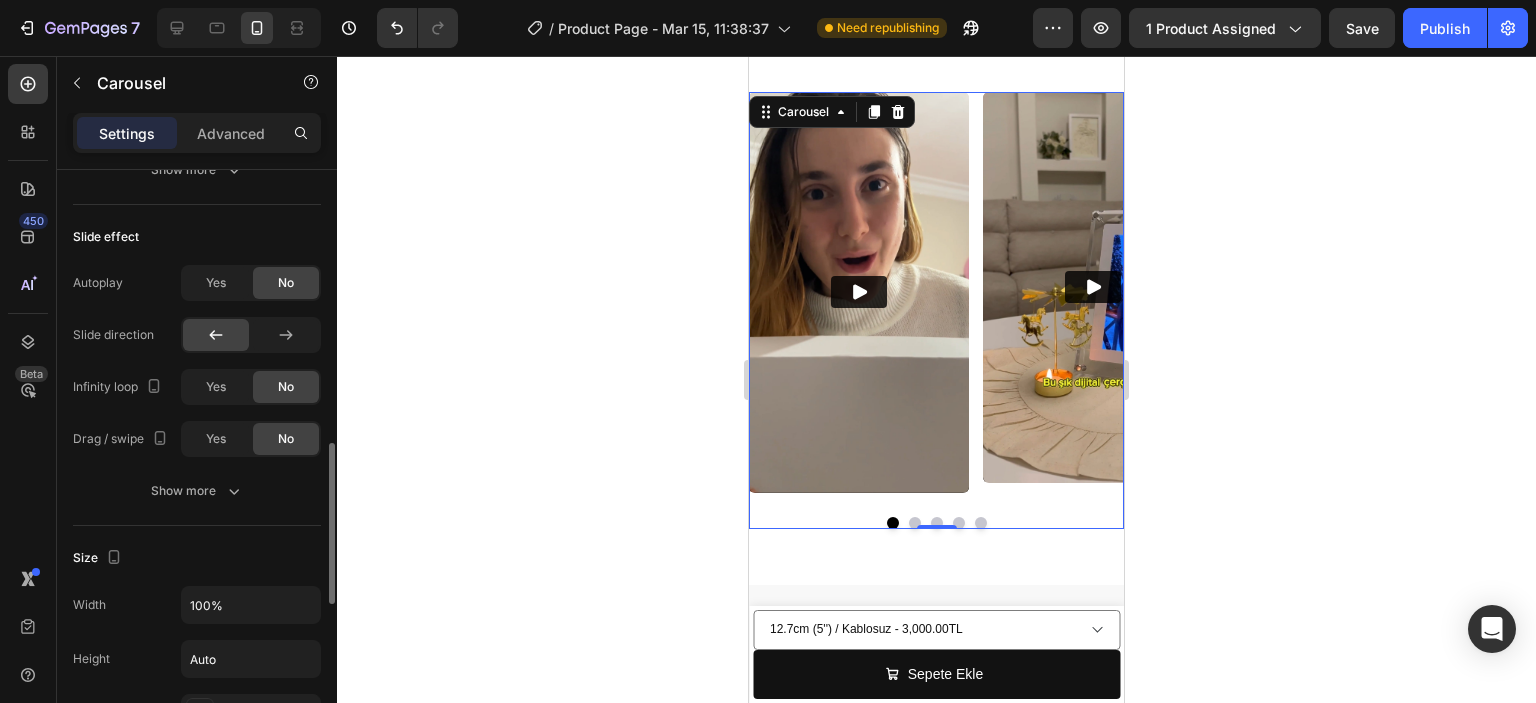 scroll, scrollTop: 1100, scrollLeft: 0, axis: vertical 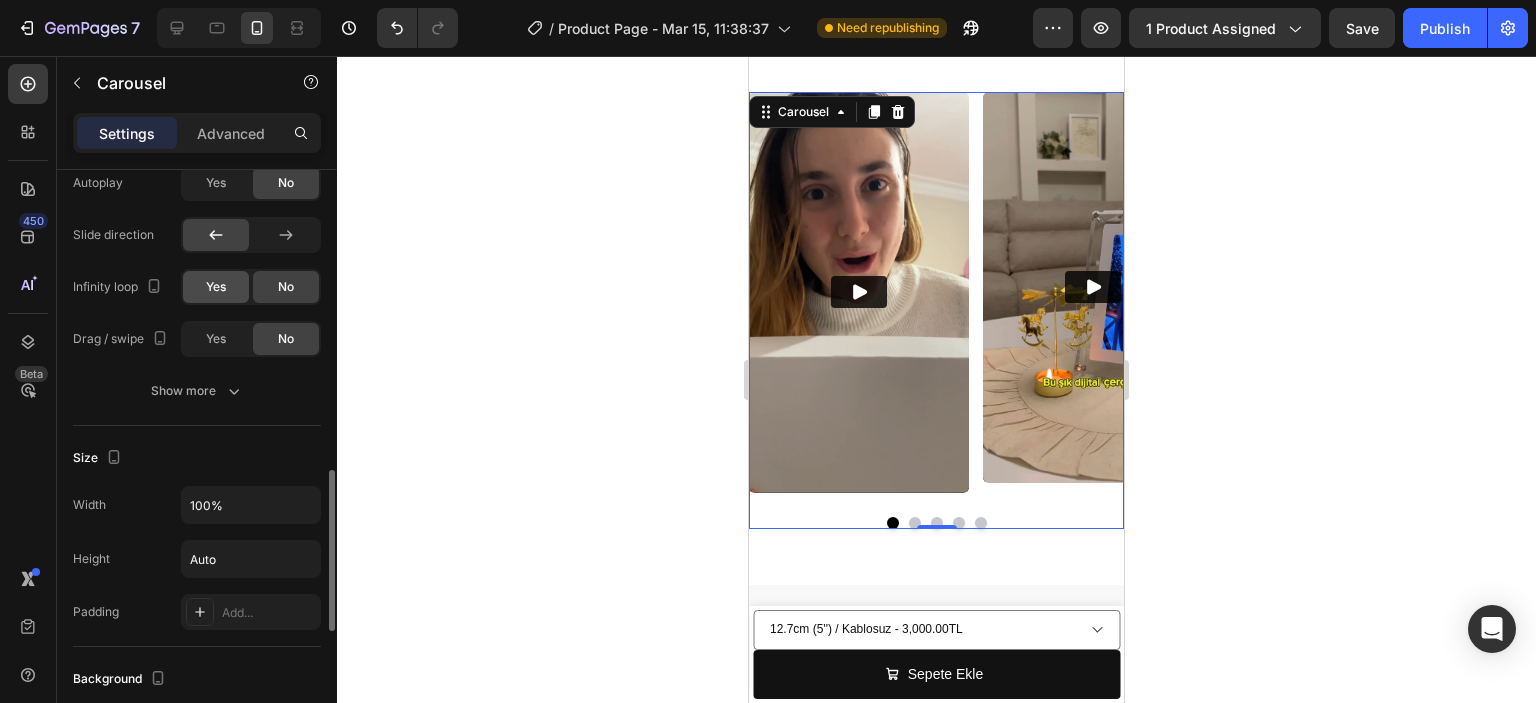 click on "Yes" 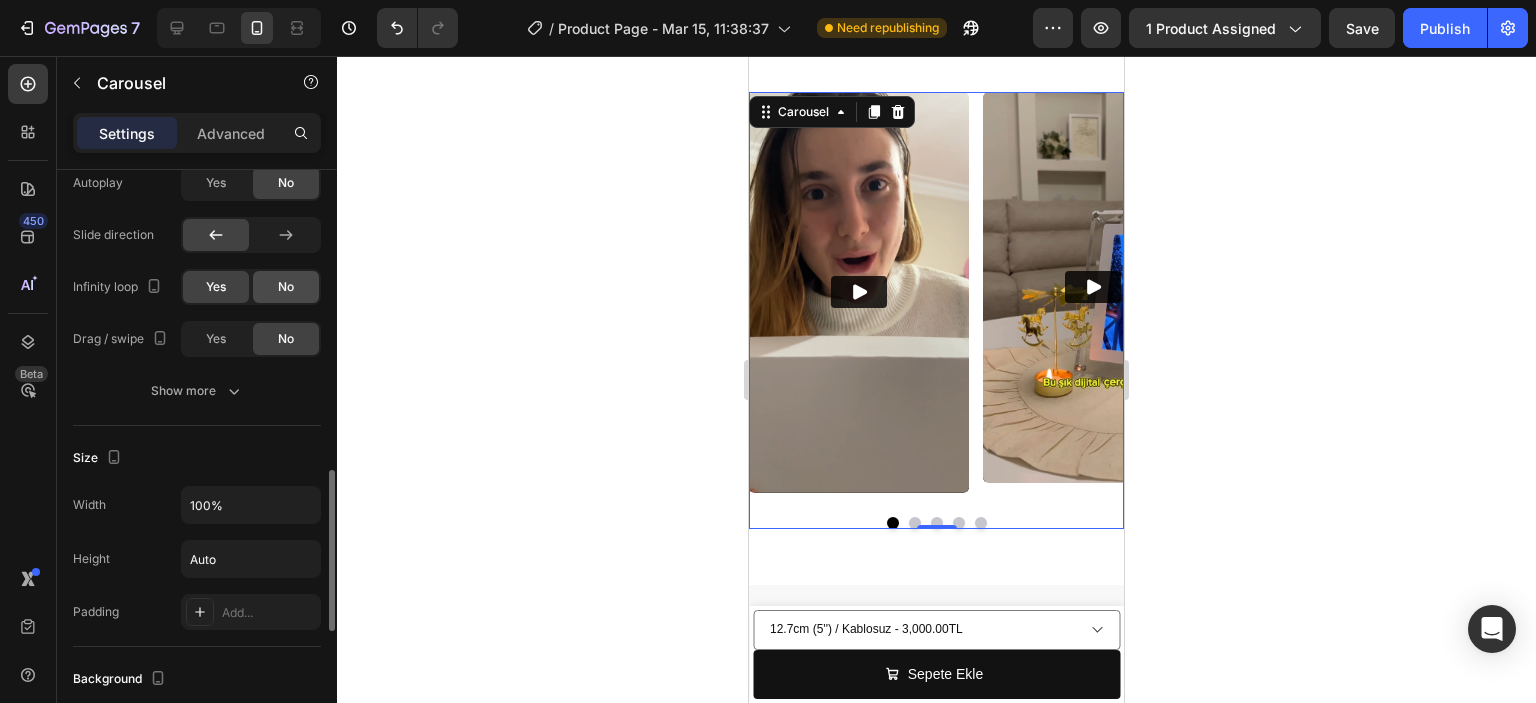 click on "No" 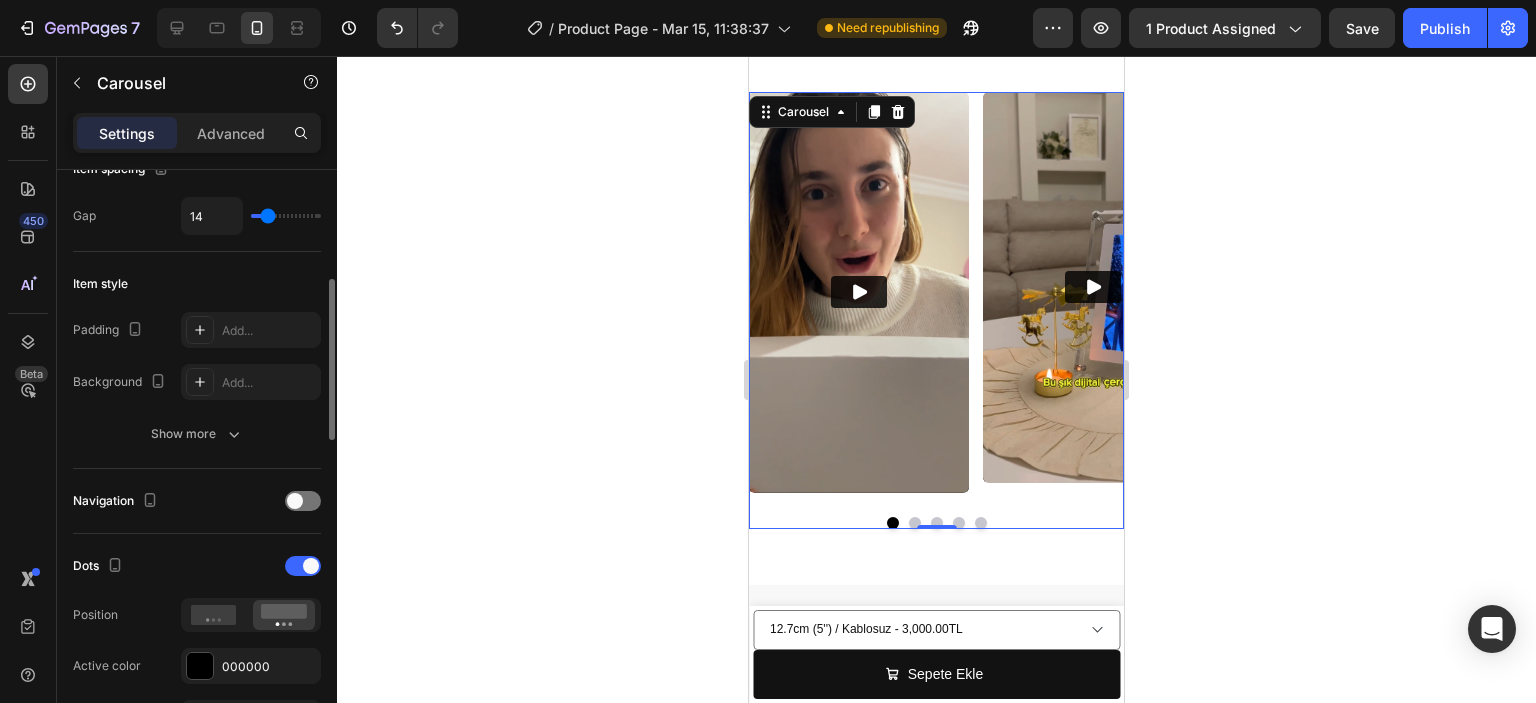 scroll, scrollTop: 0, scrollLeft: 0, axis: both 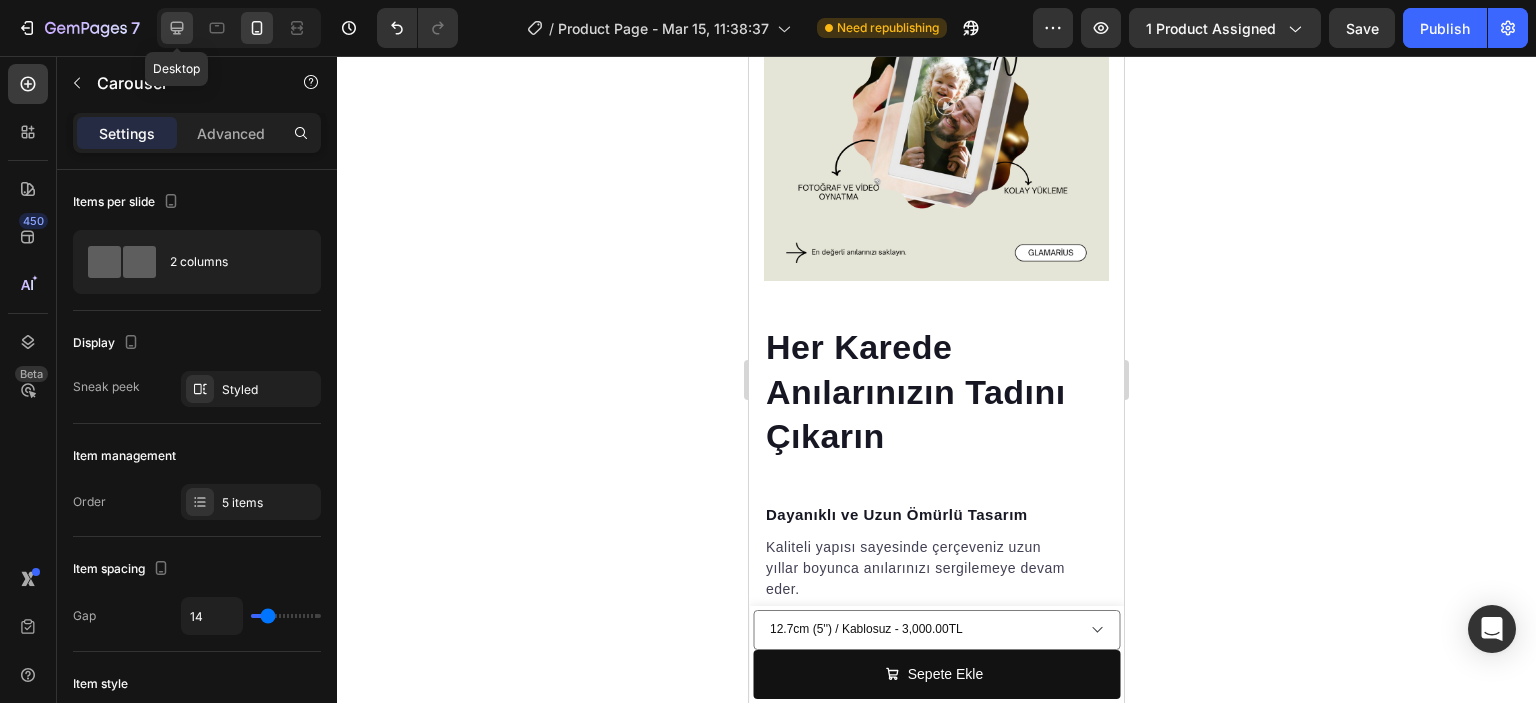 drag, startPoint x: 173, startPoint y: 30, endPoint x: 356, endPoint y: 284, distance: 313.0575 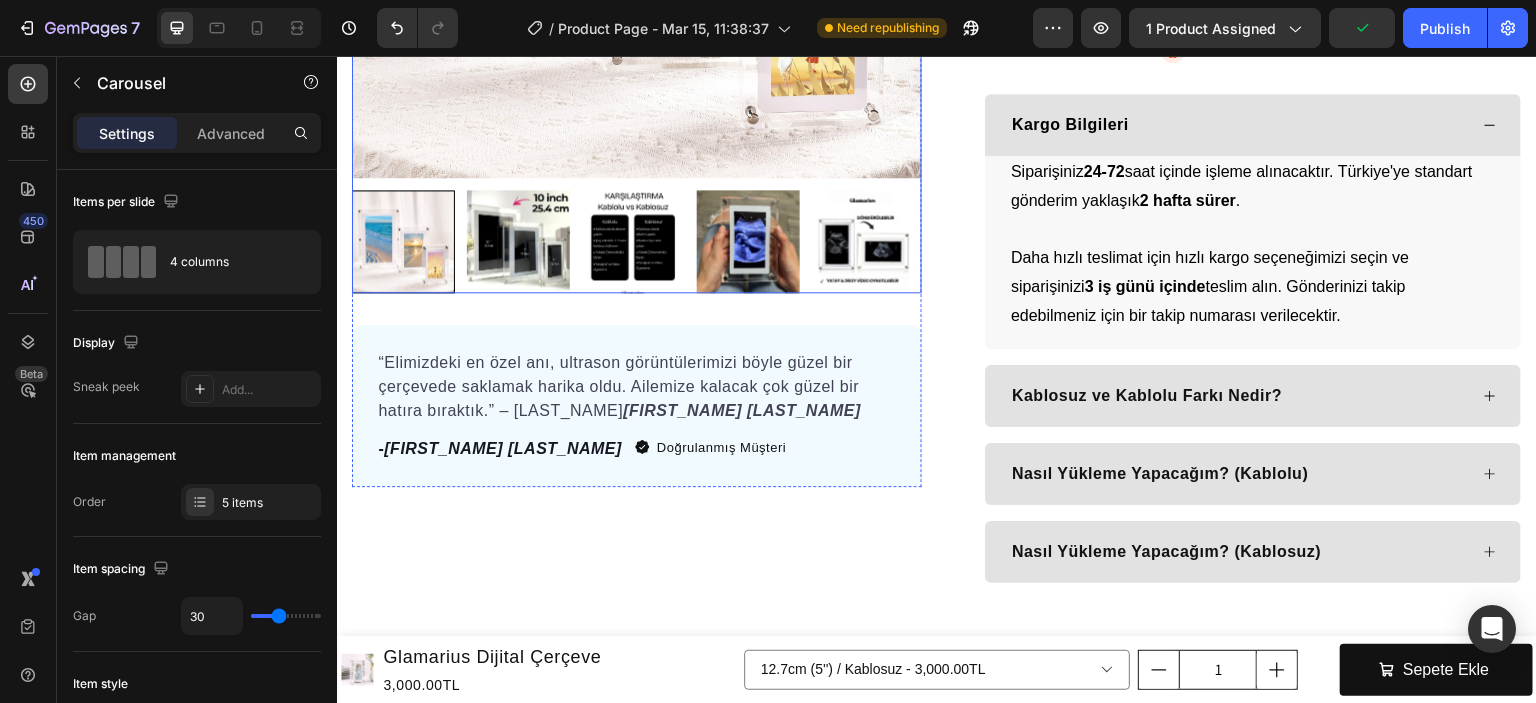 scroll, scrollTop: 0, scrollLeft: 0, axis: both 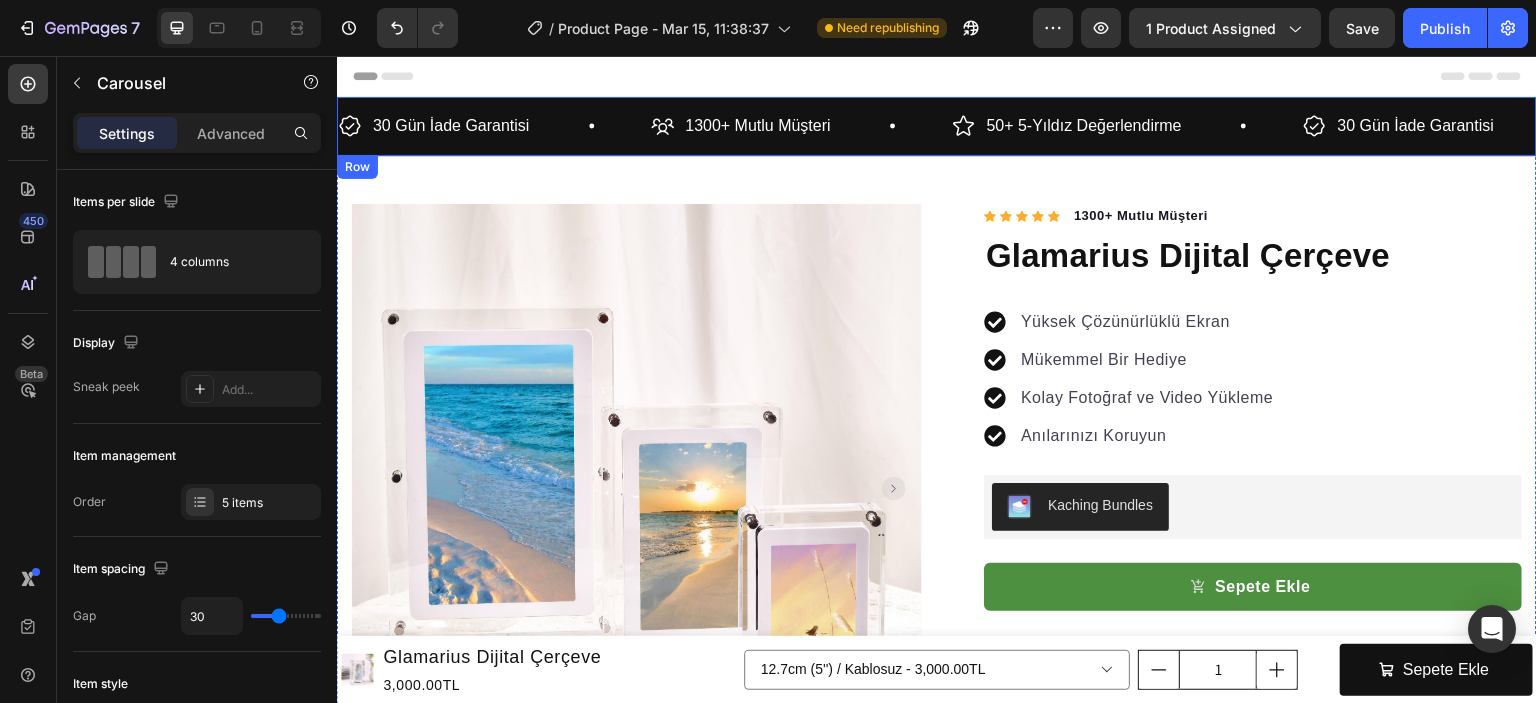 click on "30 Gün İade Garantisi Item List
1300+ Mutlu Müşteri Item List
50+ 5-Yıldız Değerlendirme Item List
30 Gün İade Garantisi Item List
1300+ Mutlu Müşteri Item List
50+ 5-Yıldız Değerlendirme Item List
30 Gün İade Garantisi Item List
1300+ Mutlu Müşteri Item List
50+ 5-Yıldız Değerlendirme Item List
30 Gün İade Garantisi Item List
1300+ Mutlu Müşteri Item List
50+ 5-Yıldız Değerlendirme Item List
30 Gün İade Garantisi Item List
1300+ Mutlu Müşteri Item List
50+ 5-Yıldız Değerlendirme Item List
Item List Row" at bounding box center [937, 126] 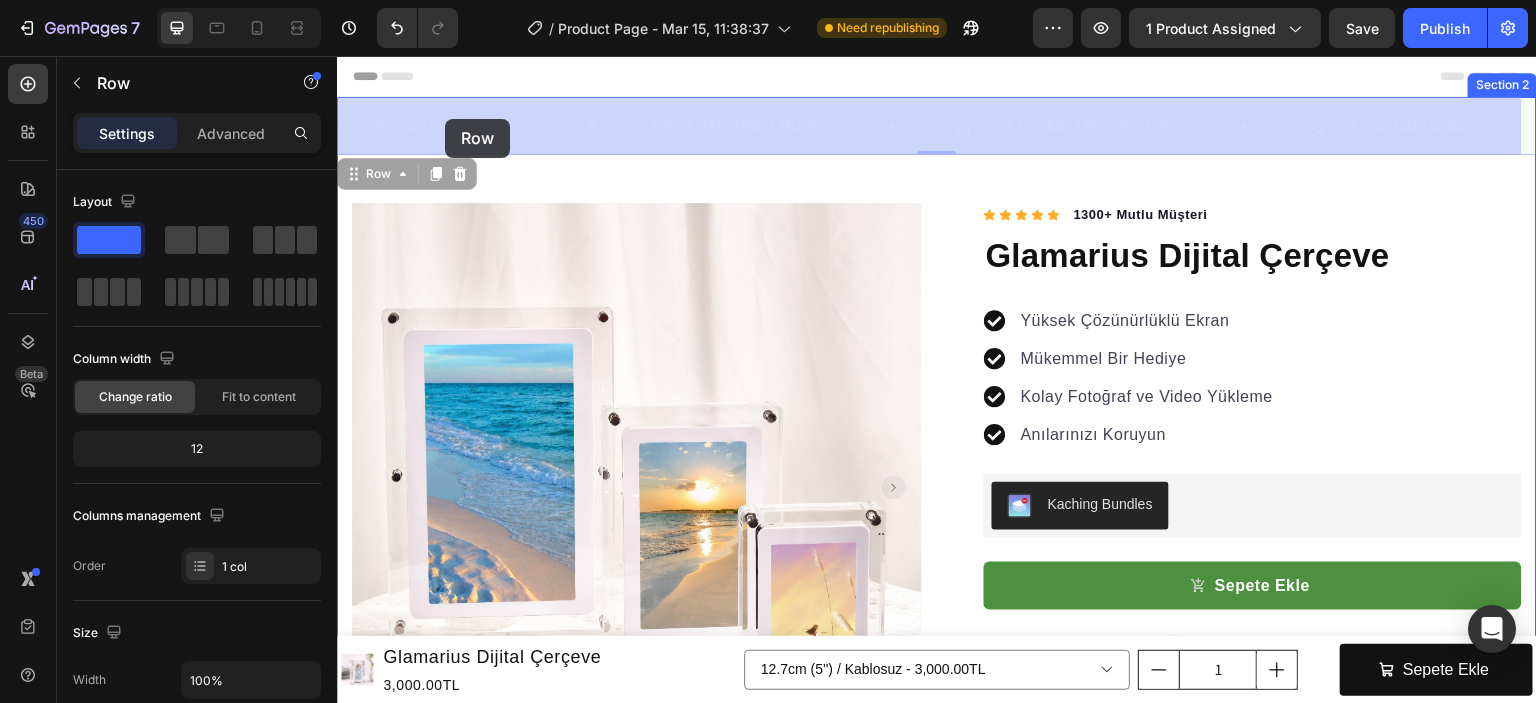 drag, startPoint x: 354, startPoint y: 177, endPoint x: 445, endPoint y: 119, distance: 107.912 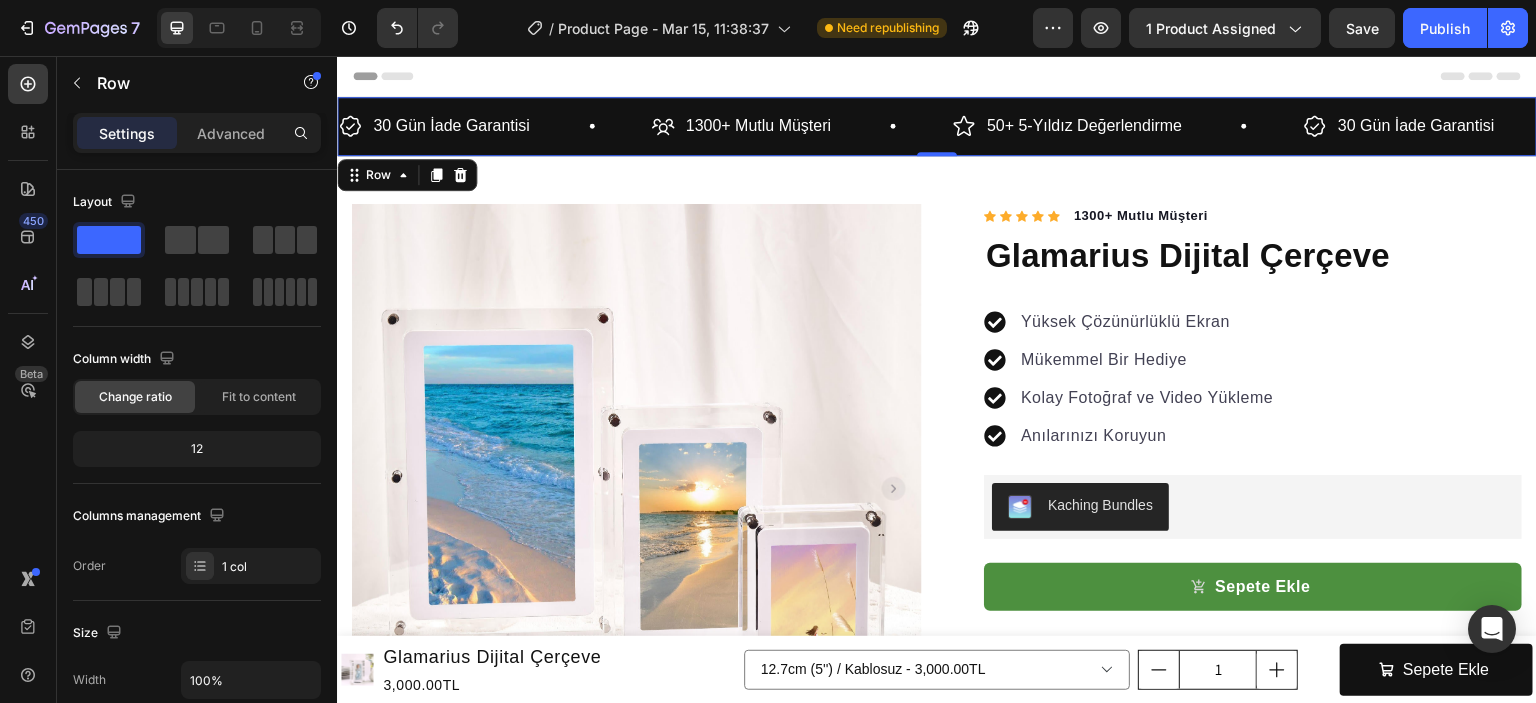 click on "30 Gün İade Garantisi Item List
1300+ Mutlu Müşteri Item List
50+ 5-Yıldız Değerlendirme Item List
30 Gün İade Garantisi Item List
1300+ Mutlu Müşteri Item List
50+ 5-Yıldız Değerlendirme Item List
30 Gün İade Garantisi Item List
1300+ Mutlu Müşteri Item List
50+ 5-Yıldız Değerlendirme Item List
30 Gün İade Garantisi Item List
1300+ Mutlu Müşteri Item List
50+ 5-Yıldız Değerlendirme Item List
30 Gün İade Garantisi Item List
1300+ Mutlu Müşteri Item List
50+ 5-Yıldız Değerlendirme Item List
Item List Row" at bounding box center [937, 126] 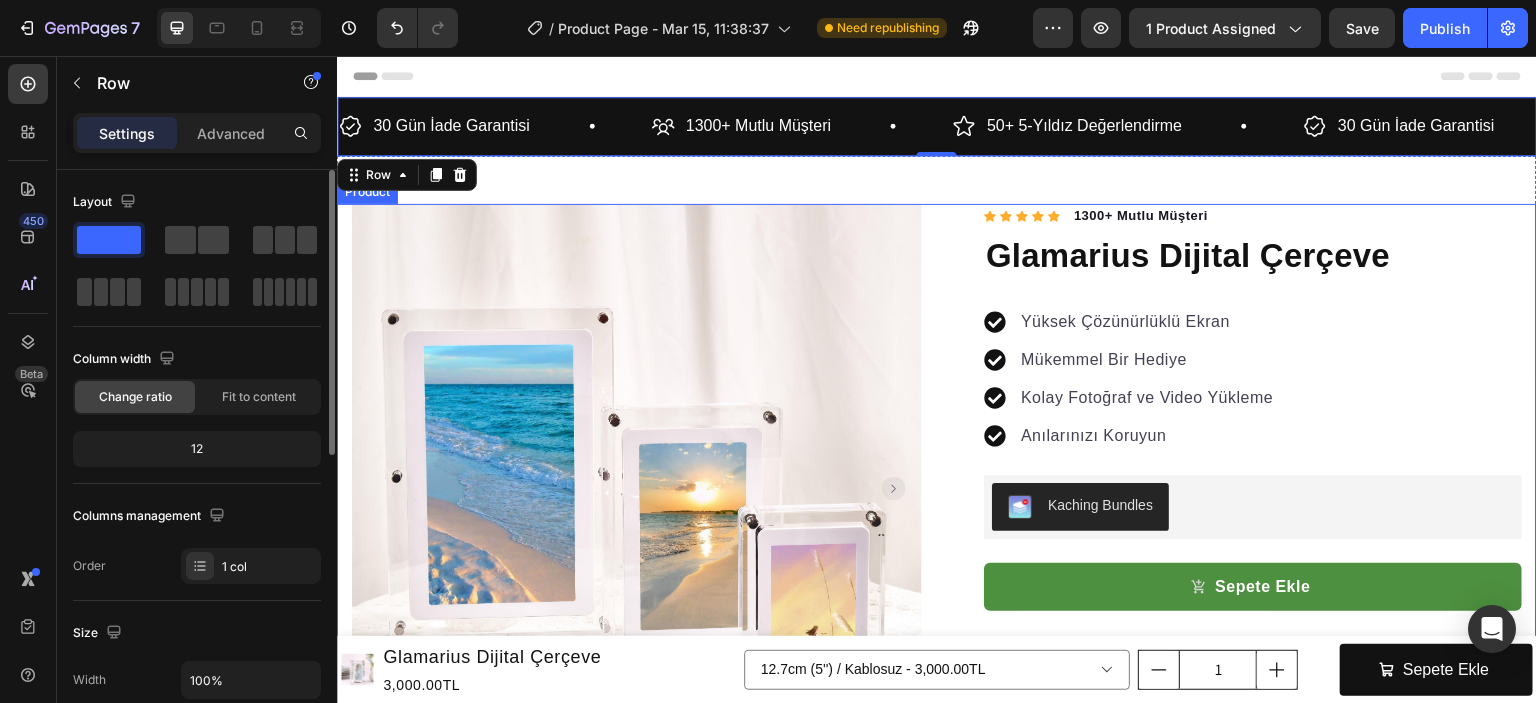 scroll, scrollTop: 200, scrollLeft: 0, axis: vertical 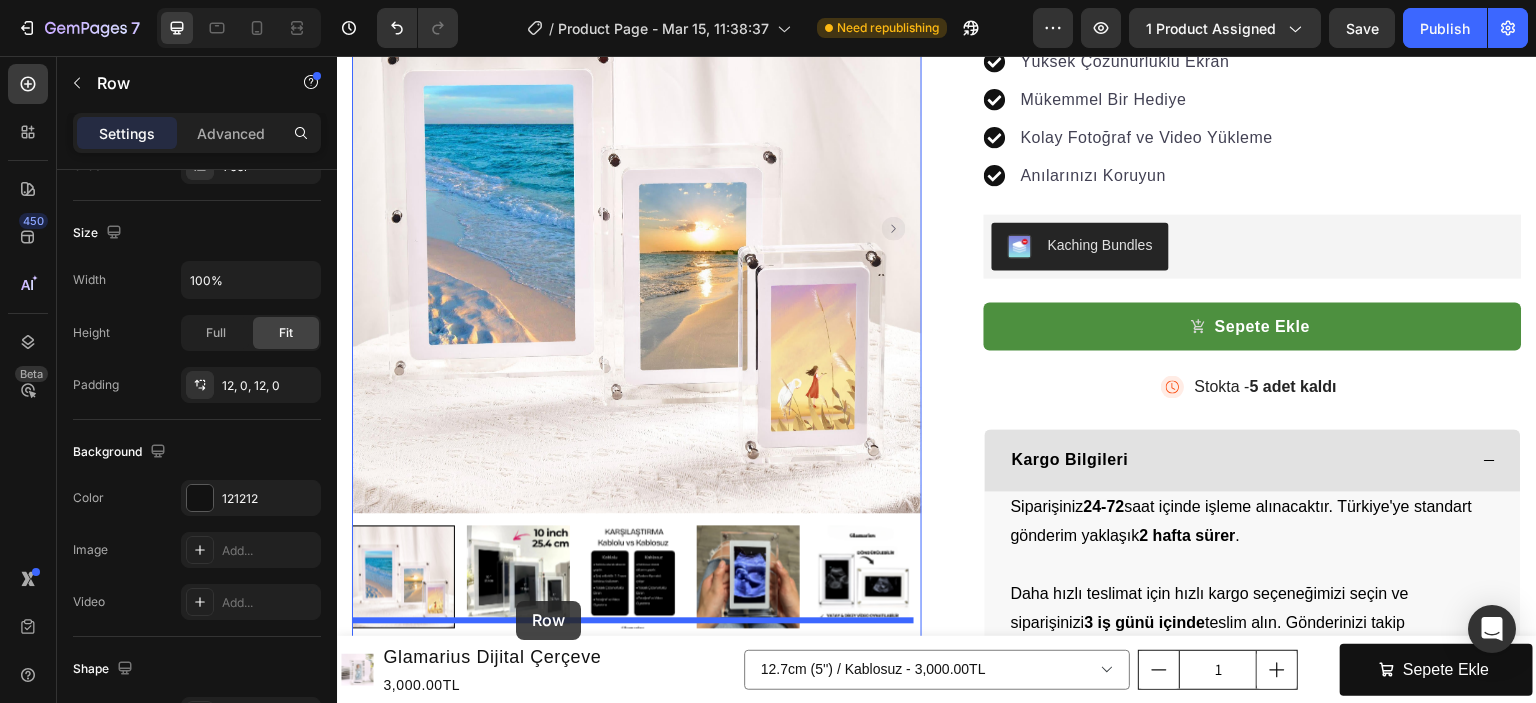 drag, startPoint x: 360, startPoint y: 175, endPoint x: 516, endPoint y: 601, distance: 453.66507 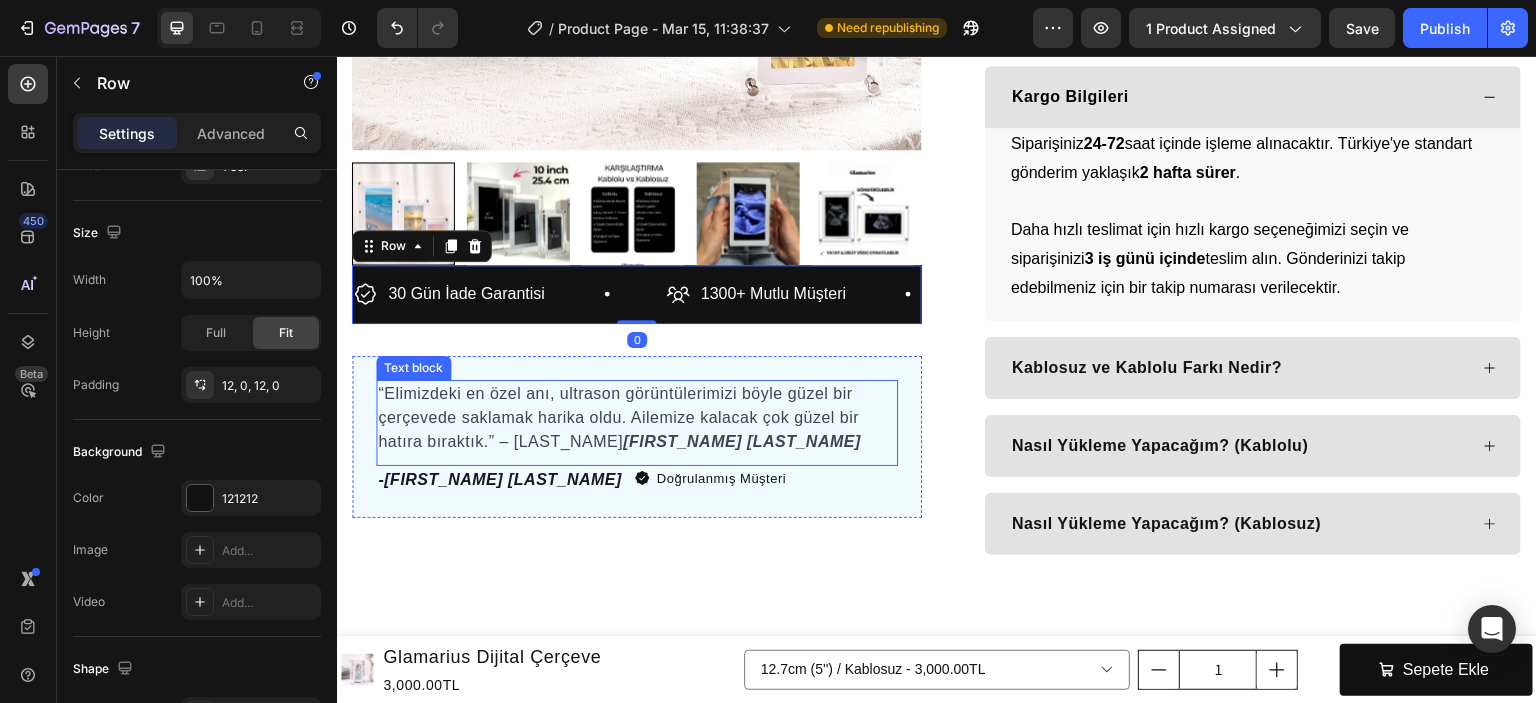 scroll, scrollTop: 600, scrollLeft: 0, axis: vertical 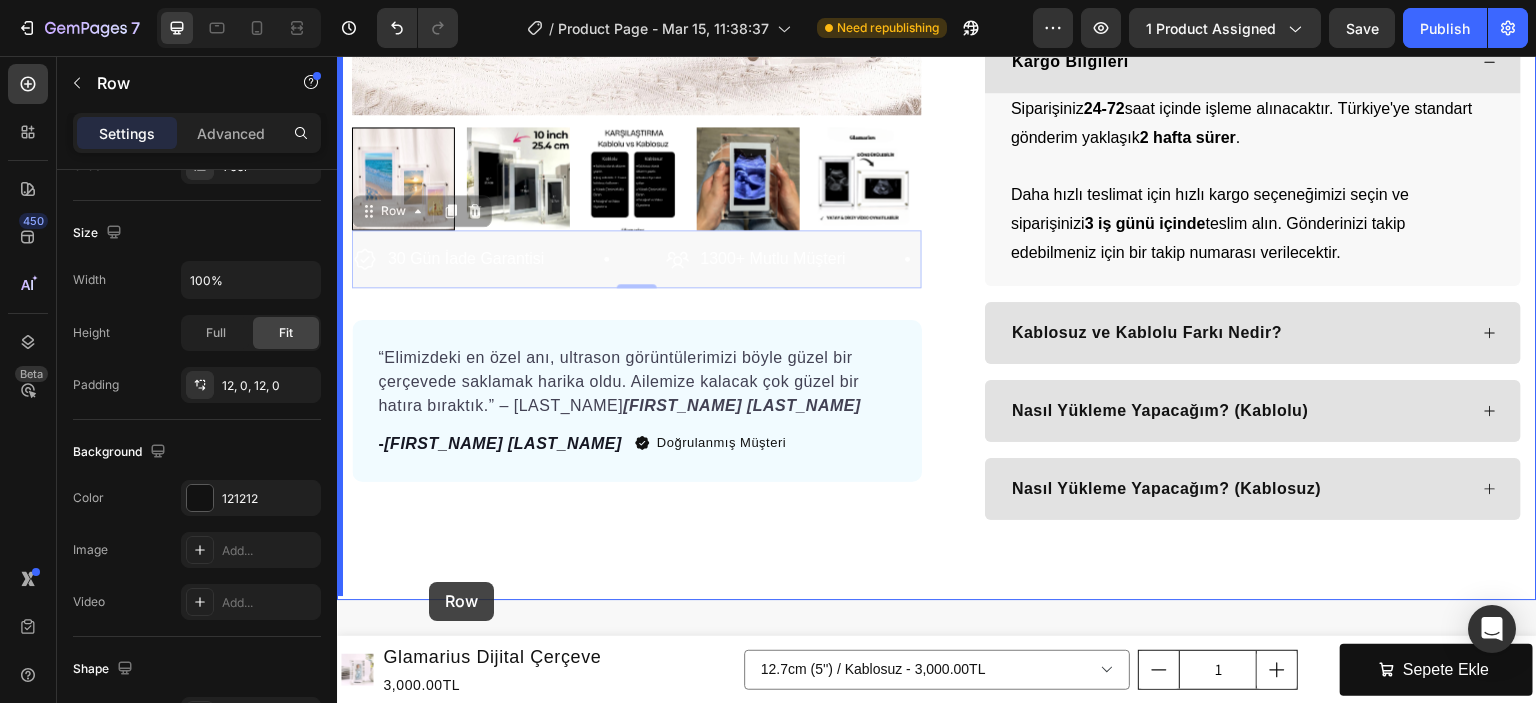 drag, startPoint x: 373, startPoint y: 203, endPoint x: 429, endPoint y: 582, distance: 383.11487 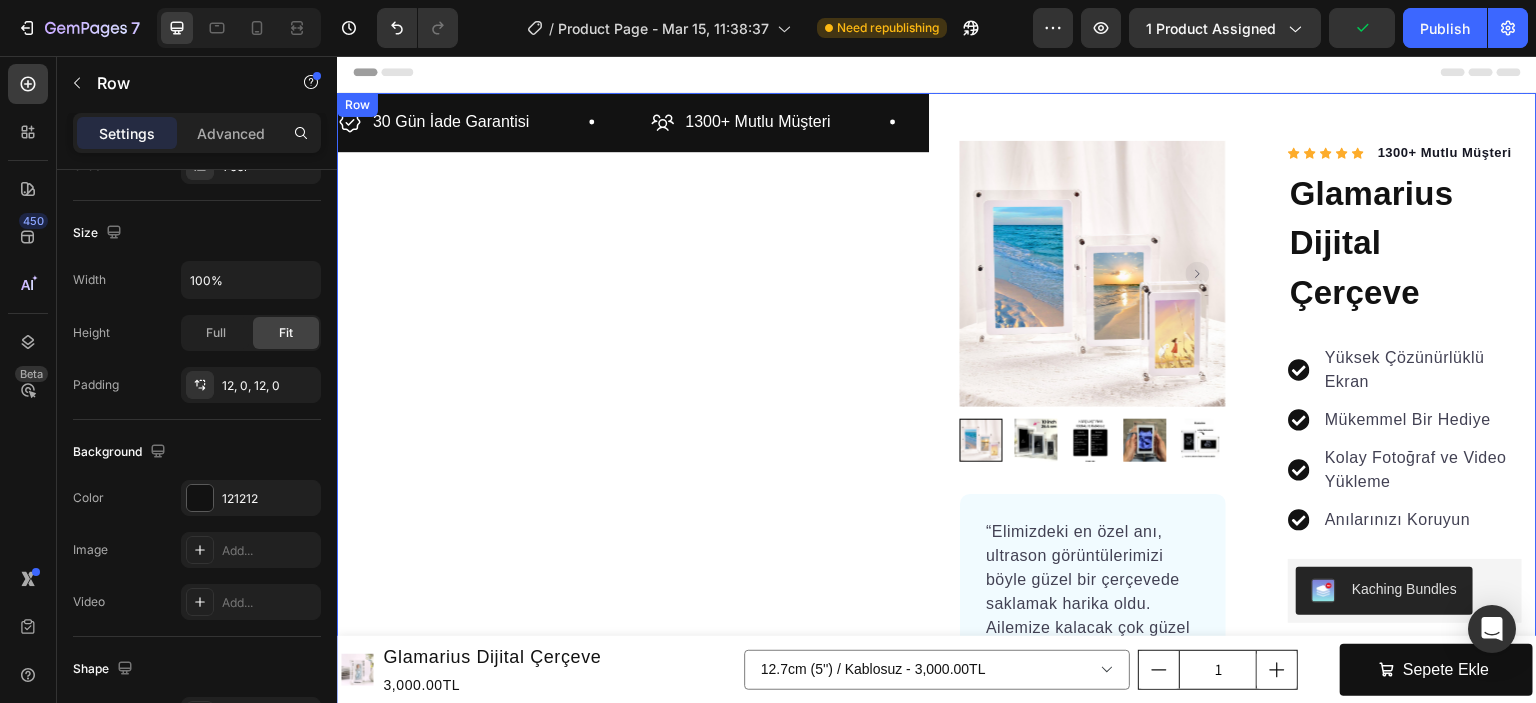 scroll, scrollTop: 0, scrollLeft: 0, axis: both 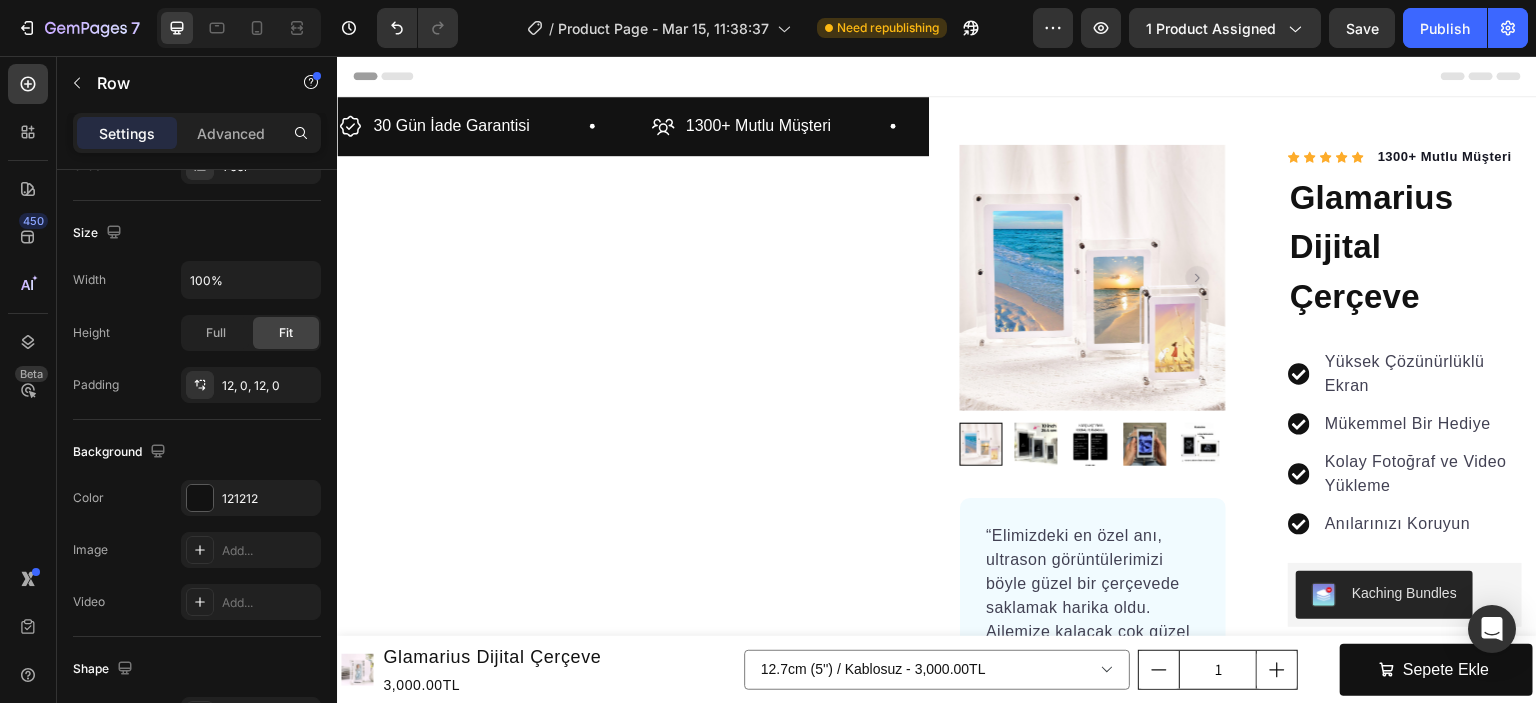 click on "30 Gün İade Garantisi Item List
1300+ Mutlu Müşteri Item List
50+ 5-Yıldız Değerlendirme Item List
30 Gün İade Garantisi Item List
1300+ Mutlu Müşteri Item List
50+ 5-Yıldız Değerlendirme Item List
Marquee Row" at bounding box center (633, 126) 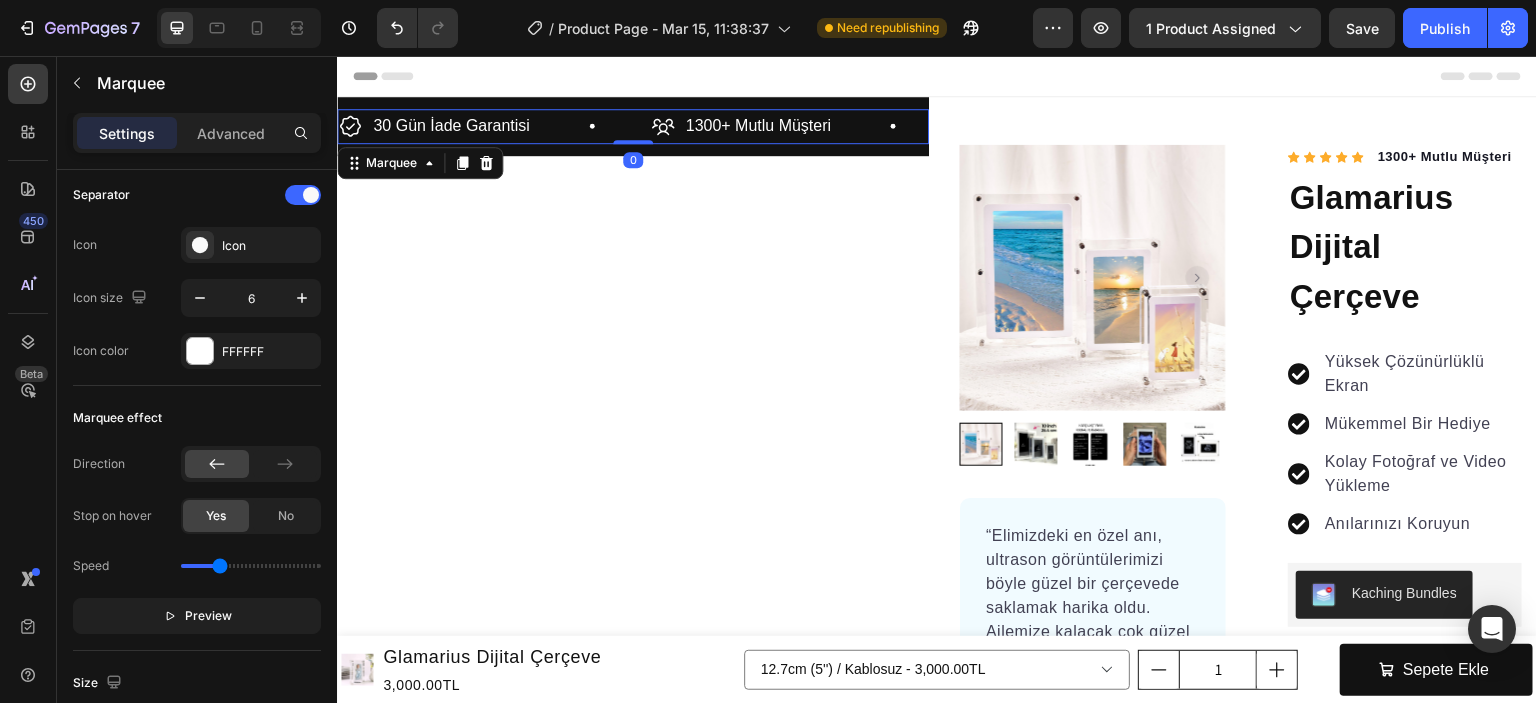 scroll, scrollTop: 0, scrollLeft: 0, axis: both 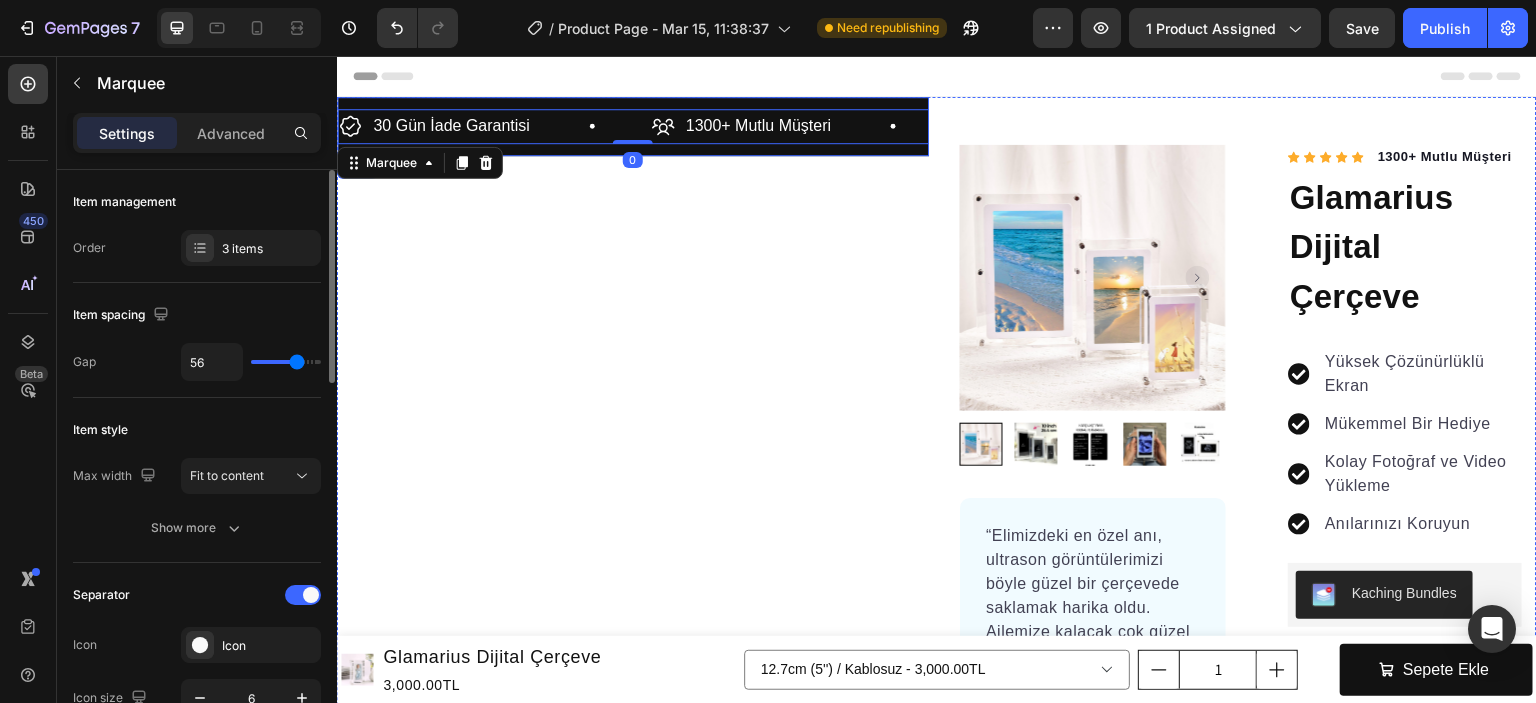 click on "30 Gün İade Garantisi Item List
1300+ Mutlu Müşteri Item List
50+ 5-Yıldız Değerlendirme Item List
30 Gün İade Garantisi Item List
1300+ Mutlu Müşteri Item List
50+ 5-Yıldız Değerlendirme Item List
Marquee   0 Row" at bounding box center [633, 126] 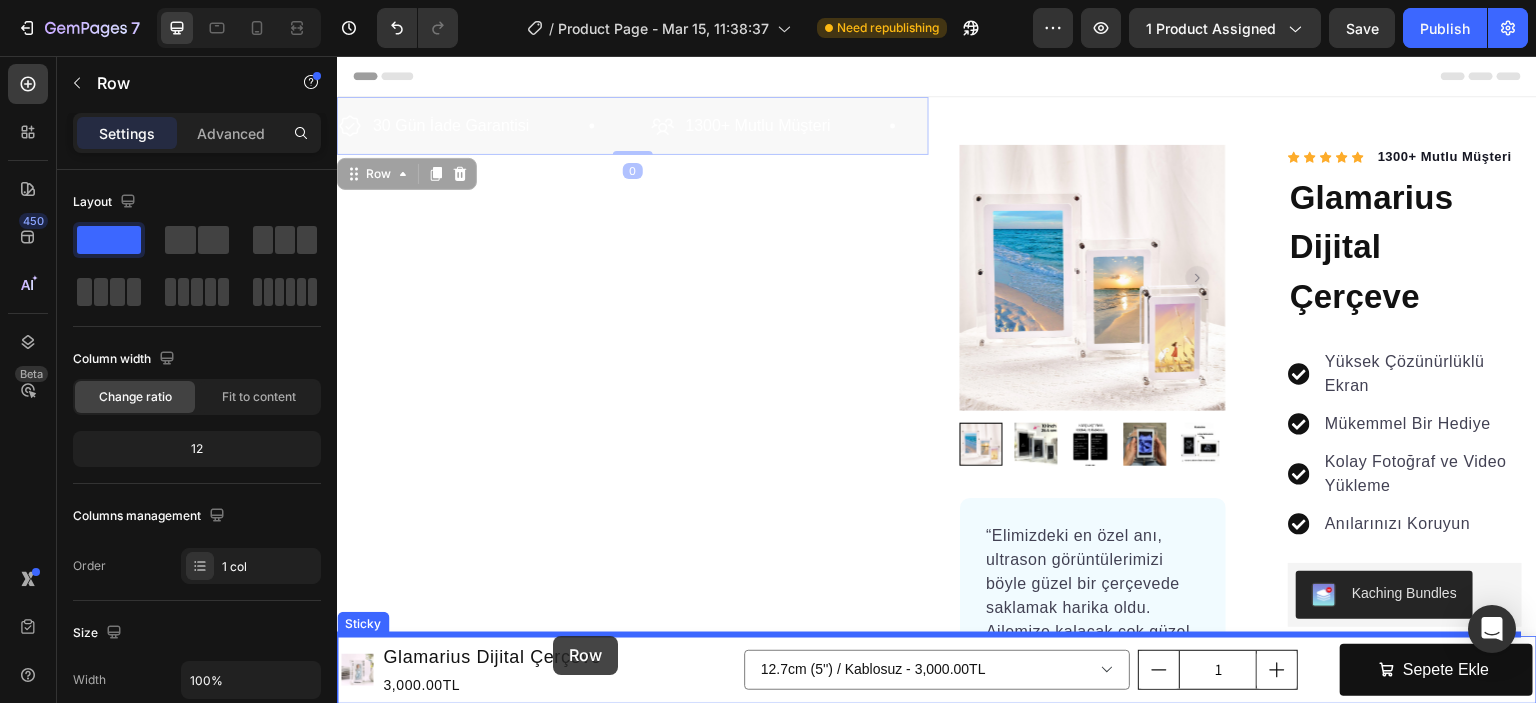 drag, startPoint x: 364, startPoint y: 178, endPoint x: 553, endPoint y: 636, distance: 495.46442 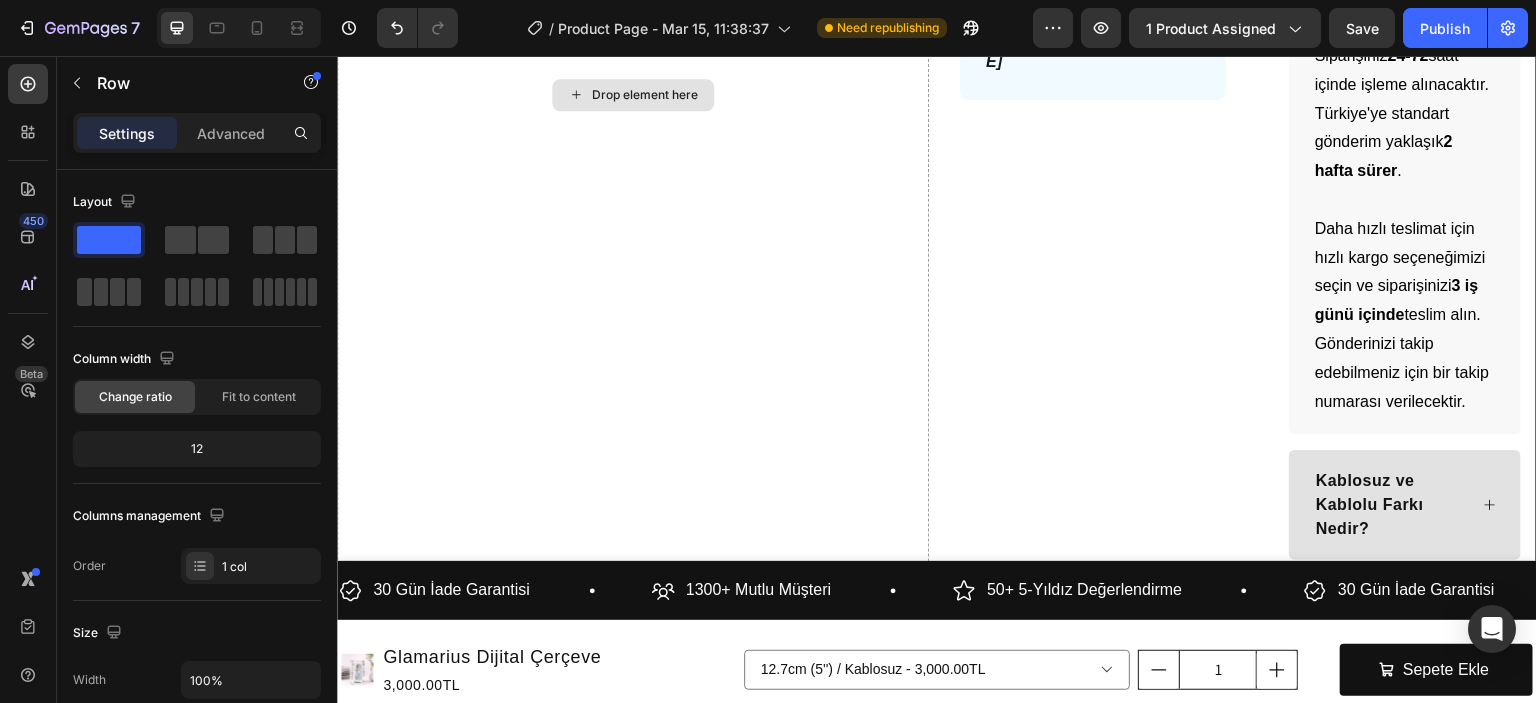 scroll, scrollTop: 1000, scrollLeft: 0, axis: vertical 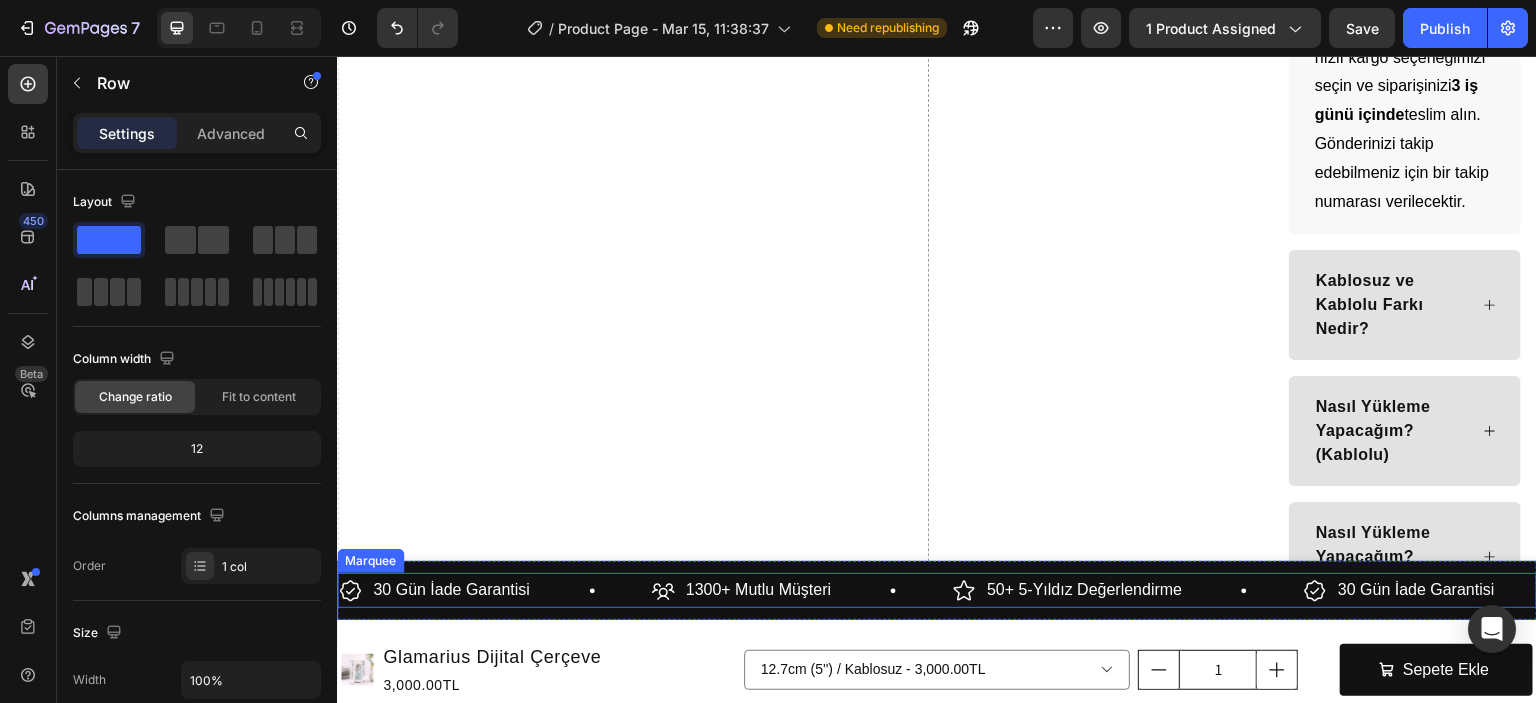 click on "30 Gün İade Garantisi Item List" at bounding box center (494, 590) 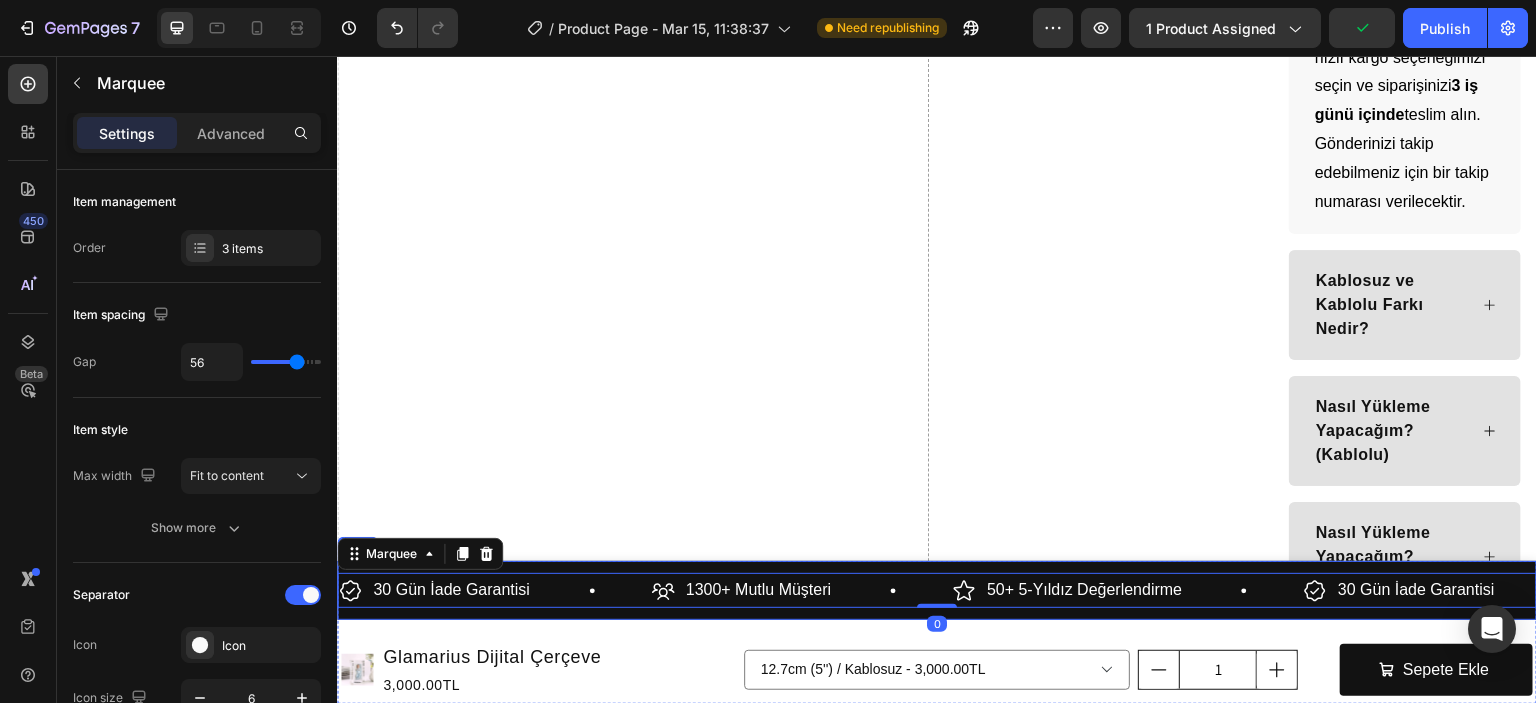 click on "30 Gün İade Garantisi Item List
1300+ Mutlu Müşteri Item List
50+ 5-Yıldız Değerlendirme Item List
30 Gün İade Garantisi Item List
1300+ Mutlu Müşteri Item List
50+ 5-Yıldız Değerlendirme Item List
30 Gün İade Garantisi Item List
1300+ Mutlu Müşteri Item List
50+ 5-Yıldız Değerlendirme Item List
30 Gün İade Garantisi Item List
1300+ Mutlu Müşteri Item List
50+ 5-Yıldız Değerlendirme Item List
30 Gün İade Garantisi Item List
1300+ Mutlu Müşteri Item List
50+ 5-Yıldız Değerlendirme Item List
Item List   0" at bounding box center [937, 590] 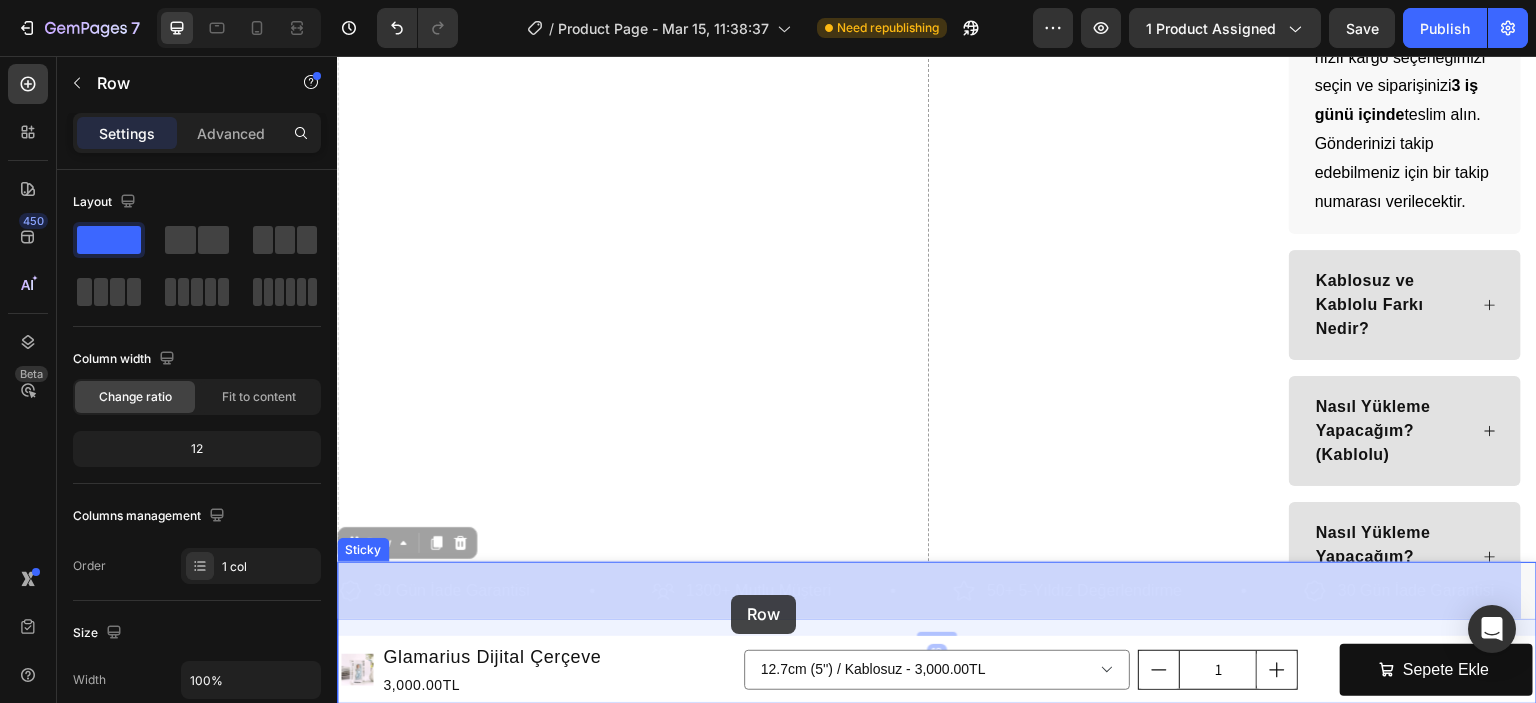 drag, startPoint x: 353, startPoint y: 549, endPoint x: 738, endPoint y: 574, distance: 385.81082 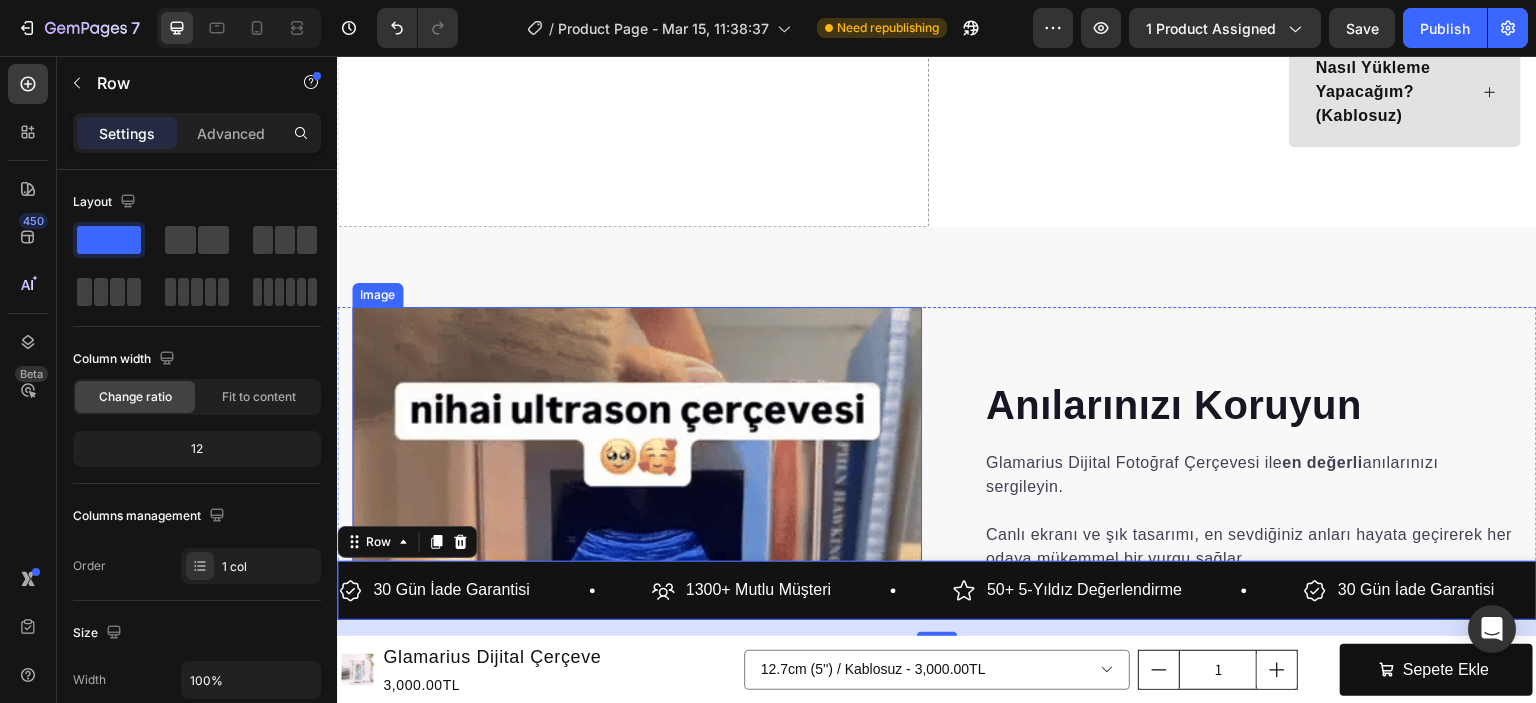 scroll, scrollTop: 1500, scrollLeft: 0, axis: vertical 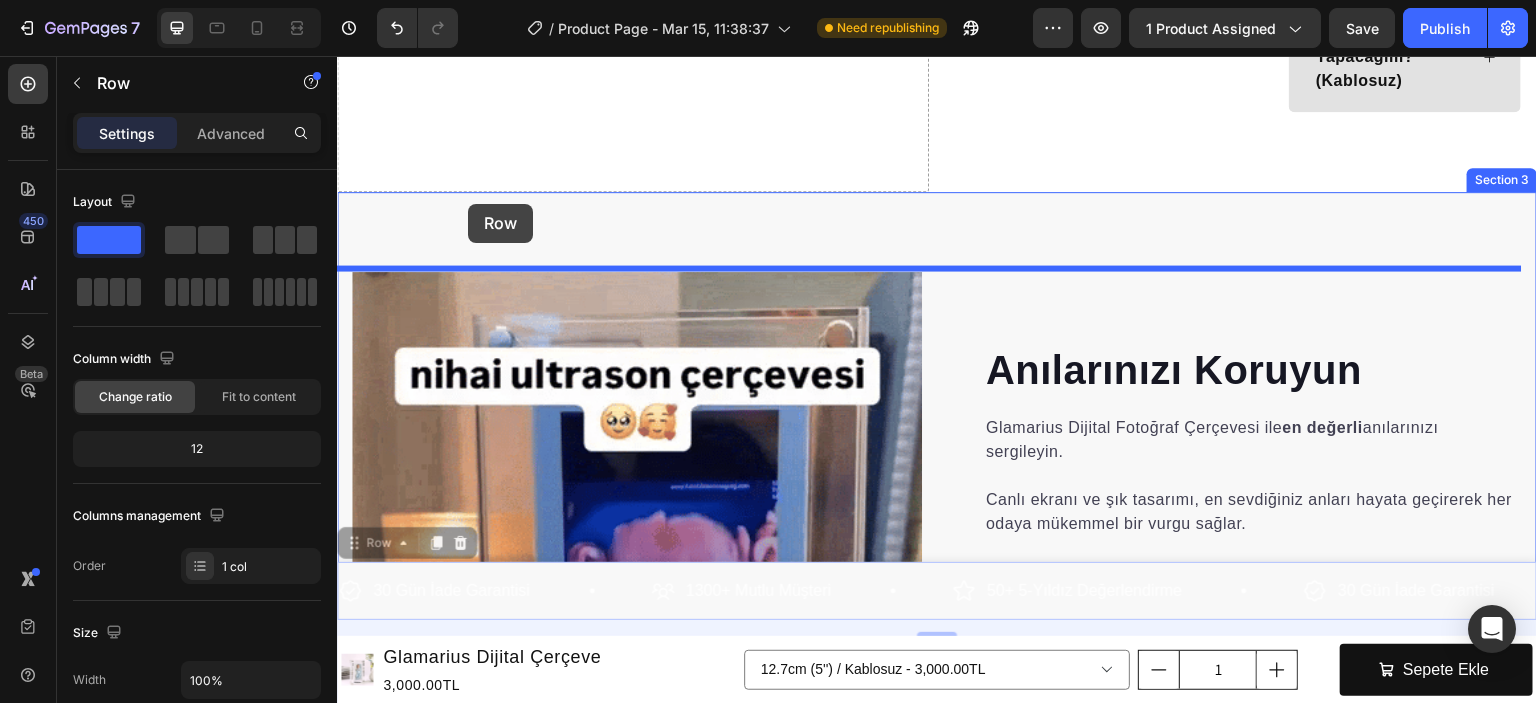 drag, startPoint x: 353, startPoint y: 544, endPoint x: 468, endPoint y: 204, distance: 358.922 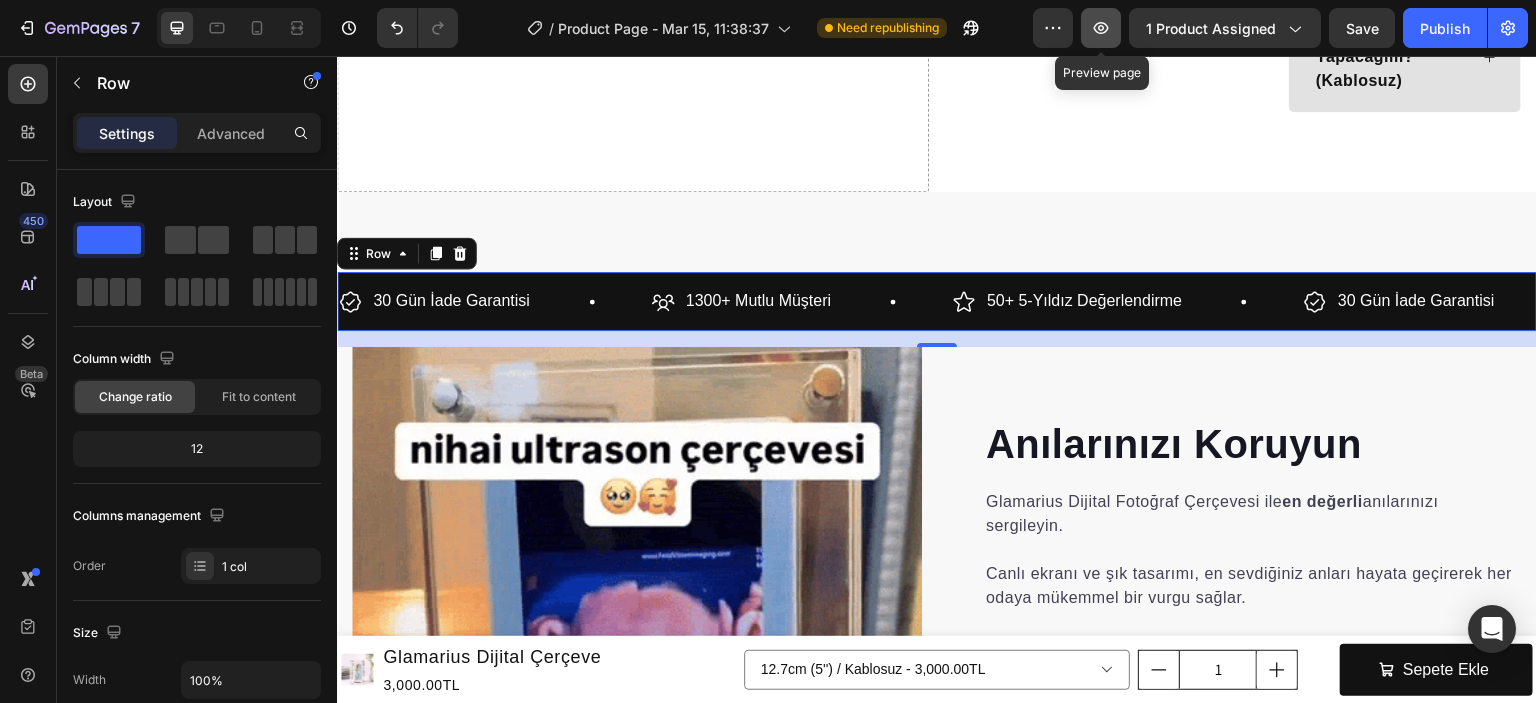 click 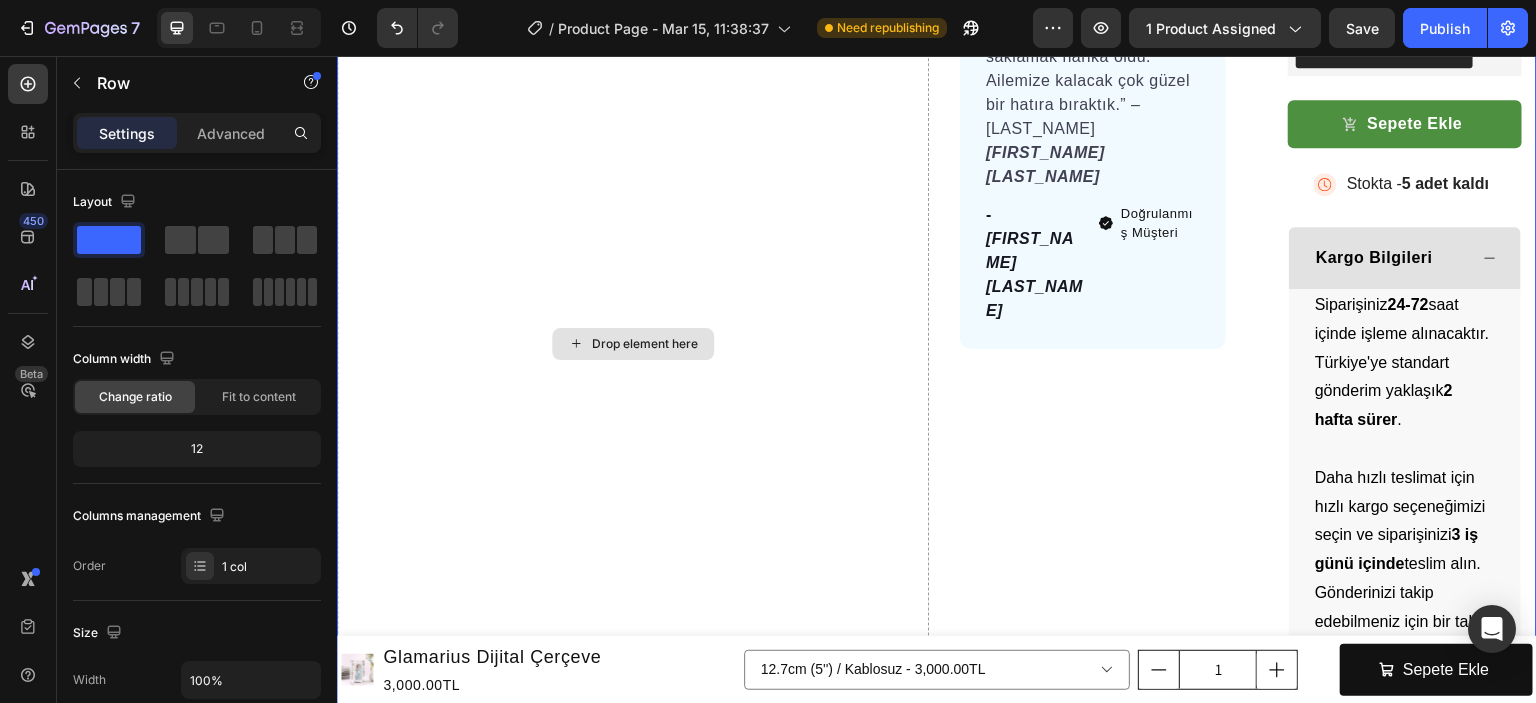 scroll, scrollTop: 600, scrollLeft: 0, axis: vertical 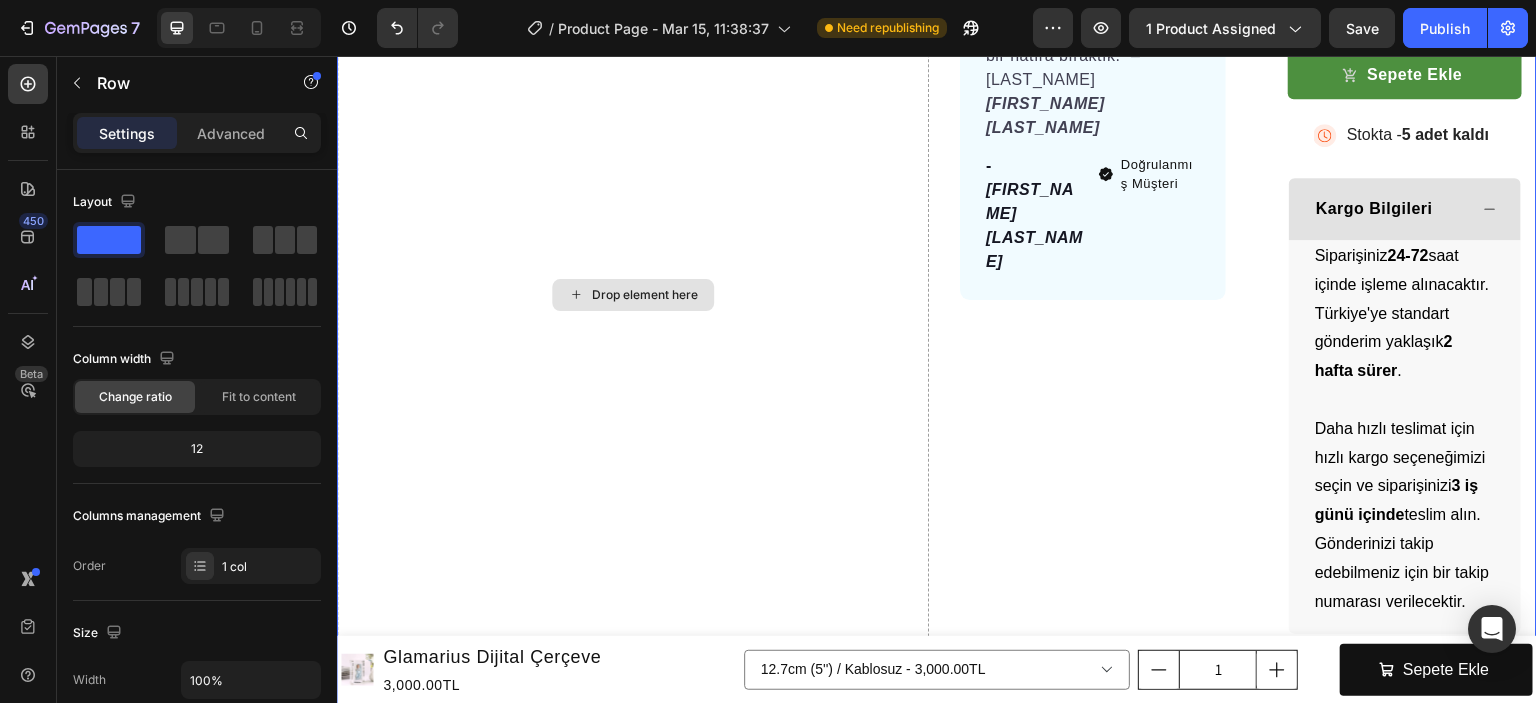click on "Drop element here" at bounding box center [633, 294] 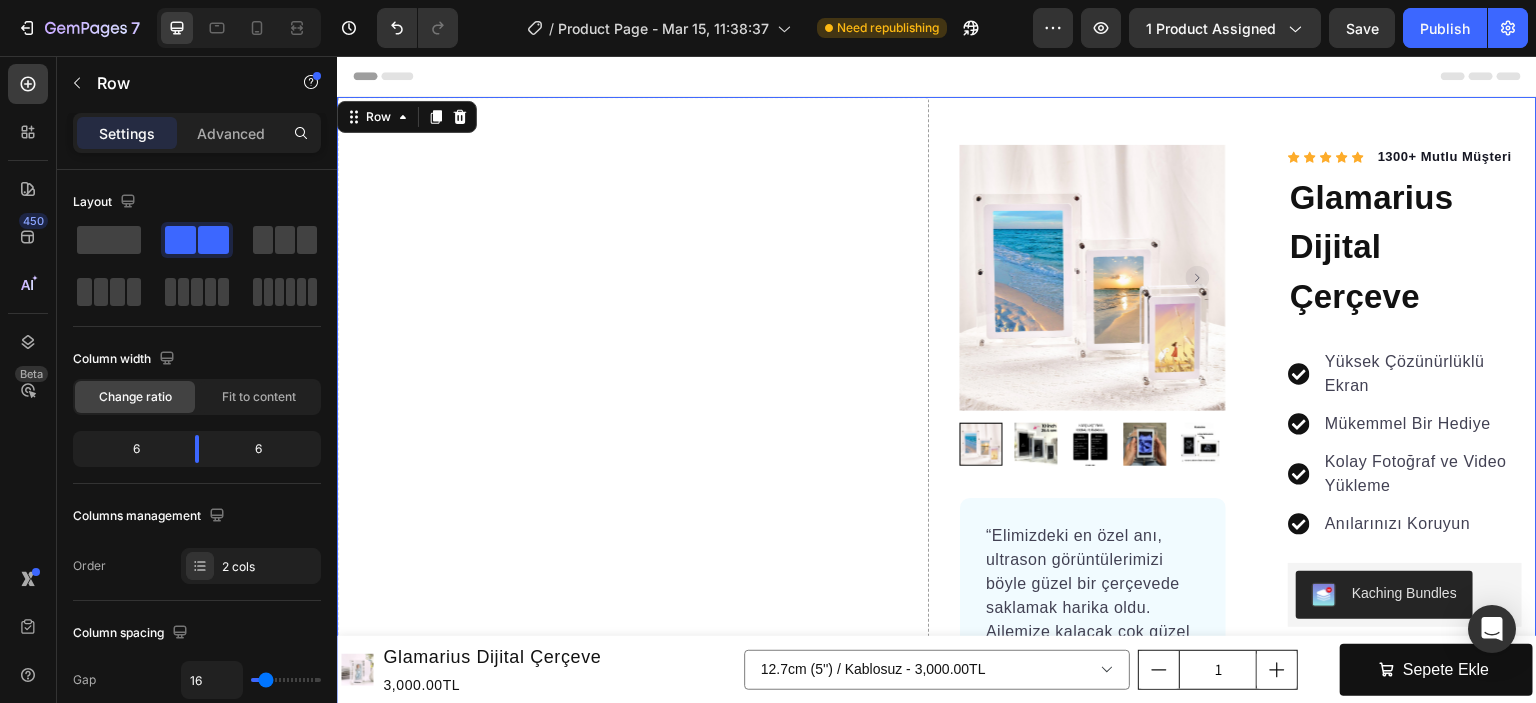 scroll, scrollTop: 0, scrollLeft: 0, axis: both 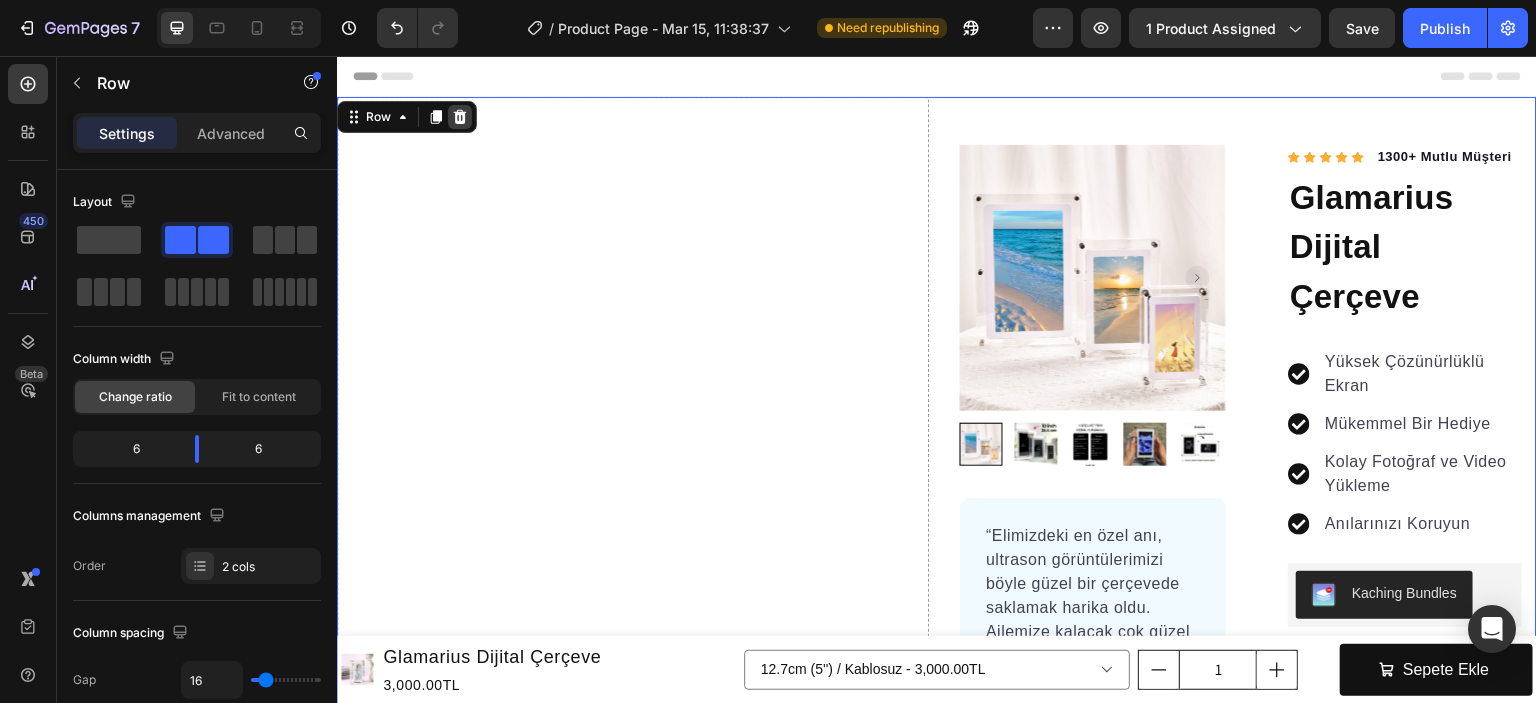 click 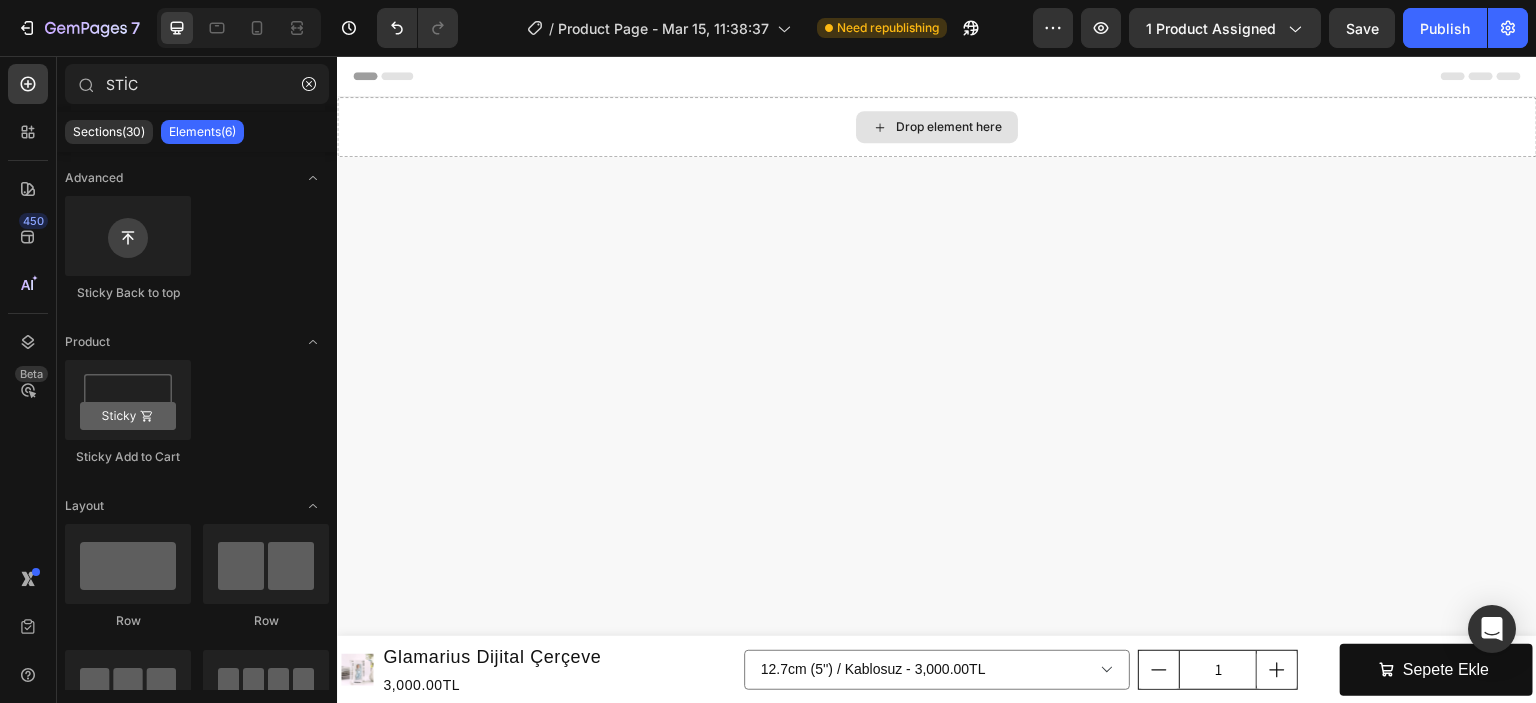 click on "Drop element here" at bounding box center (937, 127) 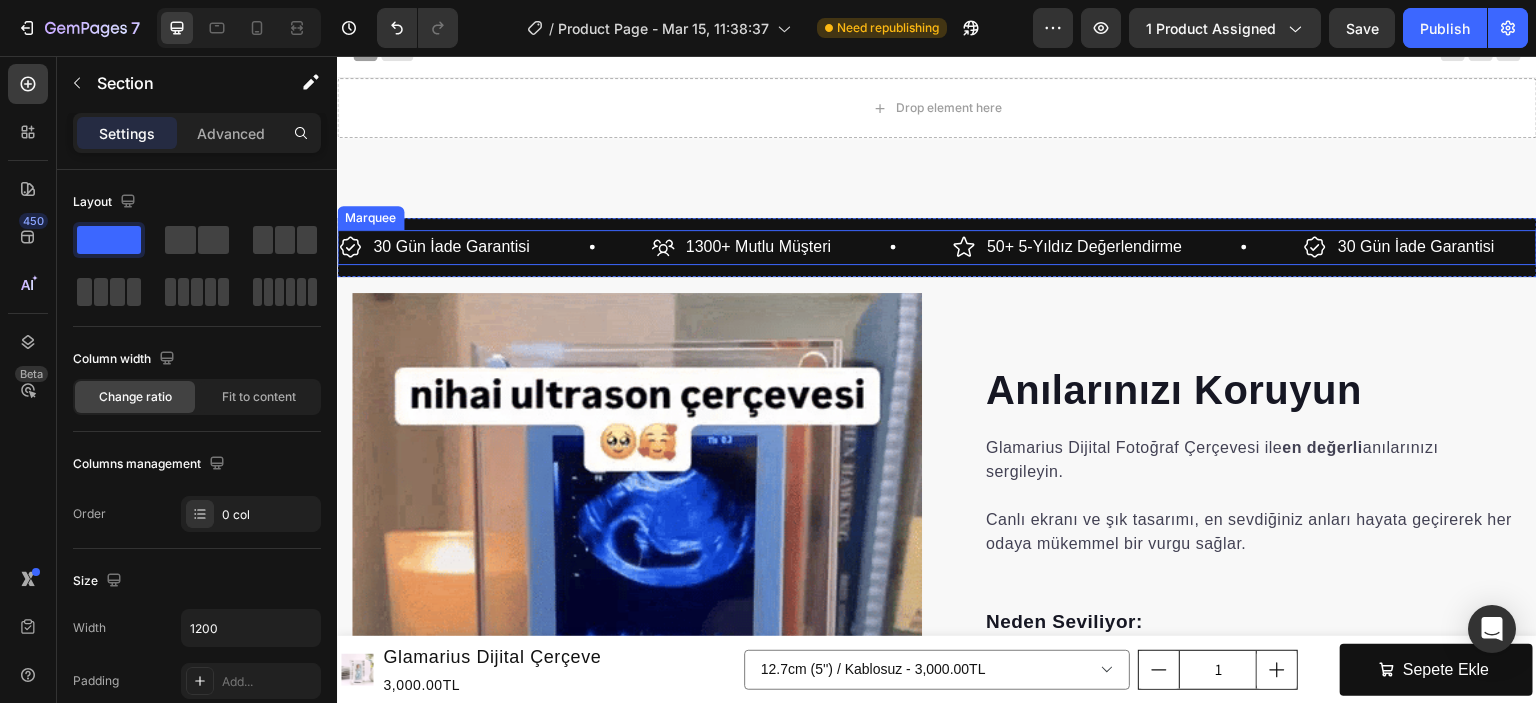 scroll, scrollTop: 0, scrollLeft: 0, axis: both 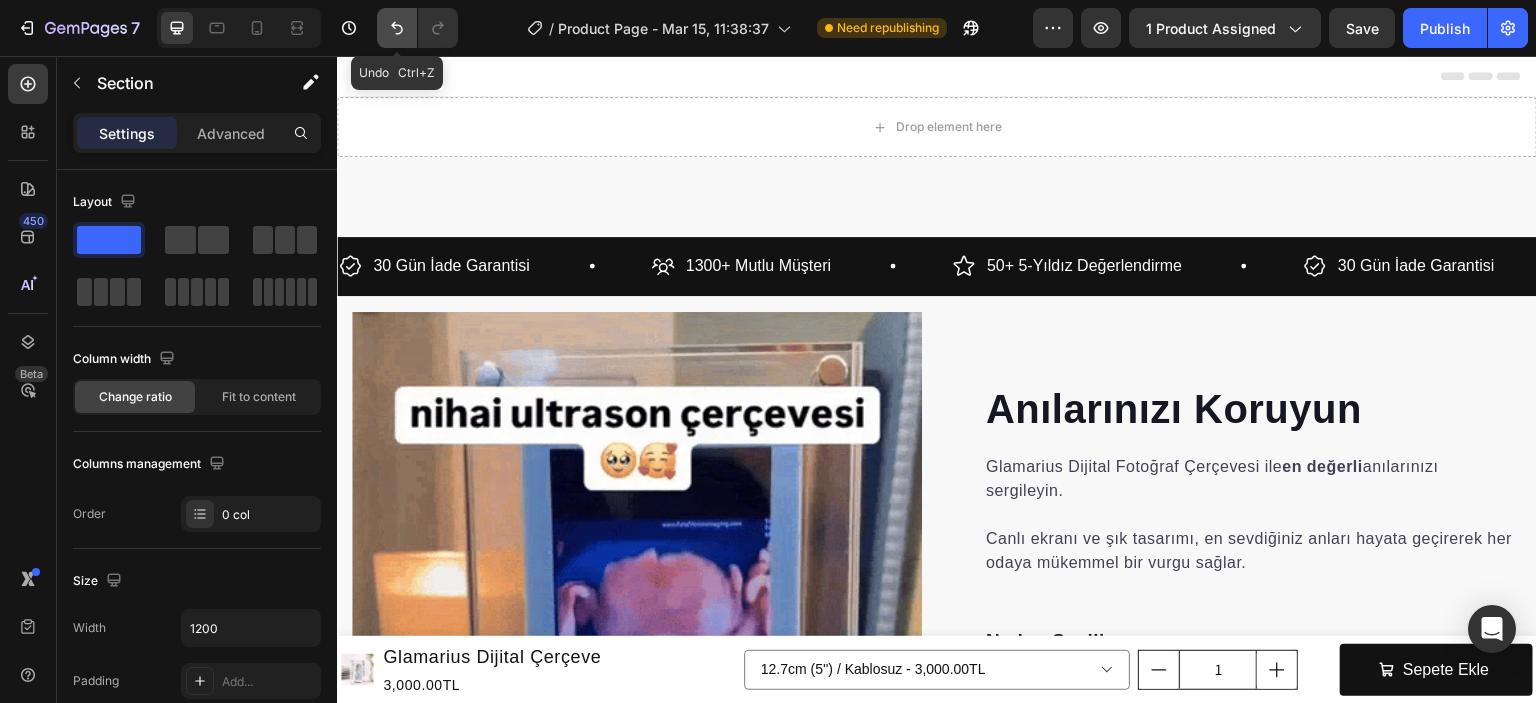 click 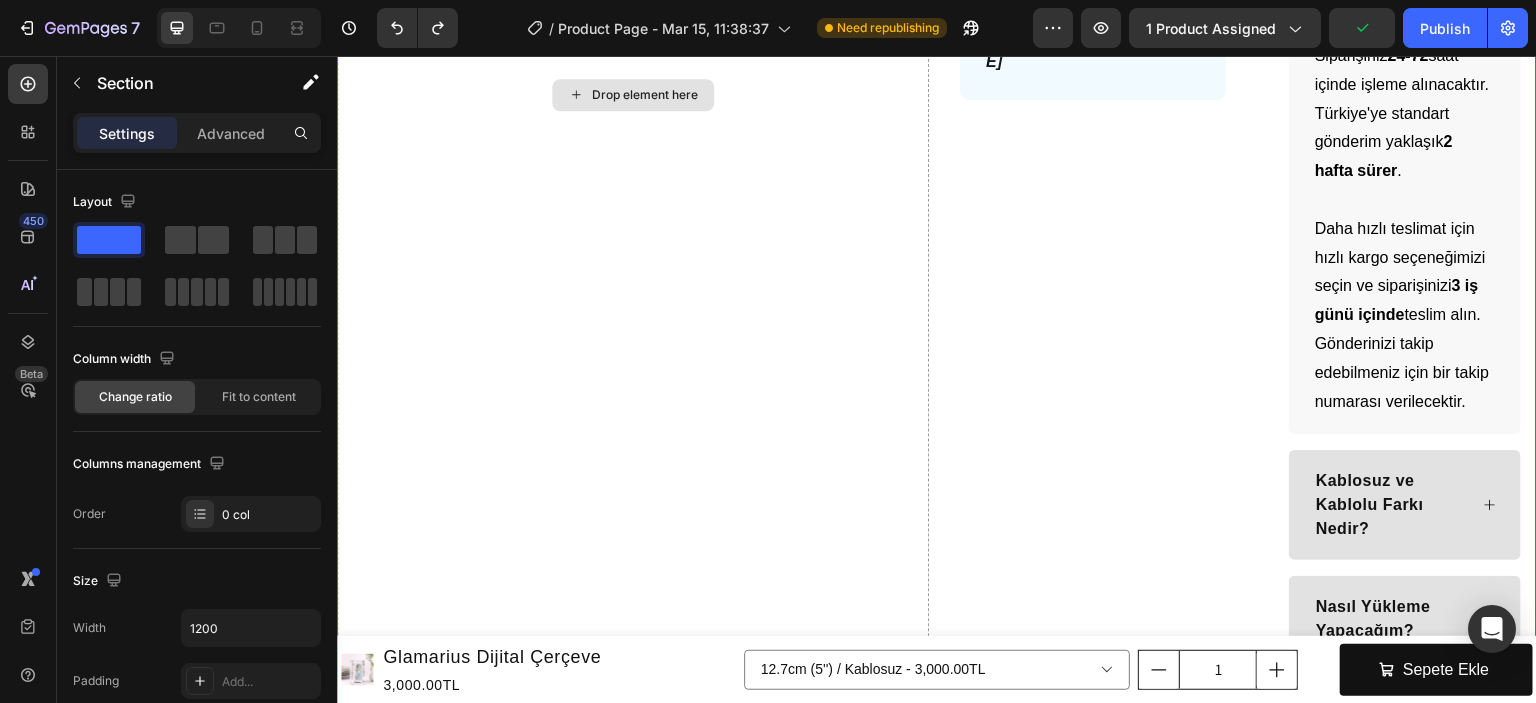 scroll, scrollTop: 400, scrollLeft: 0, axis: vertical 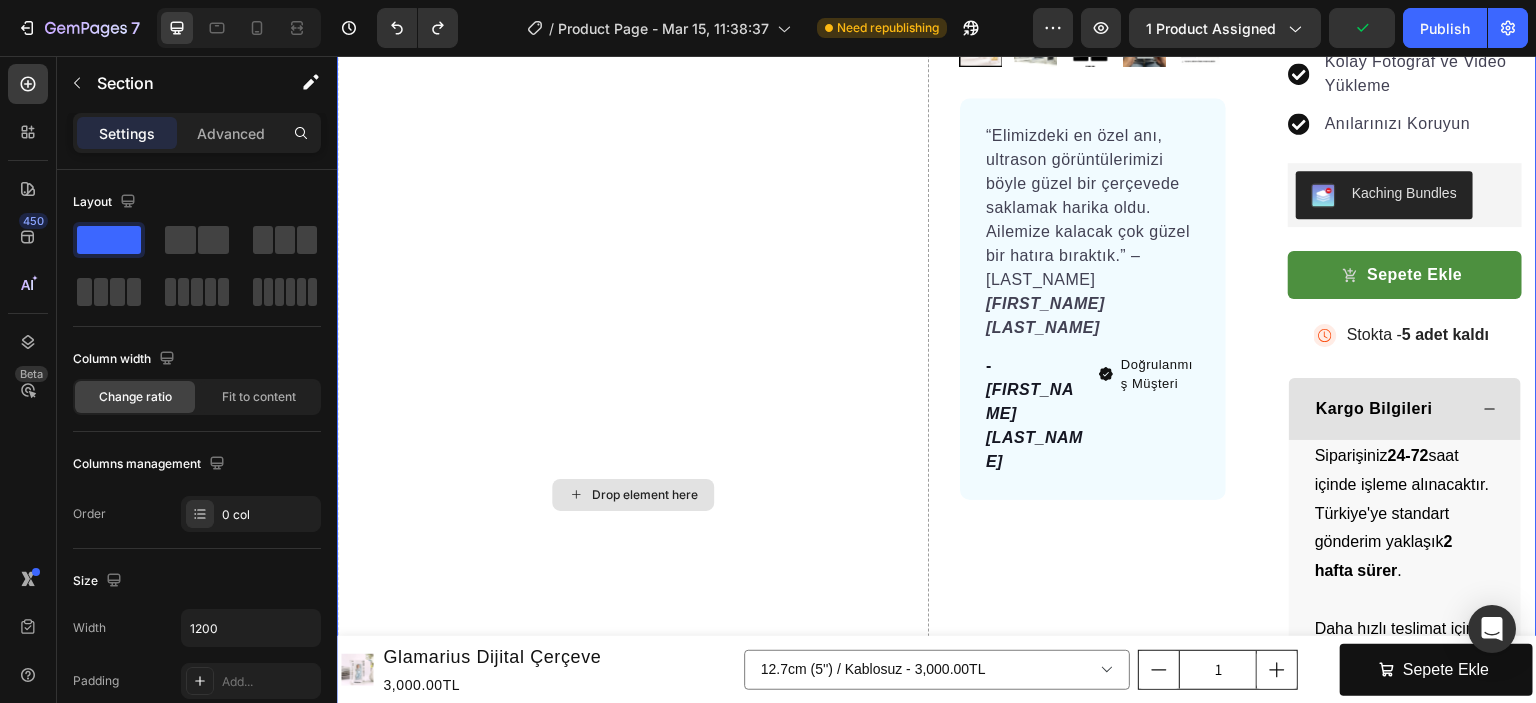 click on "Drop element here" at bounding box center [633, 494] 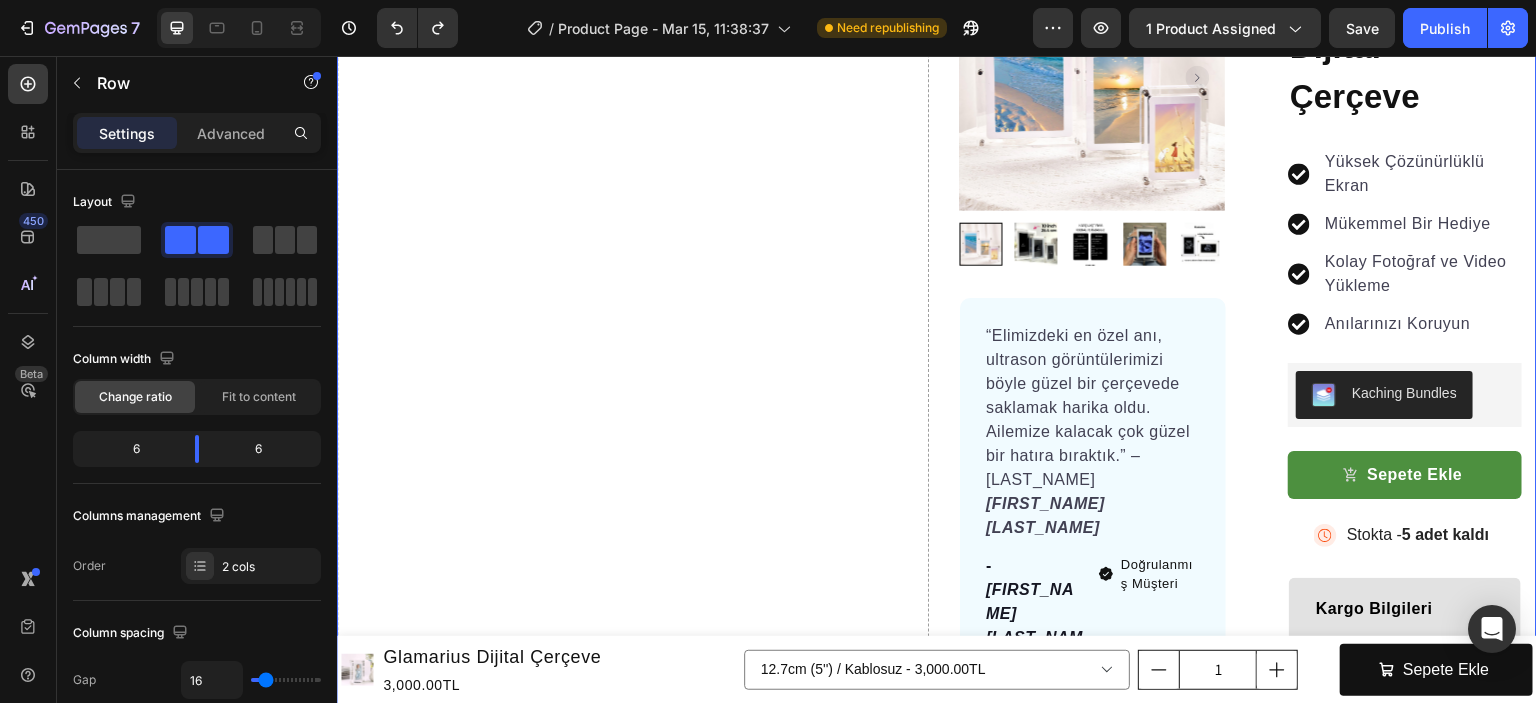 scroll, scrollTop: 0, scrollLeft: 0, axis: both 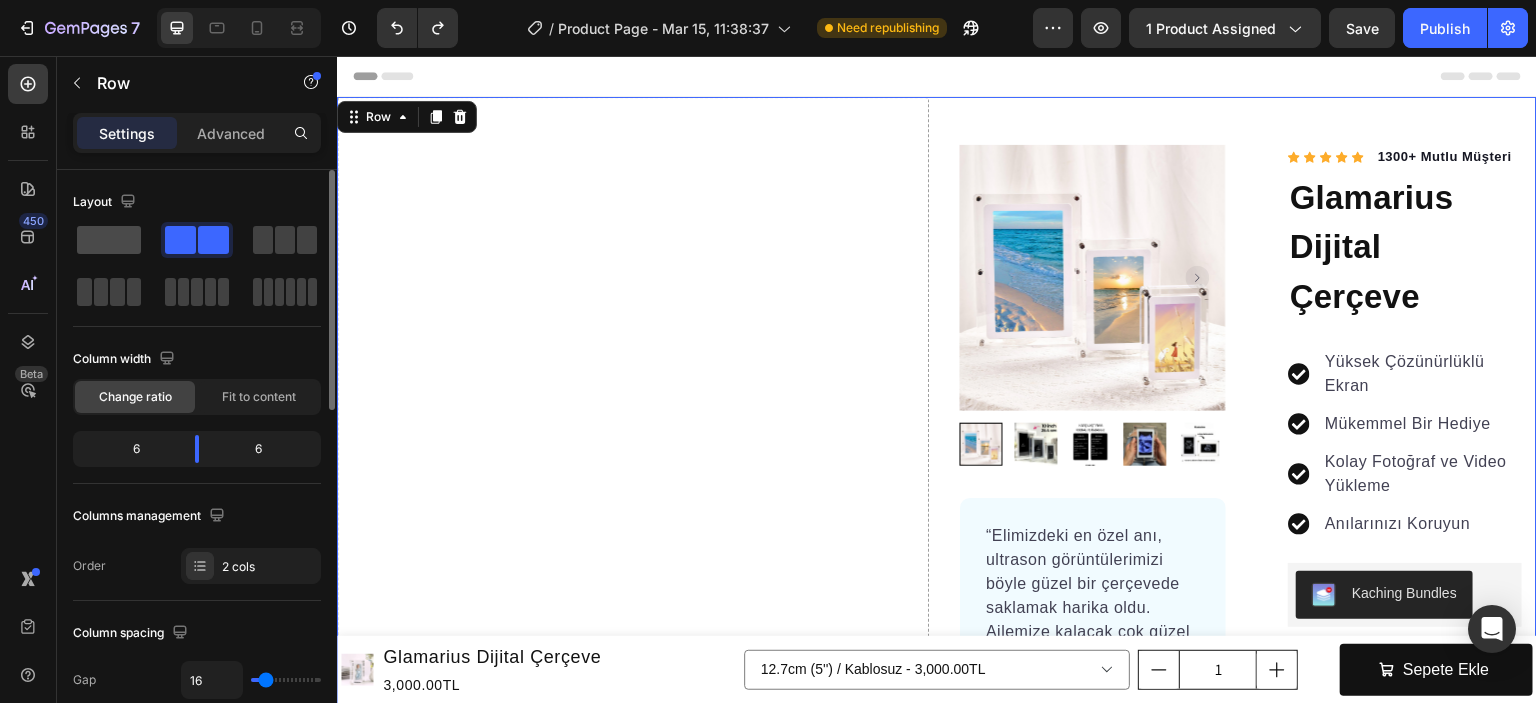 click 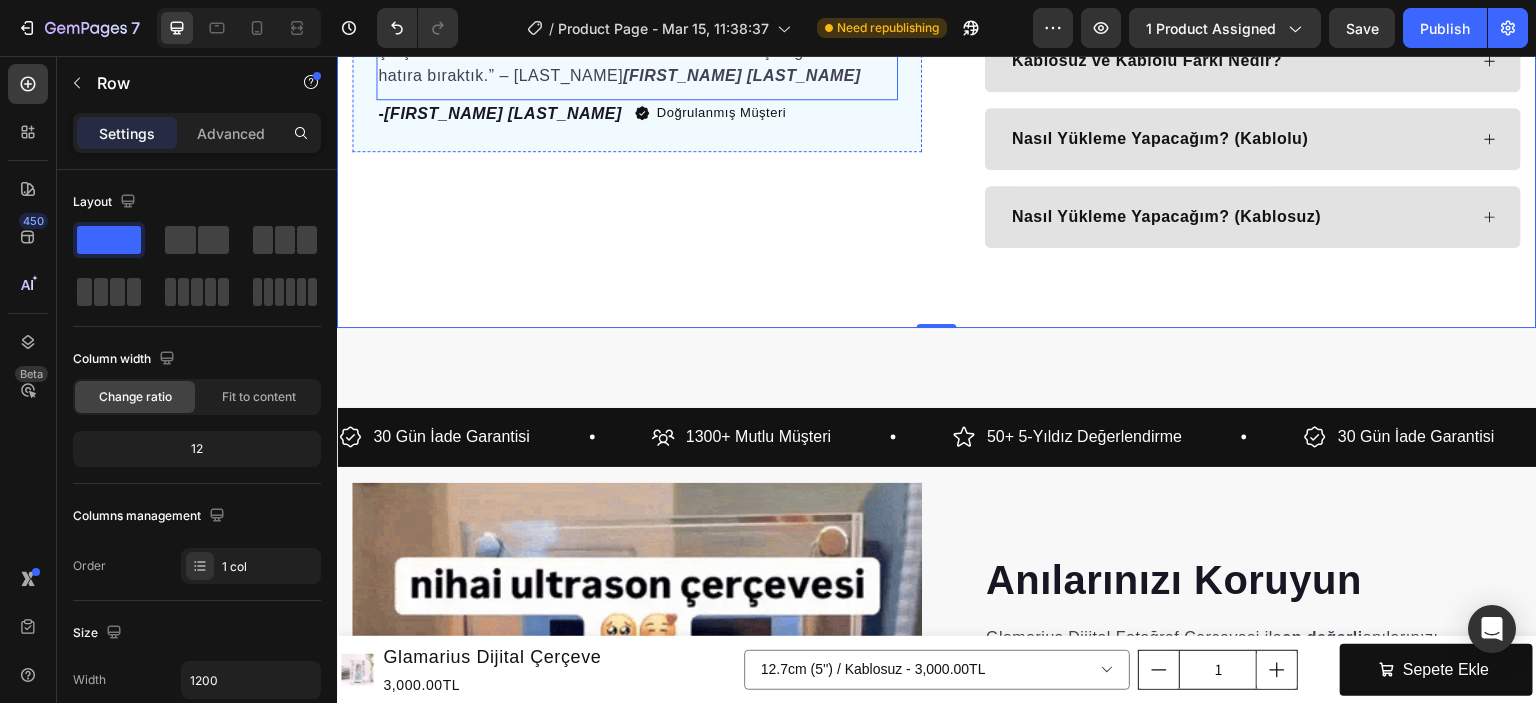 scroll, scrollTop: 800, scrollLeft: 0, axis: vertical 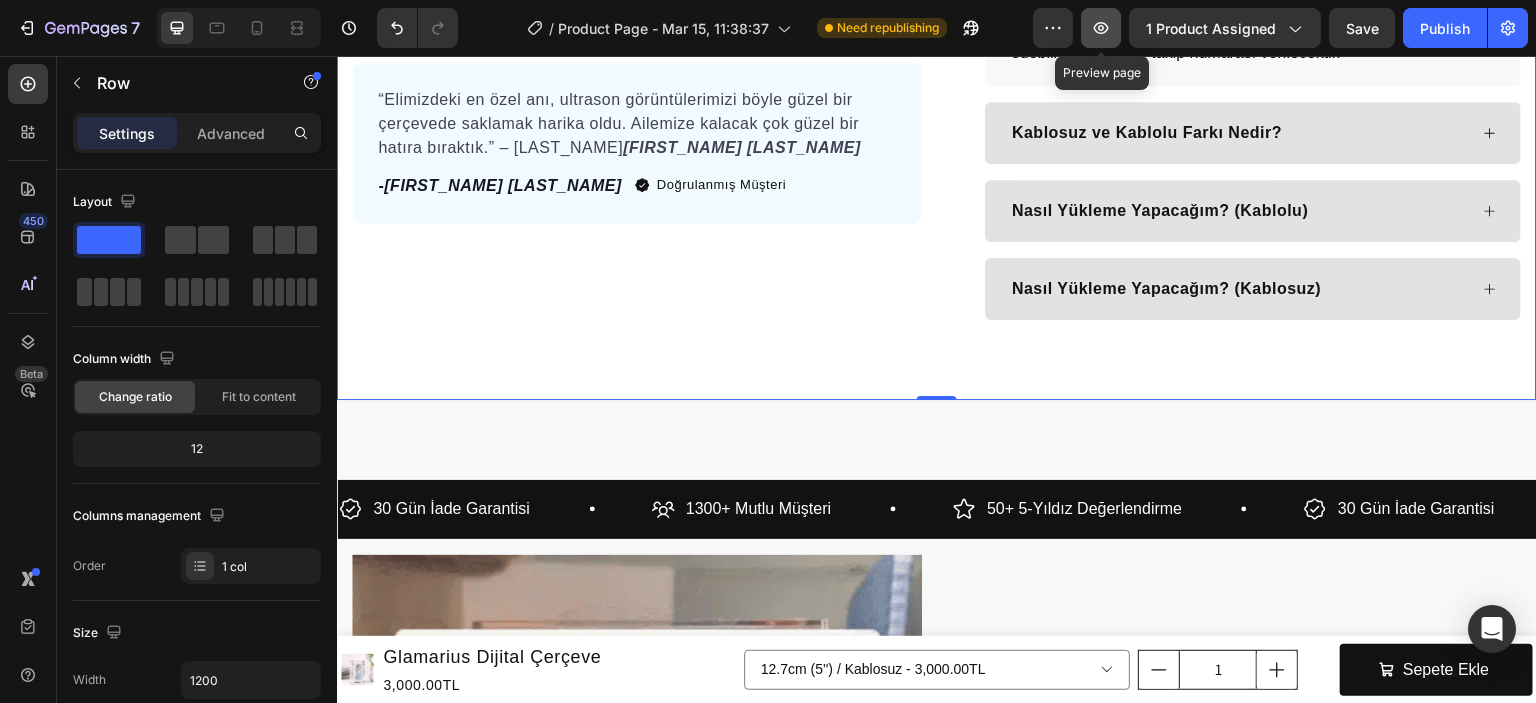click 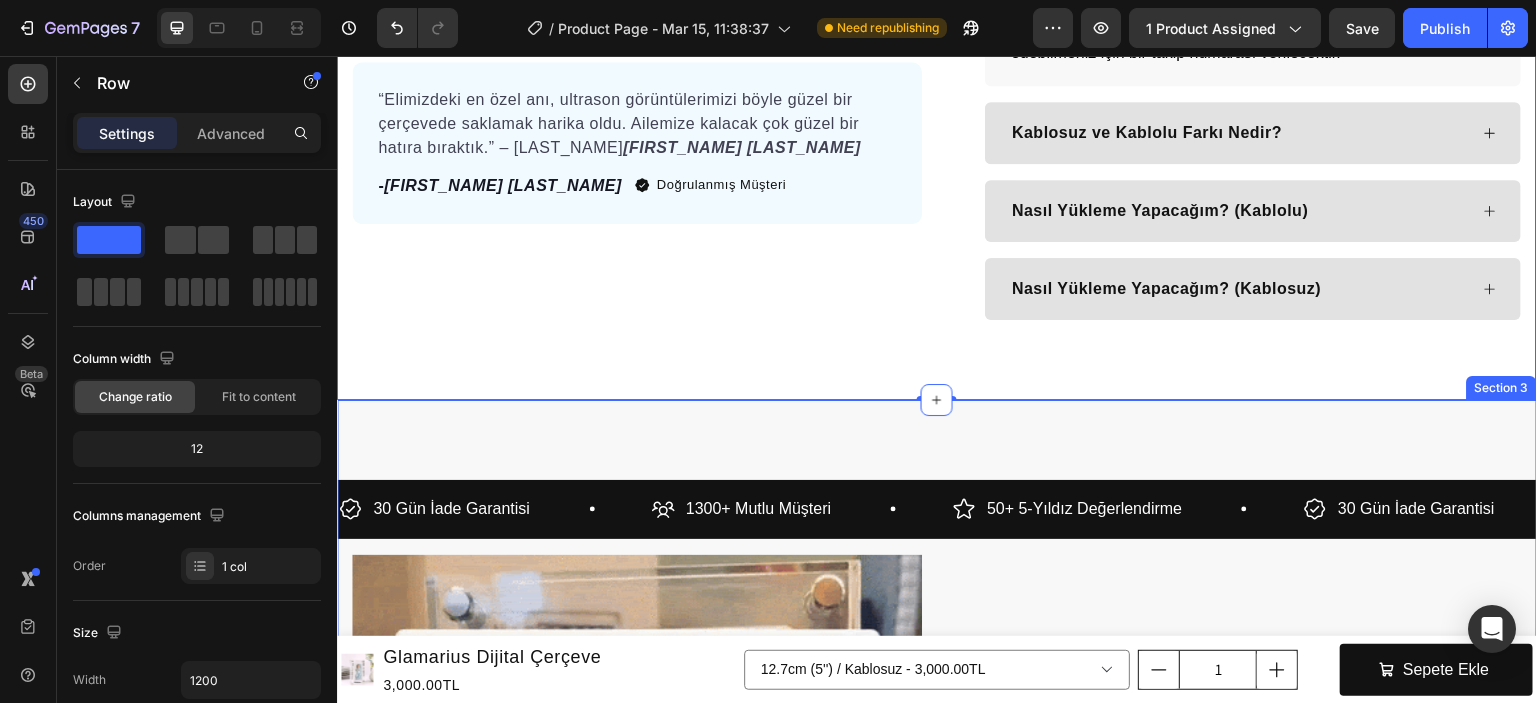 click on "30 Gün İade Garantisi Item List
1300+ Mutlu Müşteri Item List
50+ 5-Yıldız Değerlendirme Item List
30 Gün İade Garantisi Item List
1300+ Mutlu Müşteri Item List
50+ 5-Yıldız Değerlendirme Item List
30 Gün İade Garantisi Item List
1300+ Mutlu Müşteri Item List
50+ 5-Yıldız Değerlendirme Item List
30 Gün İade Garantisi Item List
1300+ Mutlu Müşteri Item List
50+ 5-Yıldız Değerlendirme Item List
30 Gün İade Garantisi Item List
1300+ Mutlu Müşteri Item List
50+ 5-Yıldız Değerlendirme Item List
Item List Row" at bounding box center [937, 897] 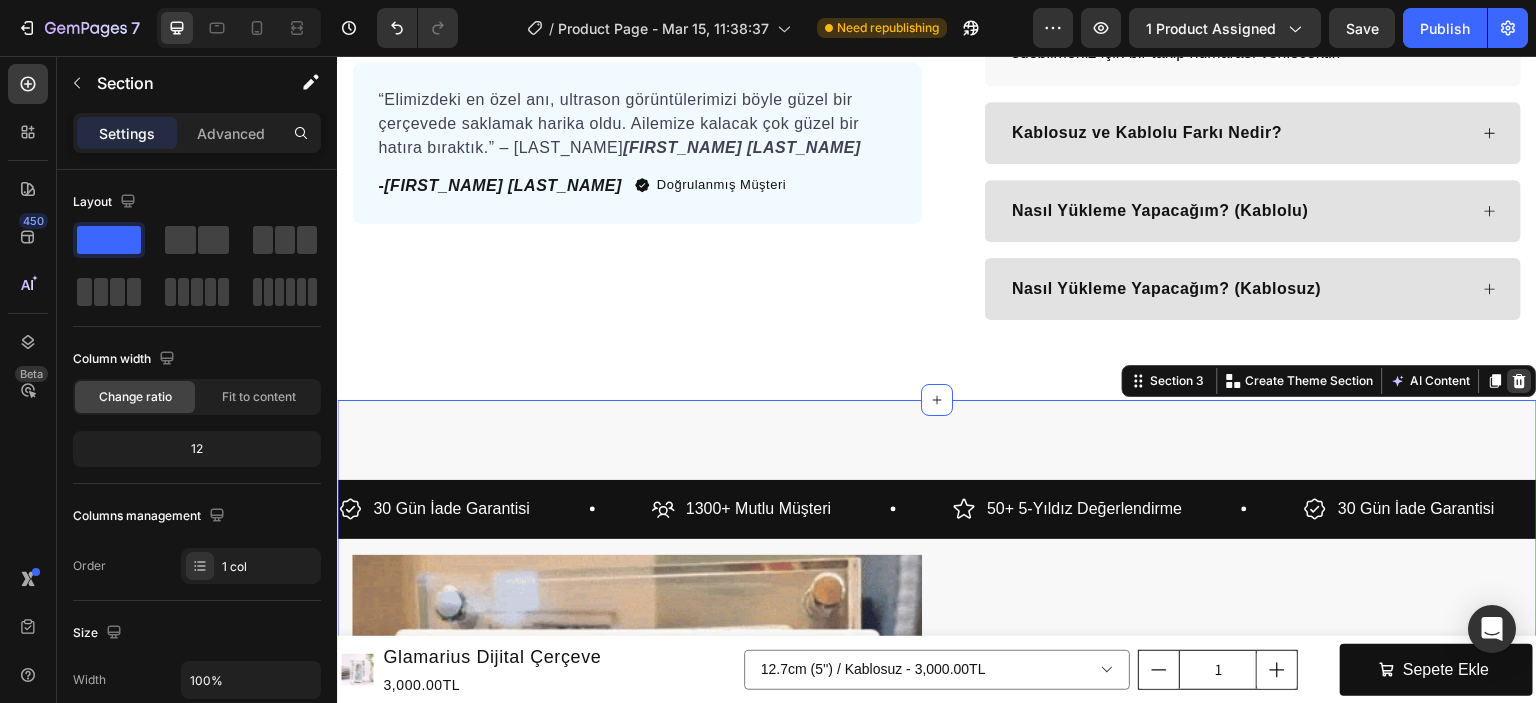 click 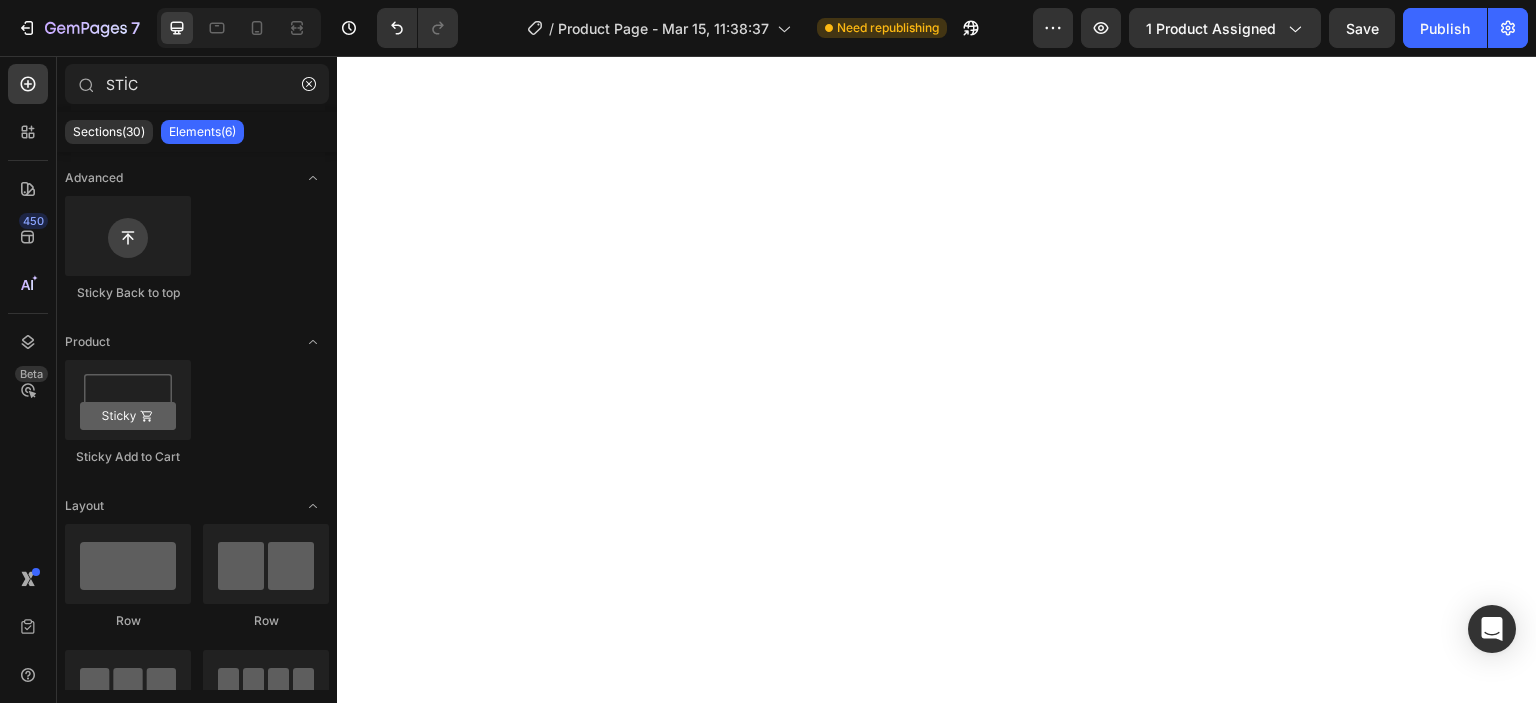 scroll, scrollTop: 0, scrollLeft: 0, axis: both 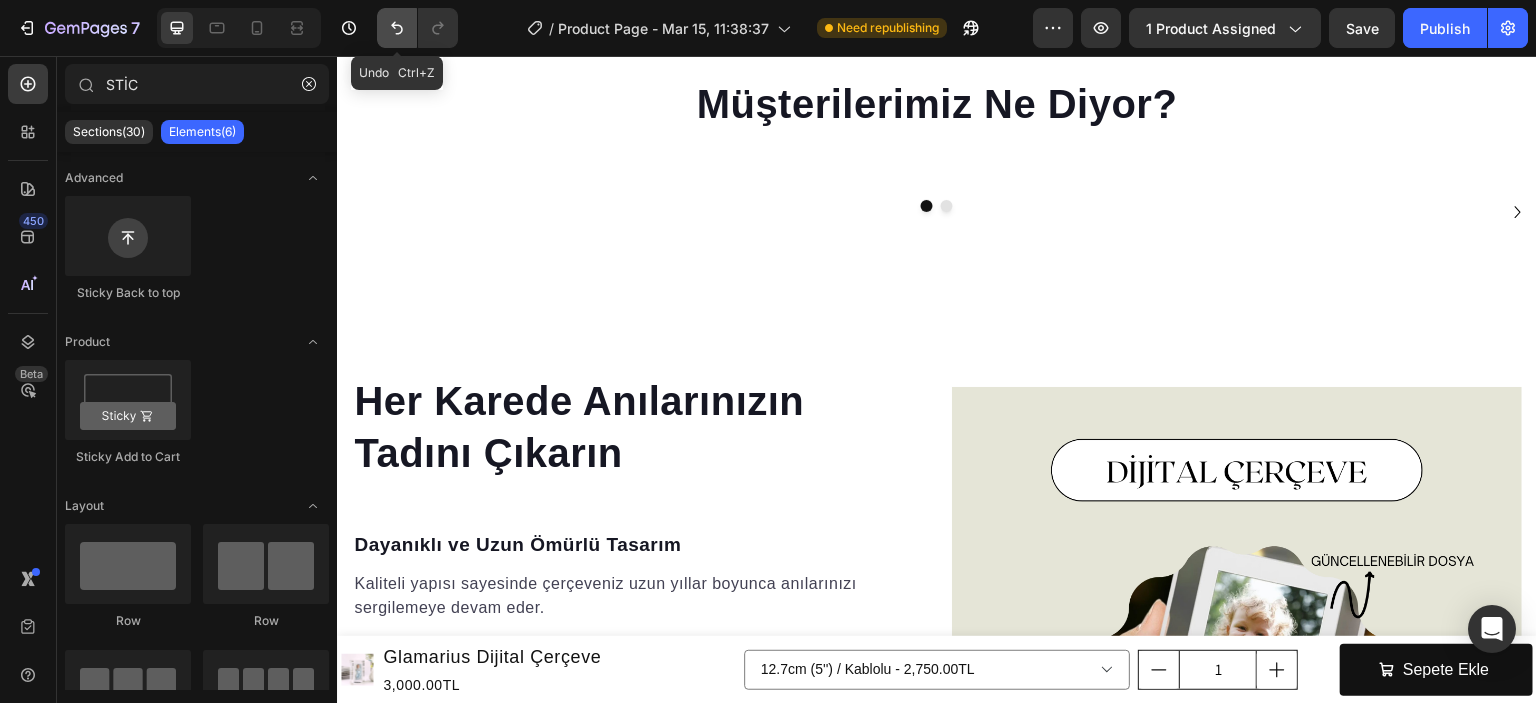 drag, startPoint x: 391, startPoint y: 18, endPoint x: 460, endPoint y: 308, distance: 298.0956 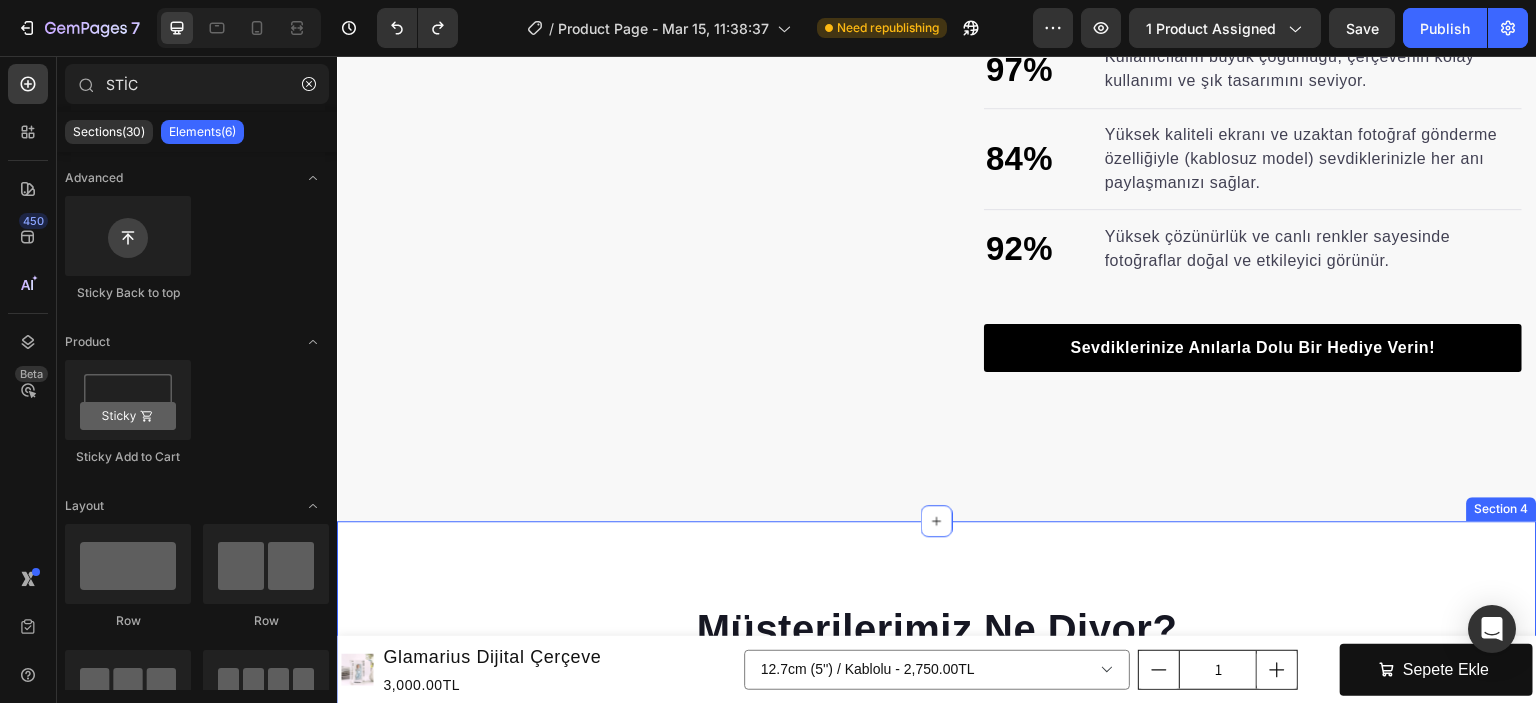 scroll, scrollTop: 1870, scrollLeft: 0, axis: vertical 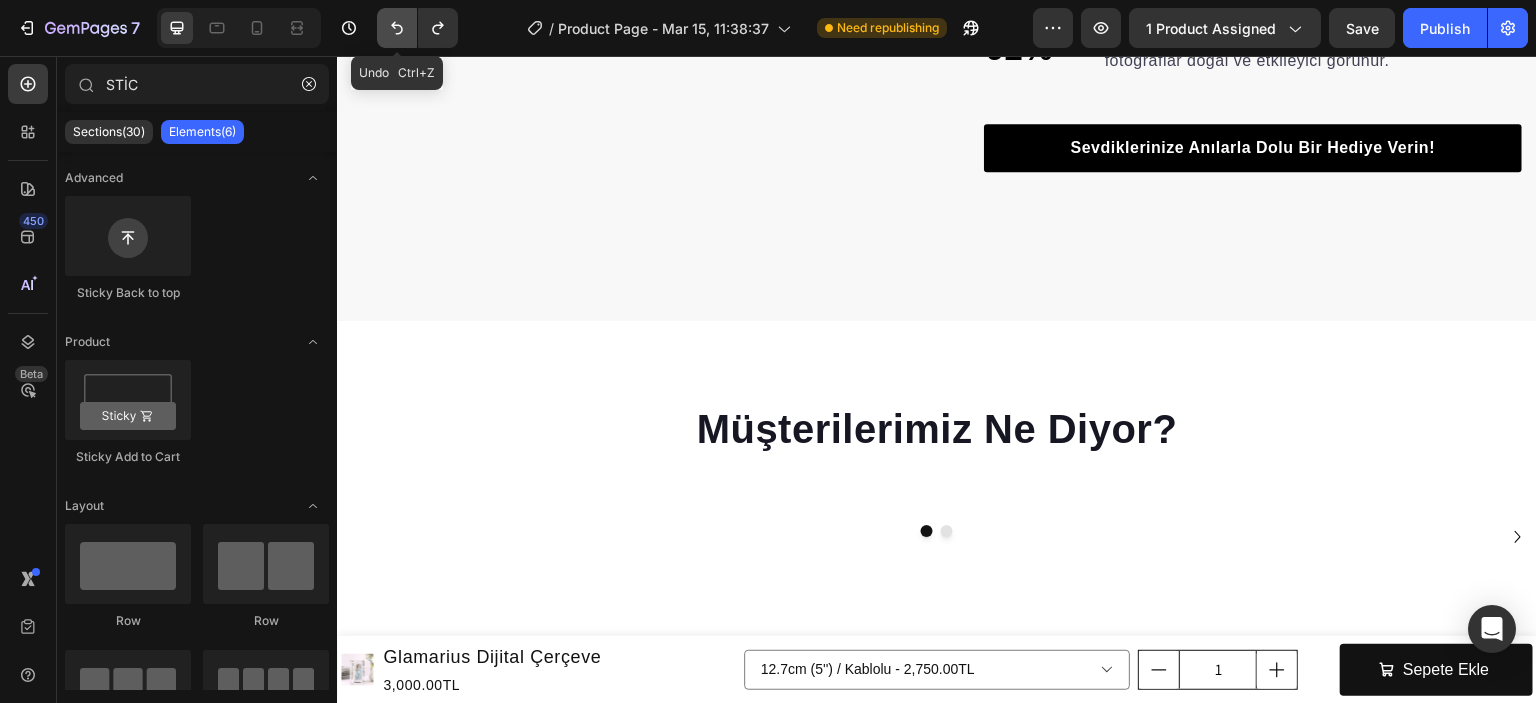 click 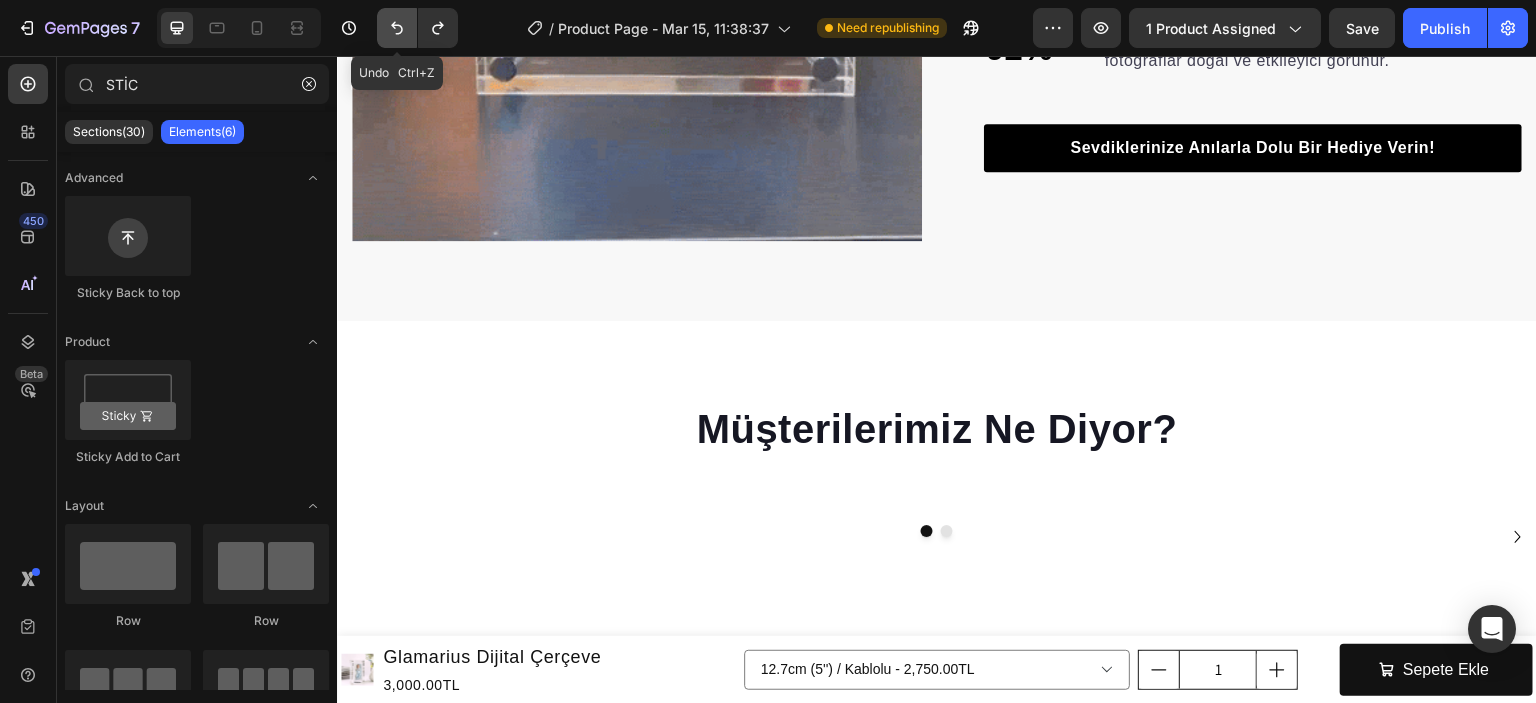 click 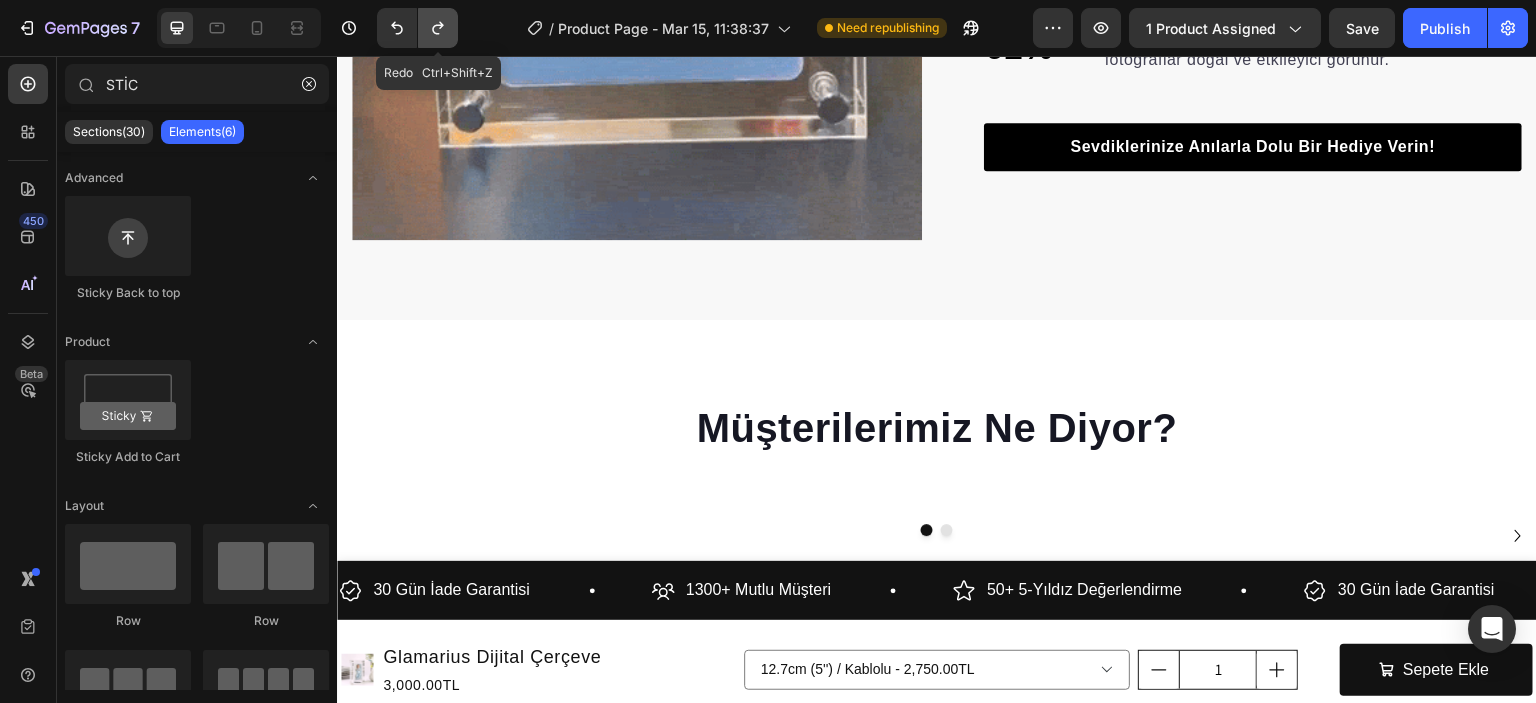 click 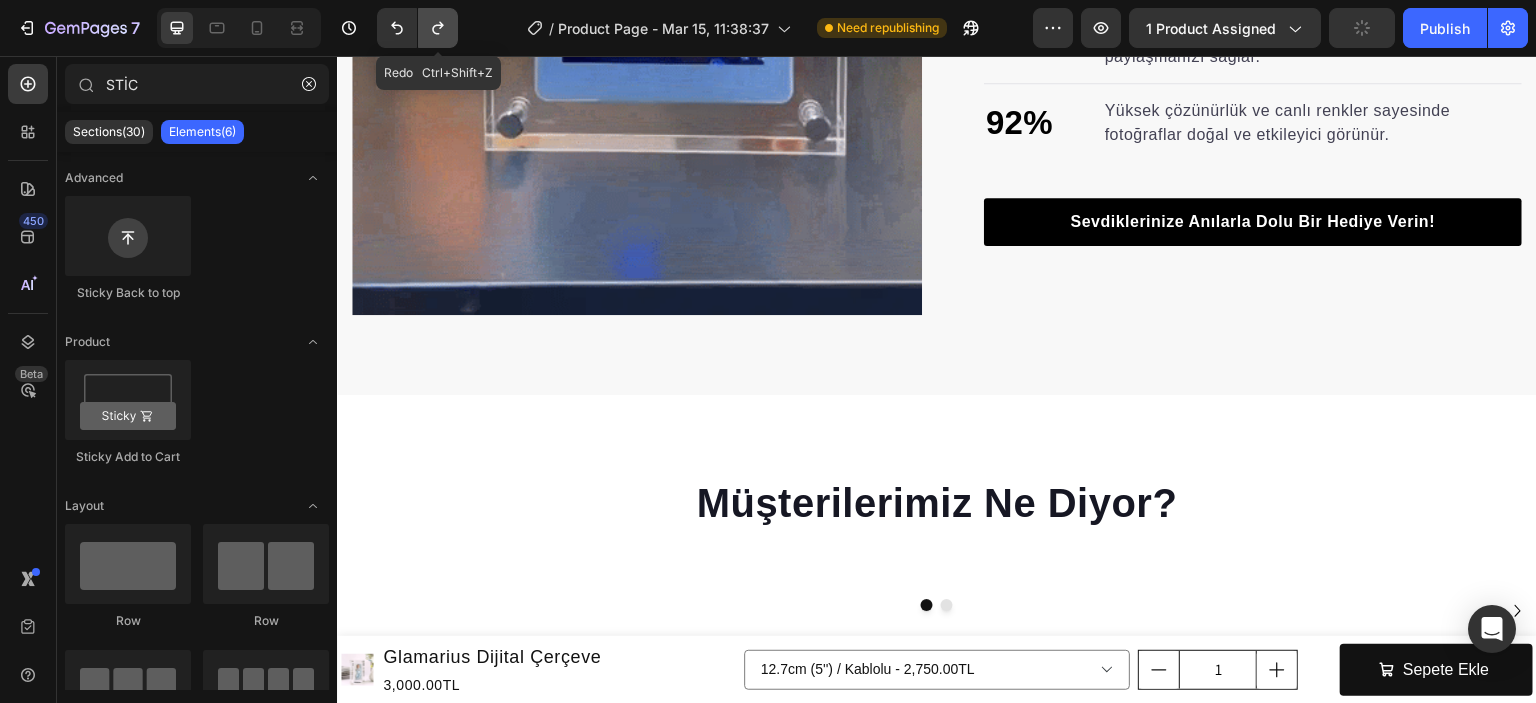 scroll, scrollTop: 1870, scrollLeft: 0, axis: vertical 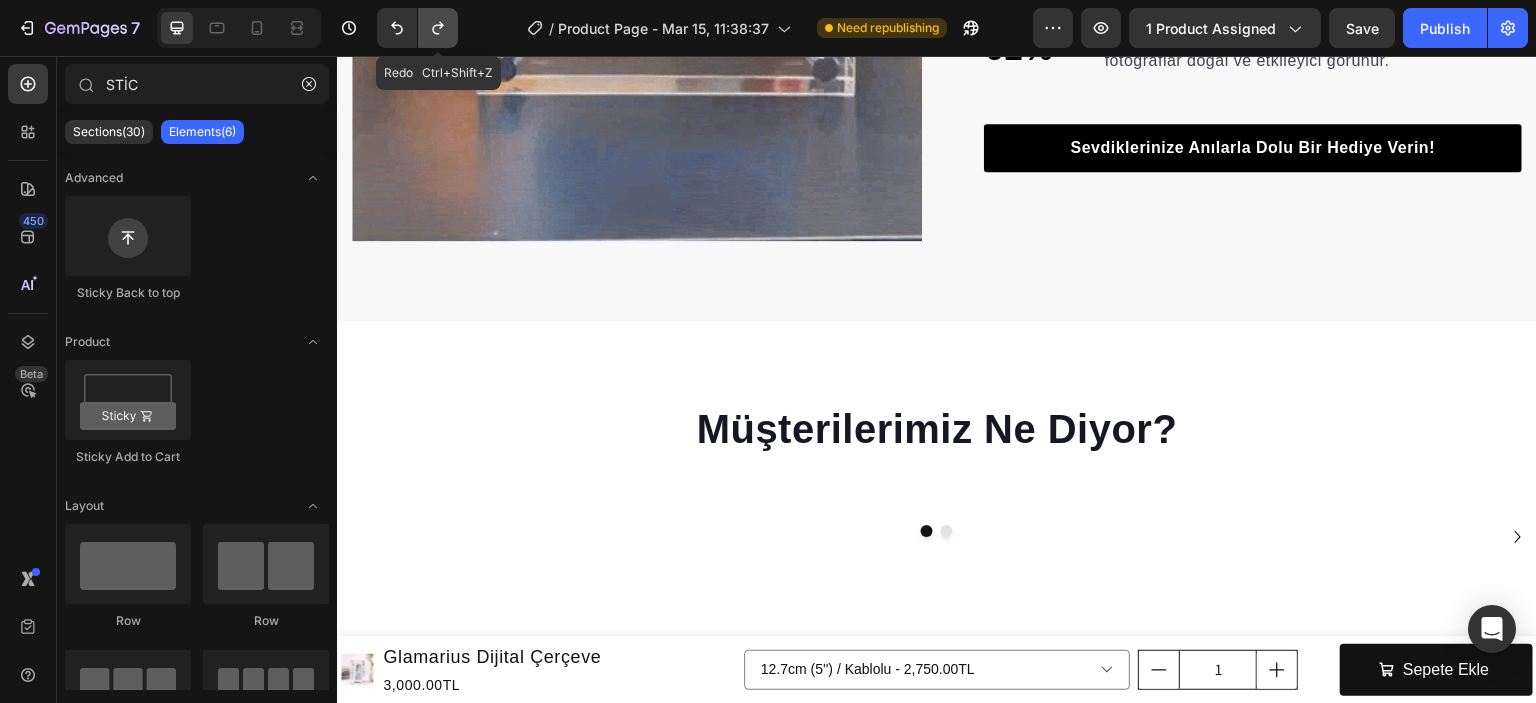 click 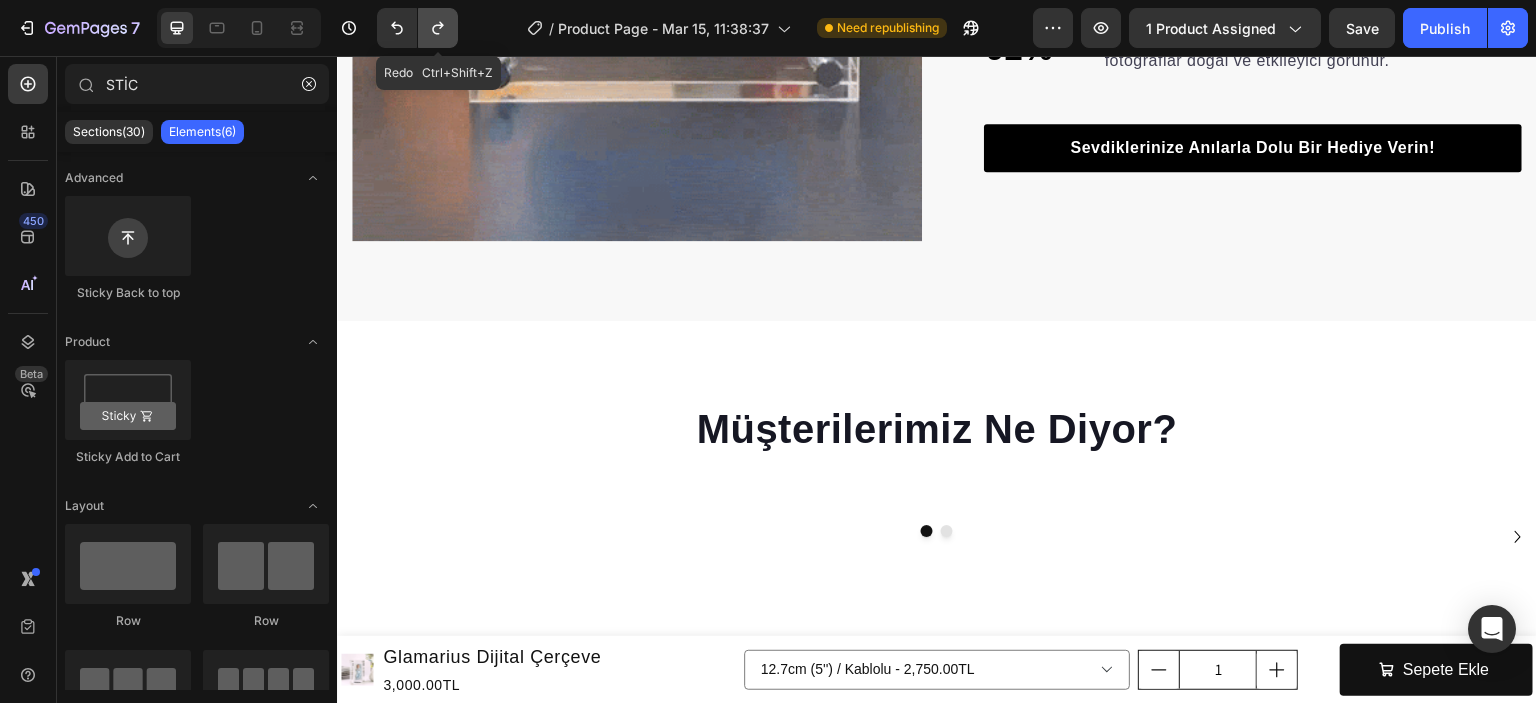 click 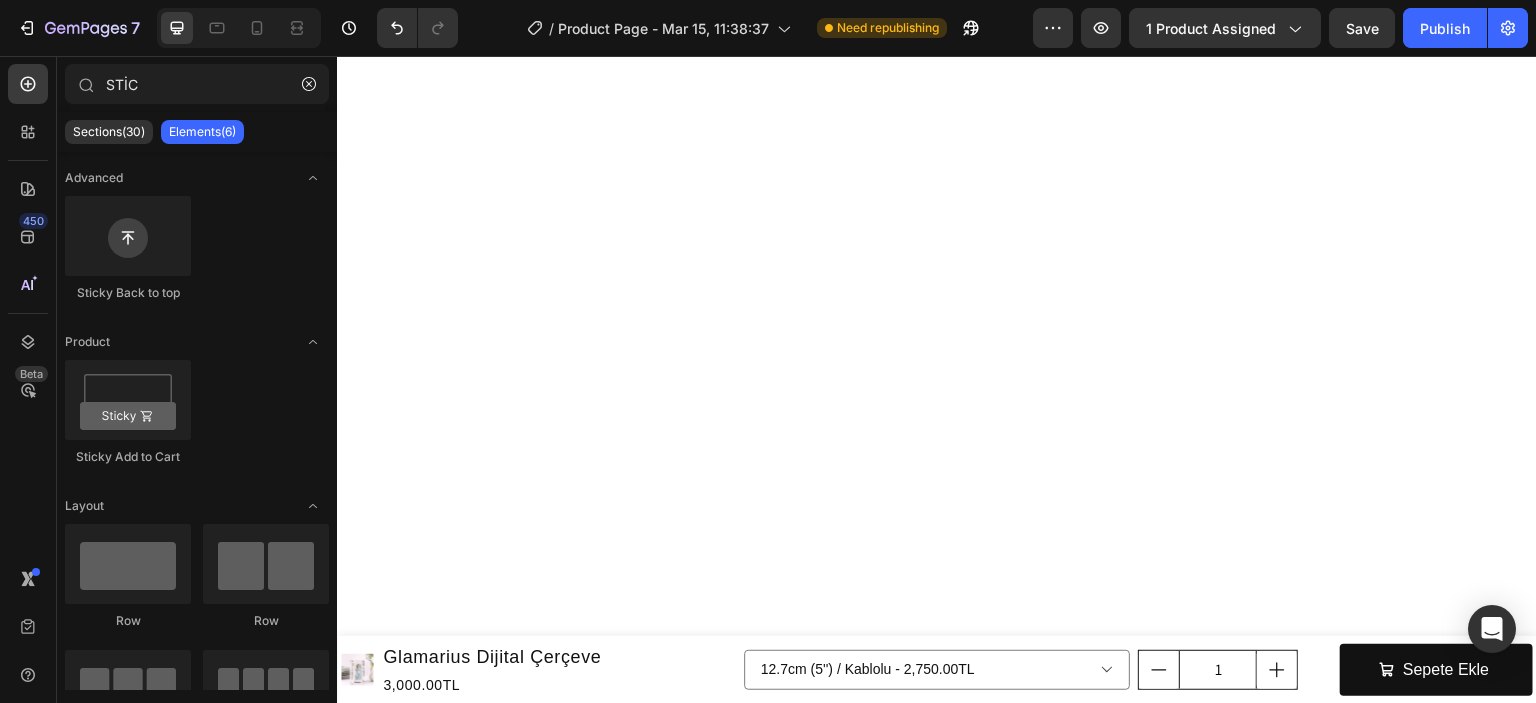 scroll, scrollTop: 886, scrollLeft: 0, axis: vertical 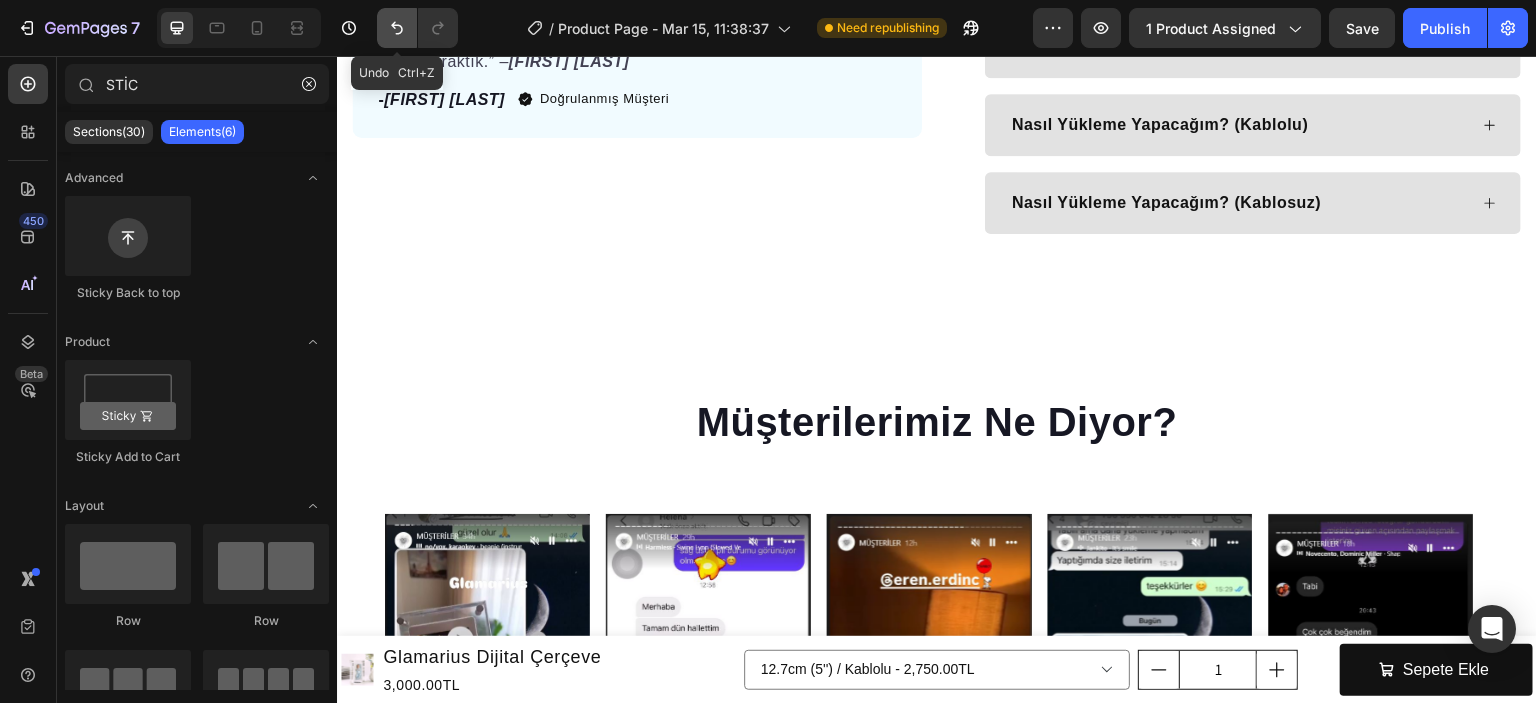 click 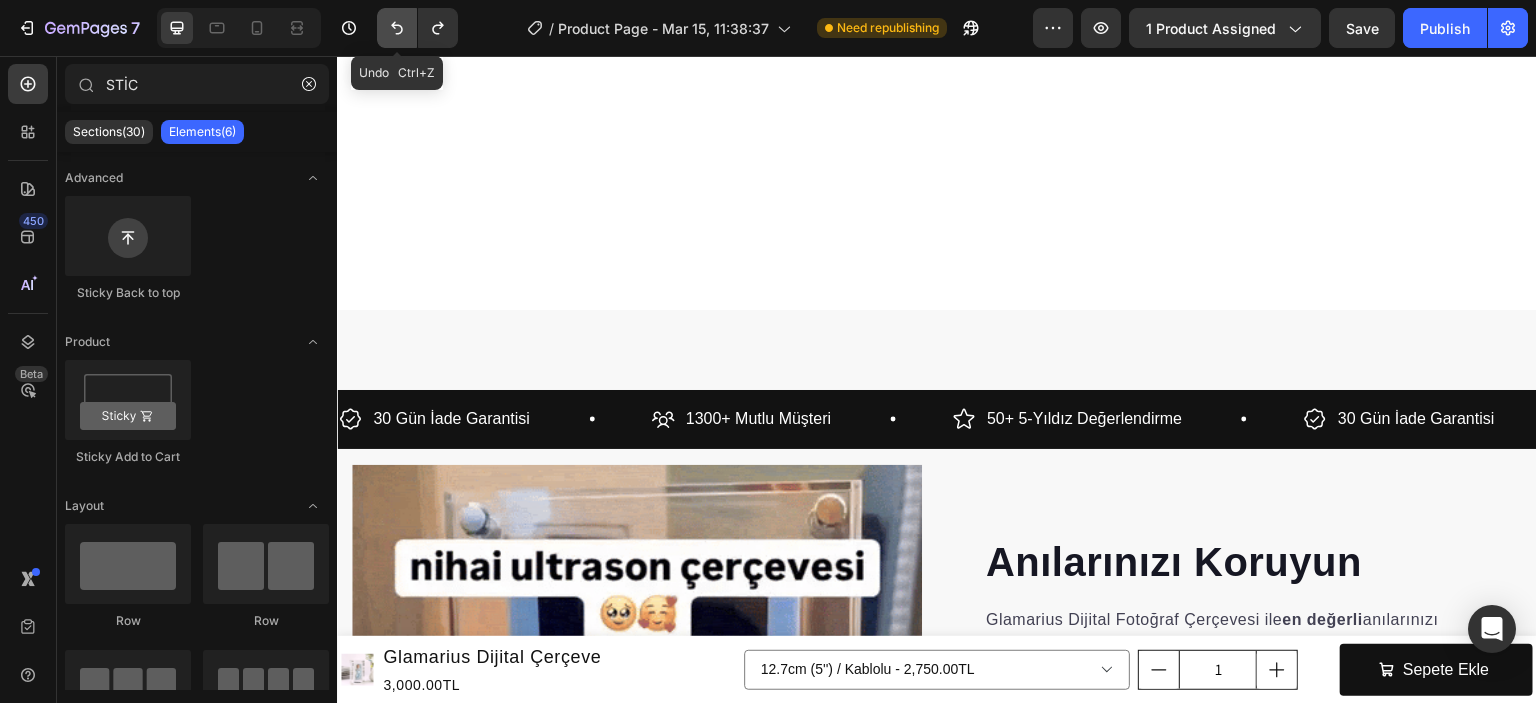 scroll, scrollTop: 1870, scrollLeft: 0, axis: vertical 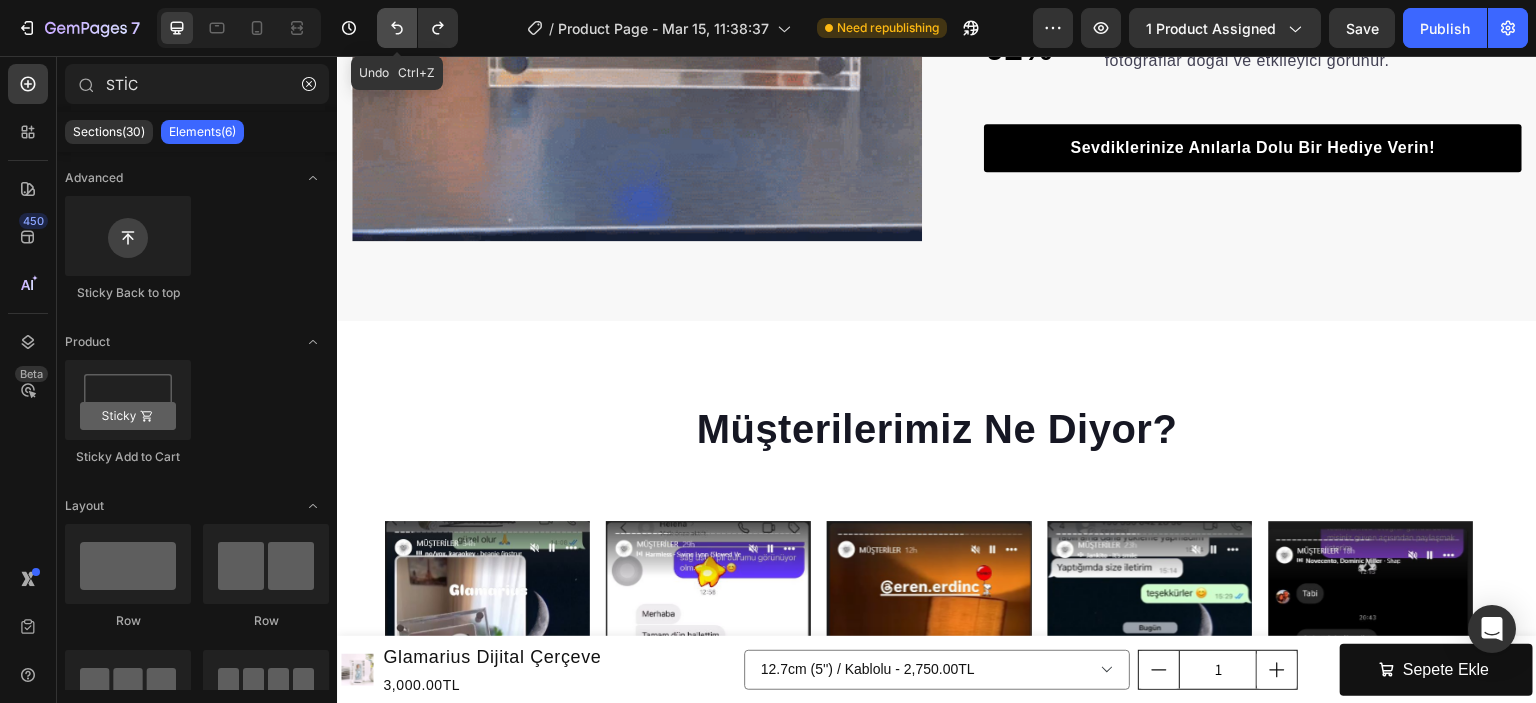 click 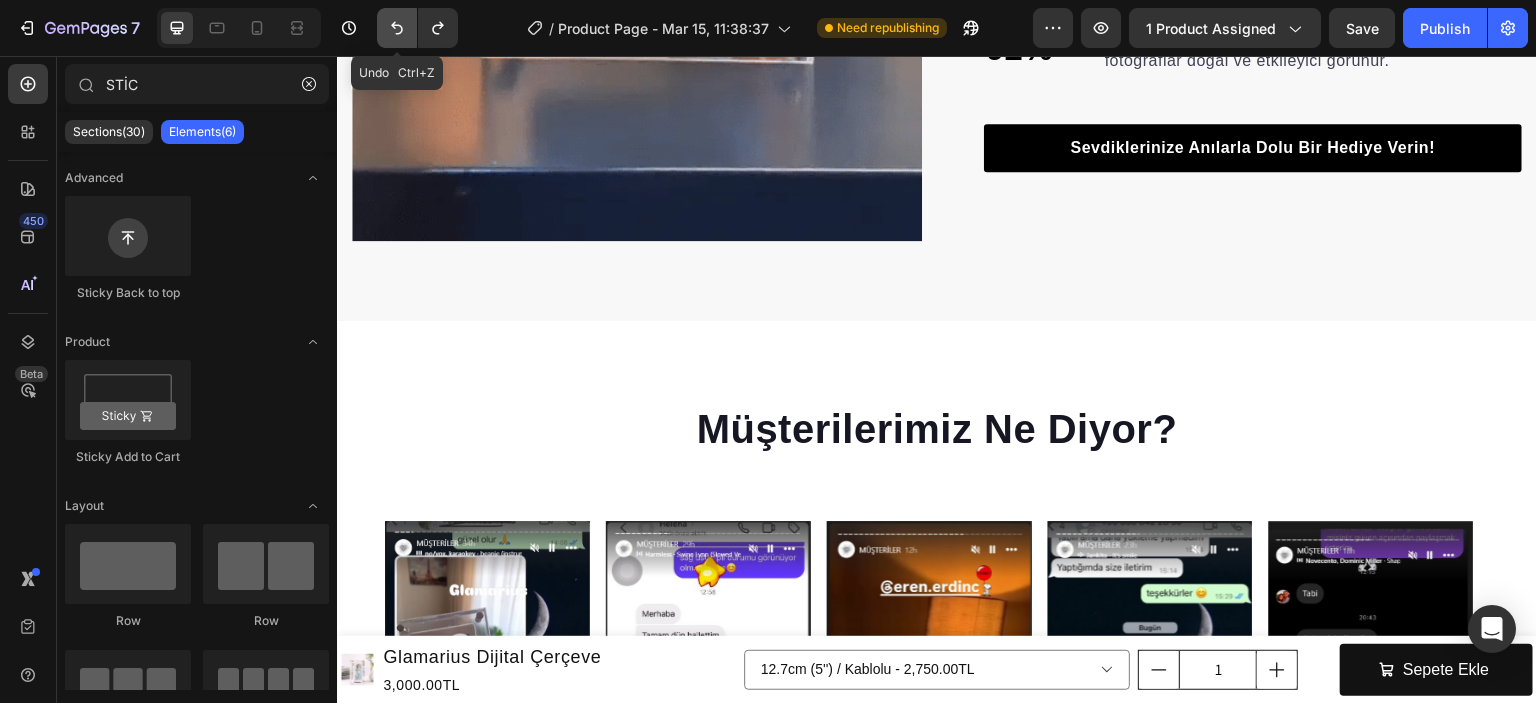 click 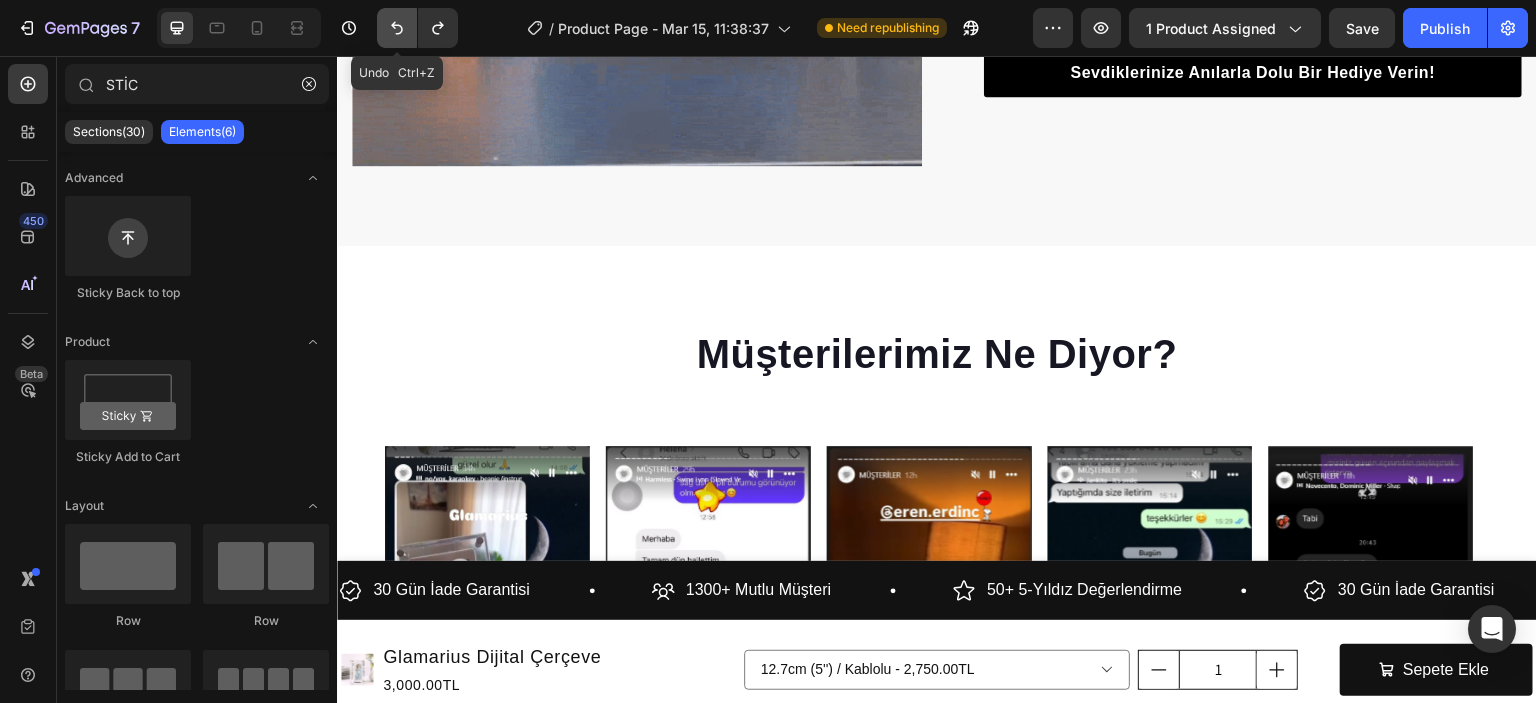 scroll, scrollTop: 1796, scrollLeft: 0, axis: vertical 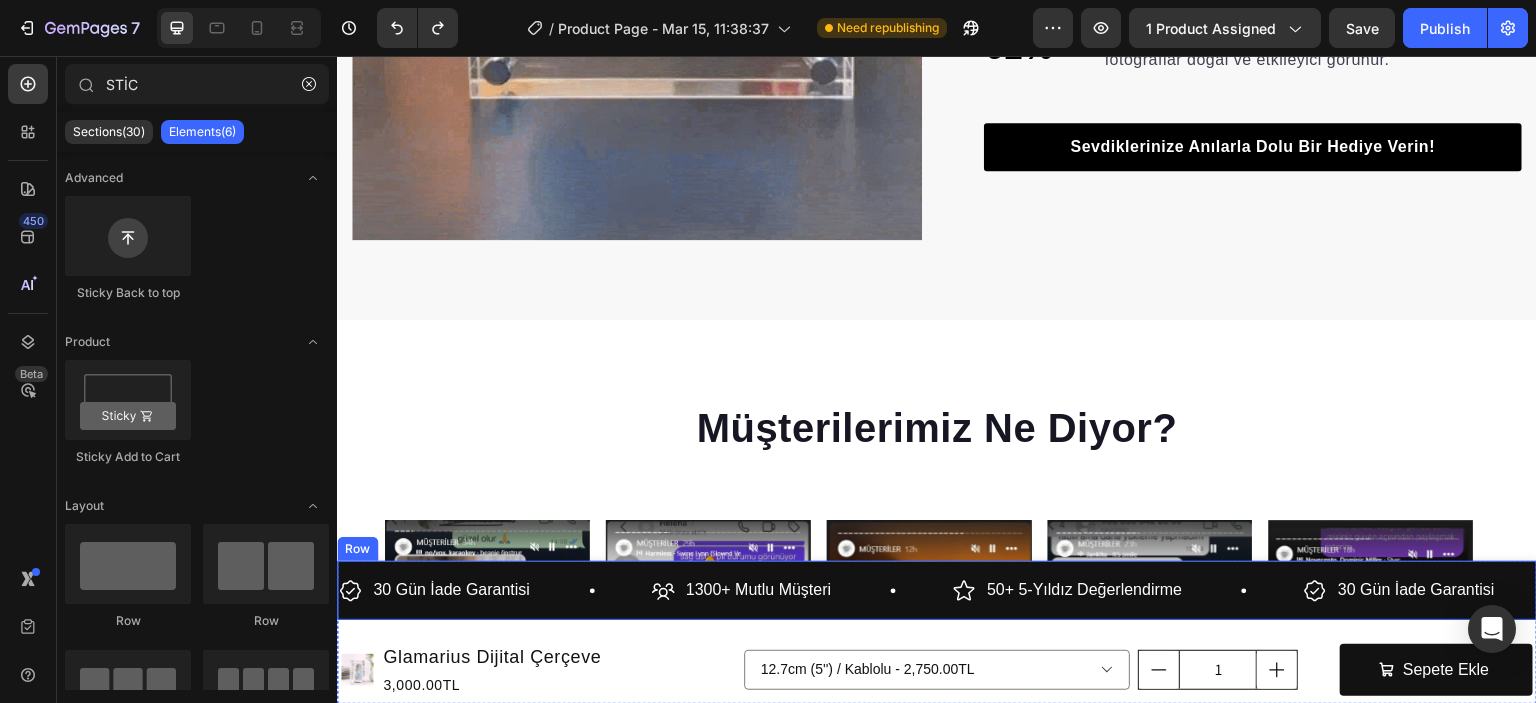 click on "30 Gün İade Garantisi Item List
1300+ Mutlu Müşteri Item List
50+ 5-Yıldız Değerlendirme Item List
30 Gün İade Garantisi Item List
1300+ Mutlu Müşteri Item List
50+ 5-Yıldız Değerlendirme Item List
30 Gün İade Garantisi Item List
1300+ Mutlu Müşteri Item List
50+ 5-Yıldız Değerlendirme Item List
30 Gün İade Garantisi Item List
1300+ Mutlu Müşteri Item List
50+ 5-Yıldız Değerlendirme Item List
30 Gün İade Garantisi Item List
1300+ Mutlu Müşteri Item List
50+ 5-Yıldız Değerlendirme Item List
Item List Row" at bounding box center [937, 590] 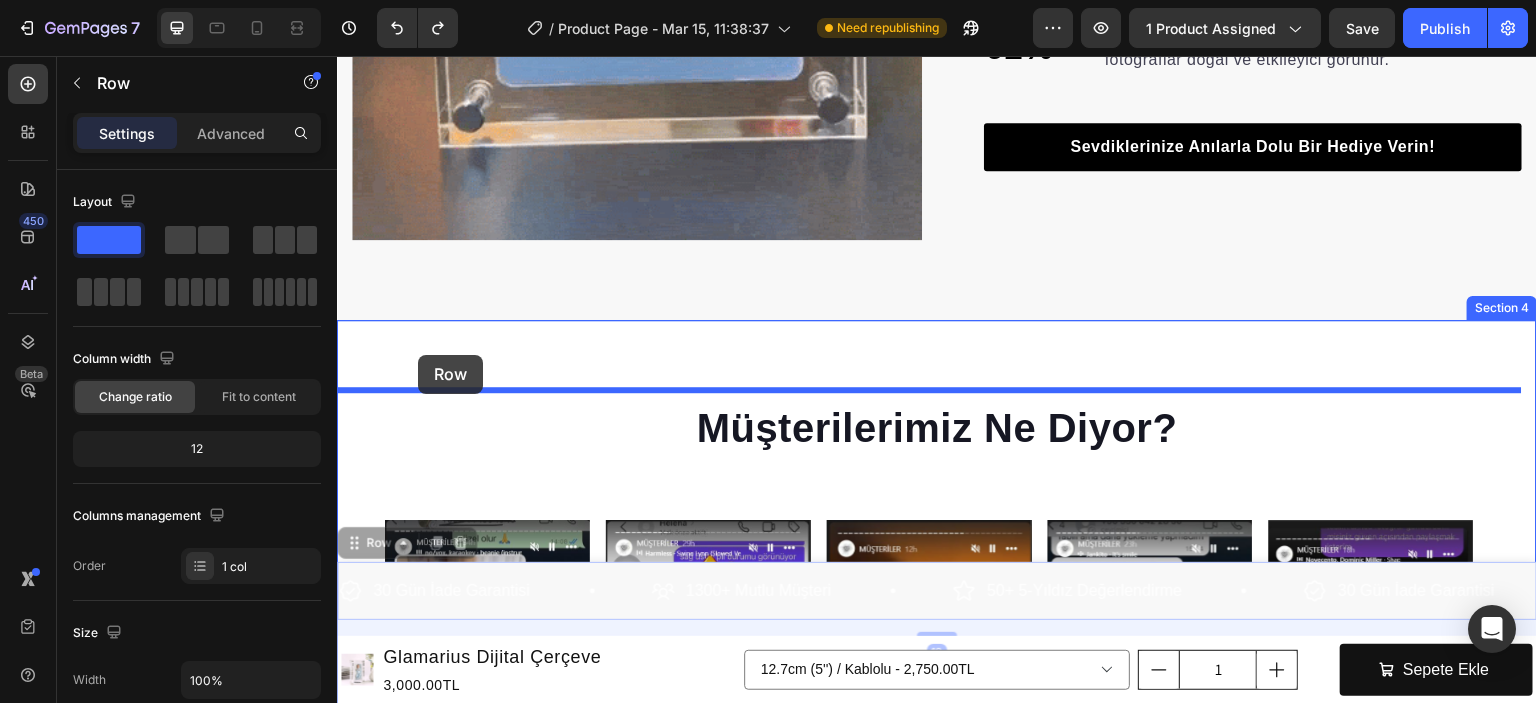 drag, startPoint x: 357, startPoint y: 549, endPoint x: 418, endPoint y: 355, distance: 203.36421 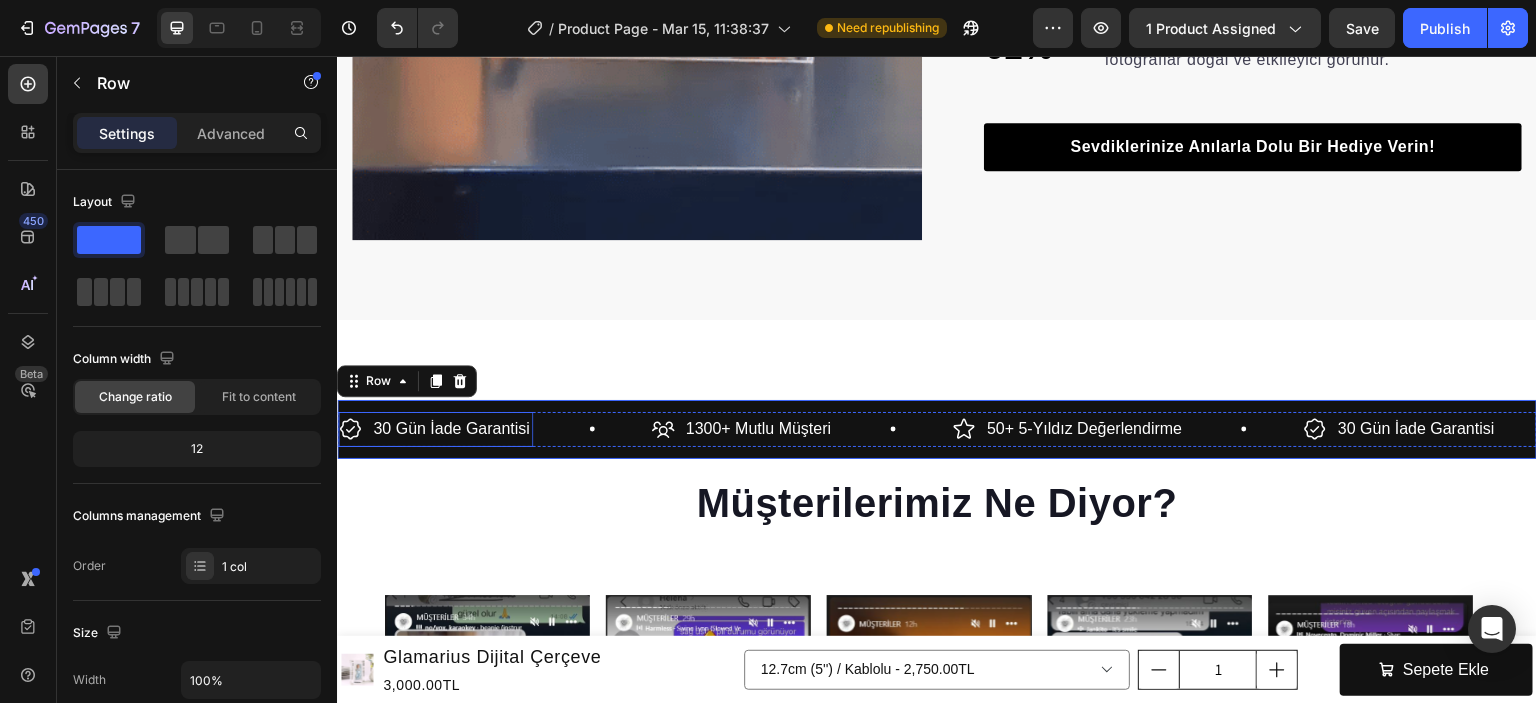 scroll, scrollTop: 1870, scrollLeft: 0, axis: vertical 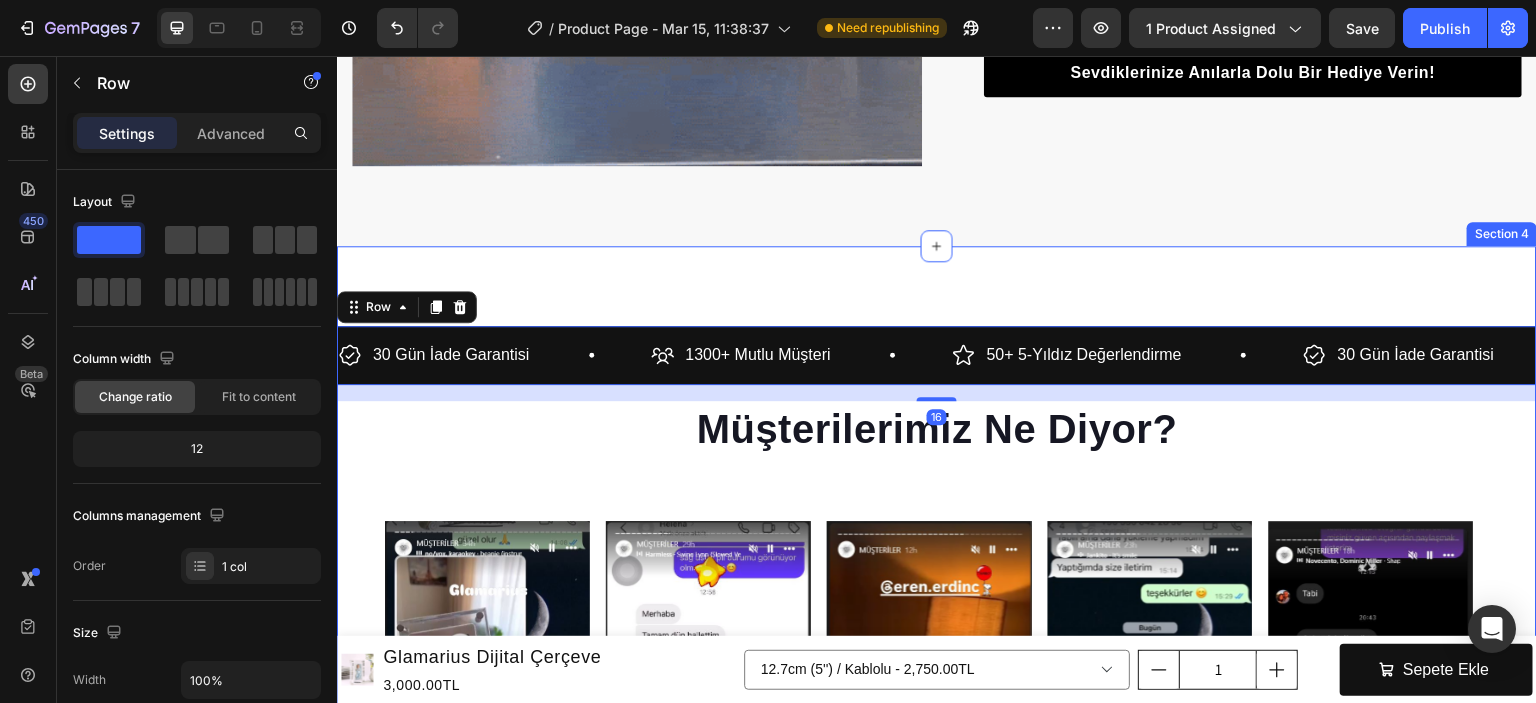 click on "30 Gün İade Garantisi Item List
1300+ Mutlu Müşteri Item List
50+ 5-Yıldız Değerlendirme Item List
30 Gün İade Garantisi Item List
1300+ Mutlu Müşteri Item List
50+ 5-Yıldız Değerlendirme Item List
30 Gün İade Garantisi Item List
1300+ Mutlu Müşteri Item List
50+ 5-Yıldız Değerlendirme Item List
30 Gün İade Garantisi Item List
1300+ Mutlu Müşteri Item List
50+ 5-Yıldız Değerlendirme Item List
30 Gün İade Garantisi Item List
1300+ Mutlu Müşteri Item List
50+ 5-Yıldız Değerlendirme Item List
Item List Row" at bounding box center (937, 601) 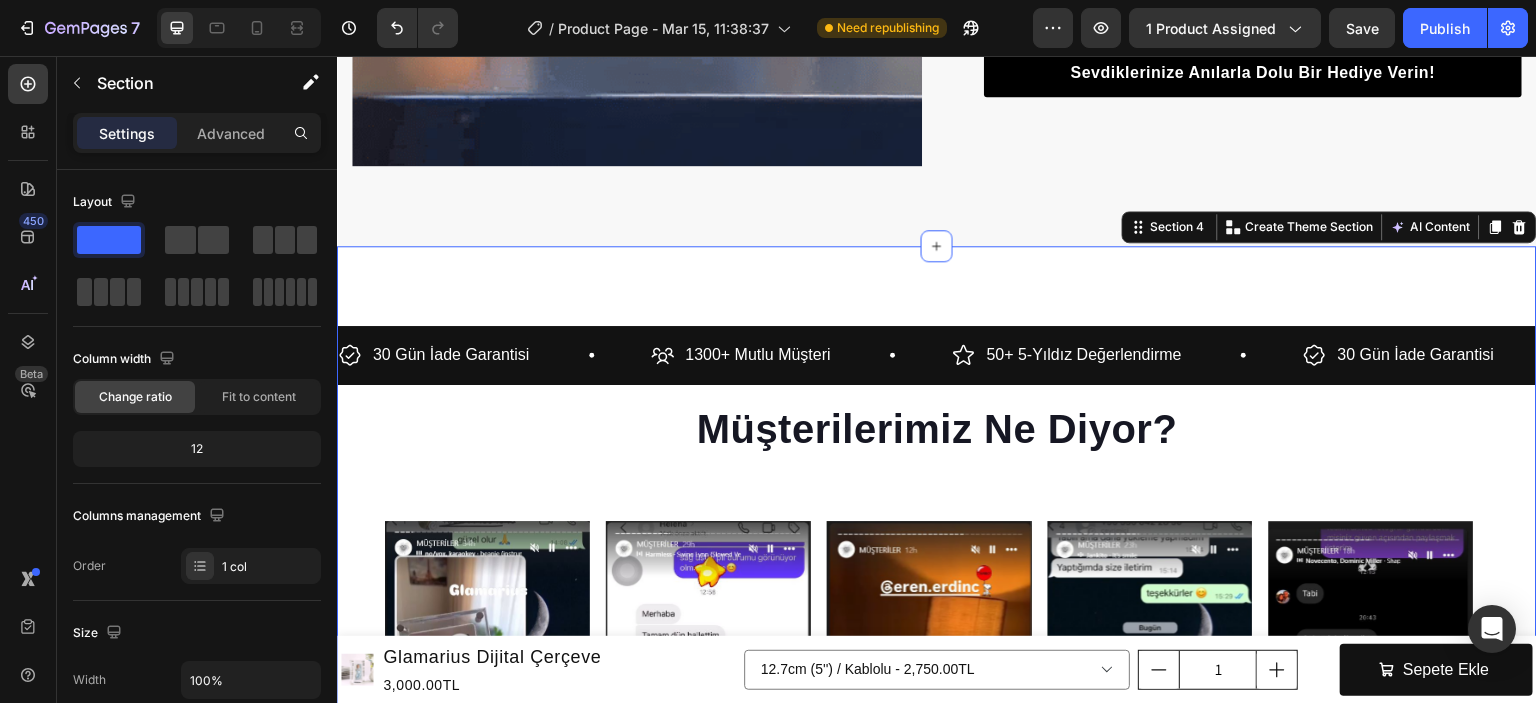 scroll, scrollTop: 1970, scrollLeft: 0, axis: vertical 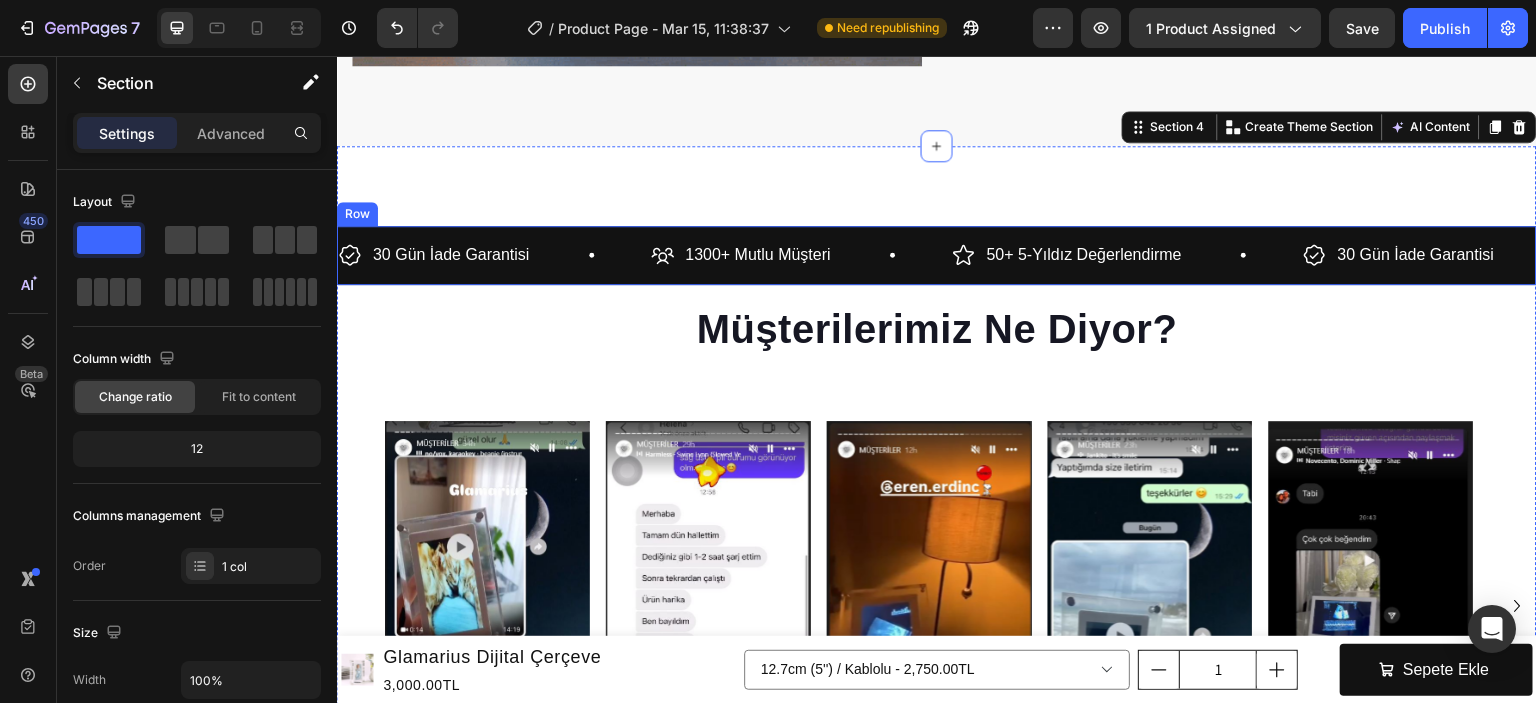 click on "30 Gün İade Garantisi Item List
1300+ Mutlu Müşteri Item List
50+ 5-Yıldız Değerlendirme Item List
30 Gün İade Garantisi Item List
1300+ Mutlu Müşteri Item List
50+ 5-Yıldız Değerlendirme Item List
30 Gün İade Garantisi Item List
1300+ Mutlu Müşteri Item List
50+ 5-Yıldız Değerlendirme Item List
30 Gün İade Garantisi Item List
1300+ Mutlu Müşteri Item List
50+ 5-Yıldız Değerlendirme Item List
30 Gün İade Garantisi Item List
1300+ Mutlu Müşteri Item List
50+ 5-Yıldız Değerlendirme Item List
Item List Row" at bounding box center [937, 255] 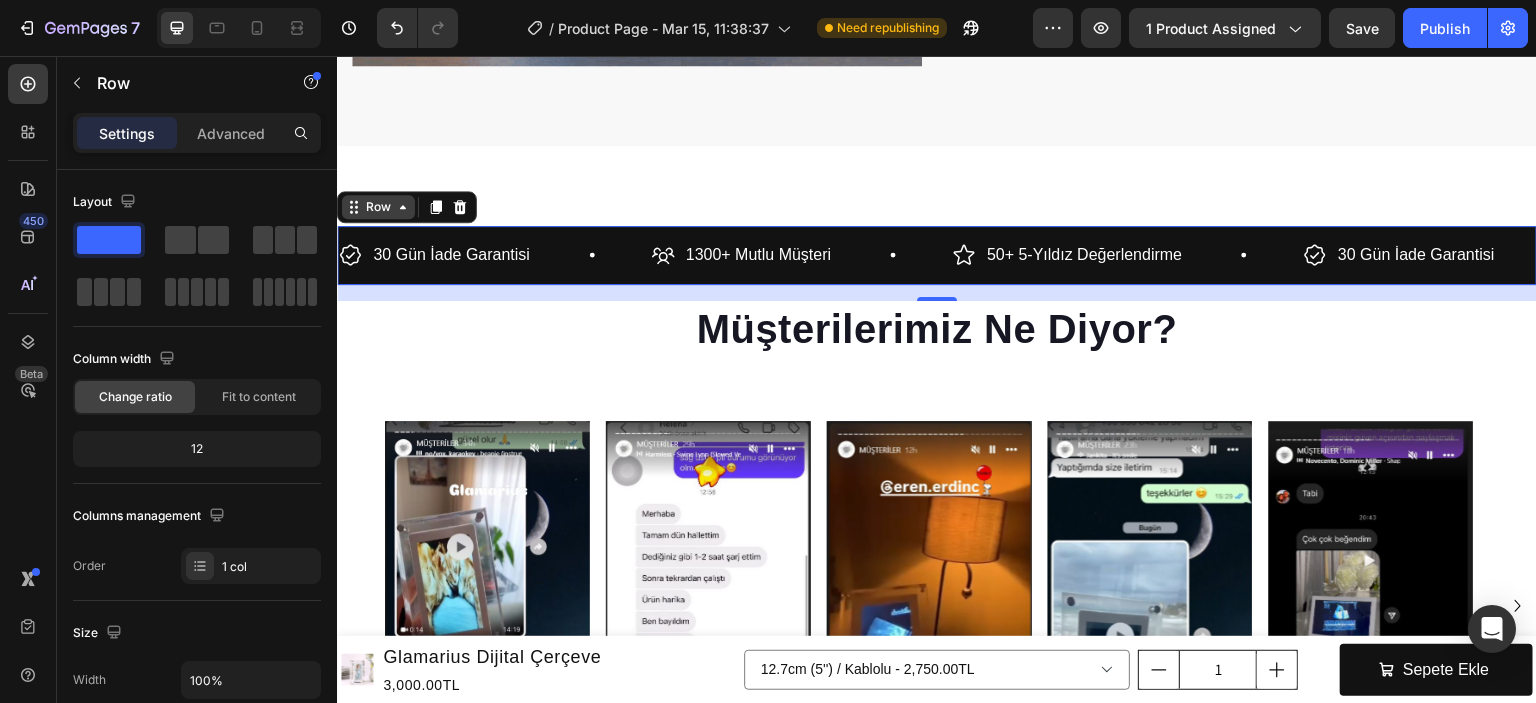 scroll, scrollTop: 2070, scrollLeft: 0, axis: vertical 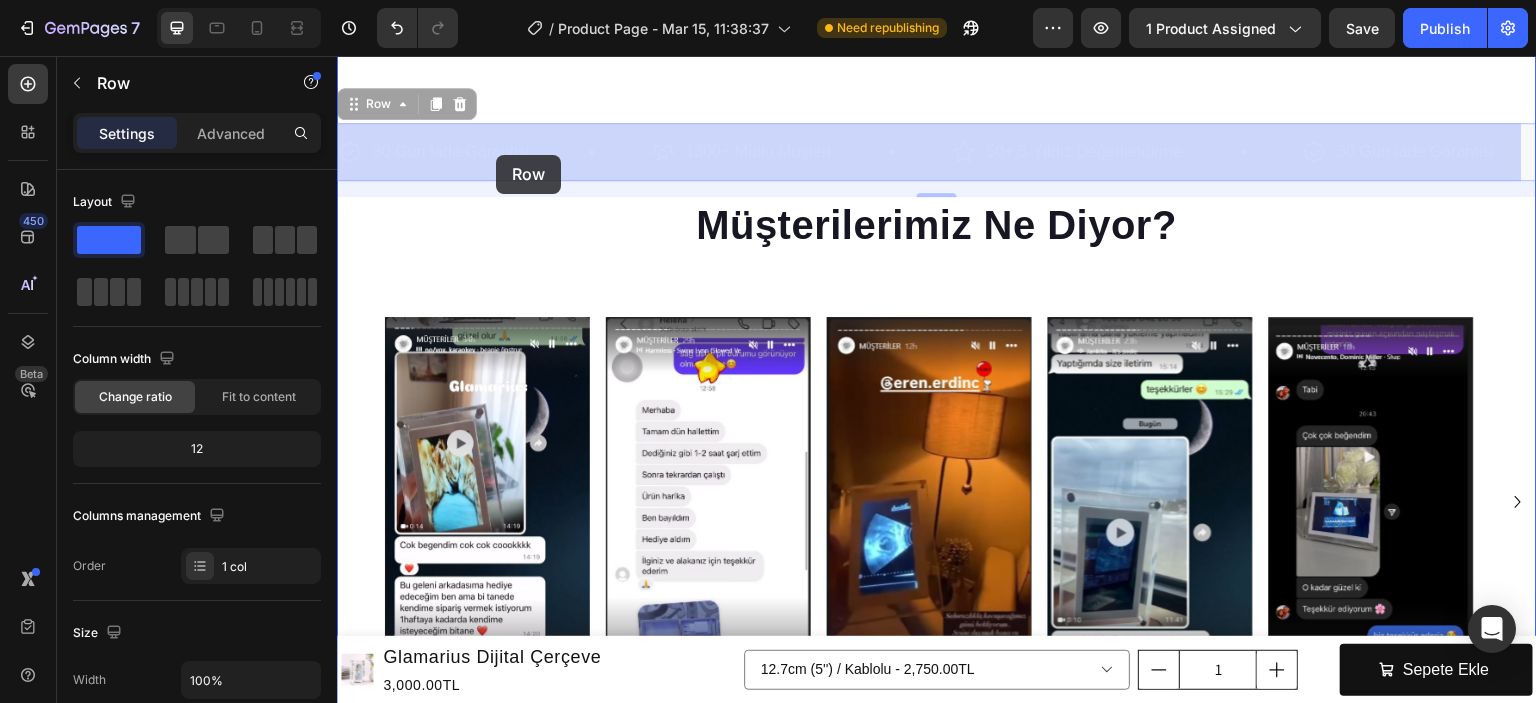 drag, startPoint x: 355, startPoint y: 97, endPoint x: 496, endPoint y: 155, distance: 152.4631 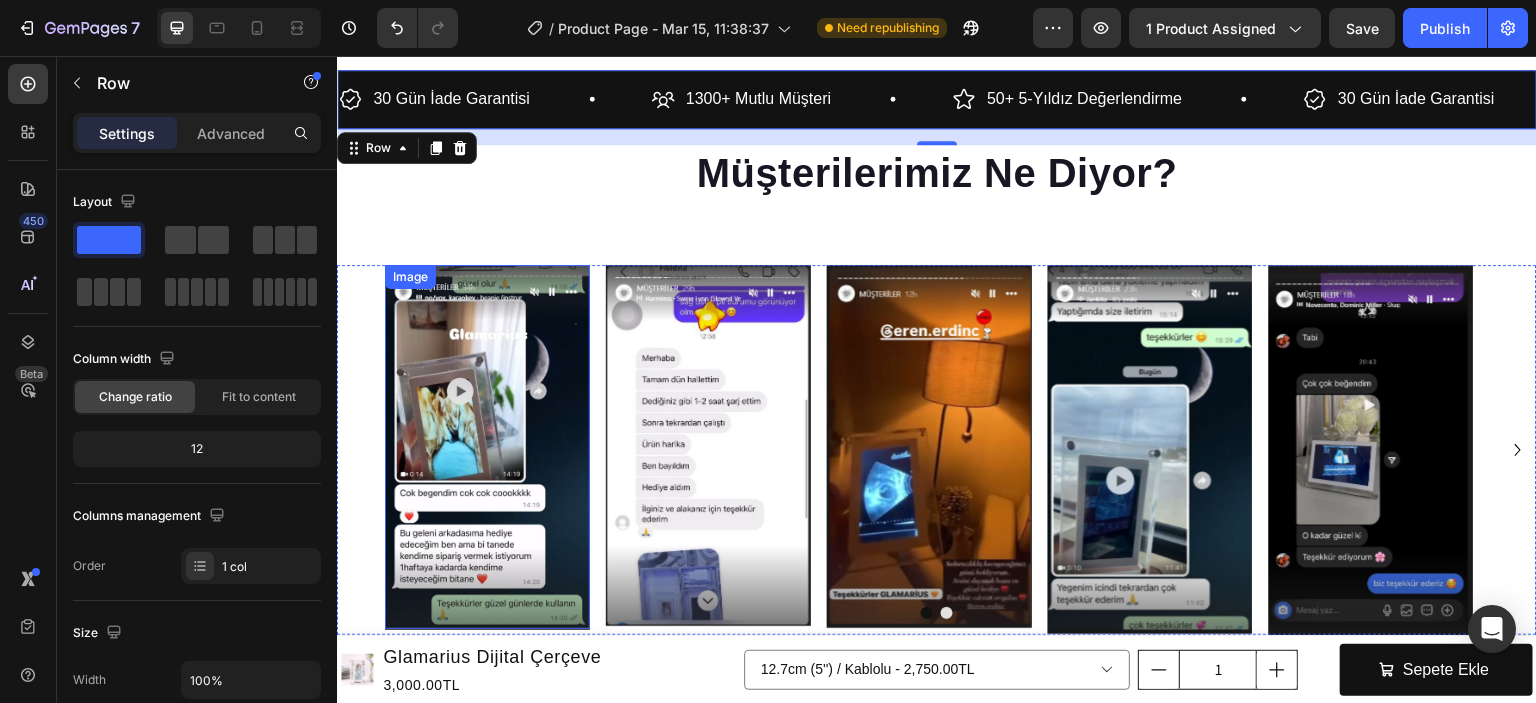 scroll, scrollTop: 2163, scrollLeft: 0, axis: vertical 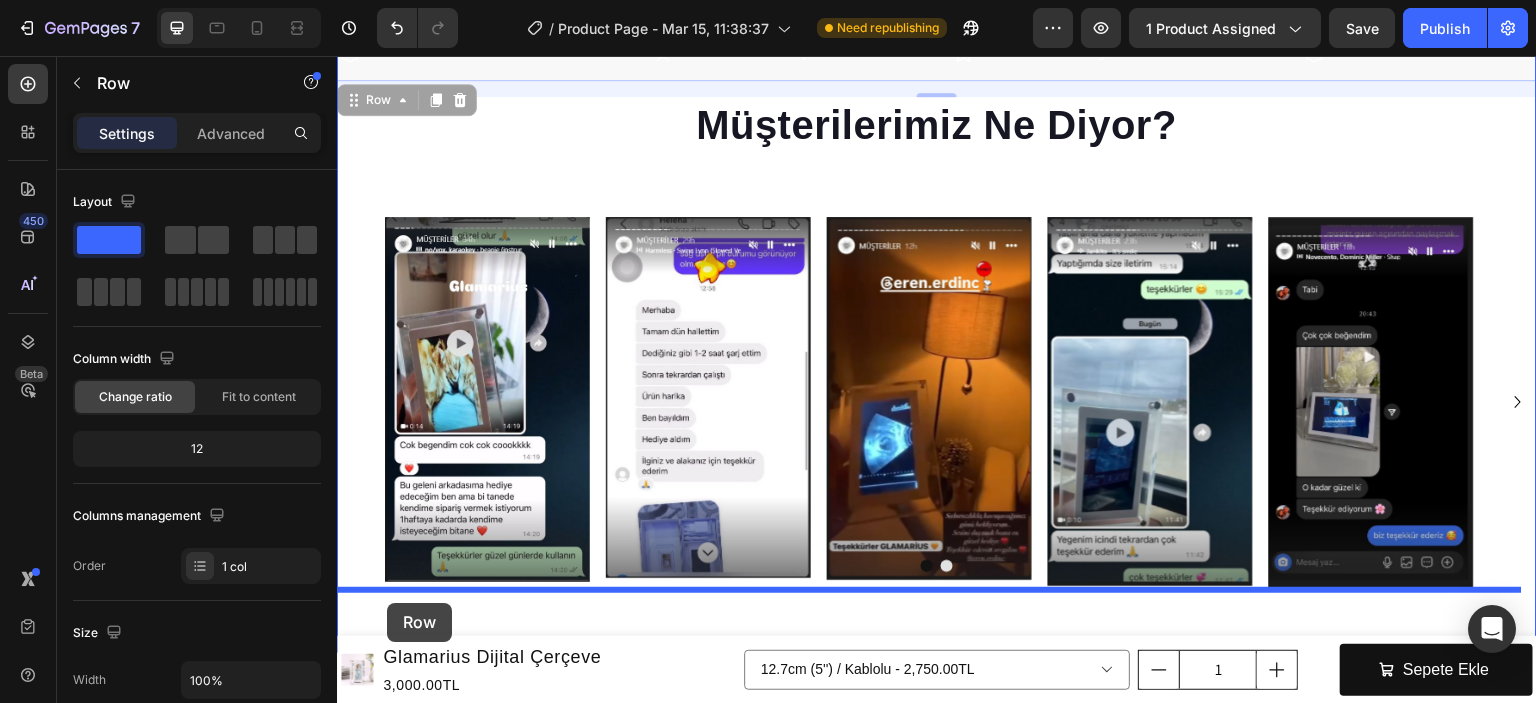 drag, startPoint x: 356, startPoint y: 104, endPoint x: 387, endPoint y: 603, distance: 499.962 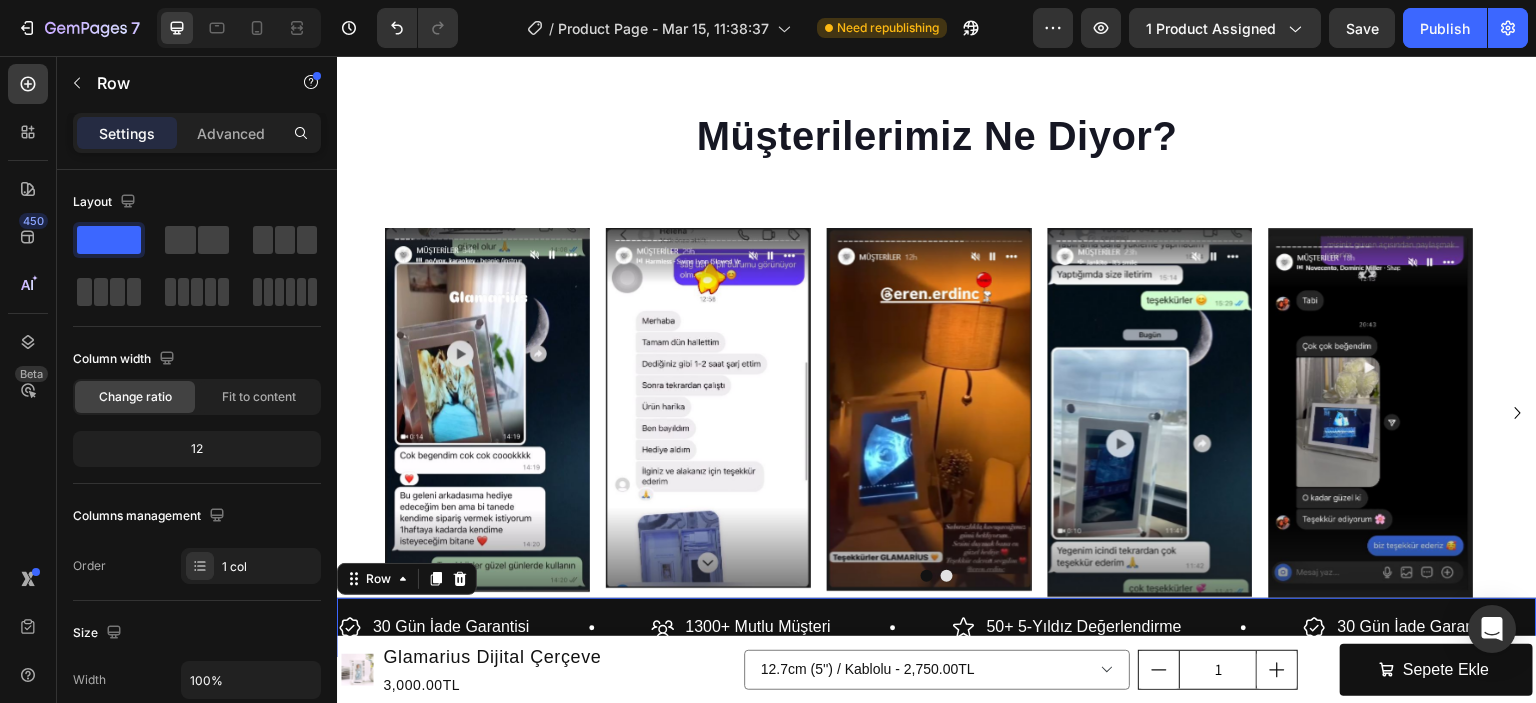 scroll, scrollTop: 1726, scrollLeft: 0, axis: vertical 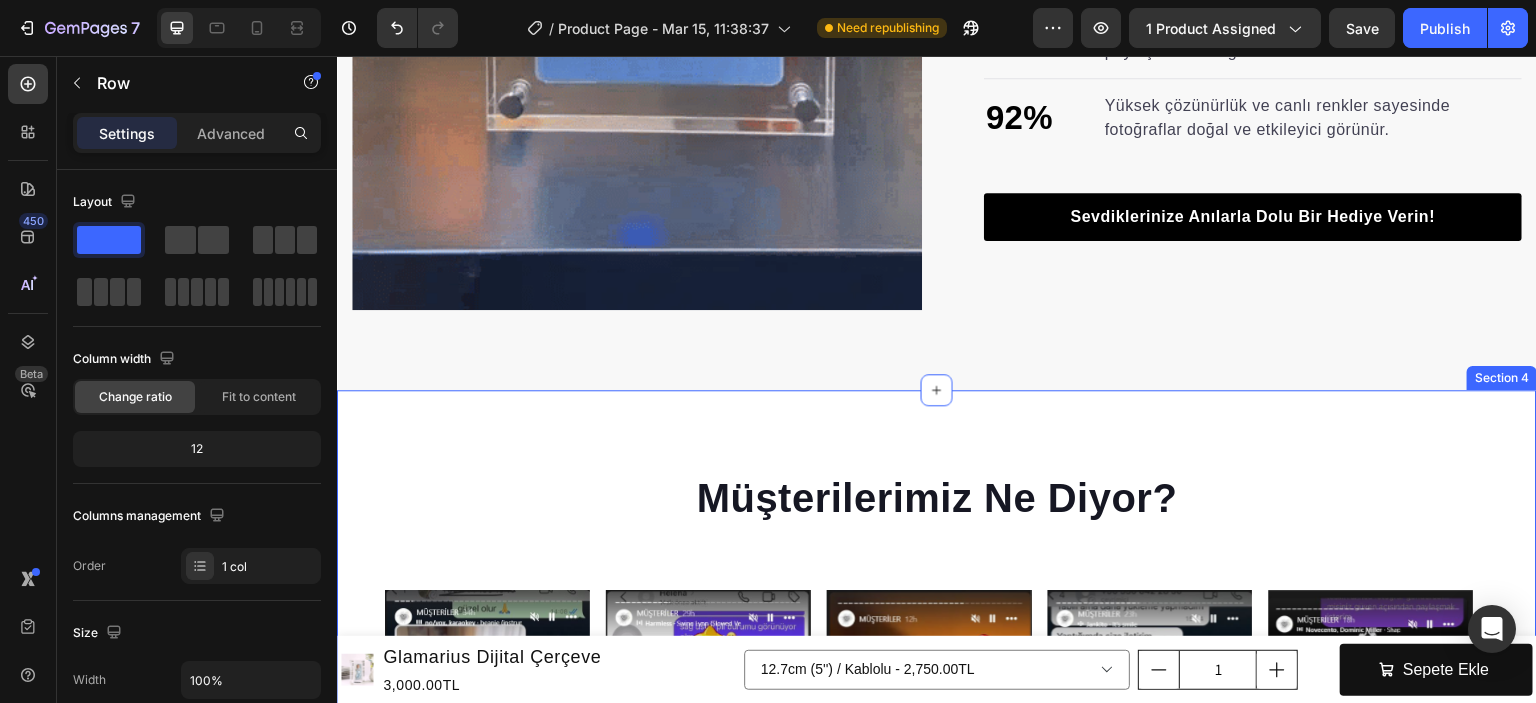 click on "Müşterilerimiz Ne Diyor? Heading
Image Image Image Image Image Image
Carousel
30 Gün İade Garantisi Item List
1300+ Mutlu Müşteri Item List
50+ 5-Yıldız Değerlendirme Item List
30 Gün İade Garantisi Item List
1300+ Mutlu Müşteri Item List
50+ 5-Yıldız Değerlendirme Item List
30 Gün İade Garantisi Item List
1300+ Mutlu Müşteri Item List
50+ 5-Yıldız Değerlendirme Item List
30 Gün İade Garantisi Item List
1300+ Mutlu Müşteri Item List
50+ 5-Yıldız Değerlendirme Item List
30 Gün İade Garantisi" at bounding box center [937, 737] 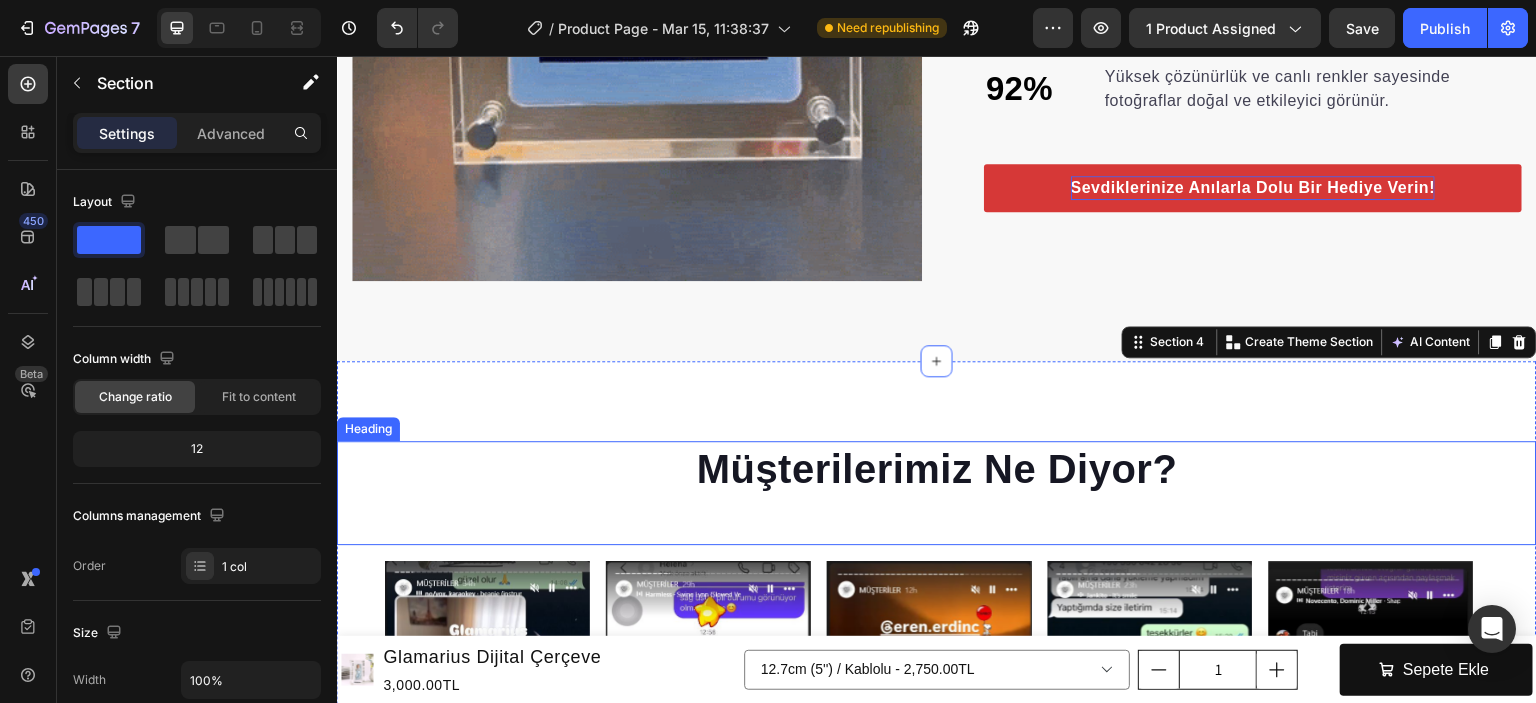 scroll, scrollTop: 1764, scrollLeft: 0, axis: vertical 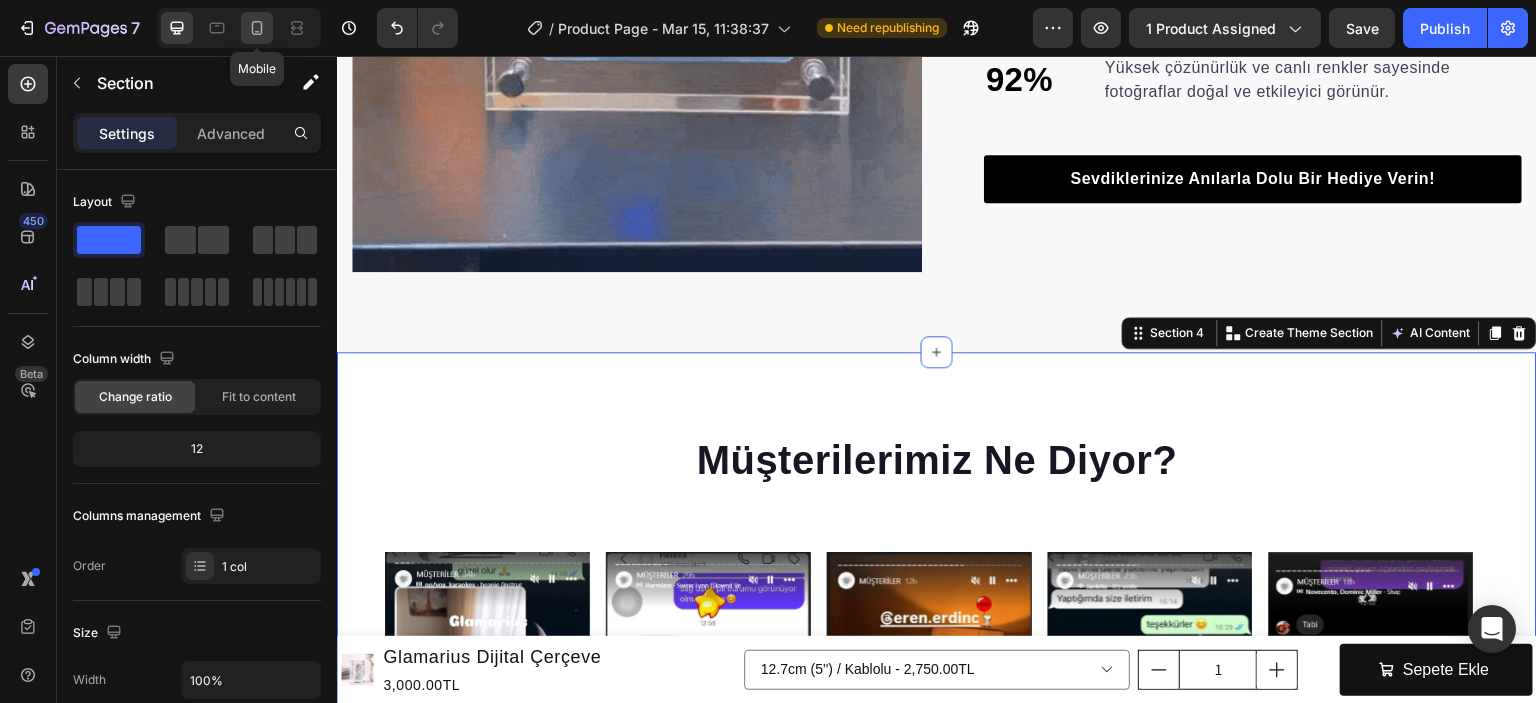 click 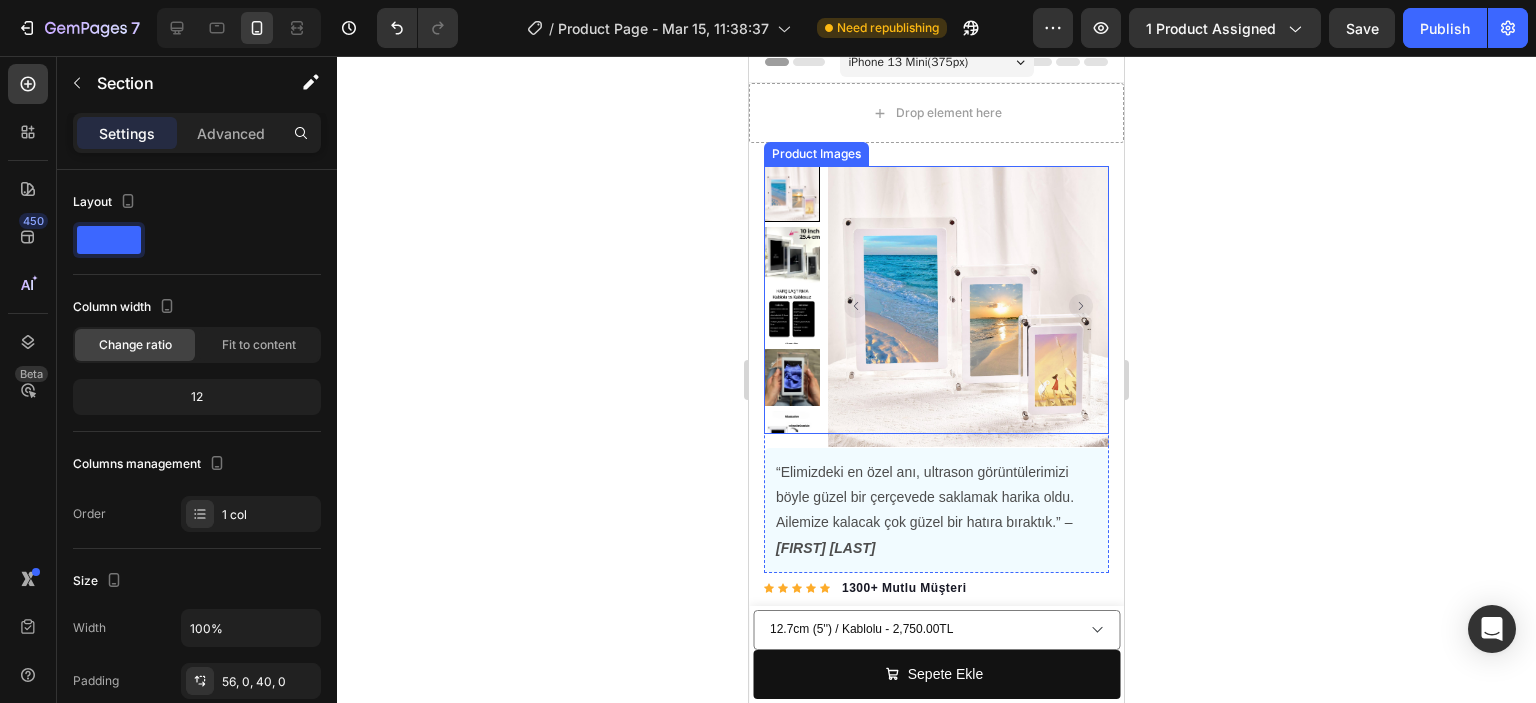 scroll, scrollTop: 0, scrollLeft: 0, axis: both 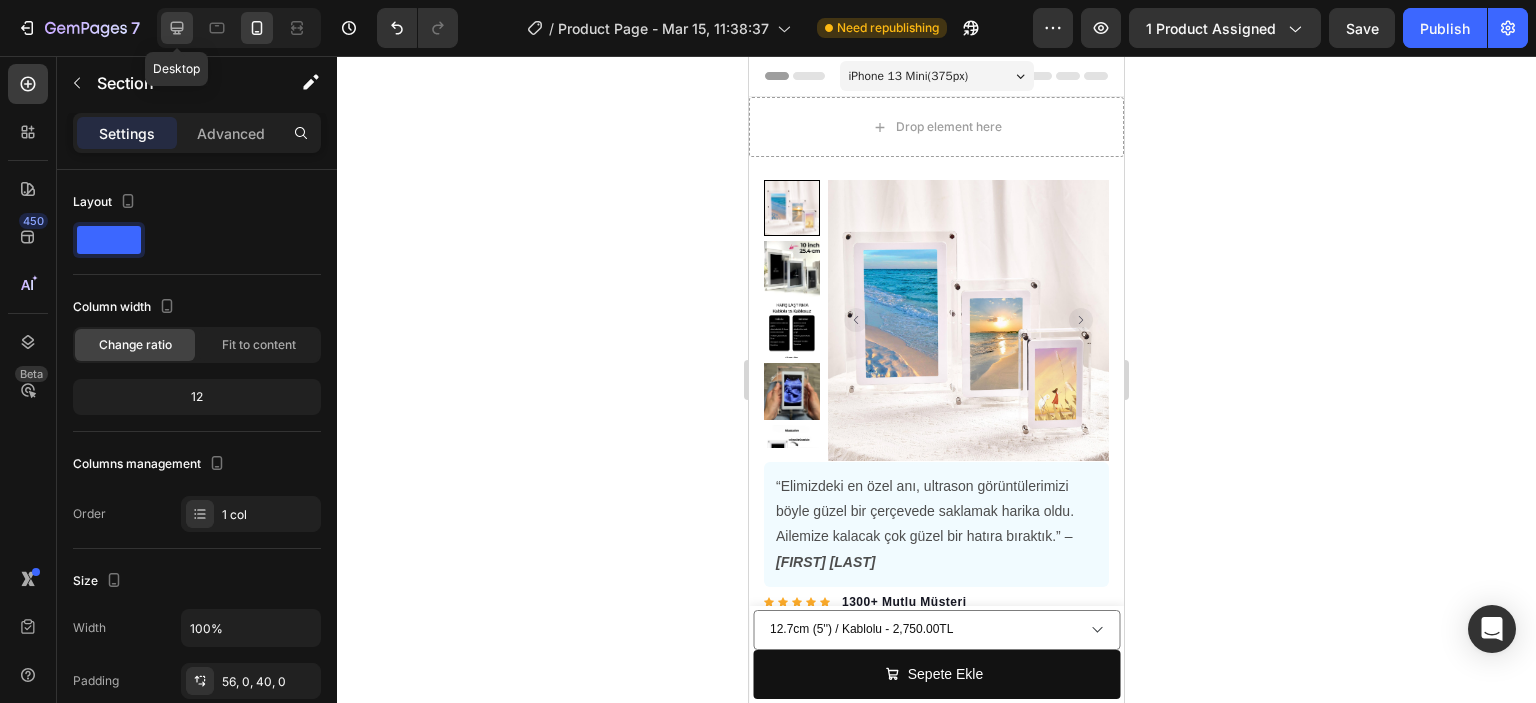 click 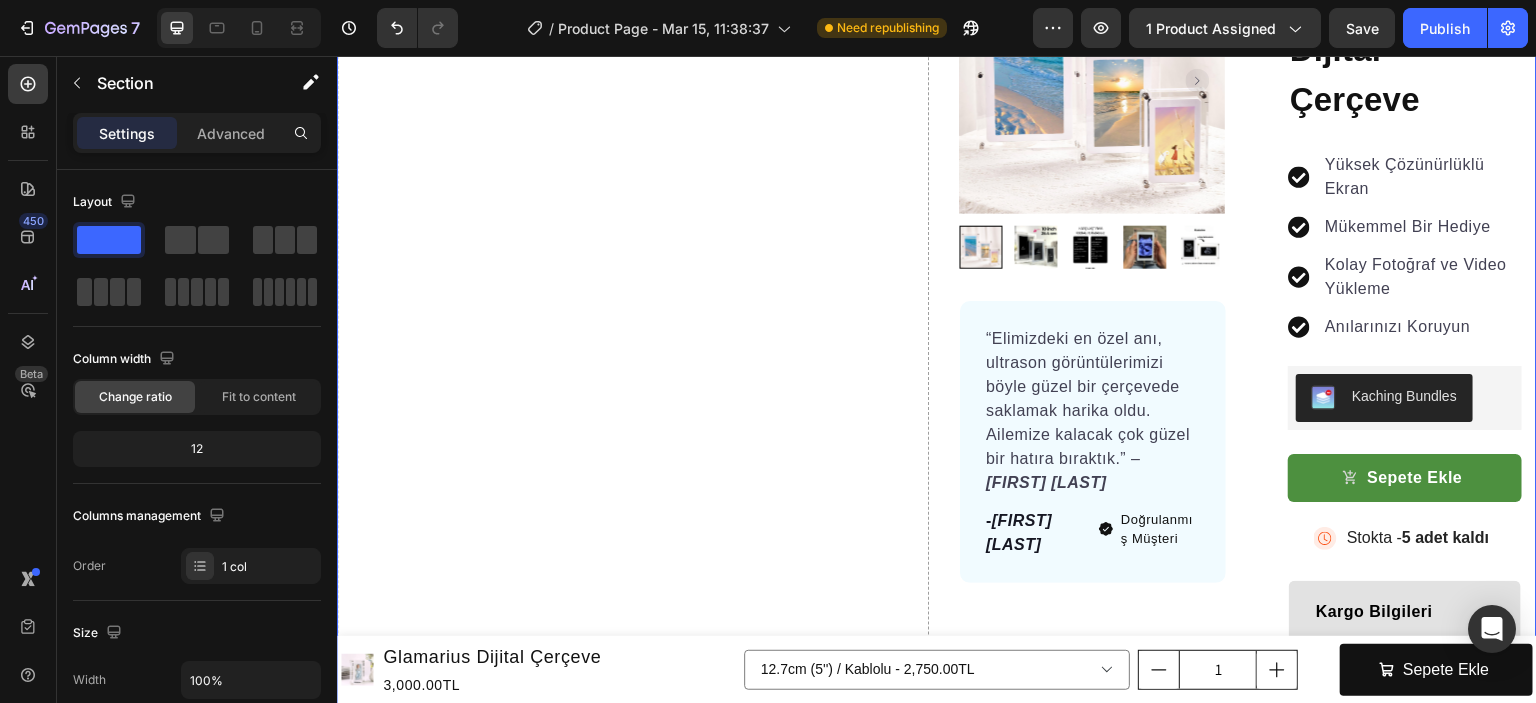scroll, scrollTop: 0, scrollLeft: 0, axis: both 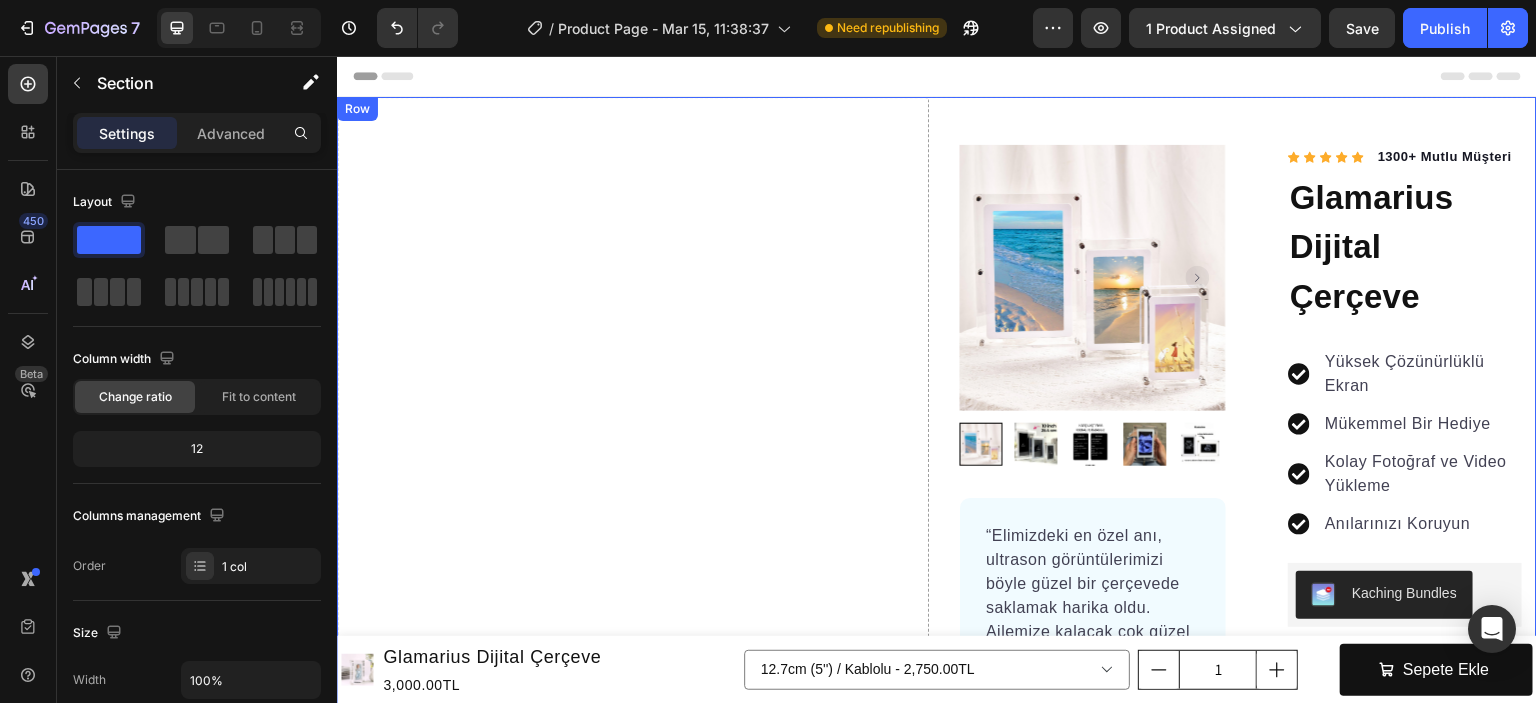 click on "Drop element here" at bounding box center (633, 894) 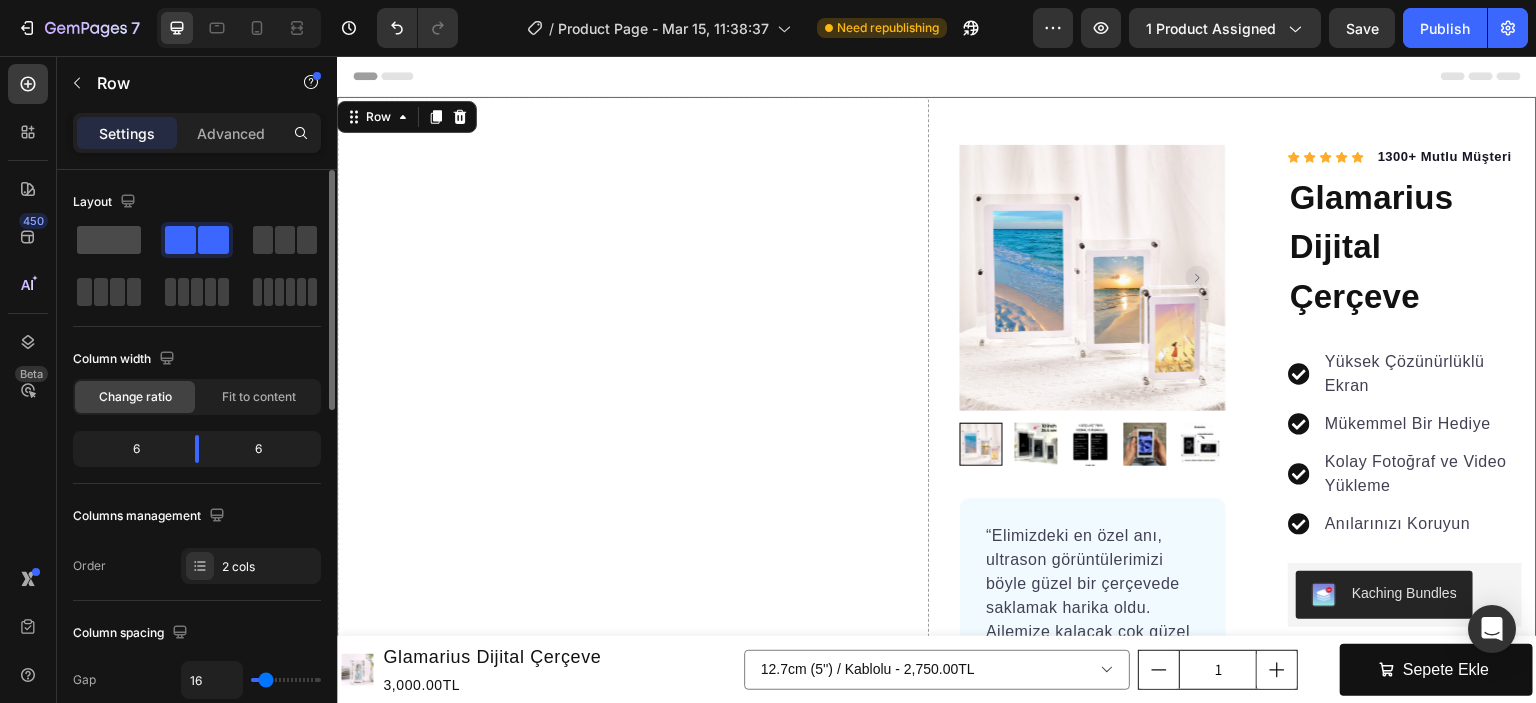 click 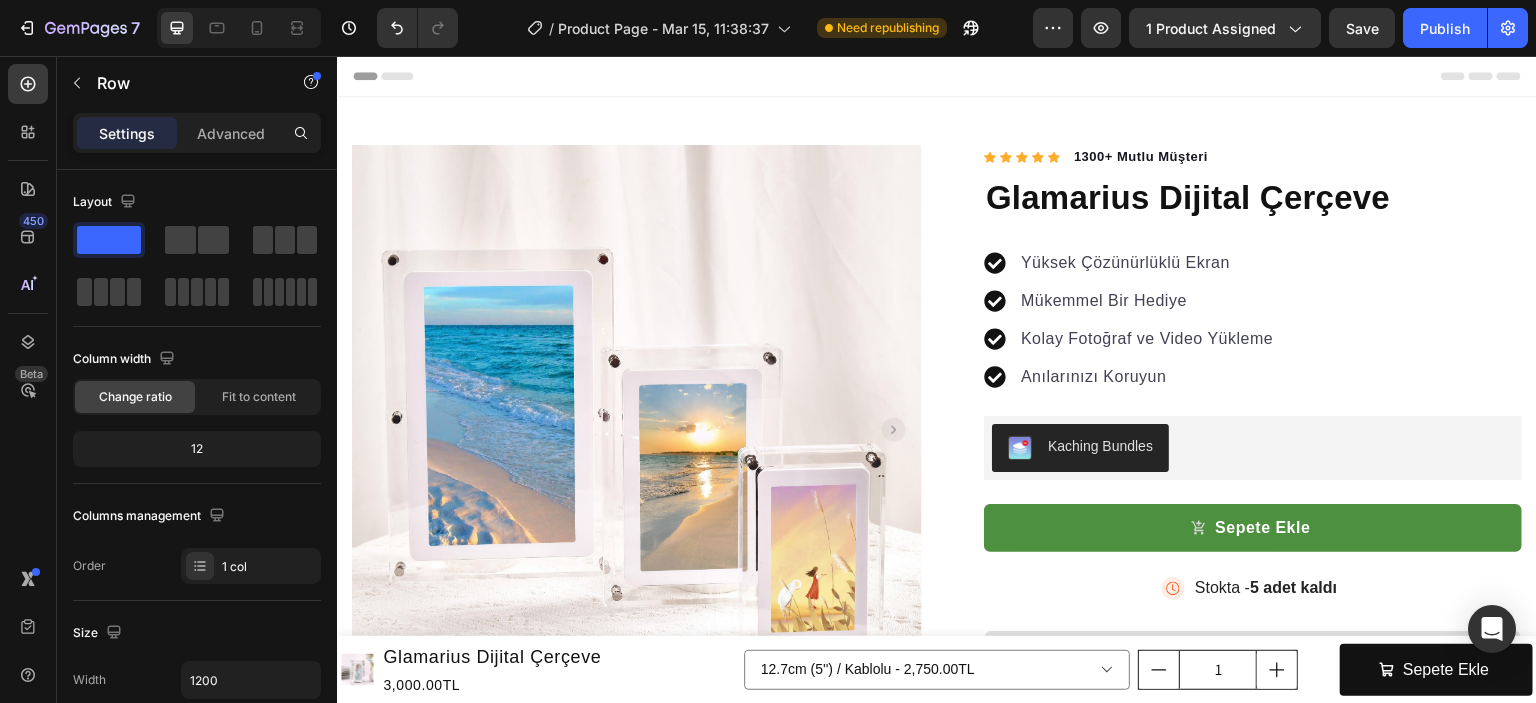 scroll, scrollTop: 0, scrollLeft: 0, axis: both 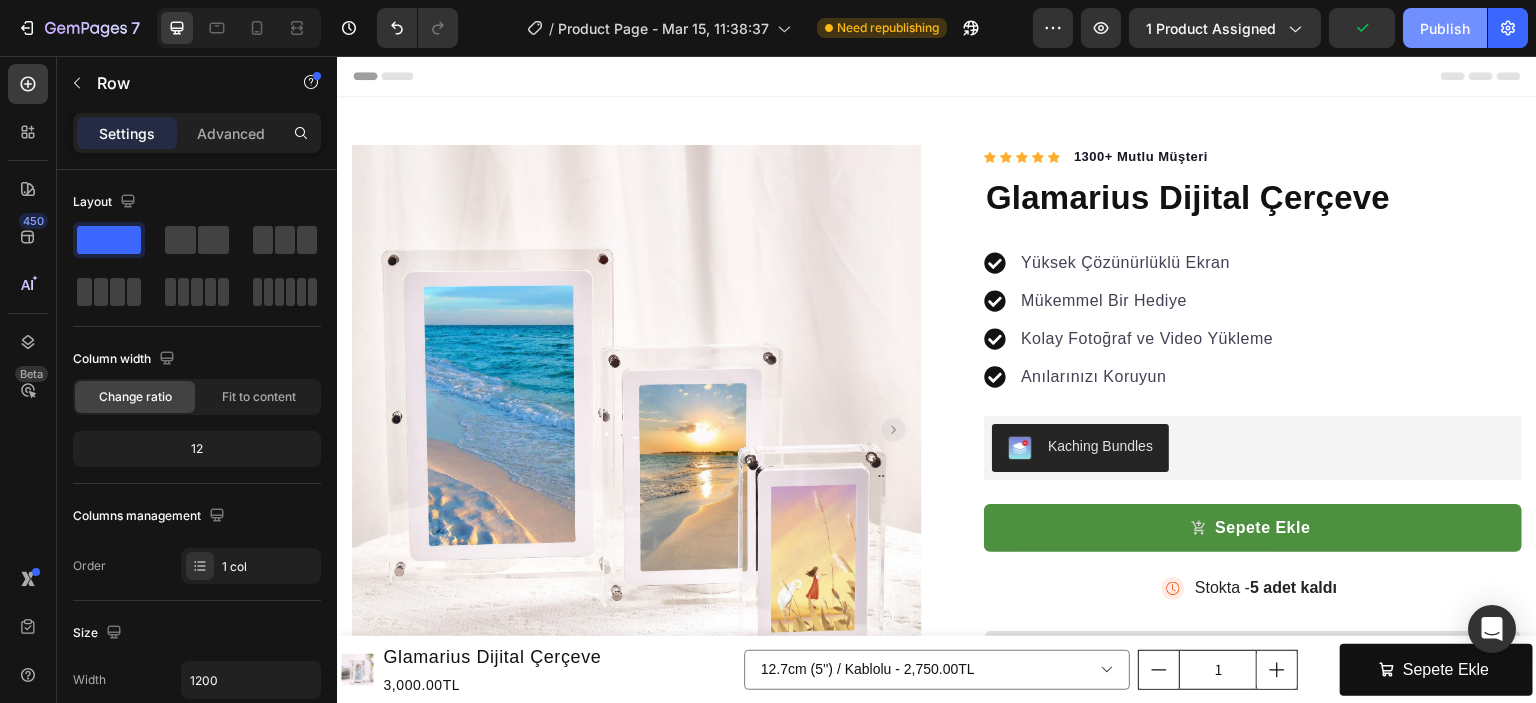 click on "Publish" 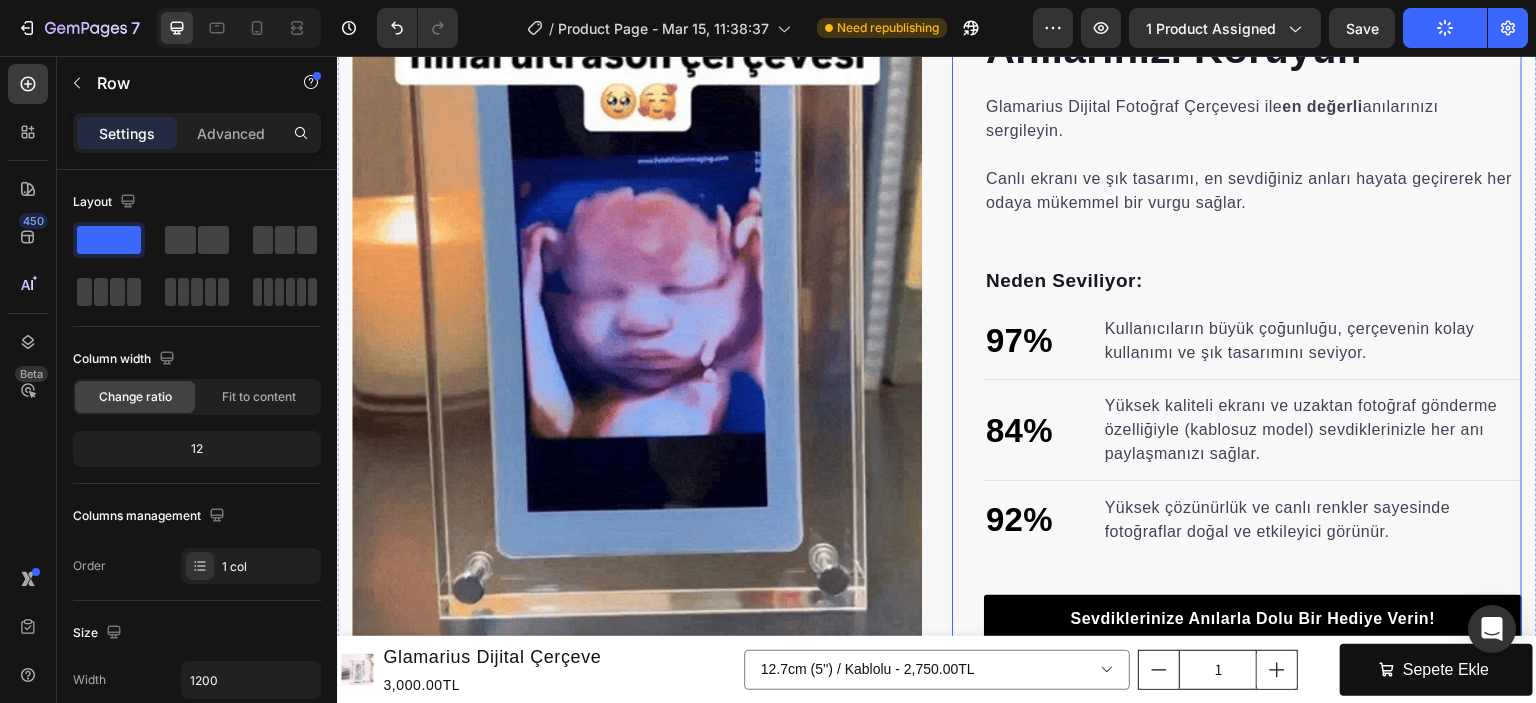 scroll, scrollTop: 1400, scrollLeft: 0, axis: vertical 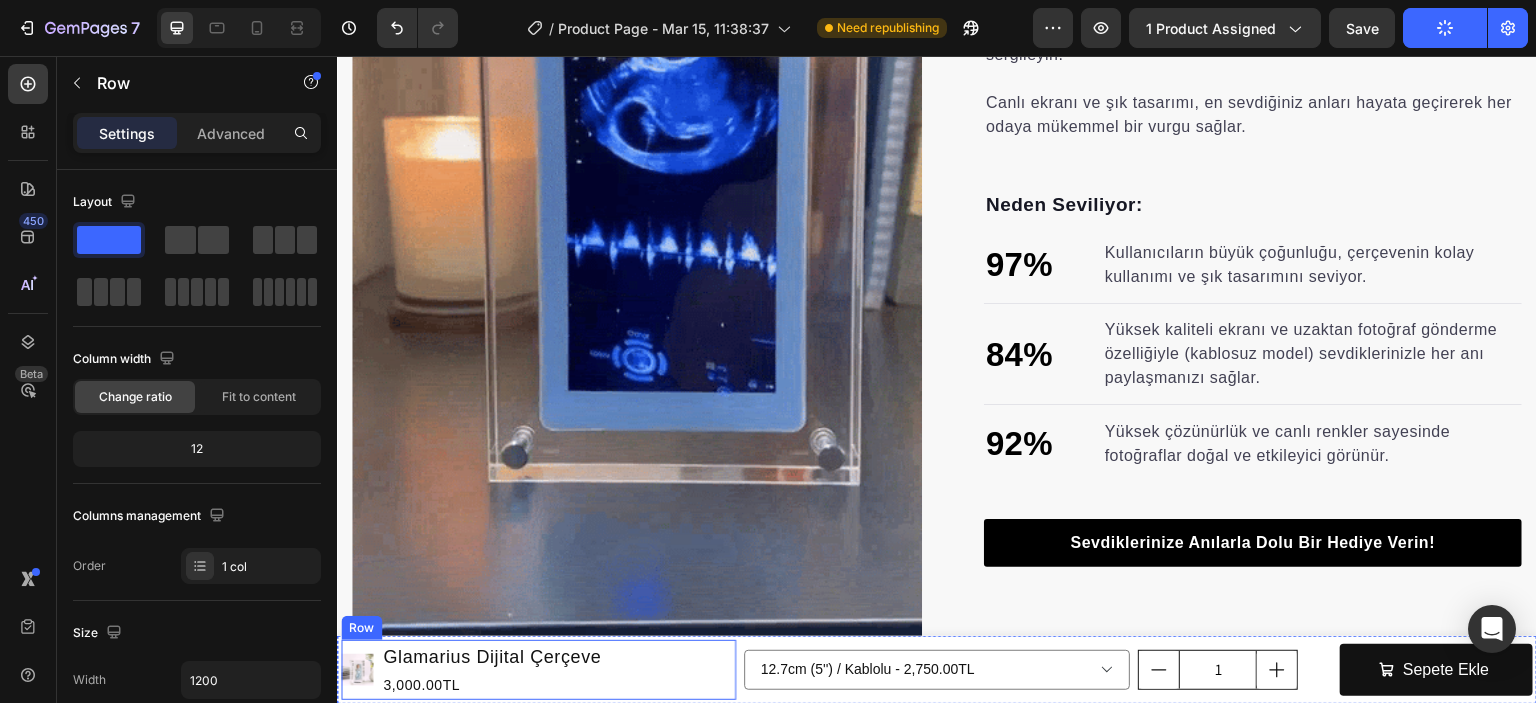 click on "Product Images Glamarius Dijital Çerçeve Product Title 3,000.00TL Product Price Product Price Row" at bounding box center [538, 670] 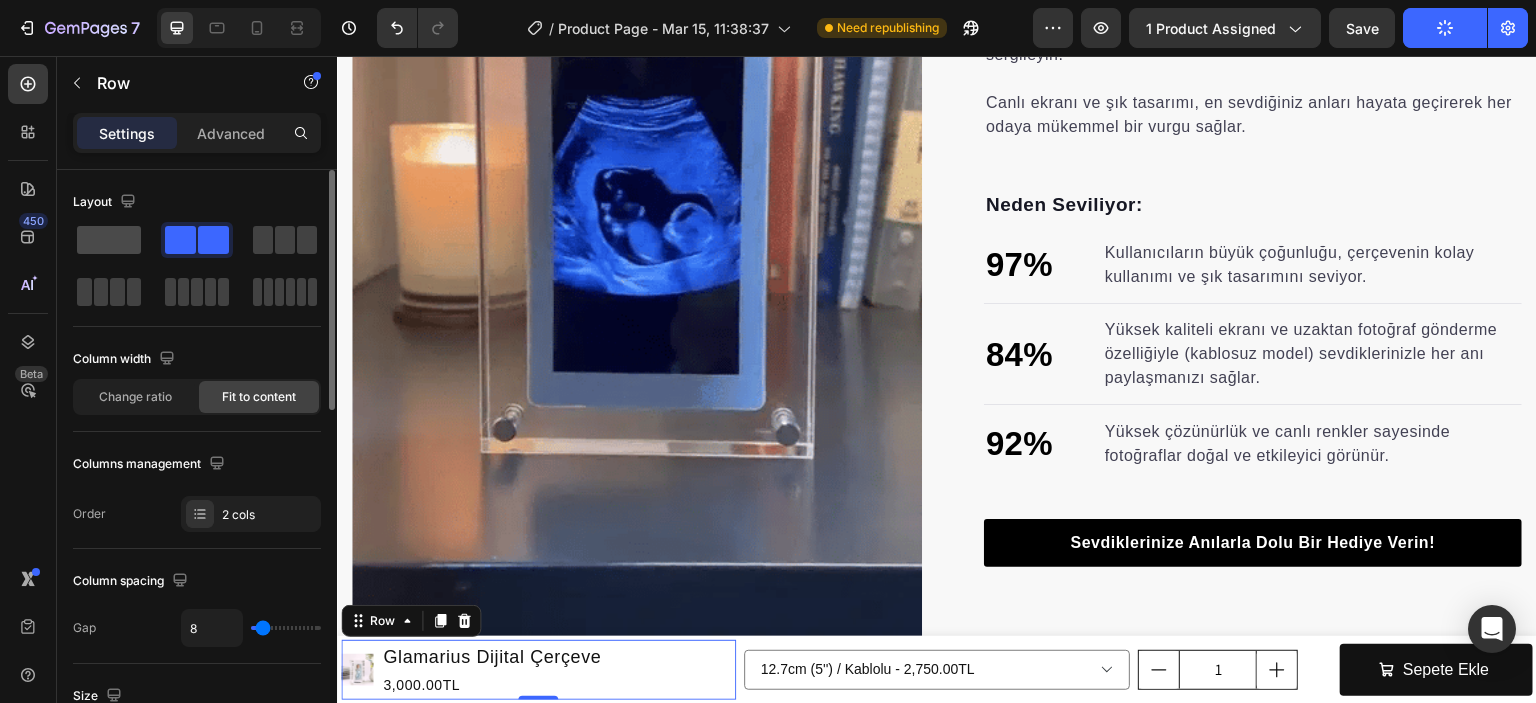 click 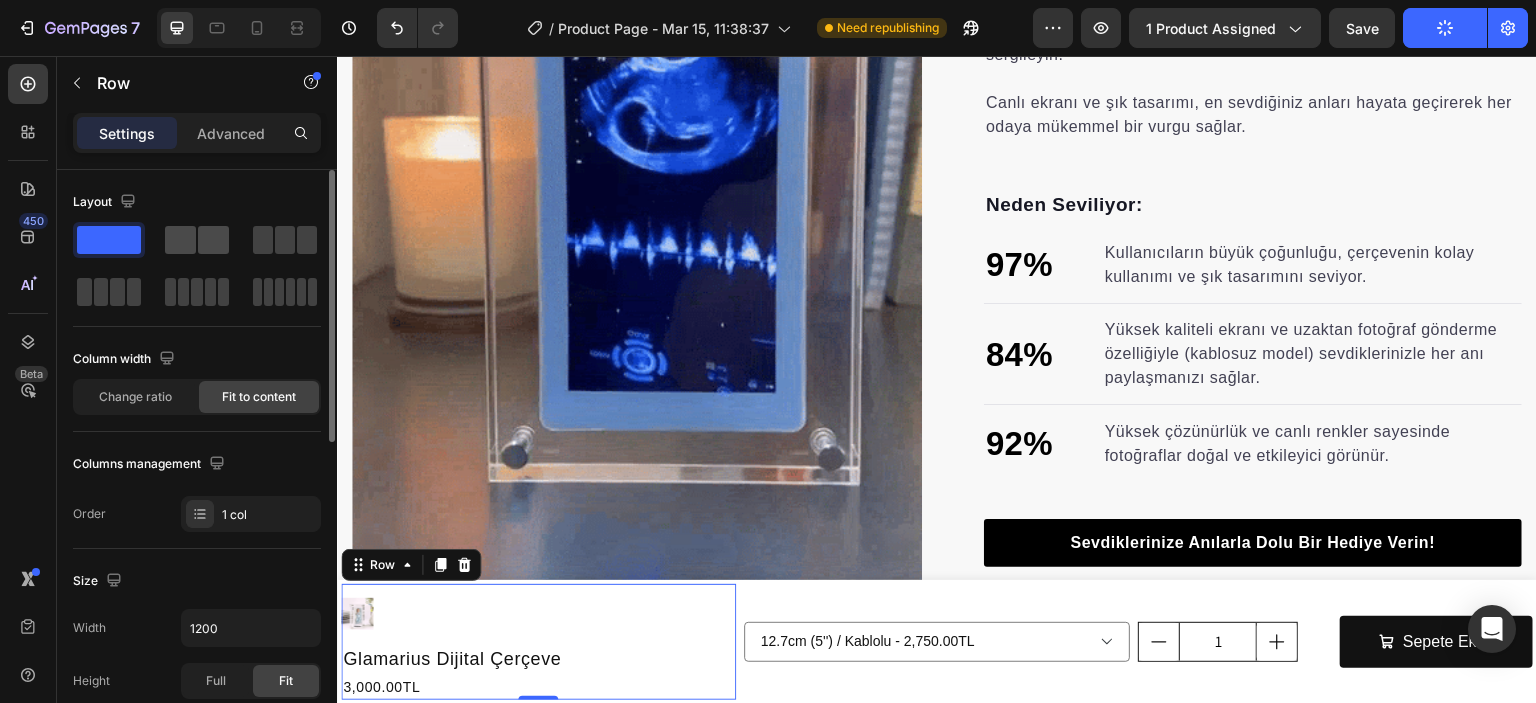 click 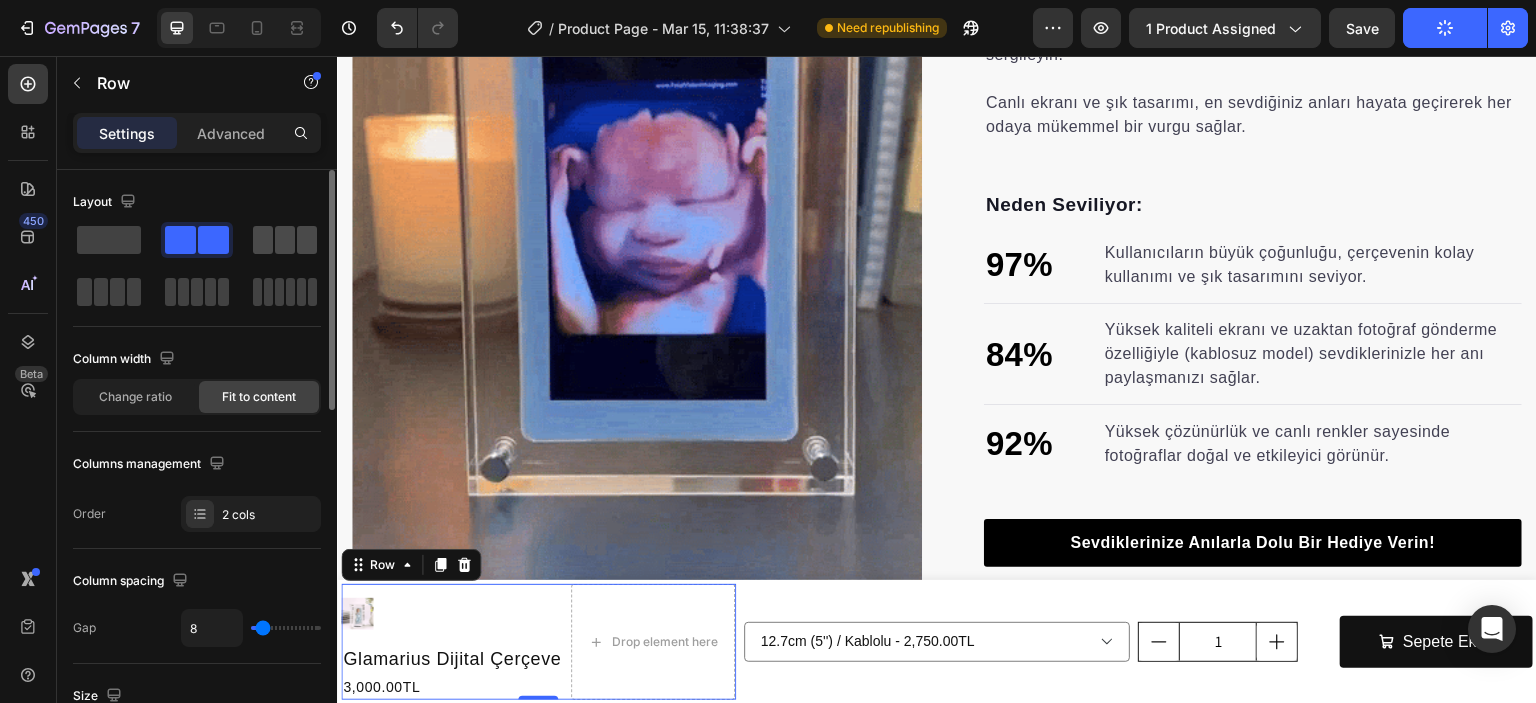 click 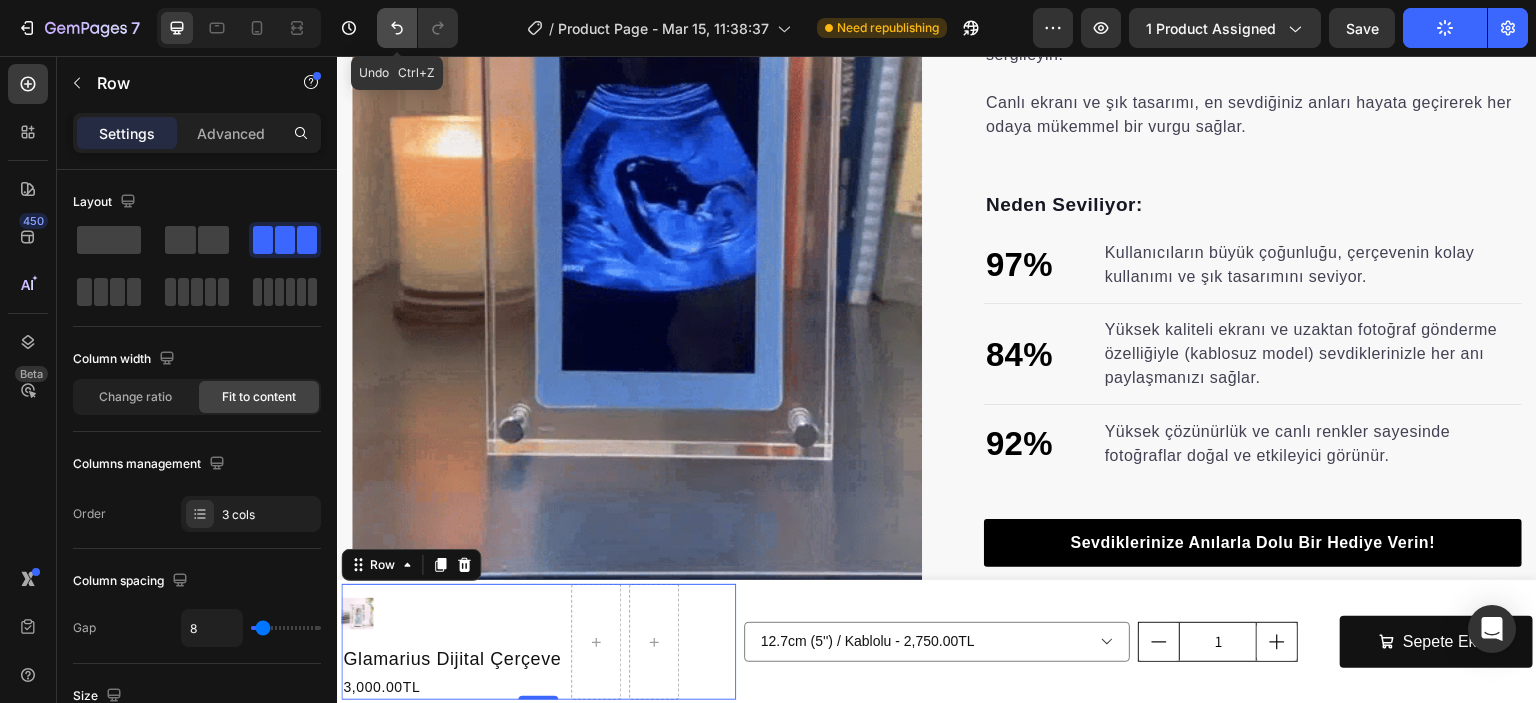 click 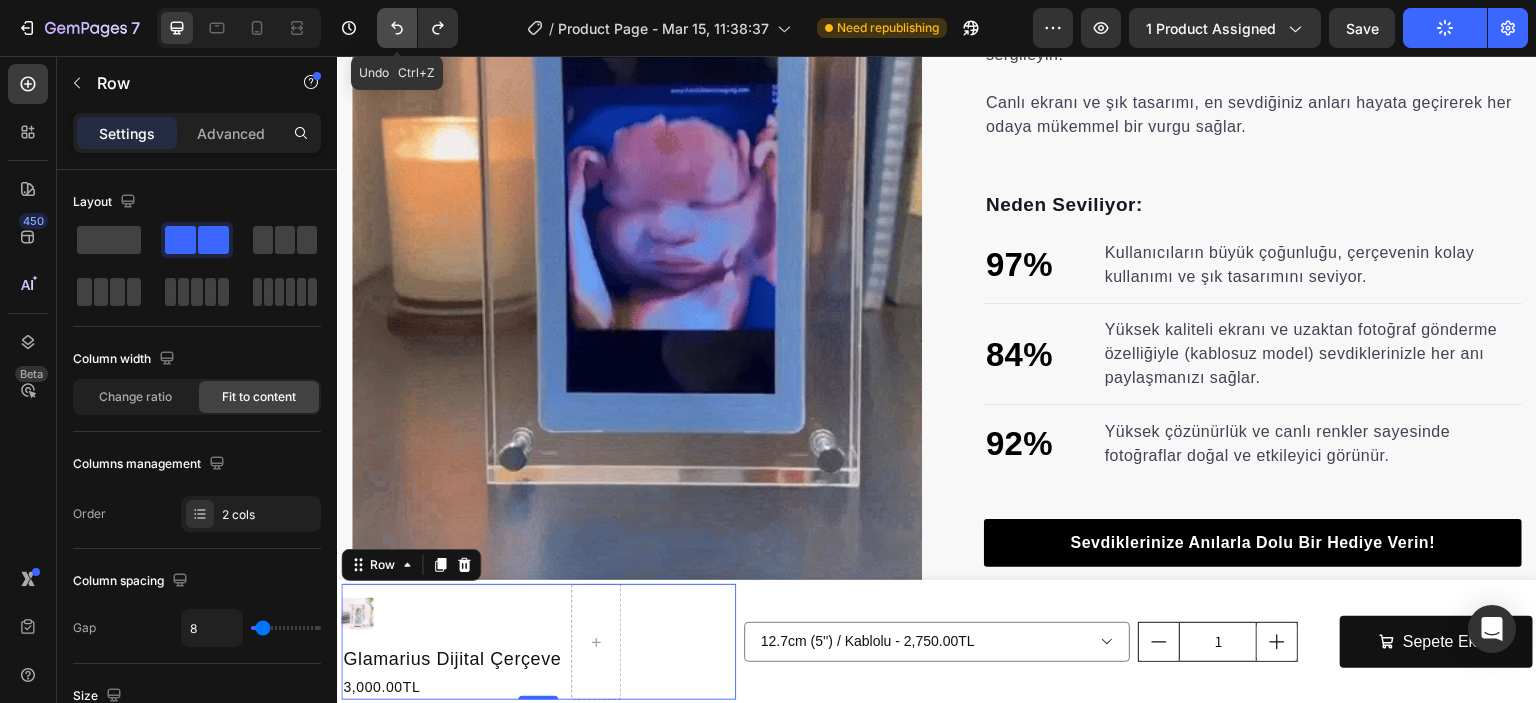 click 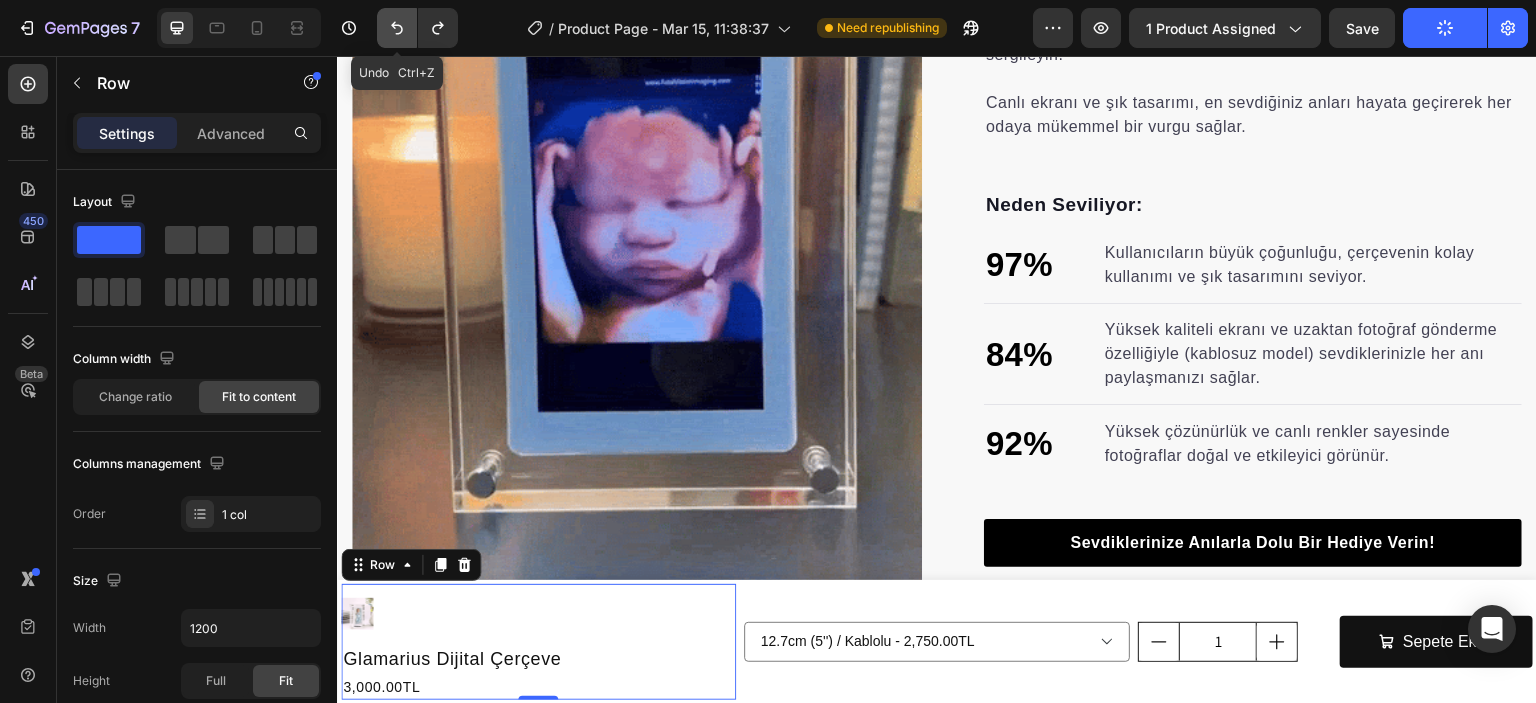 click 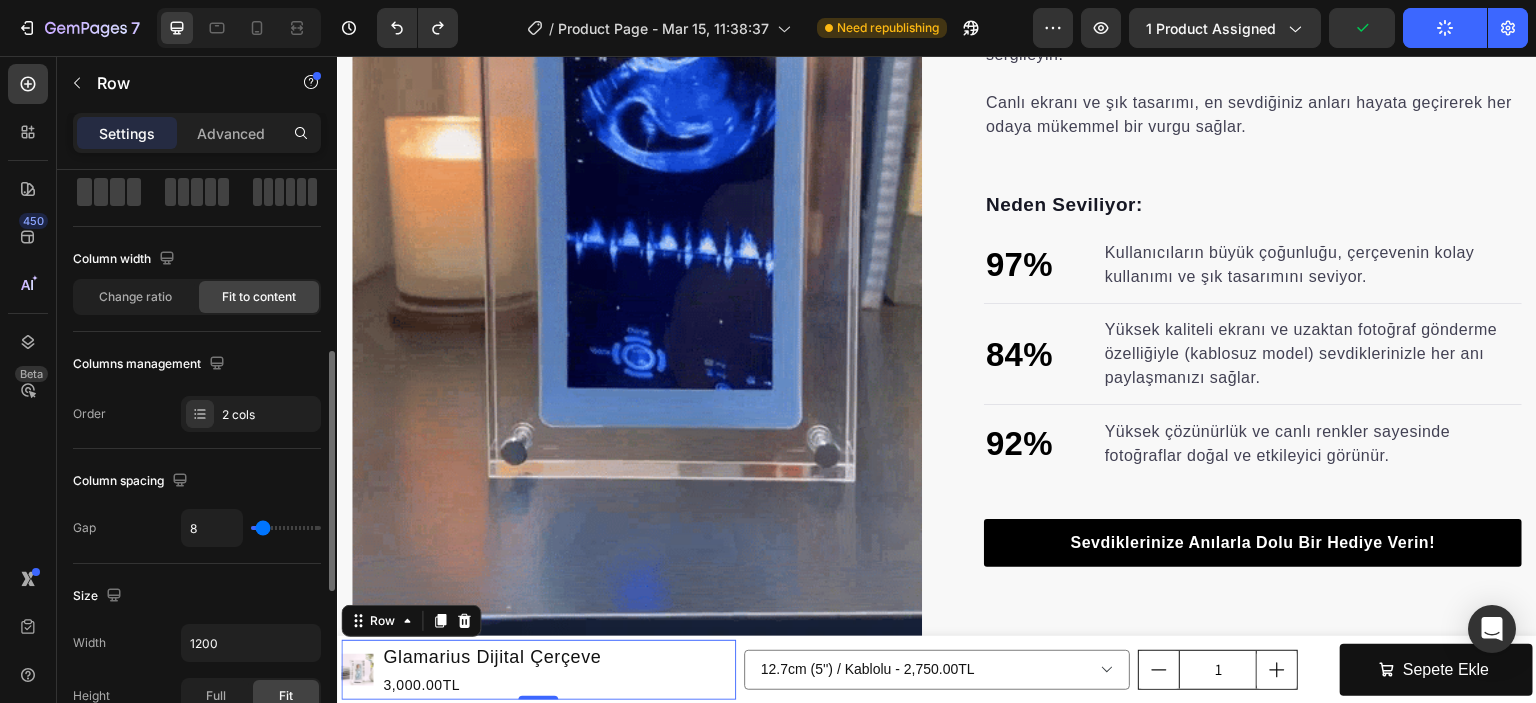scroll, scrollTop: 200, scrollLeft: 0, axis: vertical 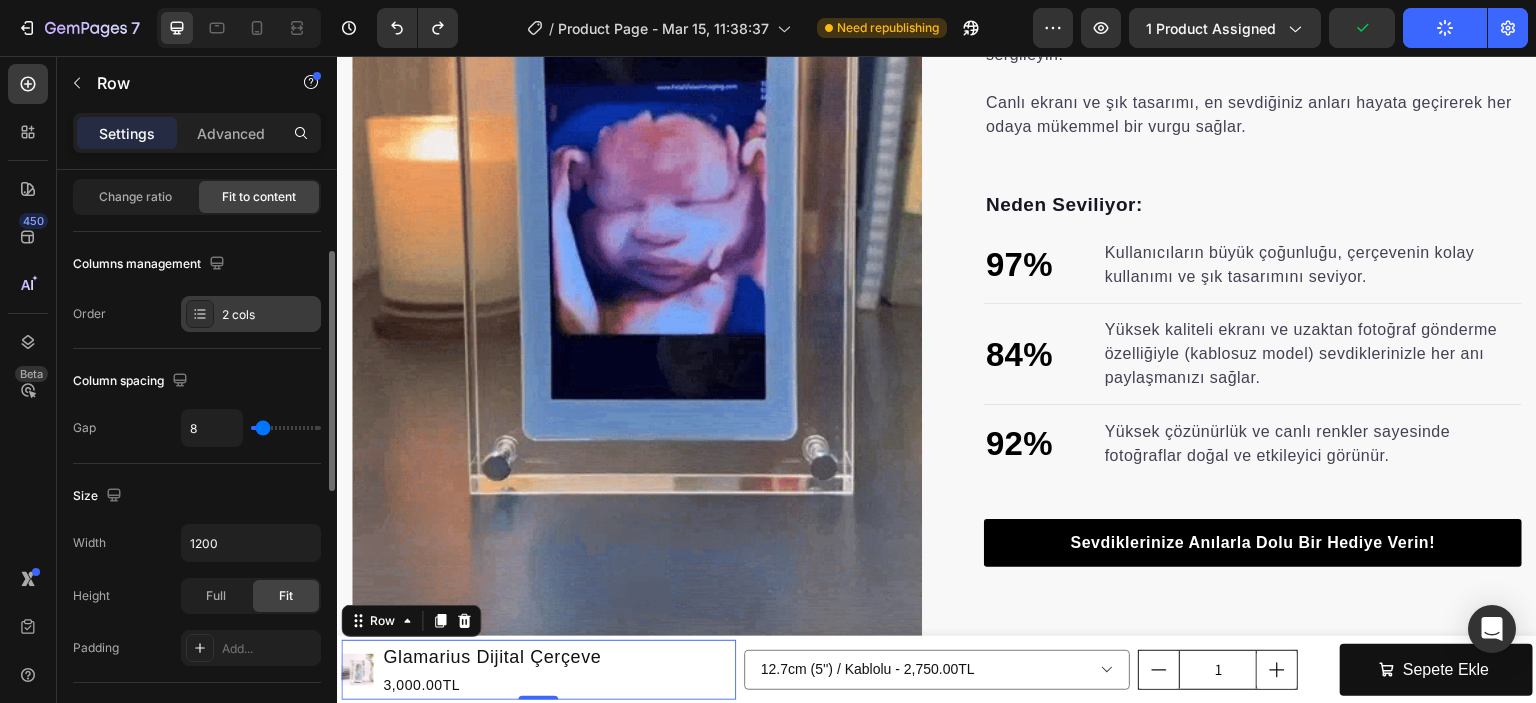 click on "2 cols" at bounding box center [269, 315] 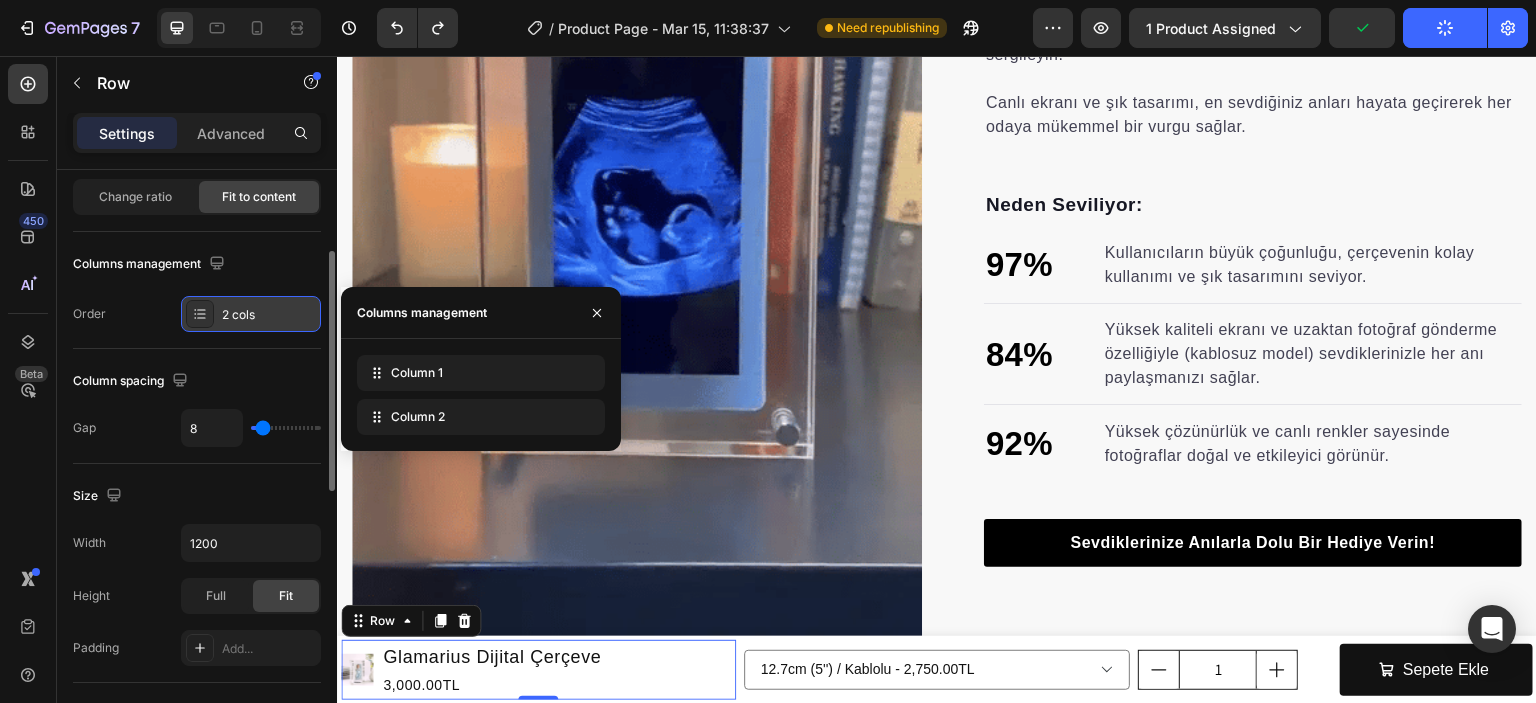 click on "2 cols" at bounding box center (269, 315) 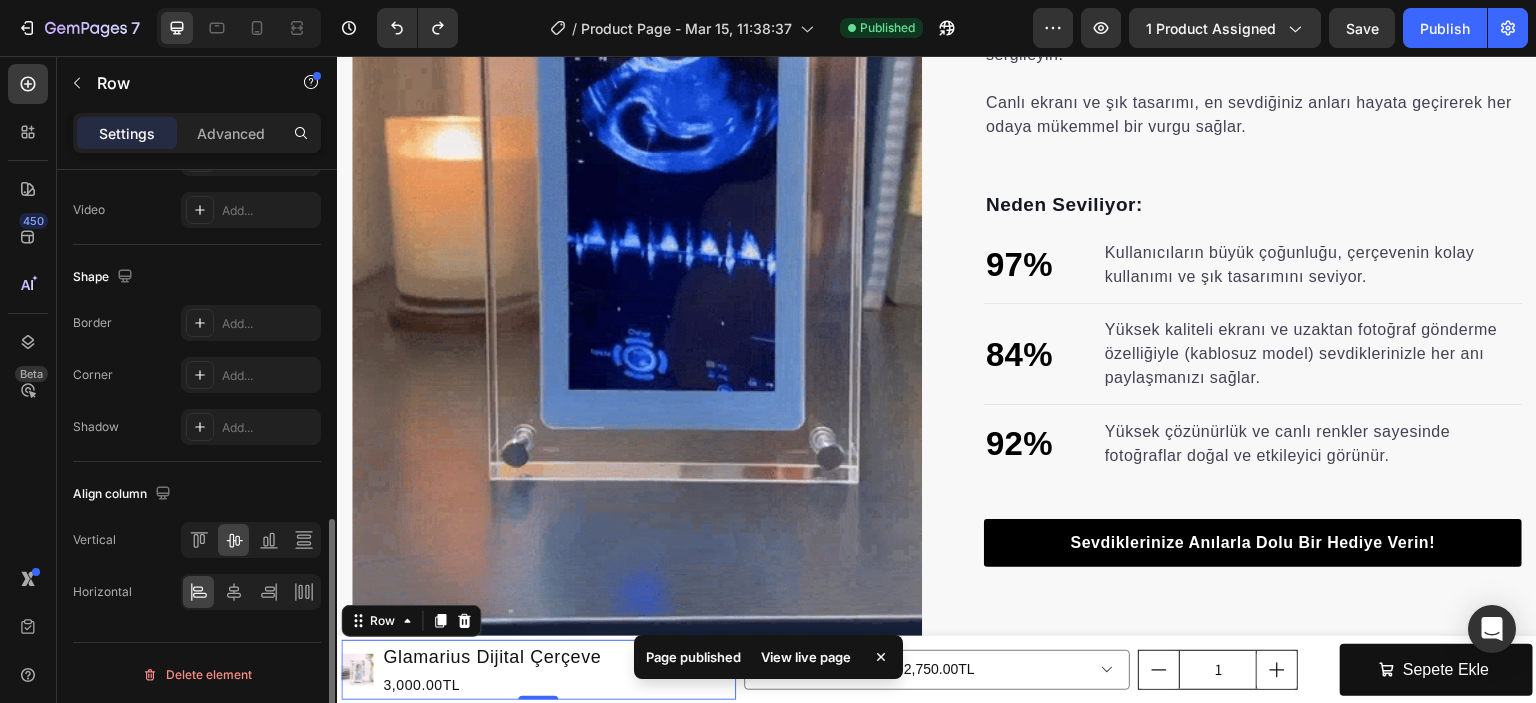 scroll, scrollTop: 255, scrollLeft: 0, axis: vertical 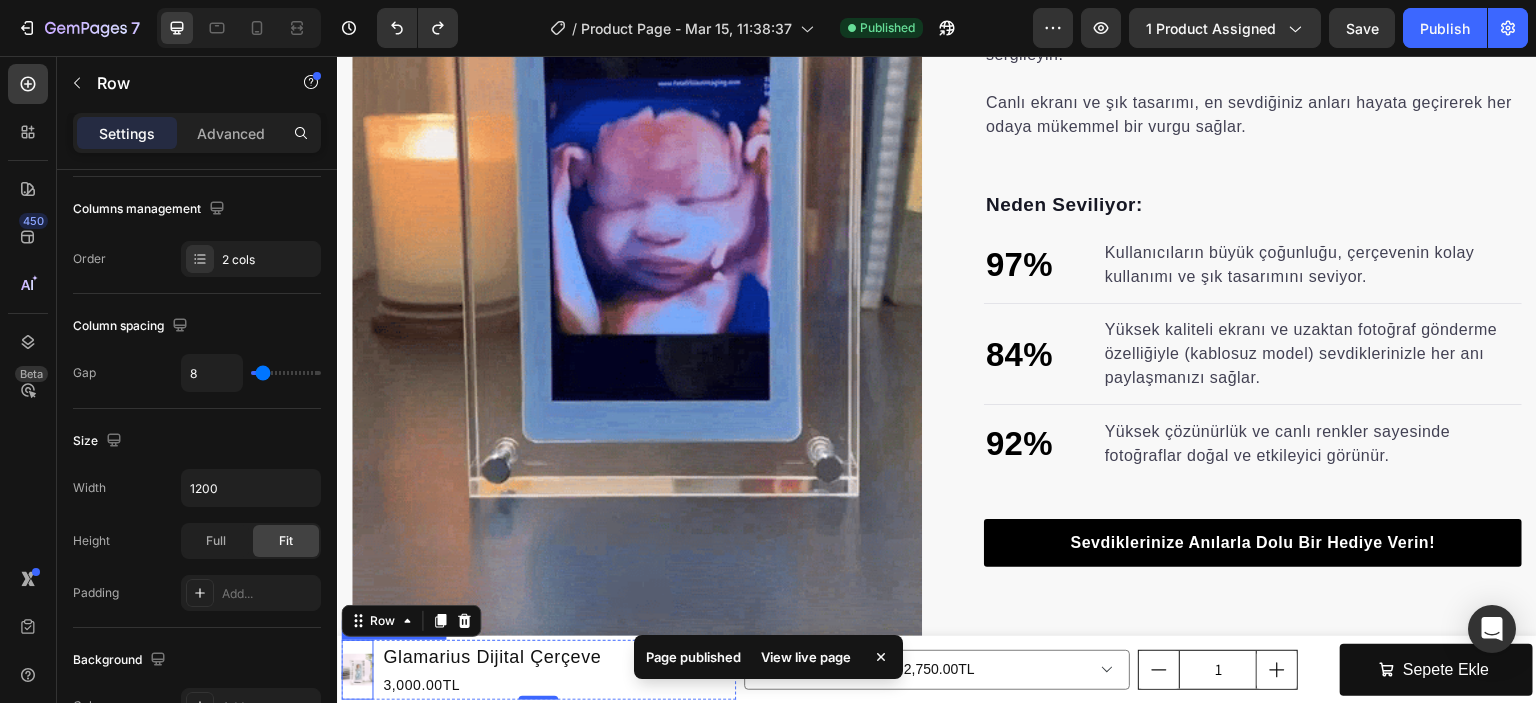 click at bounding box center (357, 670) 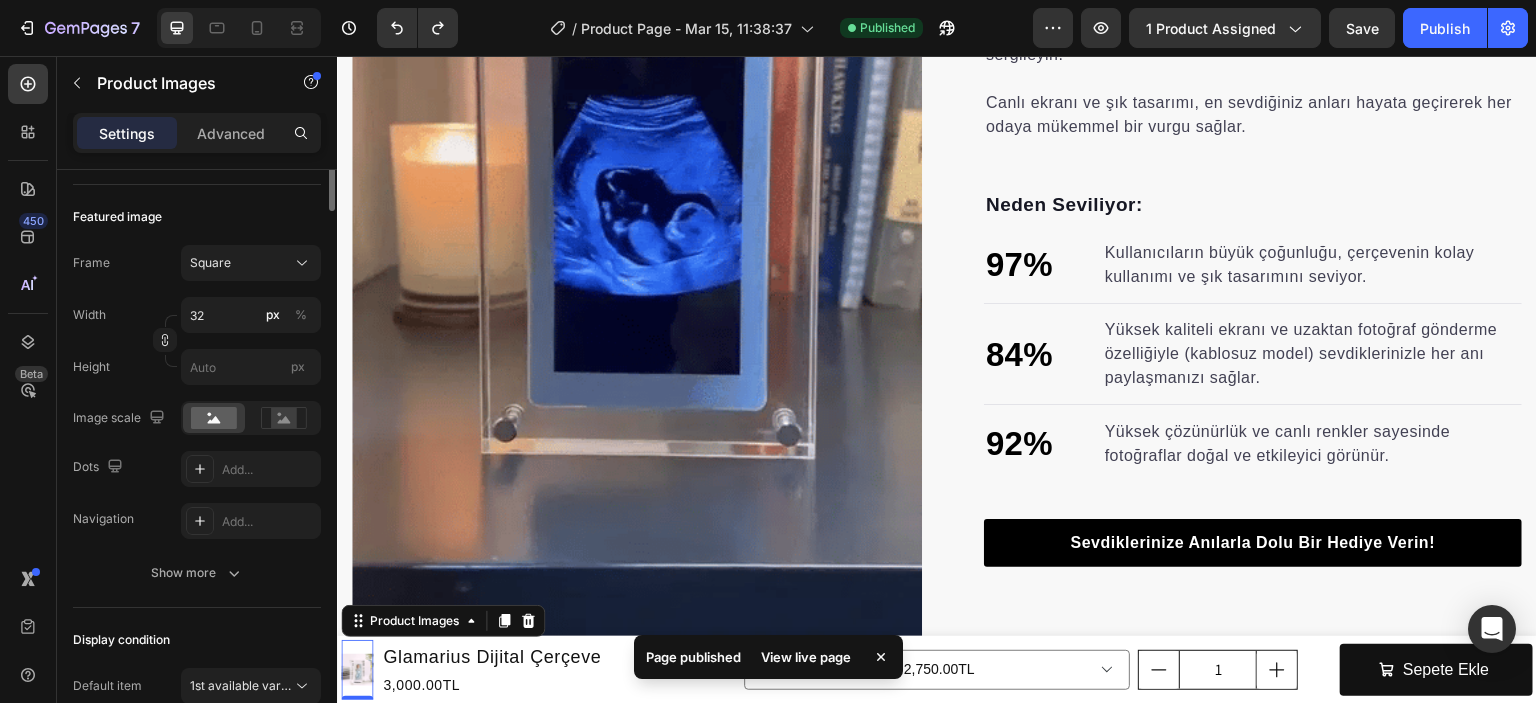 scroll, scrollTop: 0, scrollLeft: 0, axis: both 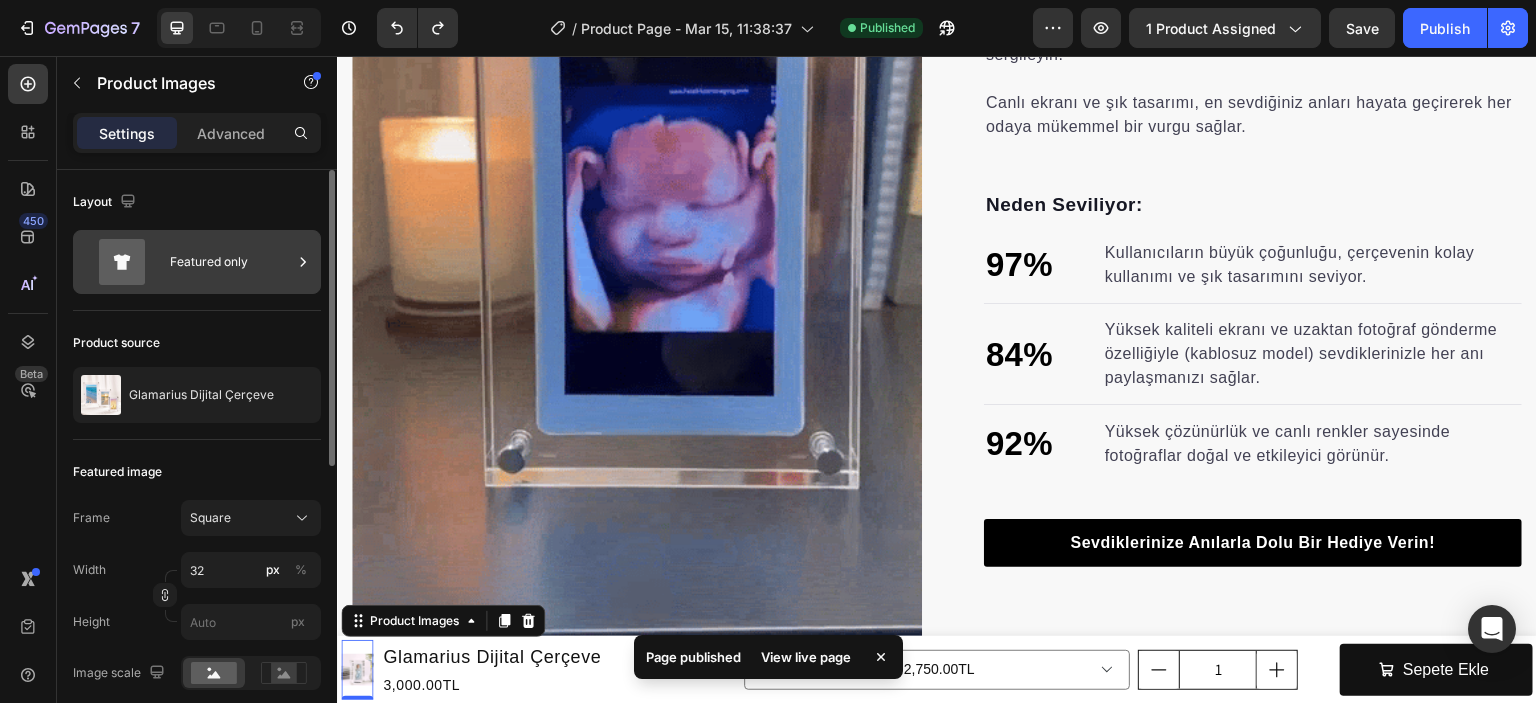 click on "Featured only" at bounding box center (231, 262) 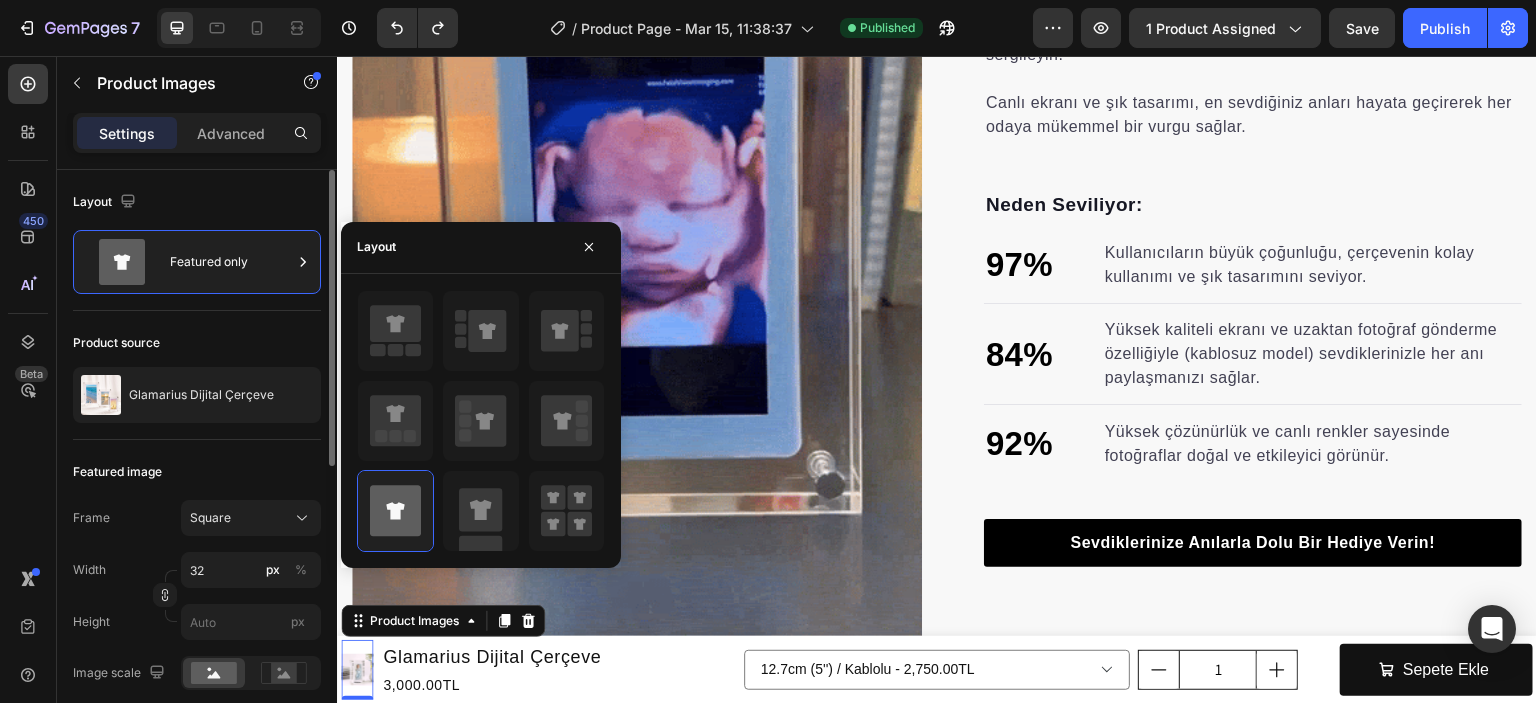 click on "Product source Glamarius Dijital Çerçeve" 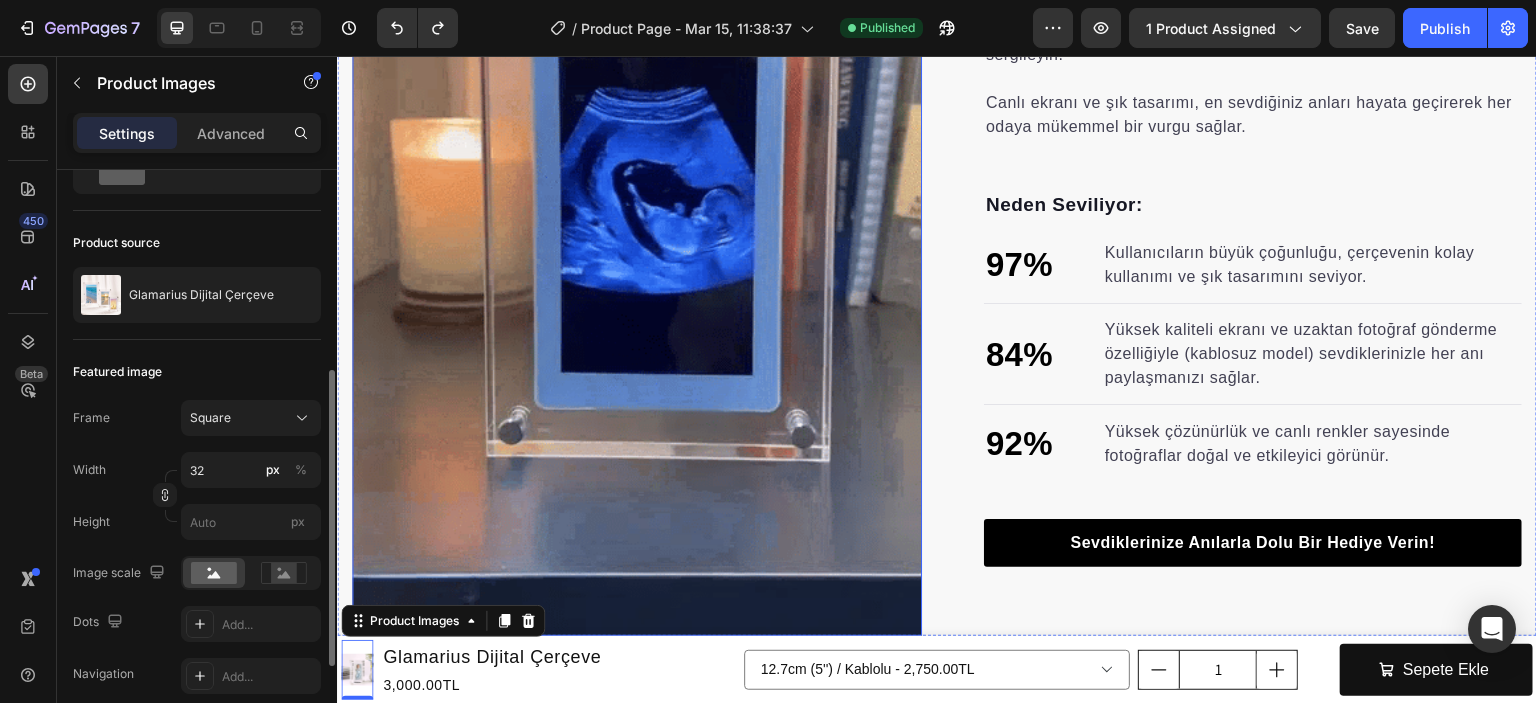 scroll, scrollTop: 200, scrollLeft: 0, axis: vertical 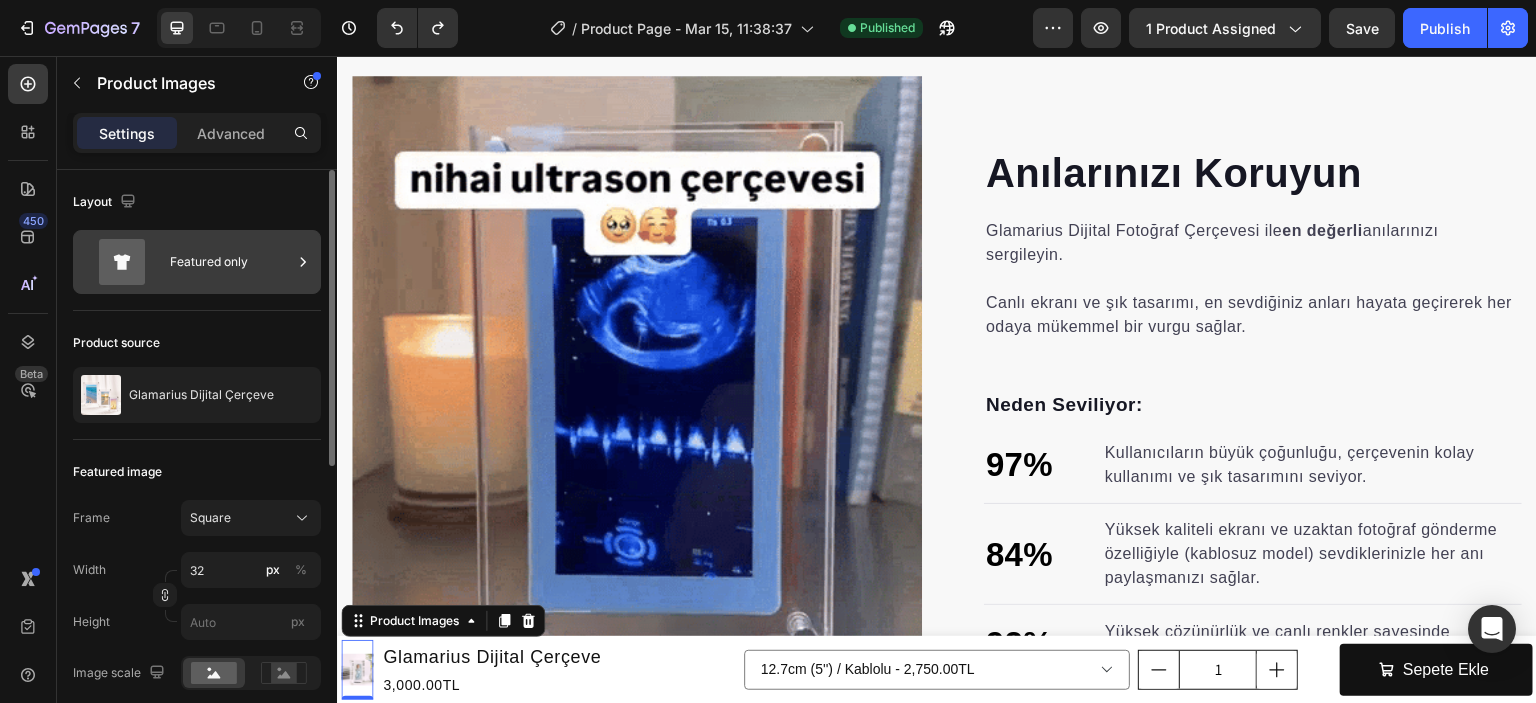 click on "Featured only" at bounding box center (231, 262) 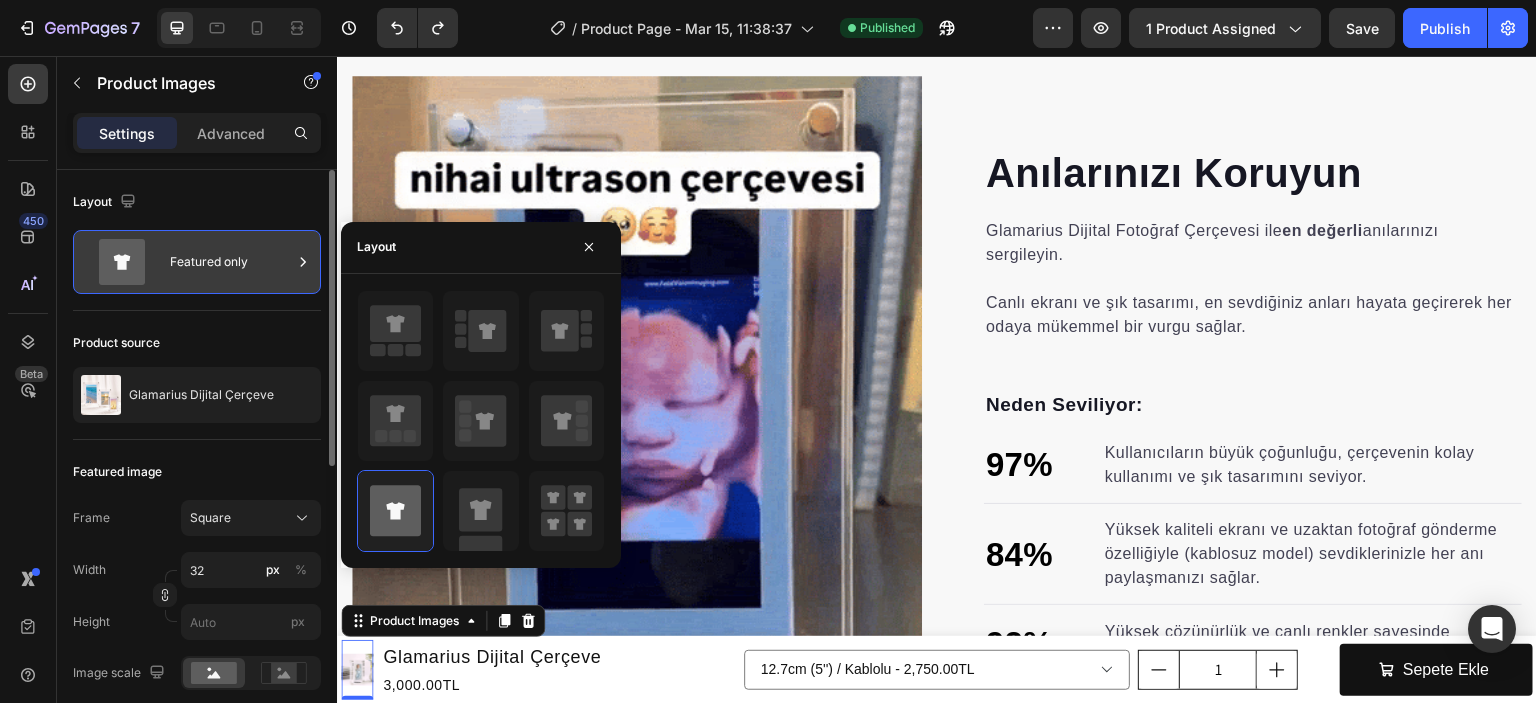 click on "Featured only" at bounding box center (231, 262) 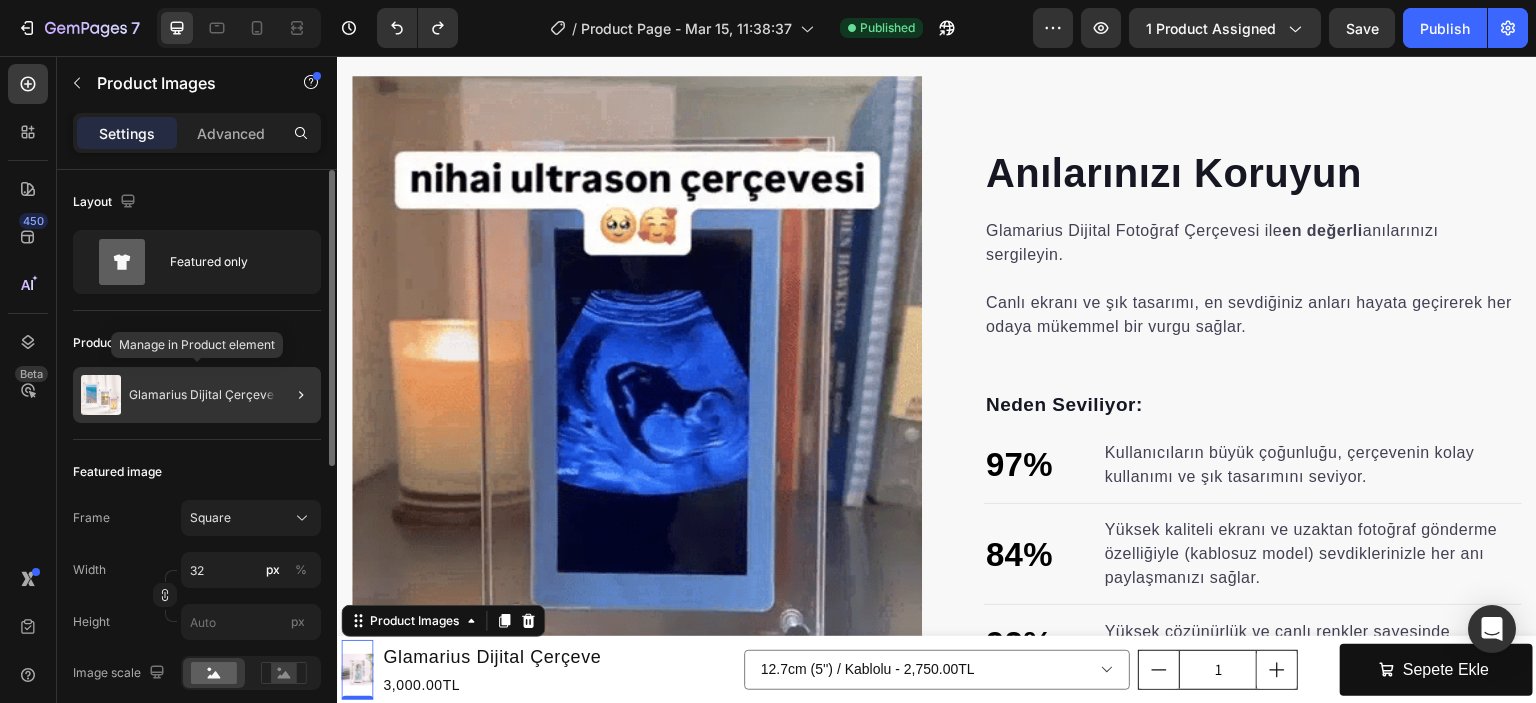 click on "Glamarius Dijital Çerçeve" 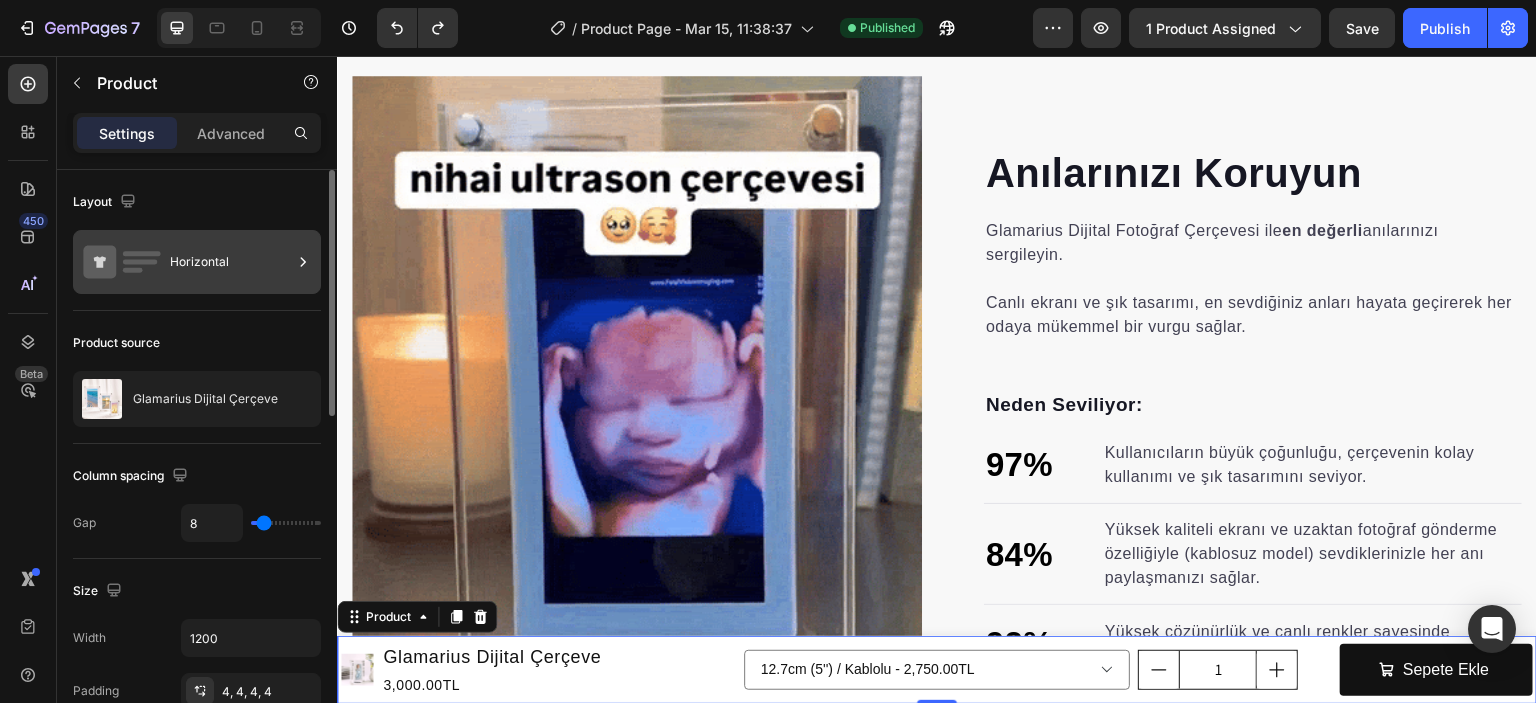 click on "Horizontal" at bounding box center (231, 262) 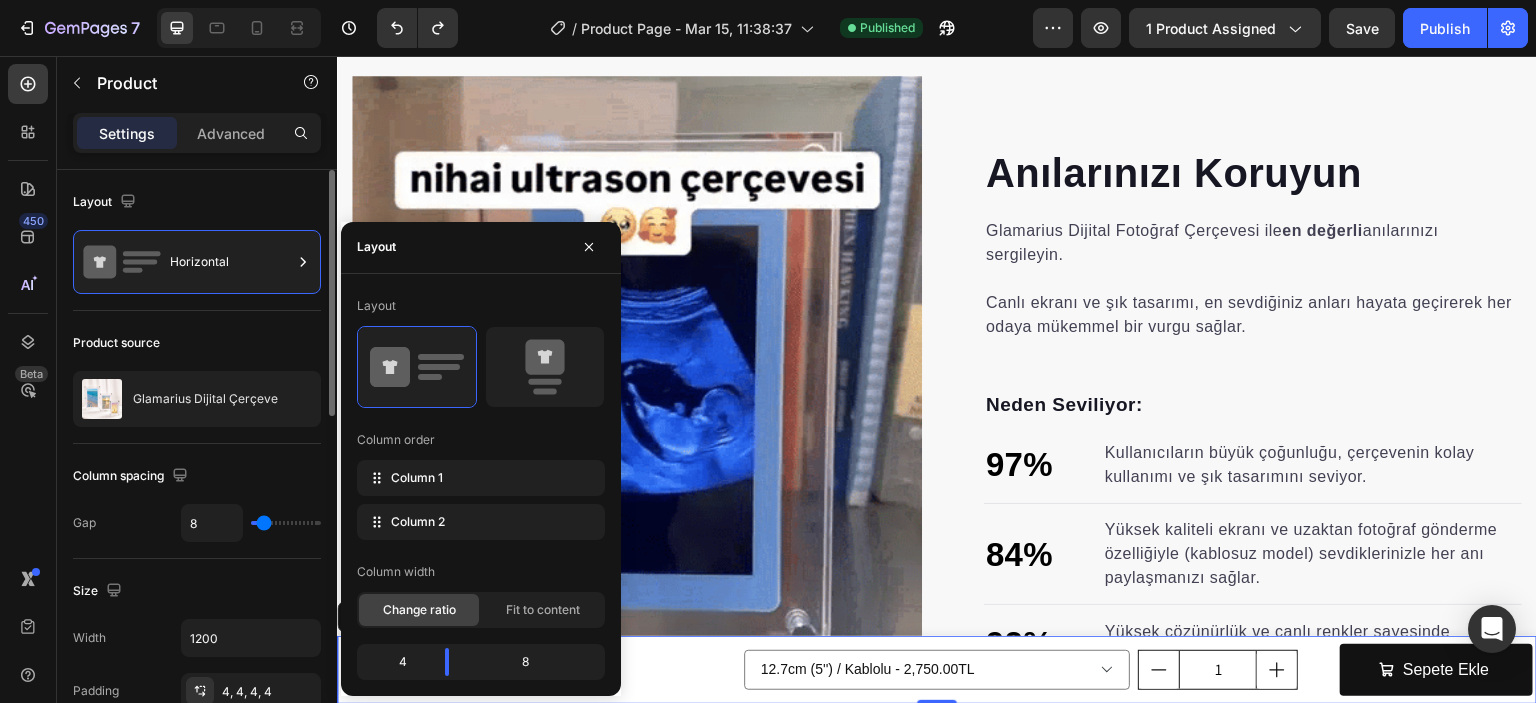 click on "Layout" at bounding box center (197, 202) 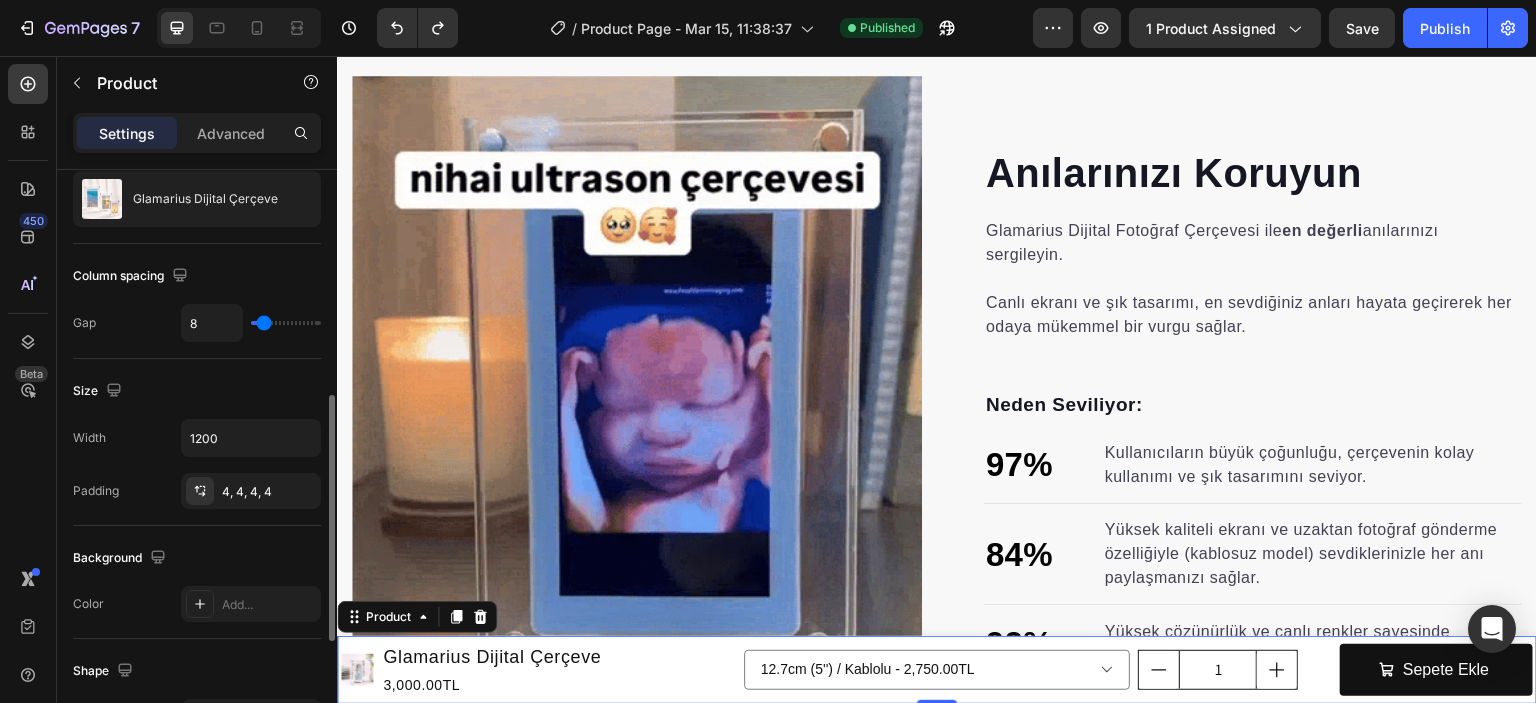scroll, scrollTop: 600, scrollLeft: 0, axis: vertical 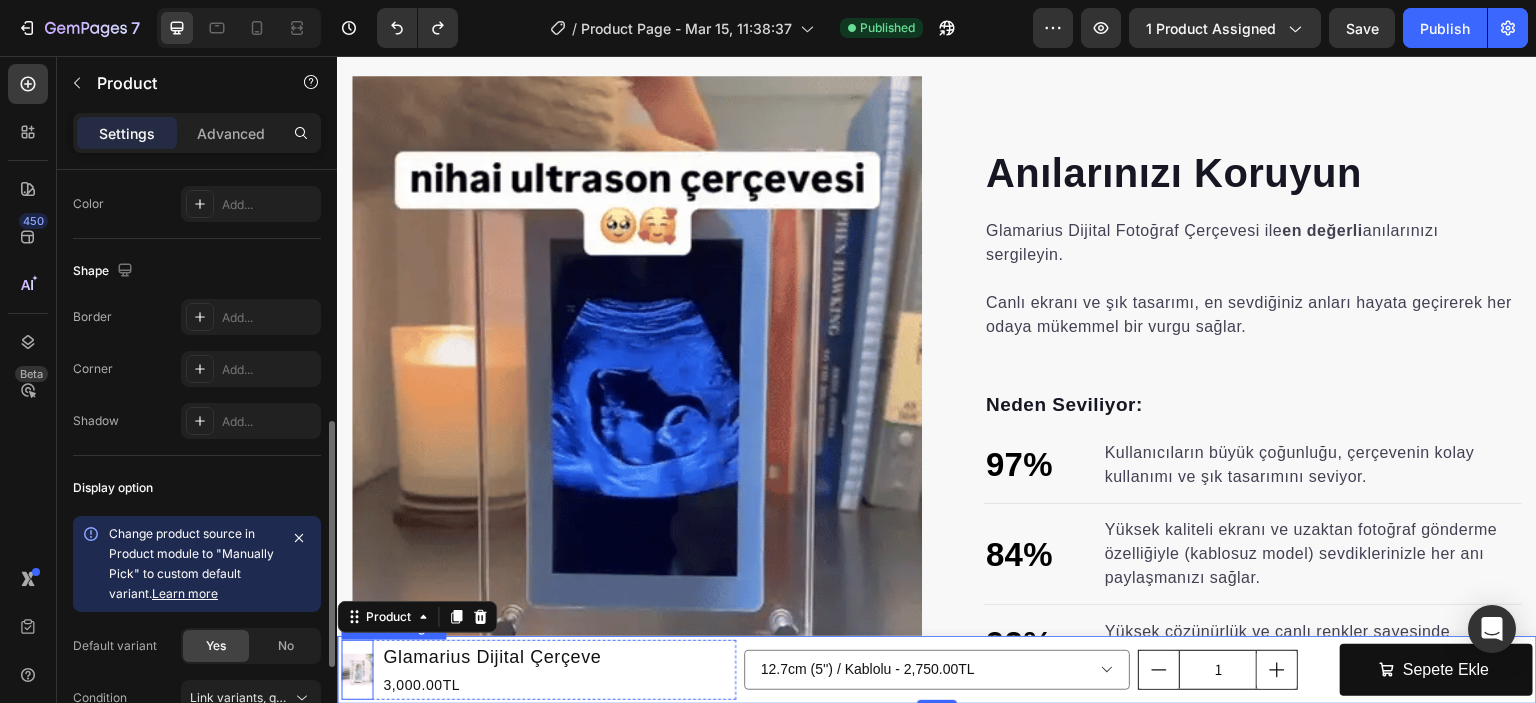 click at bounding box center [357, 670] 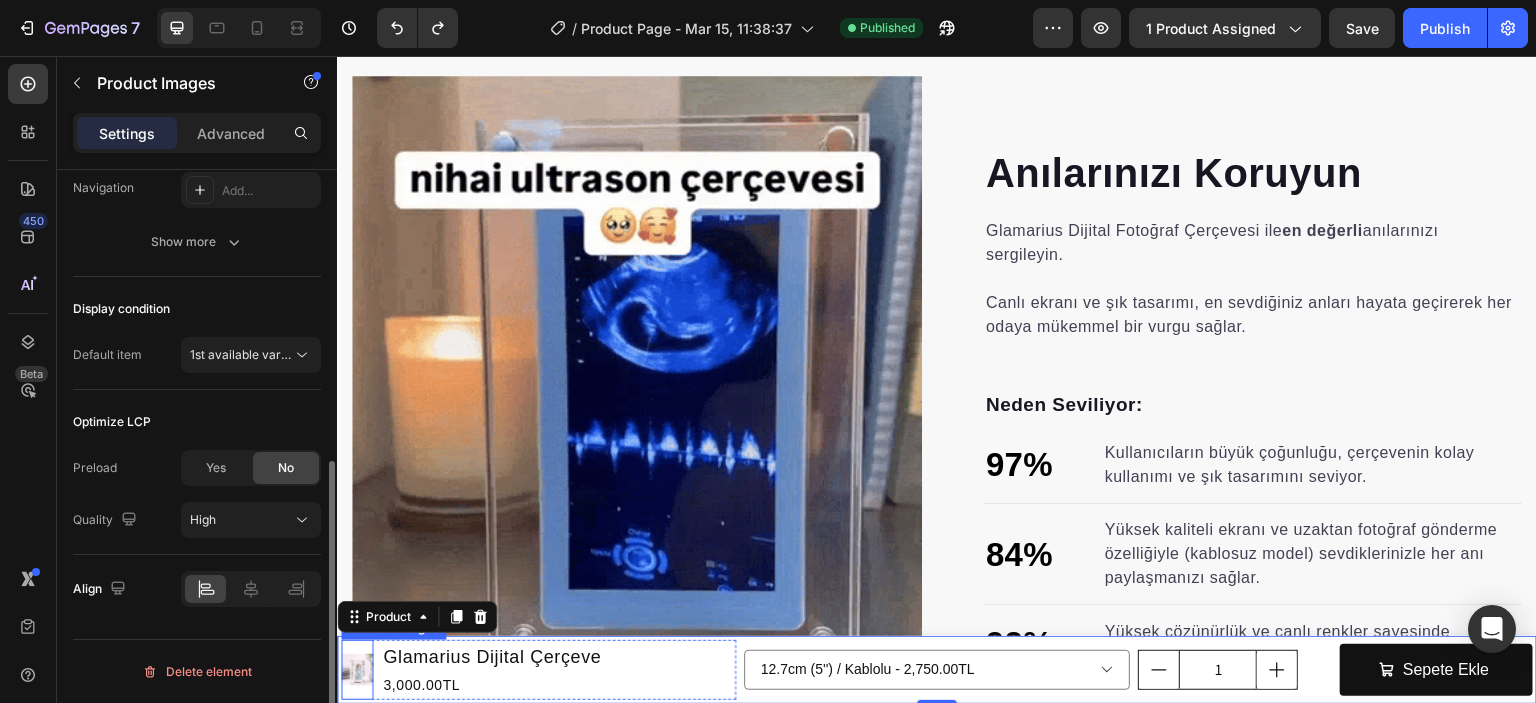scroll, scrollTop: 0, scrollLeft: 0, axis: both 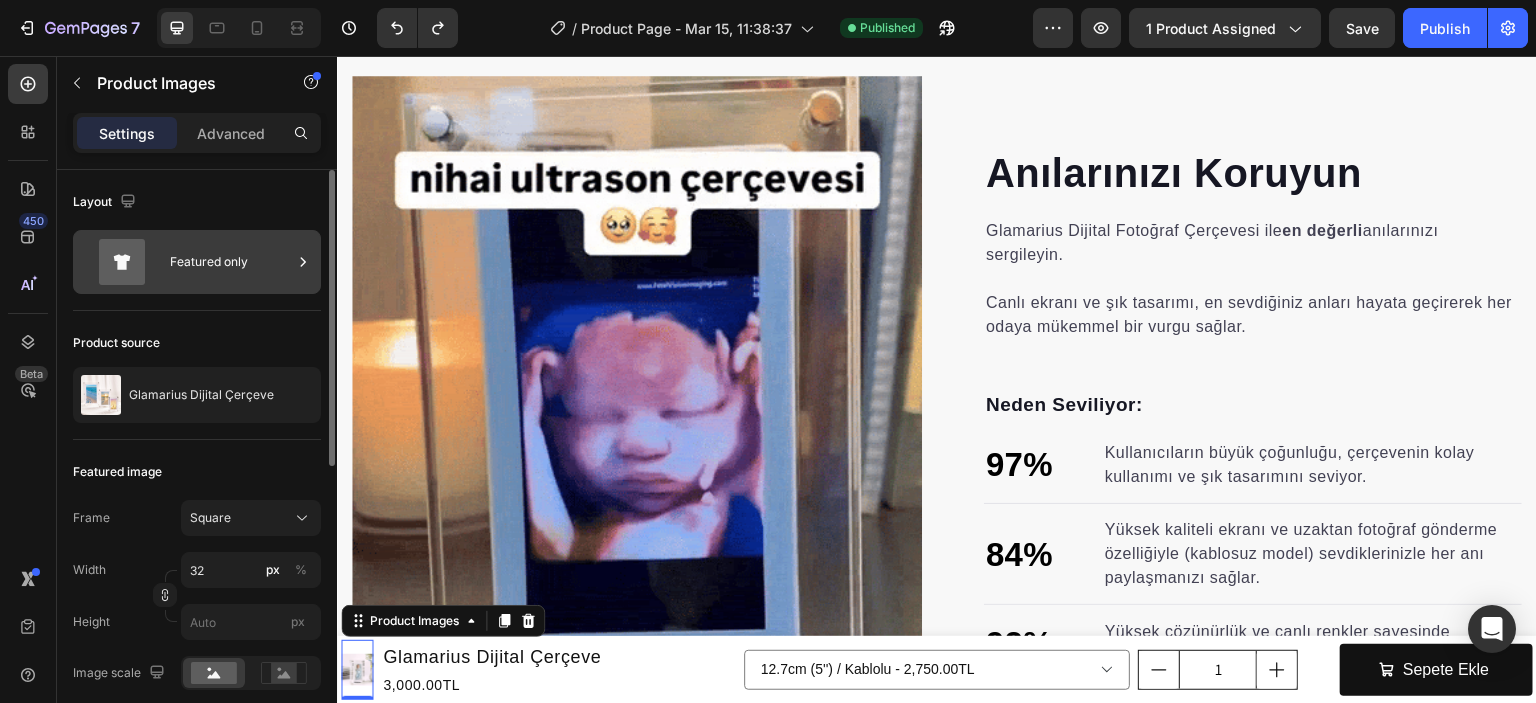 click on "Featured only" at bounding box center [231, 262] 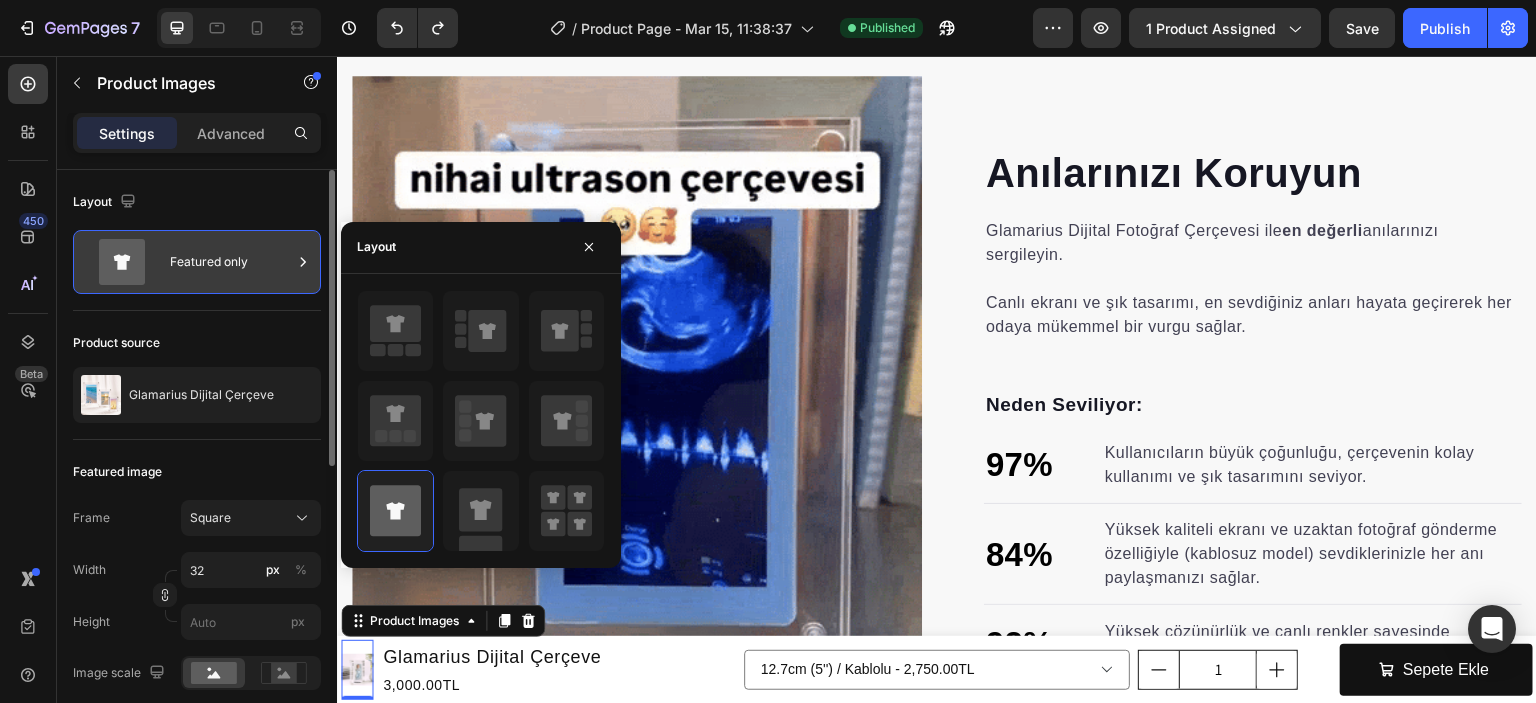 click on "Featured only" at bounding box center [231, 262] 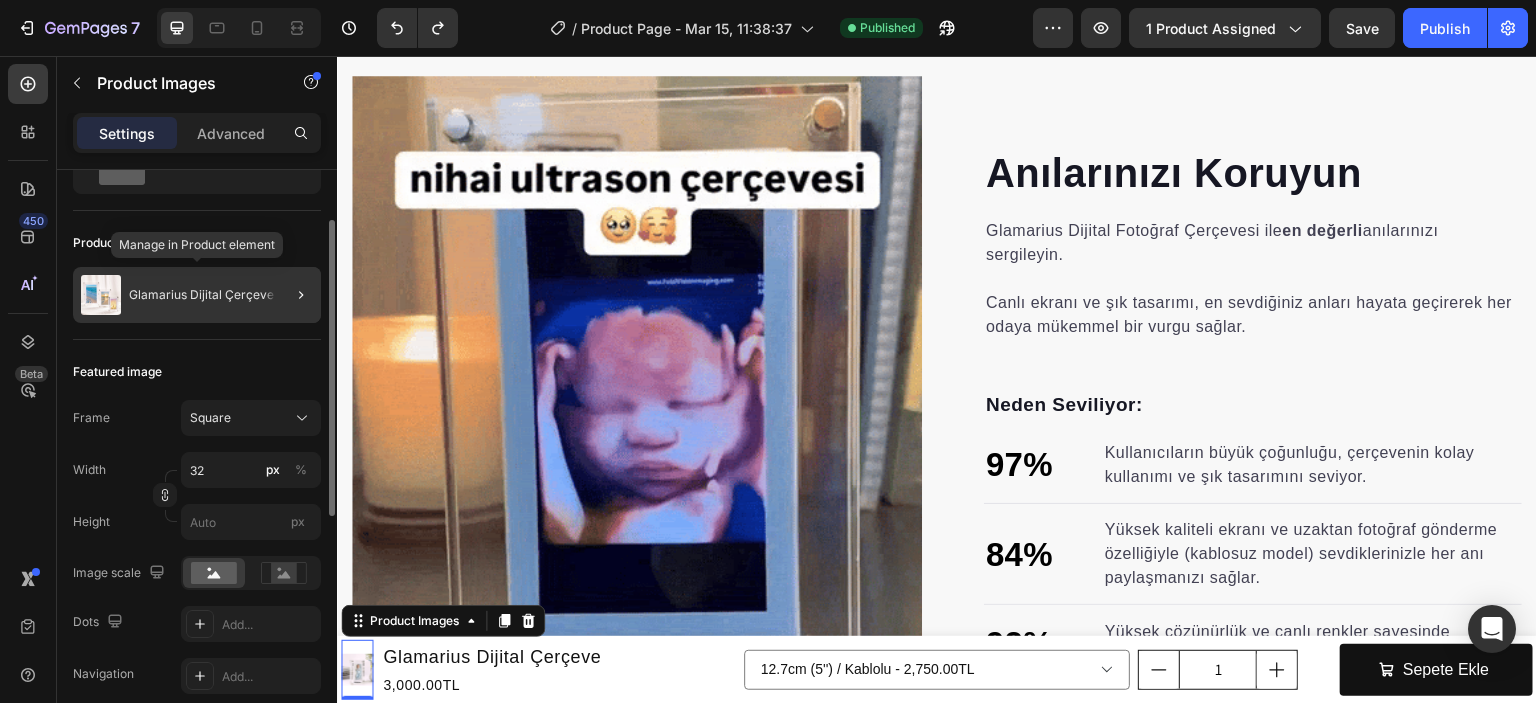 scroll, scrollTop: 200, scrollLeft: 0, axis: vertical 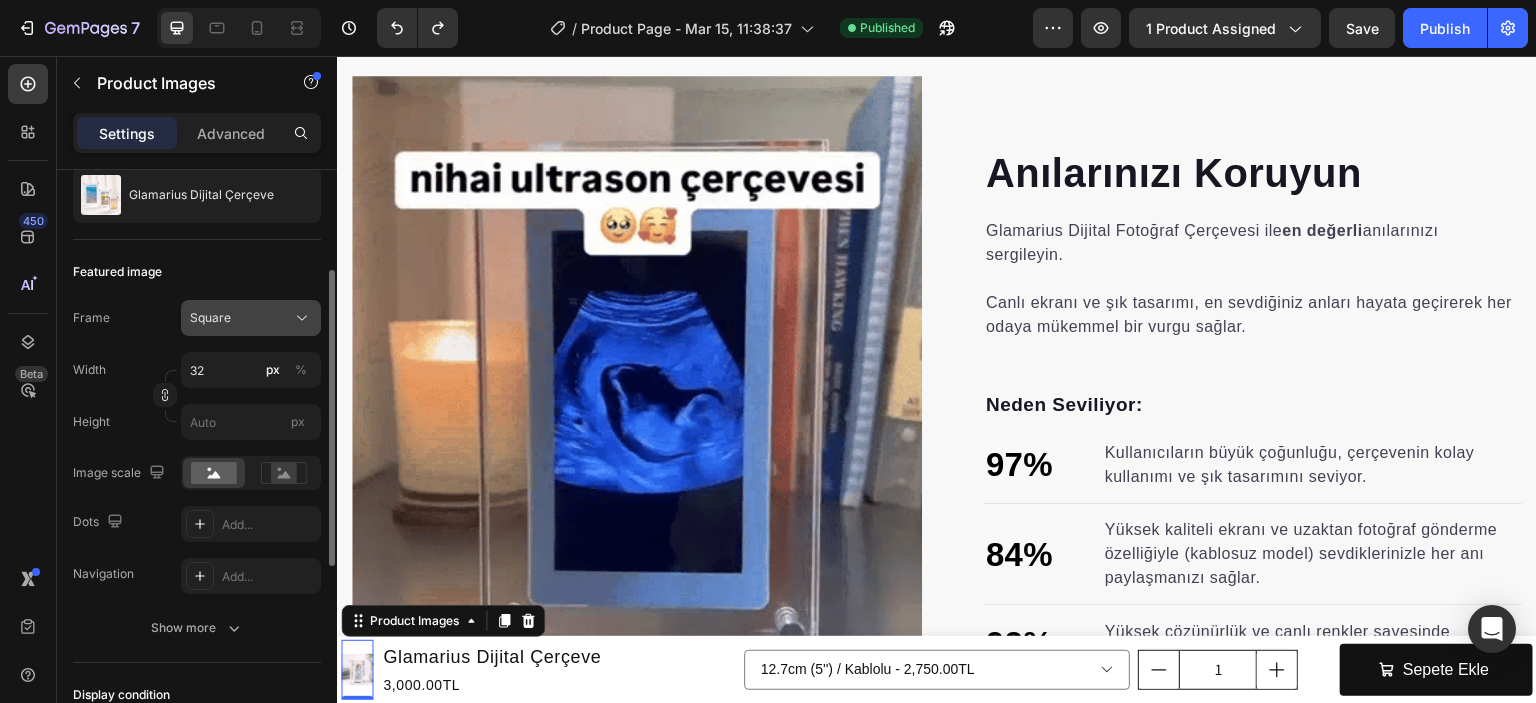 click on "Square" at bounding box center (210, 318) 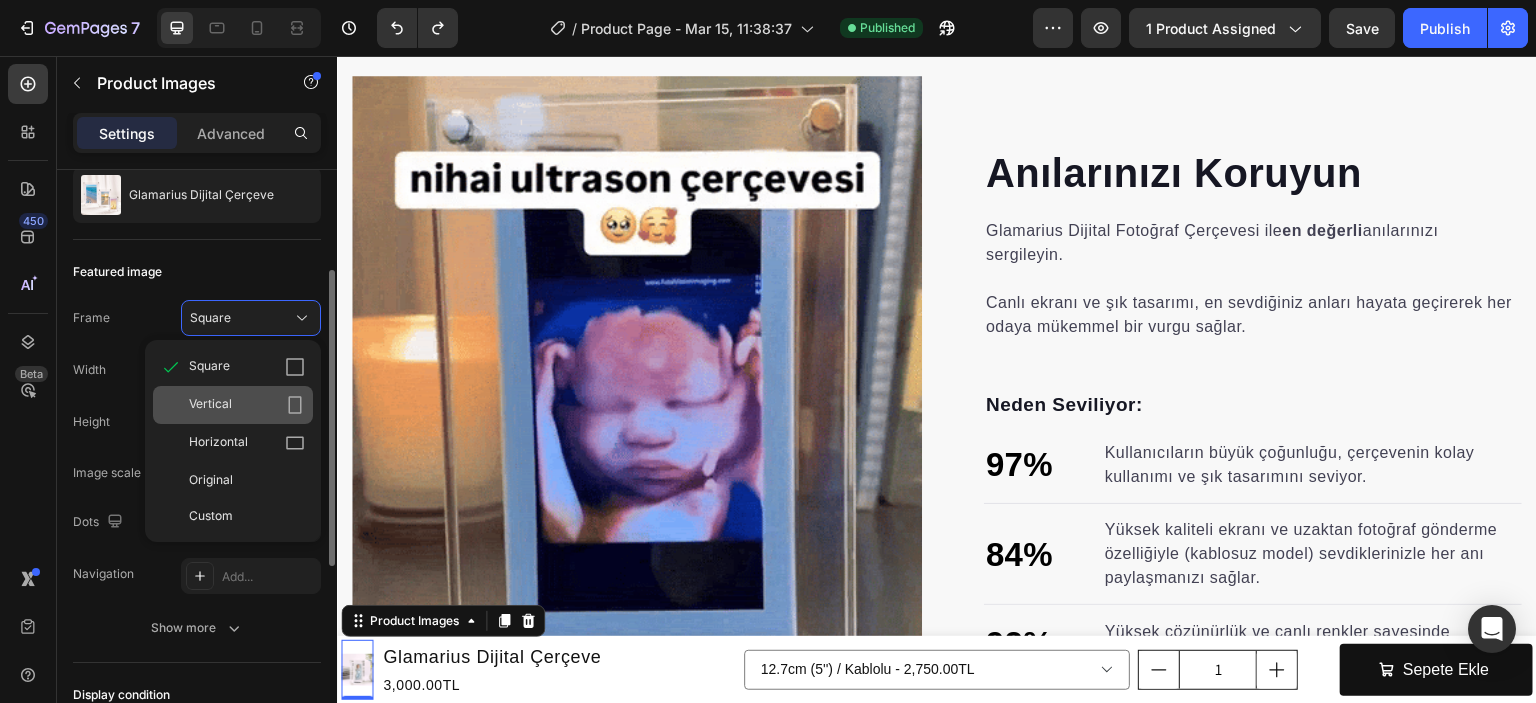 click on "Vertical" at bounding box center (210, 405) 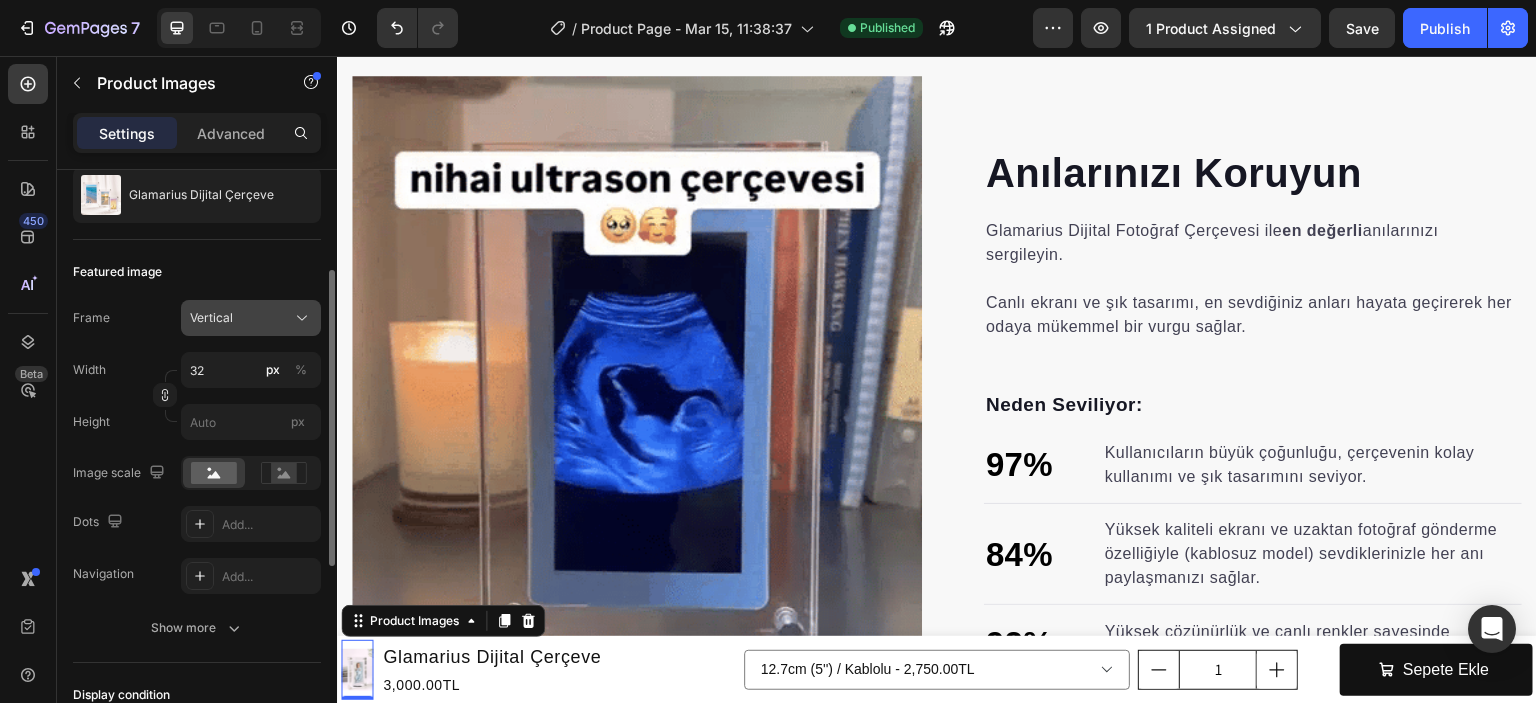 click on "Vertical" 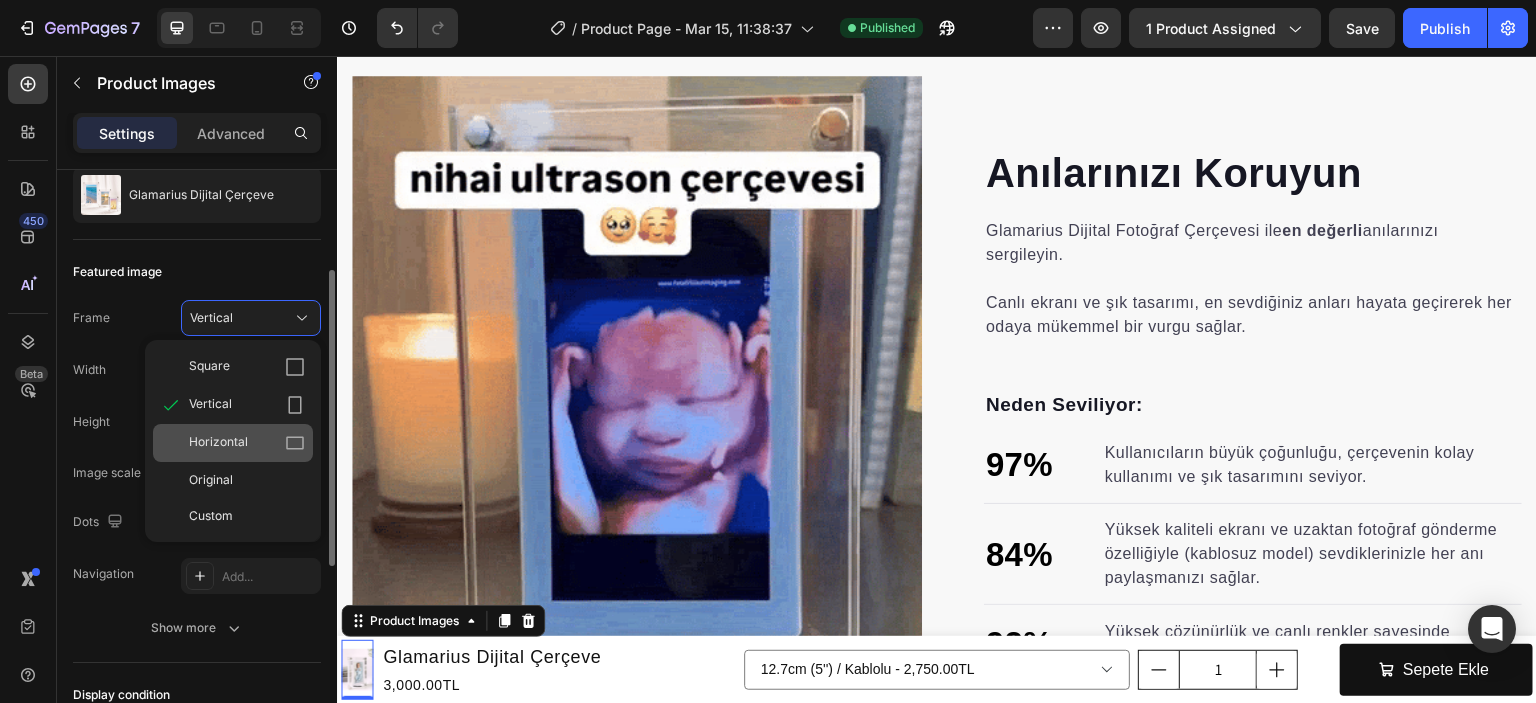 click on "Horizontal" at bounding box center [218, 443] 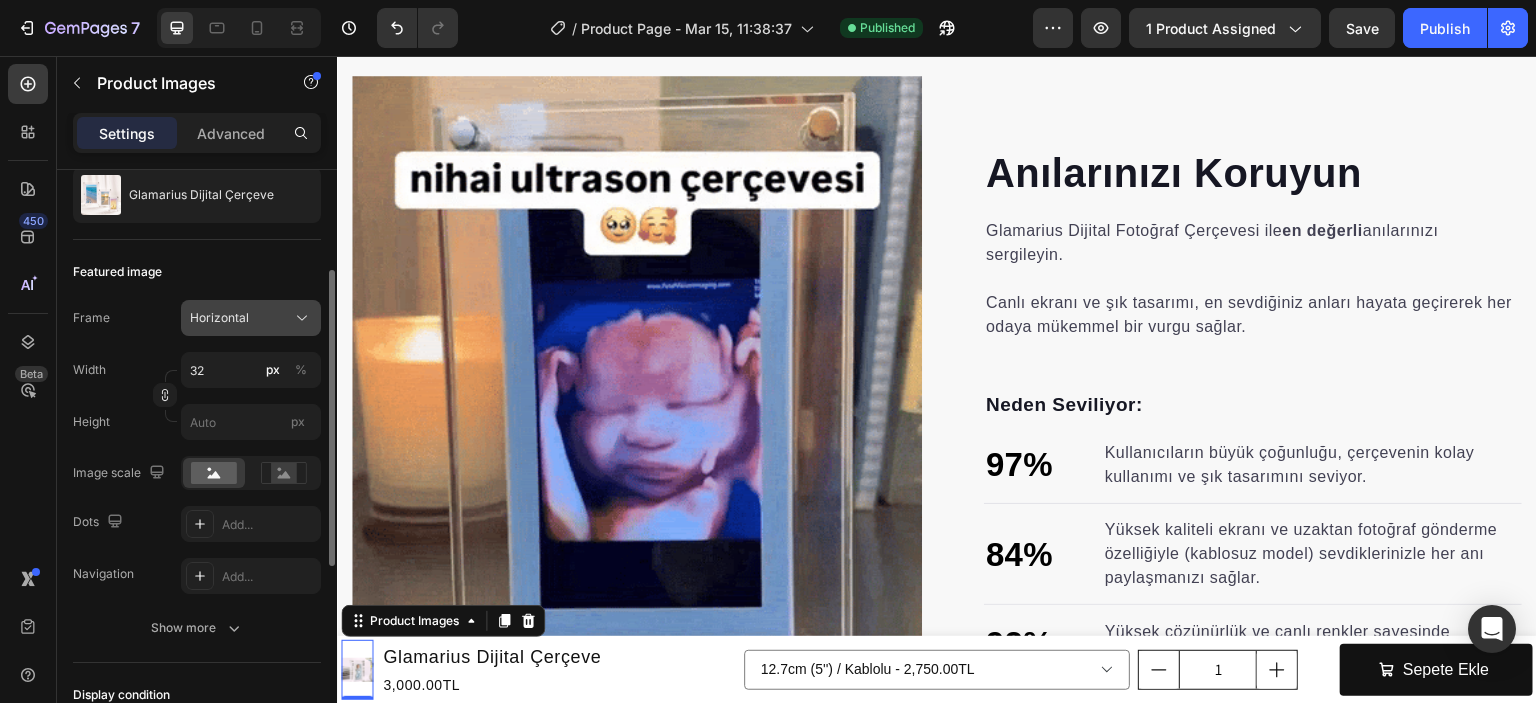 click on "Horizontal" at bounding box center [251, 318] 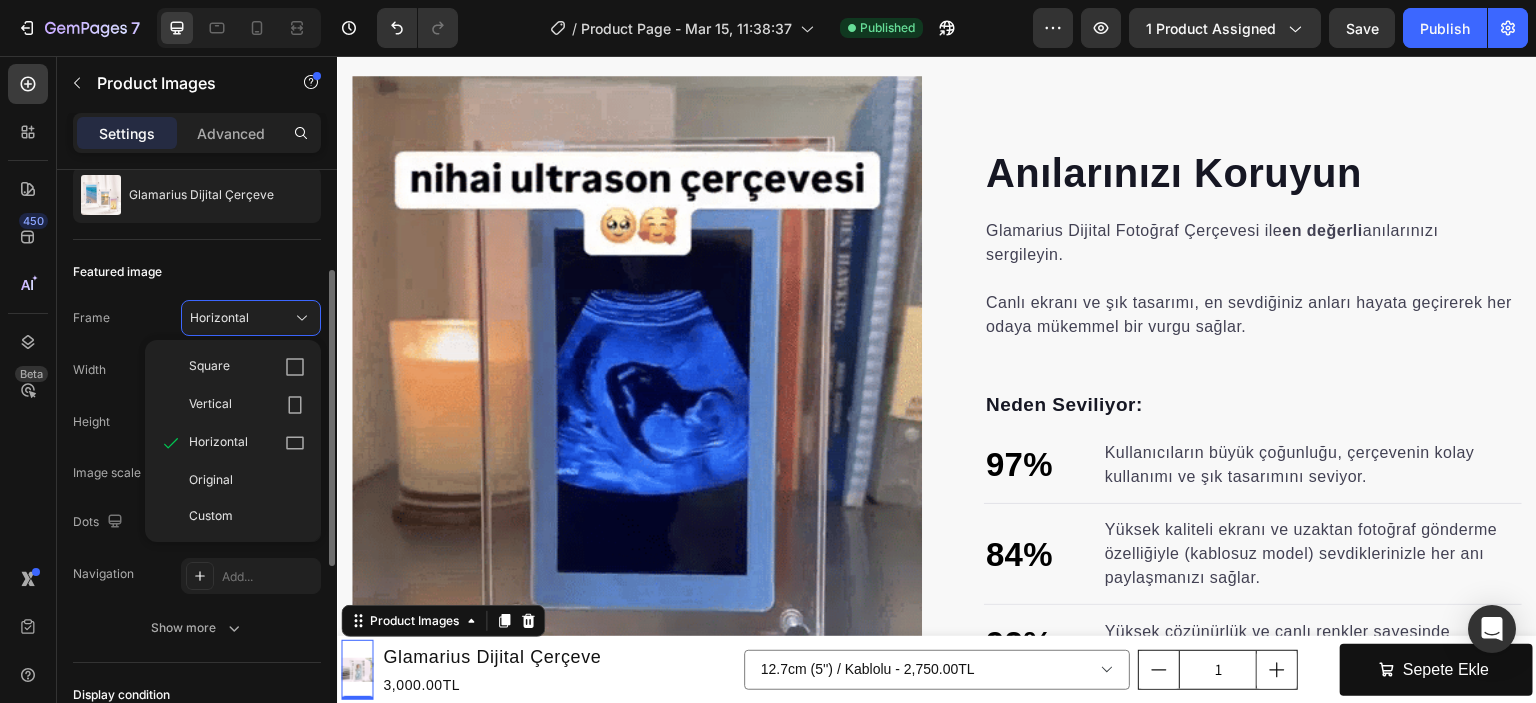 click on "Square" 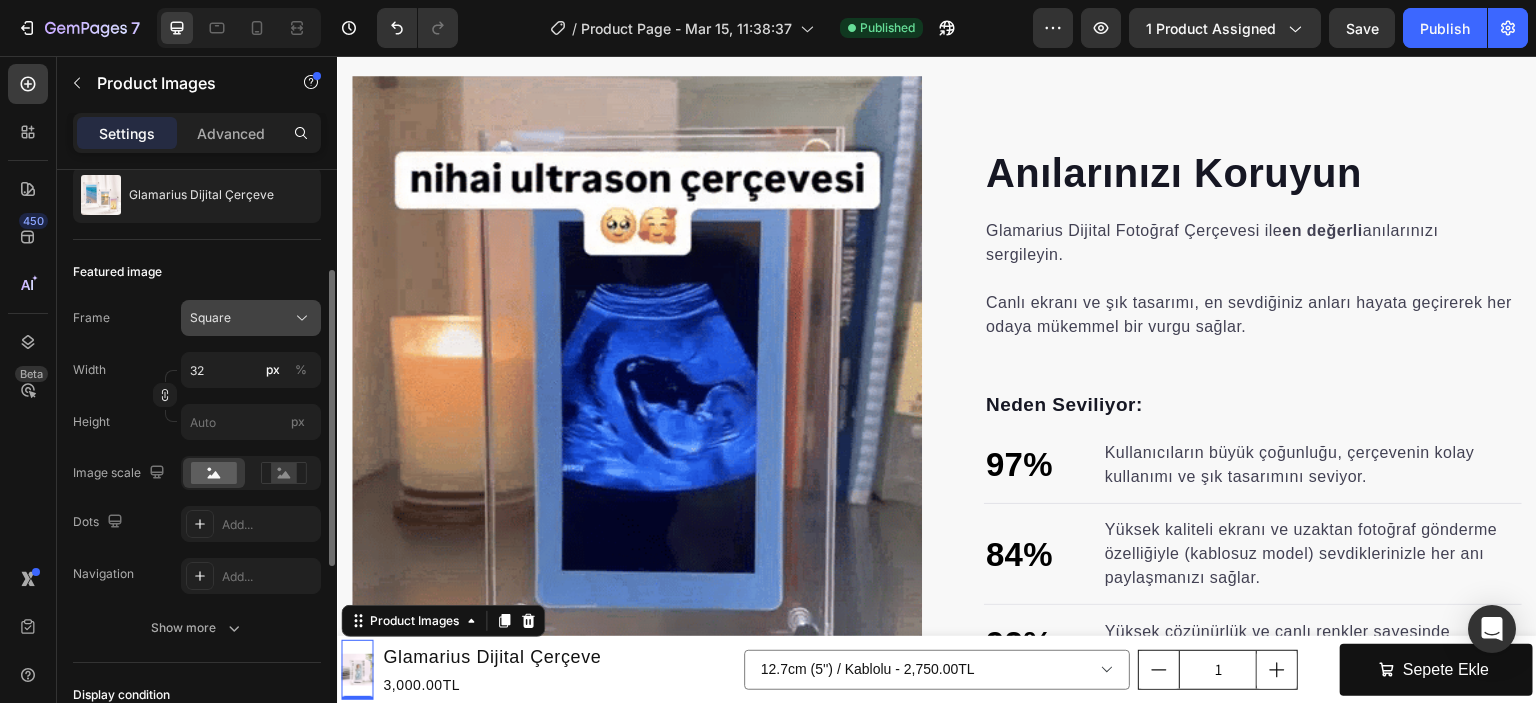 click on "Square" at bounding box center (251, 318) 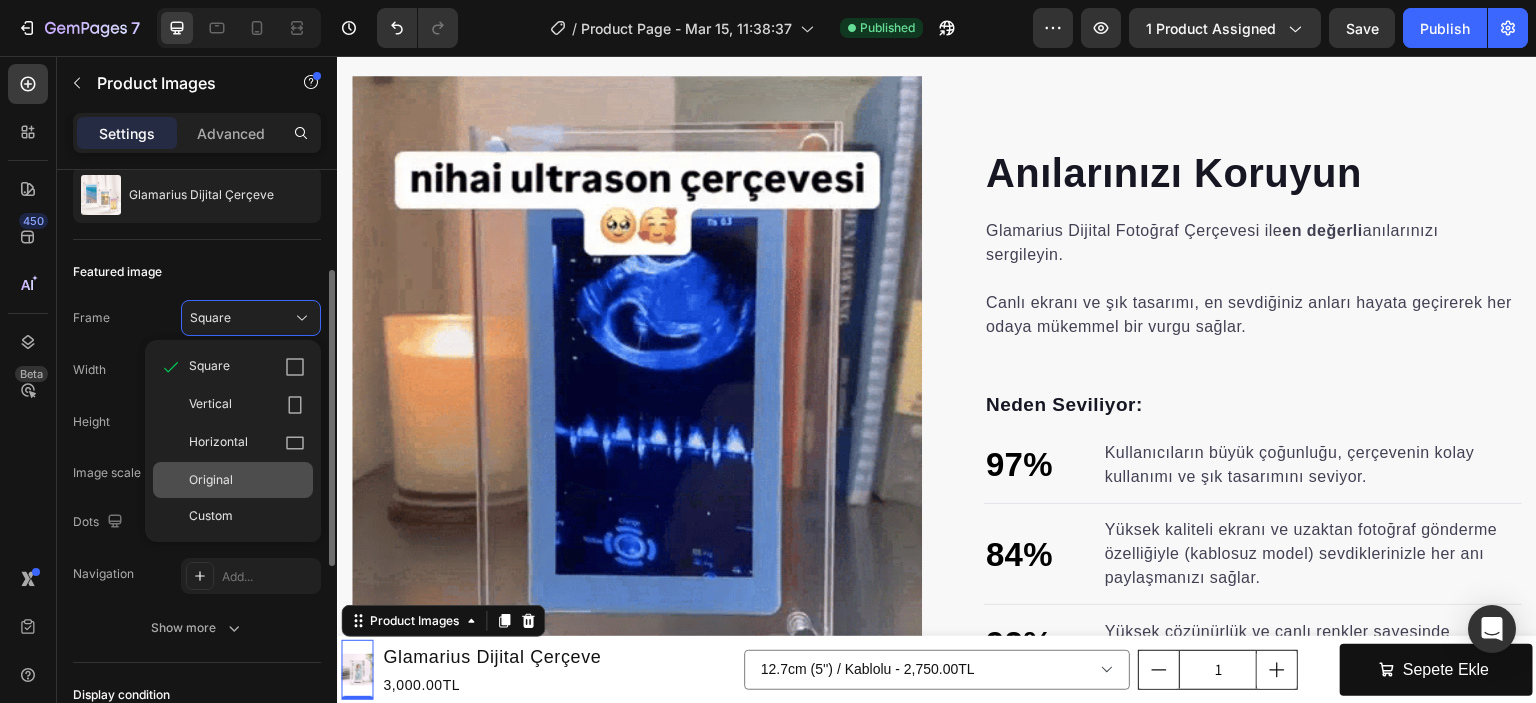 click on "Original" 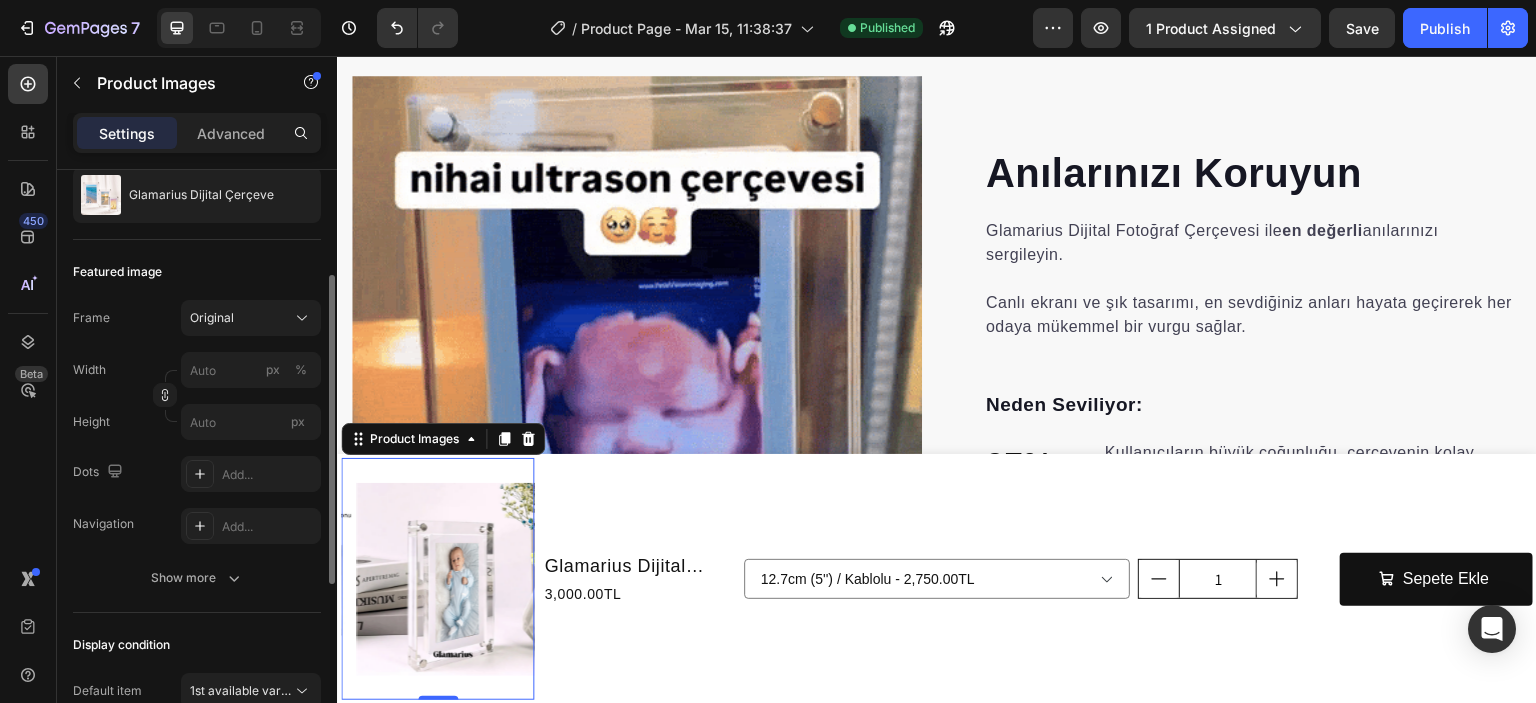 click on "Featured image Frame Original Width px % Height px Dots Add... Navigation Add... Show more" 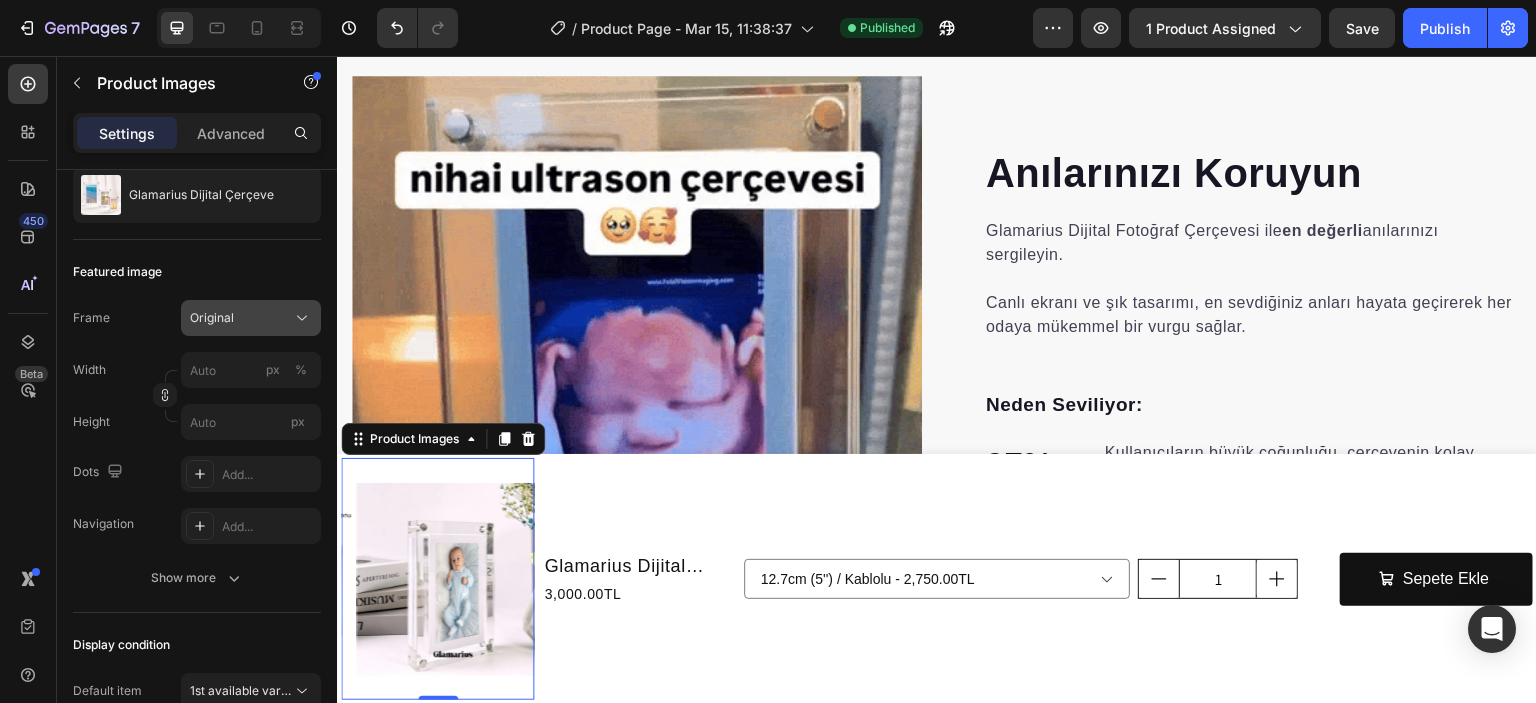 click on "Original" at bounding box center (212, 318) 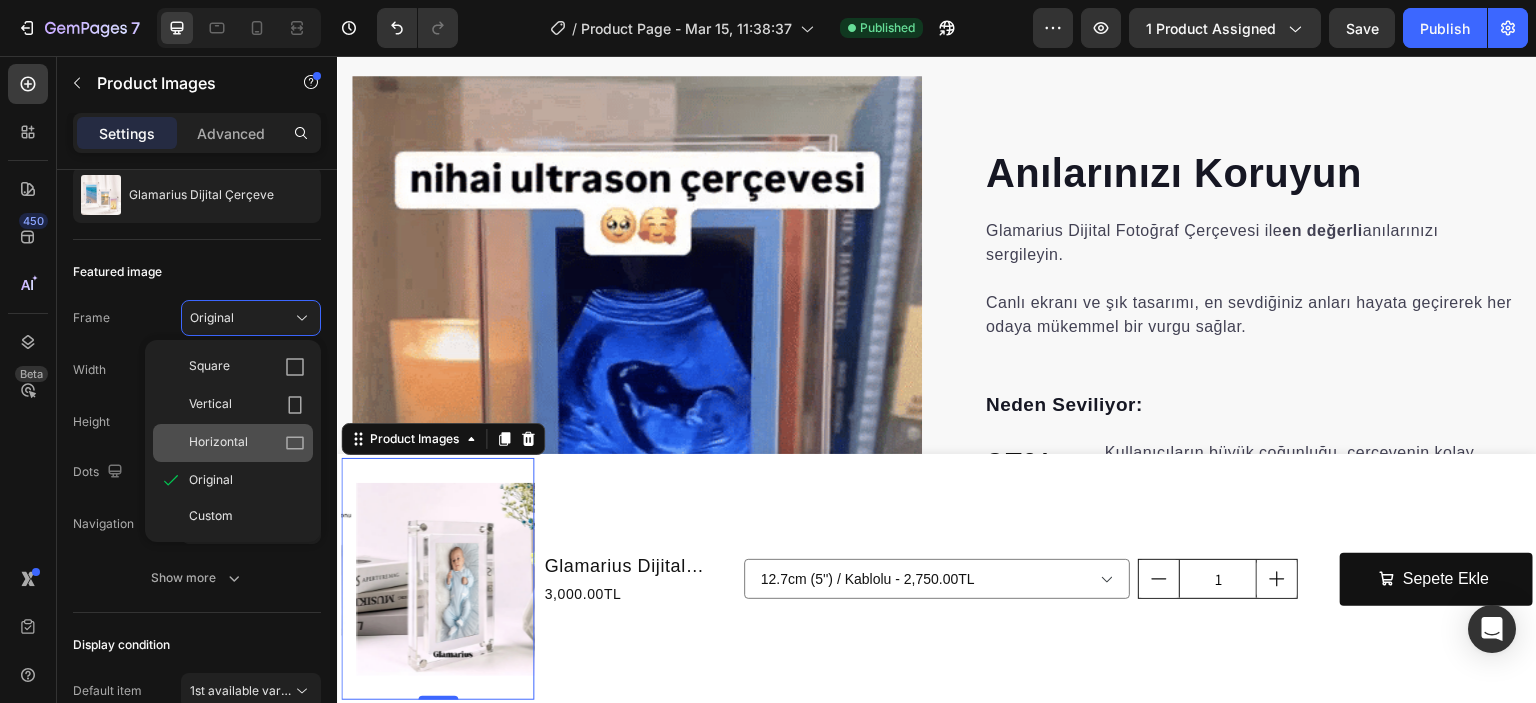 click on "Horizontal" at bounding box center [218, 443] 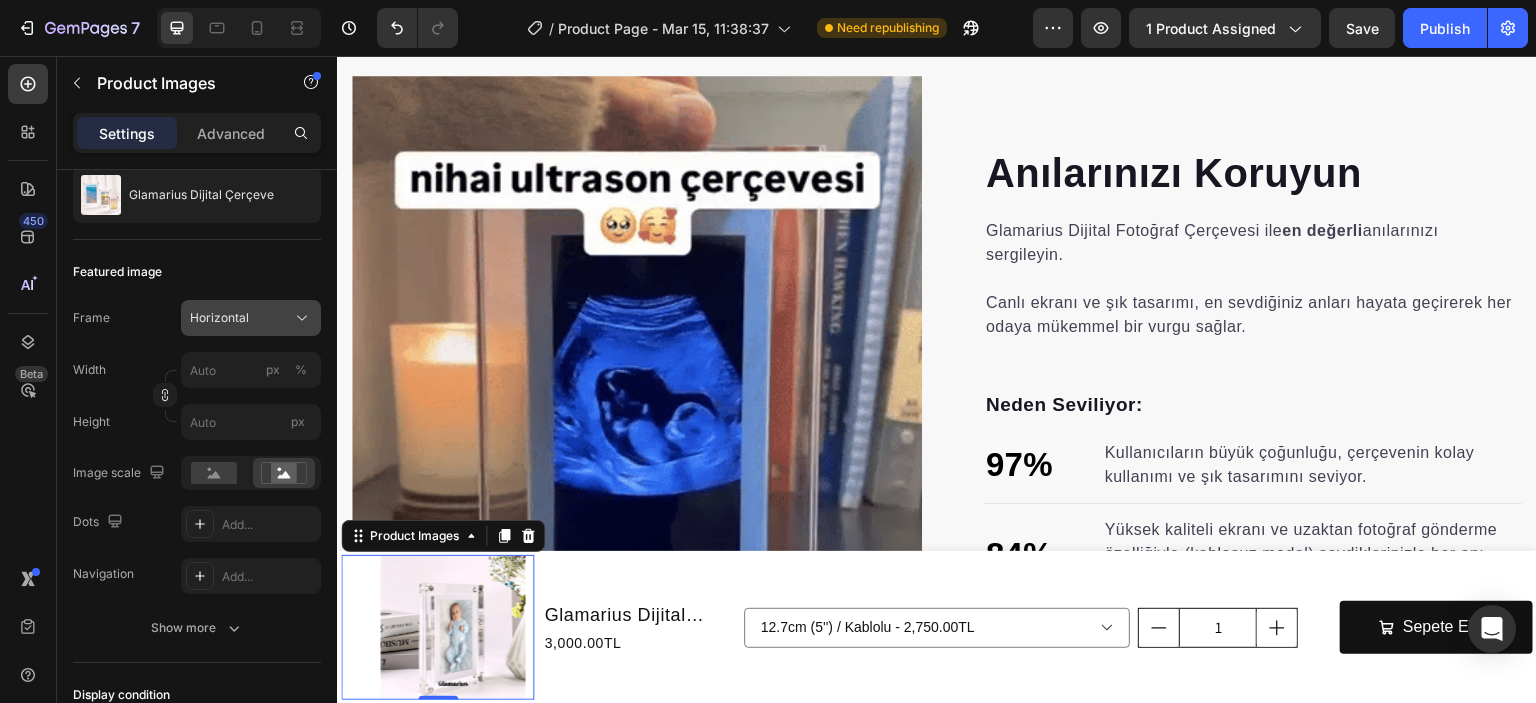 click on "Horizontal" at bounding box center (251, 318) 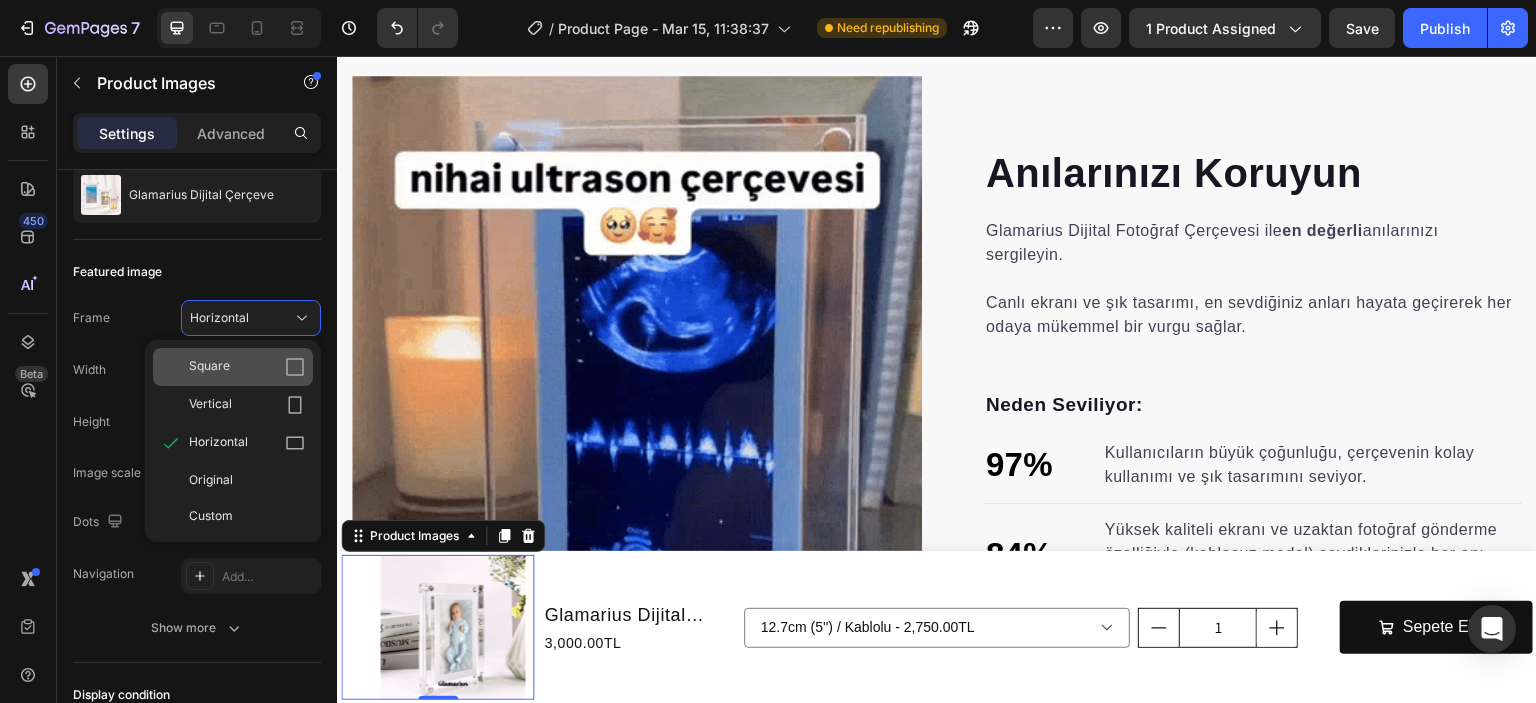 click on "Square" at bounding box center [247, 367] 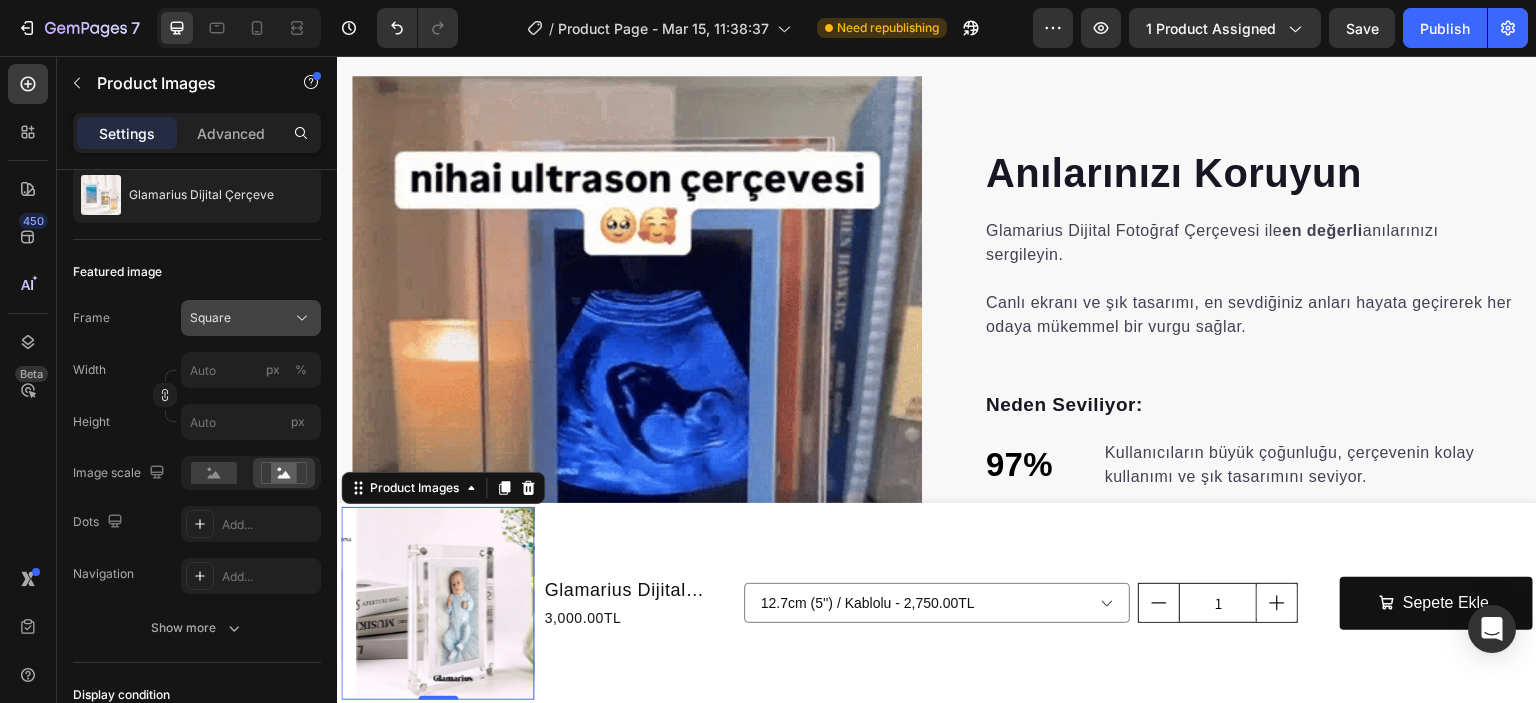 click on "Square" 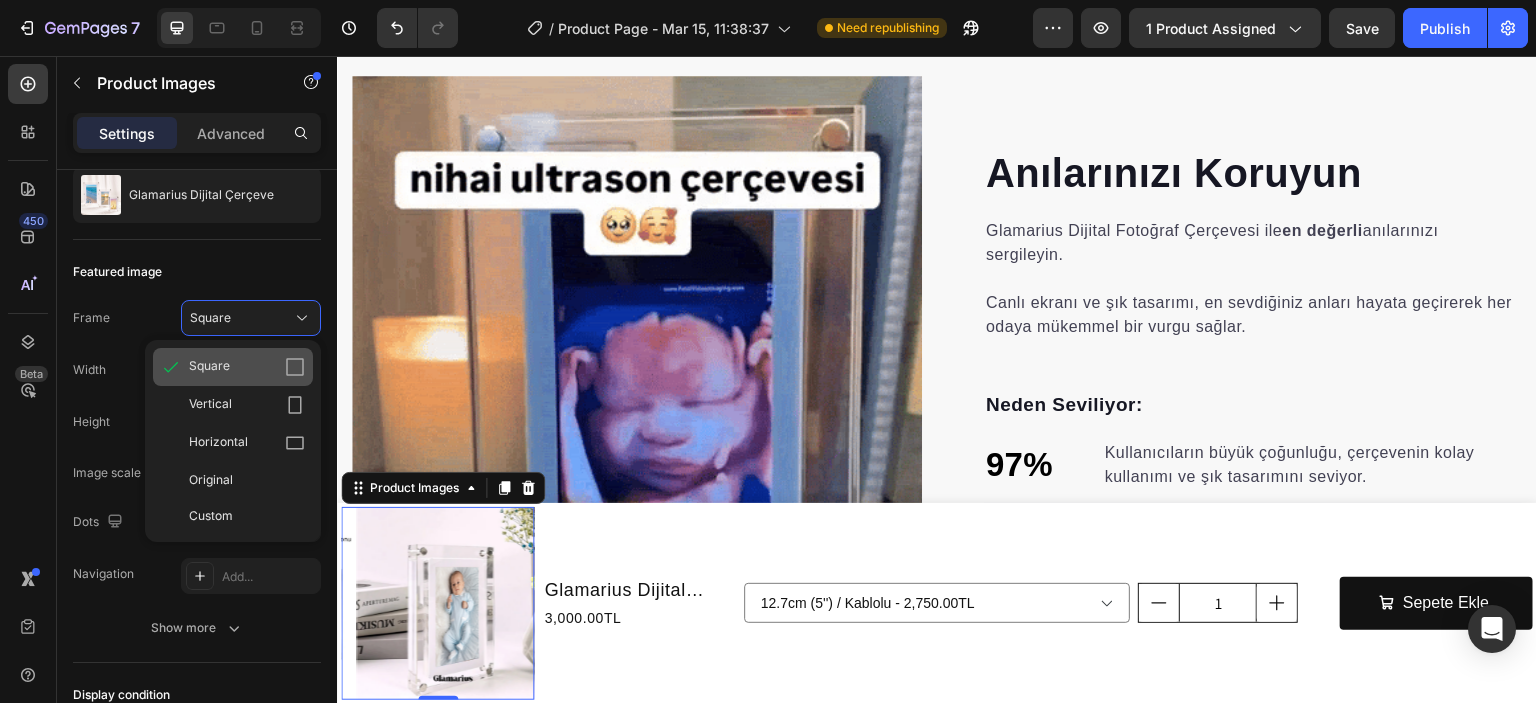 click on "Square" at bounding box center [247, 367] 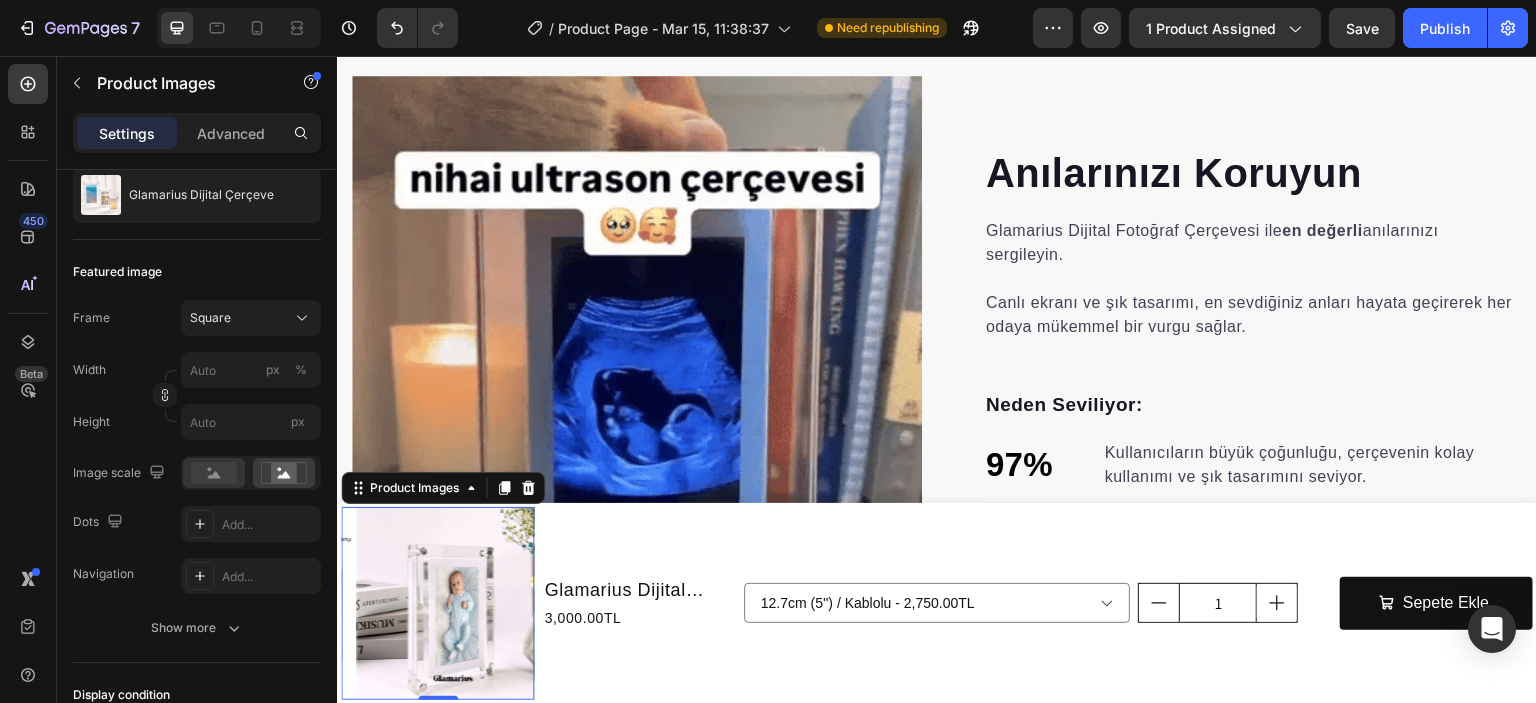 click 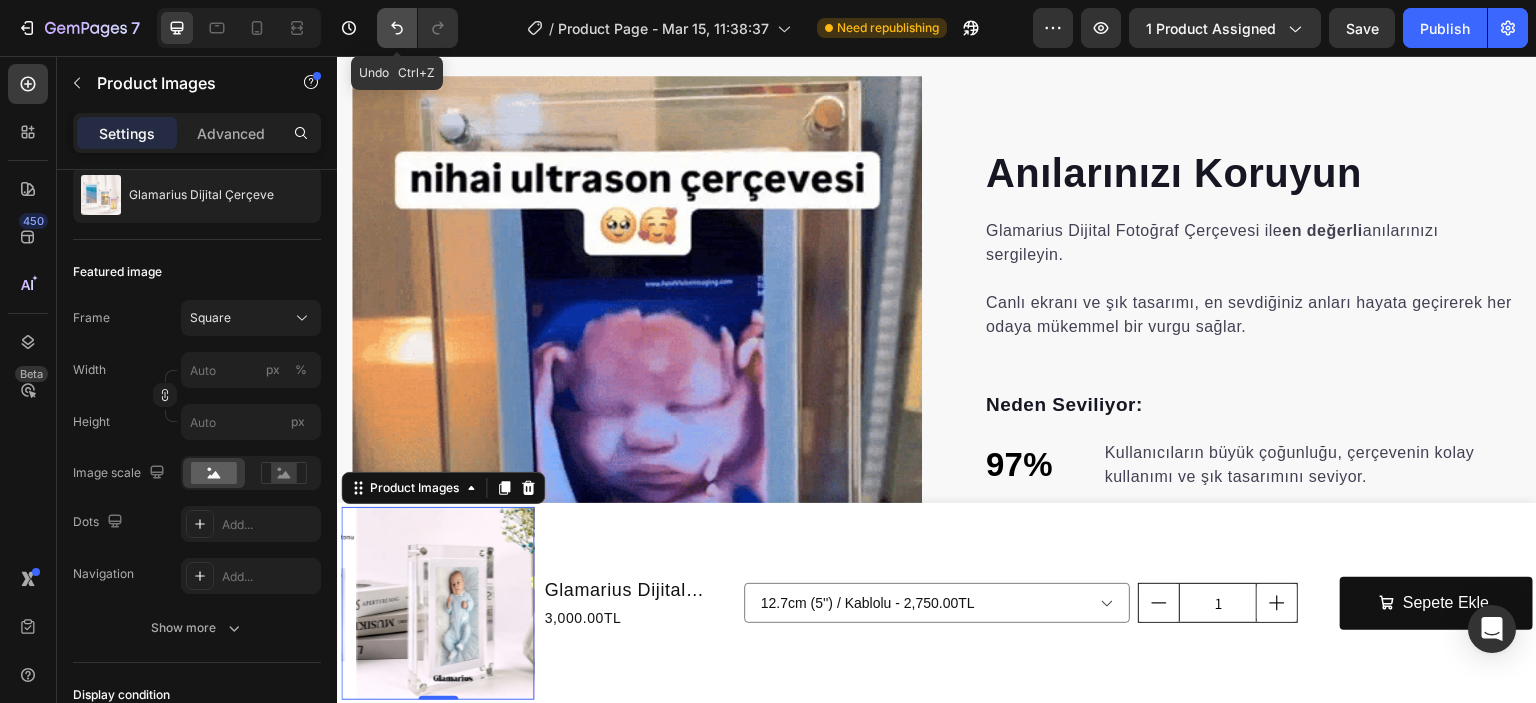 click 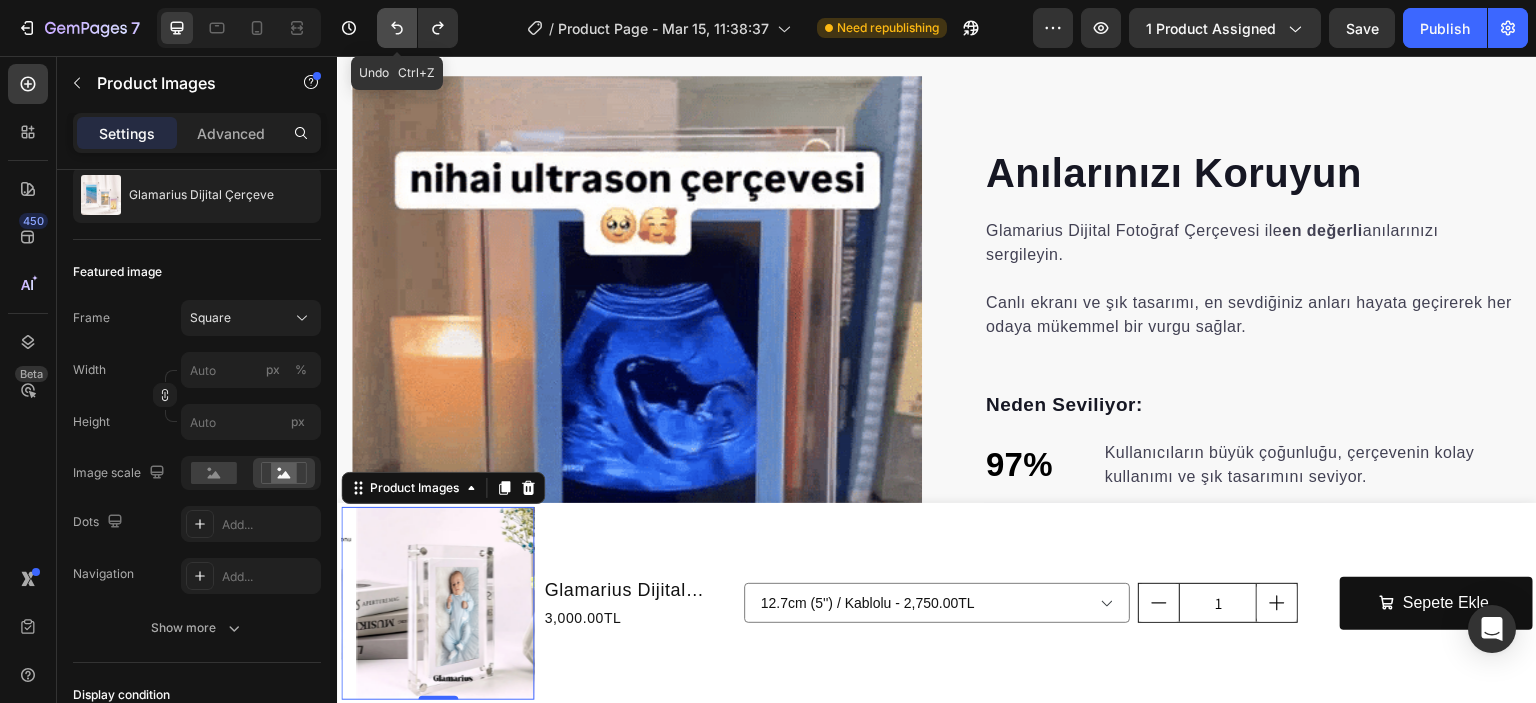 click 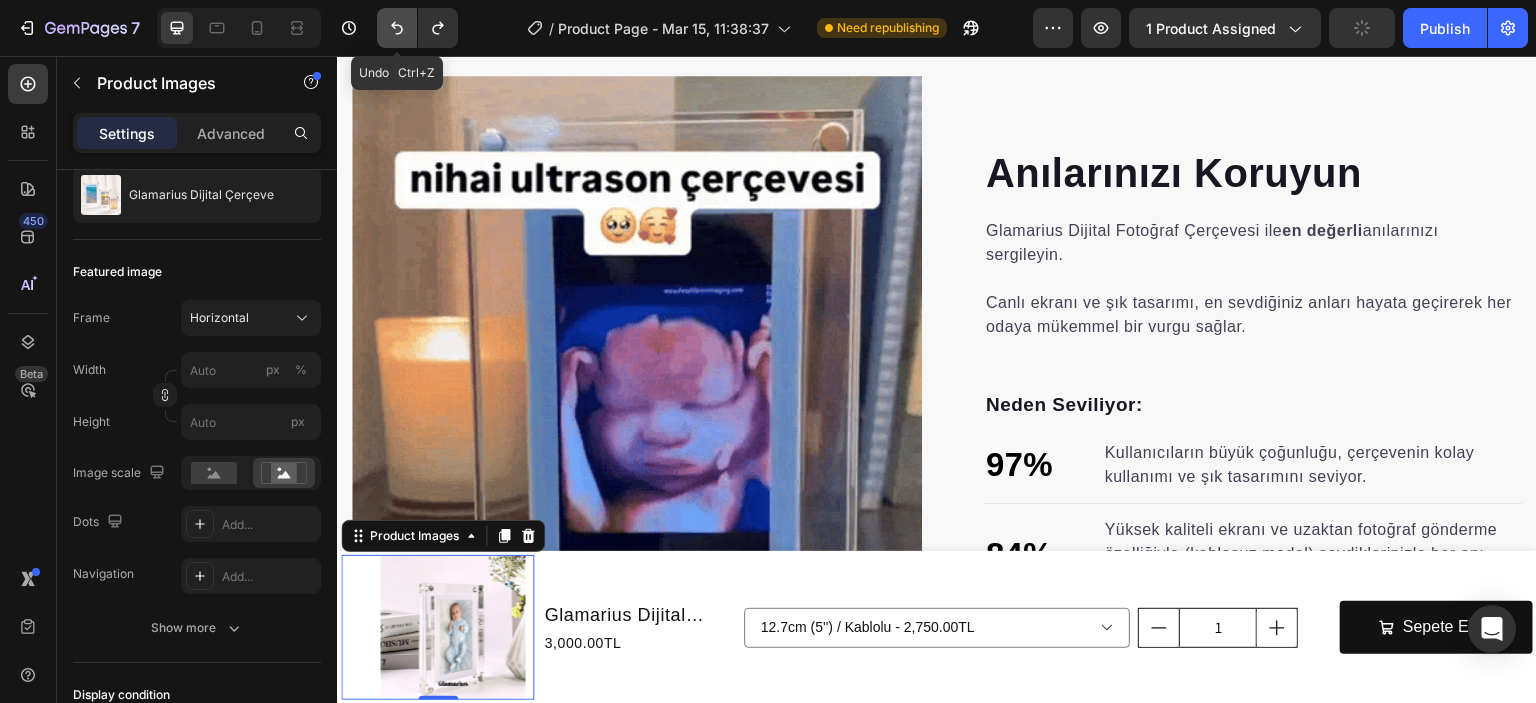 click 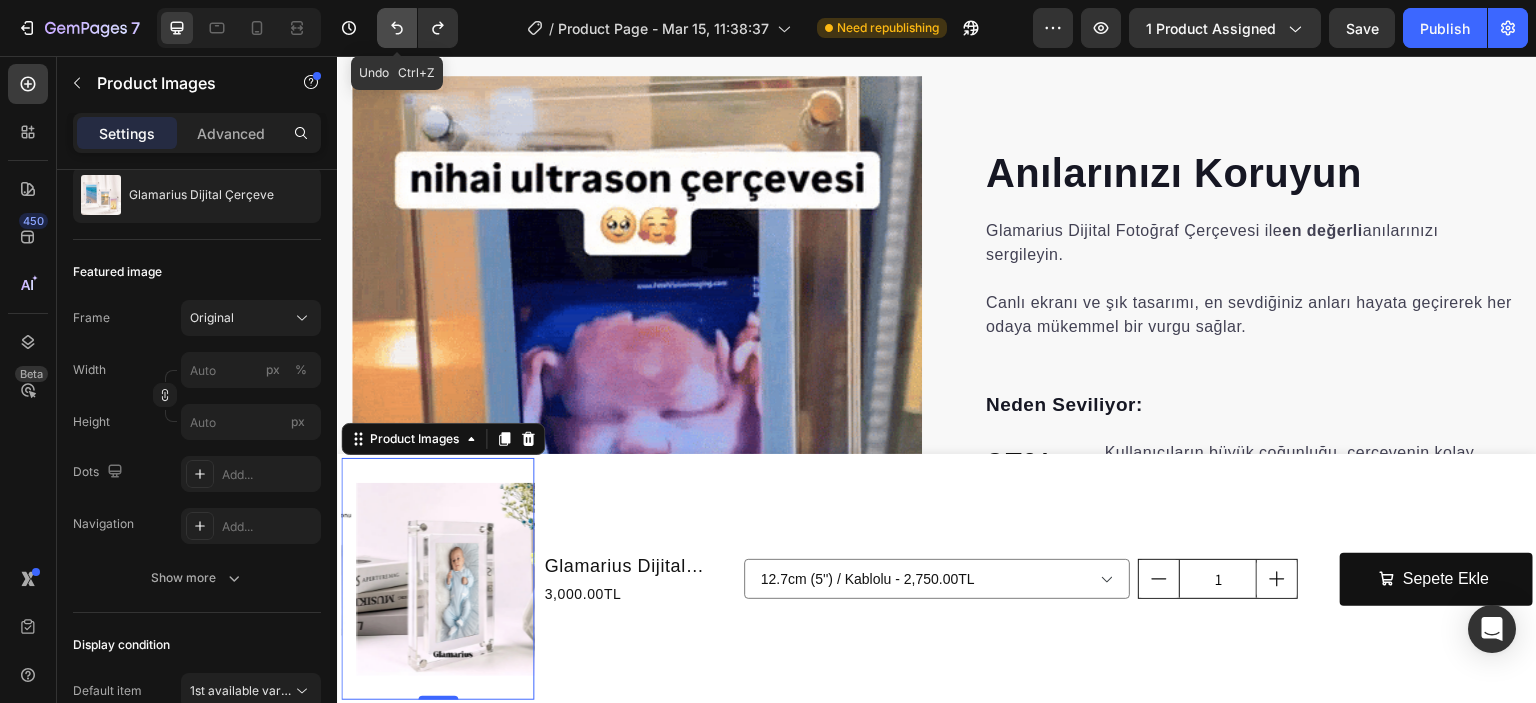 click 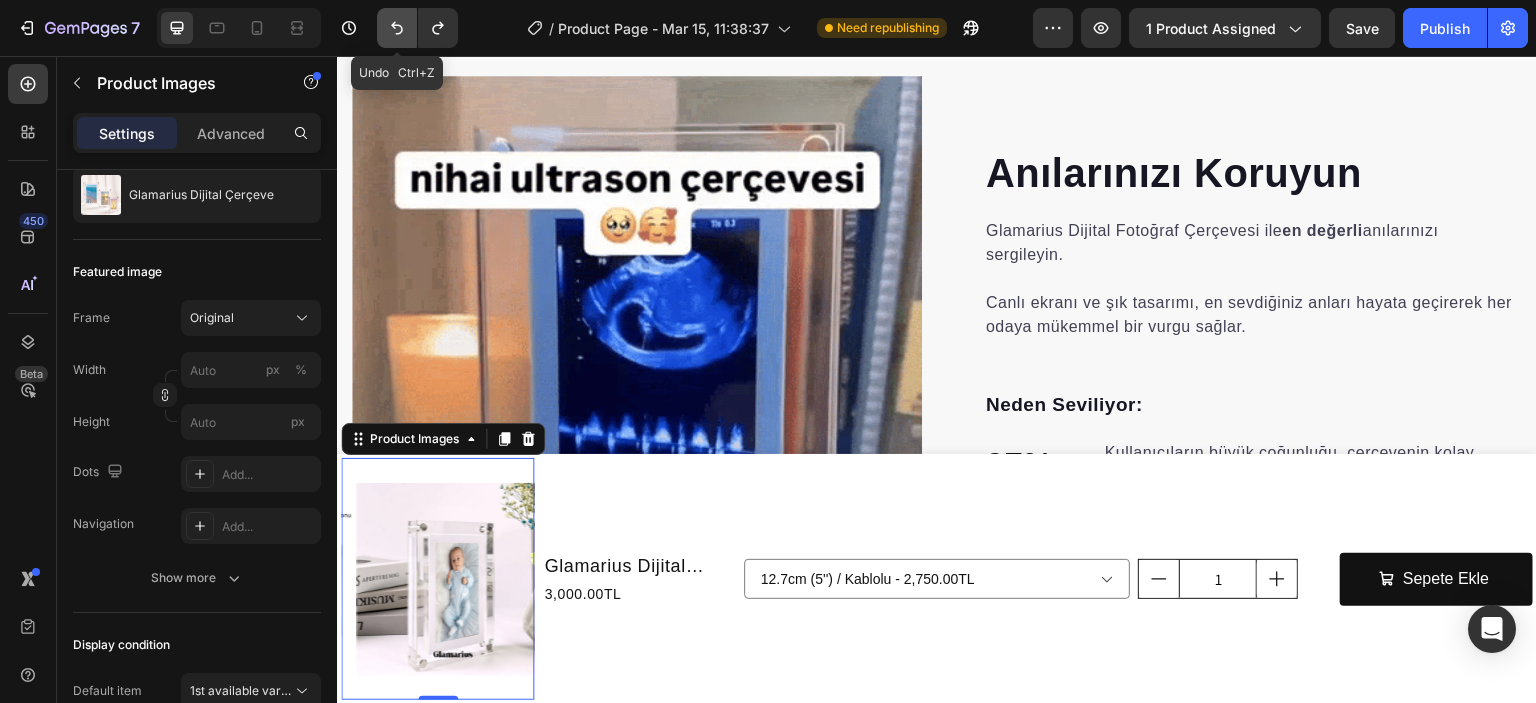 type on "32" 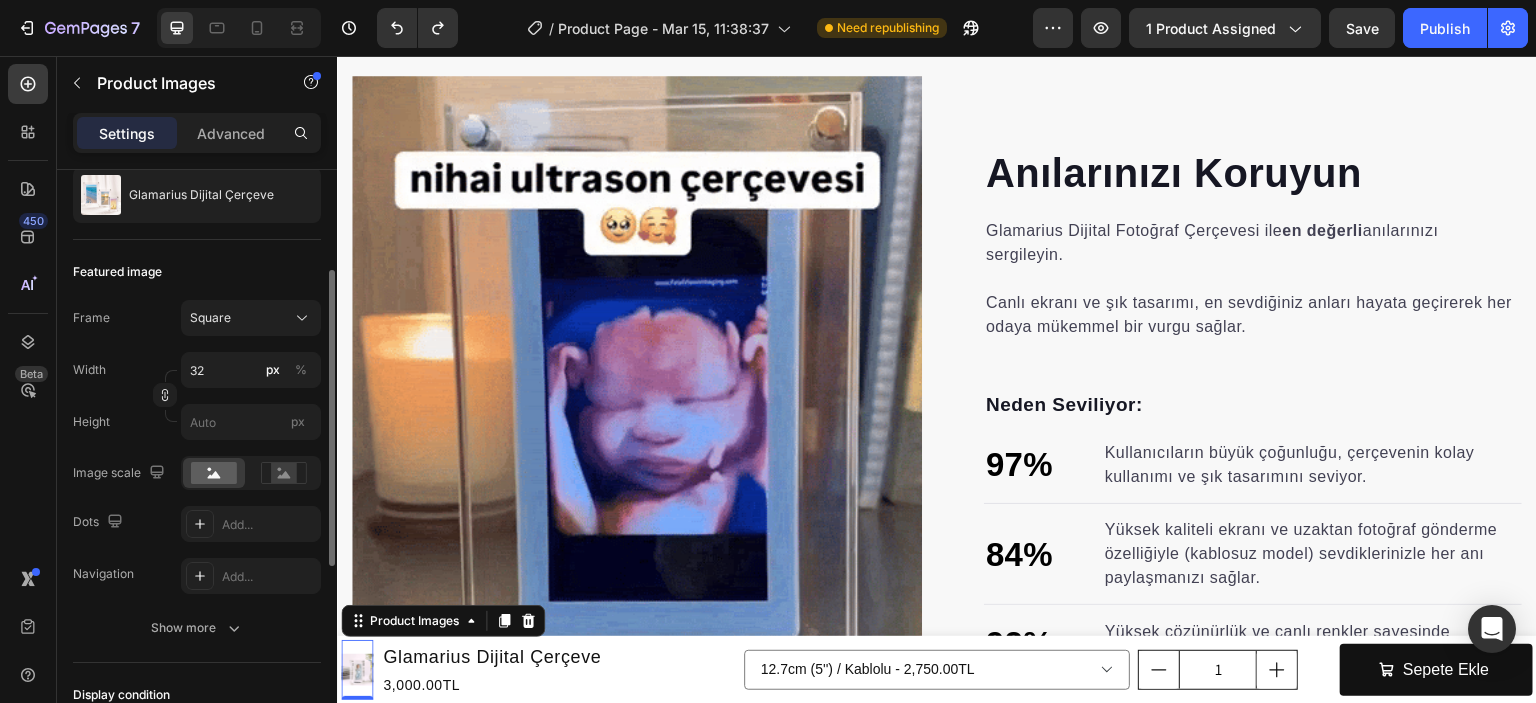 click on "Featured image" at bounding box center [197, 272] 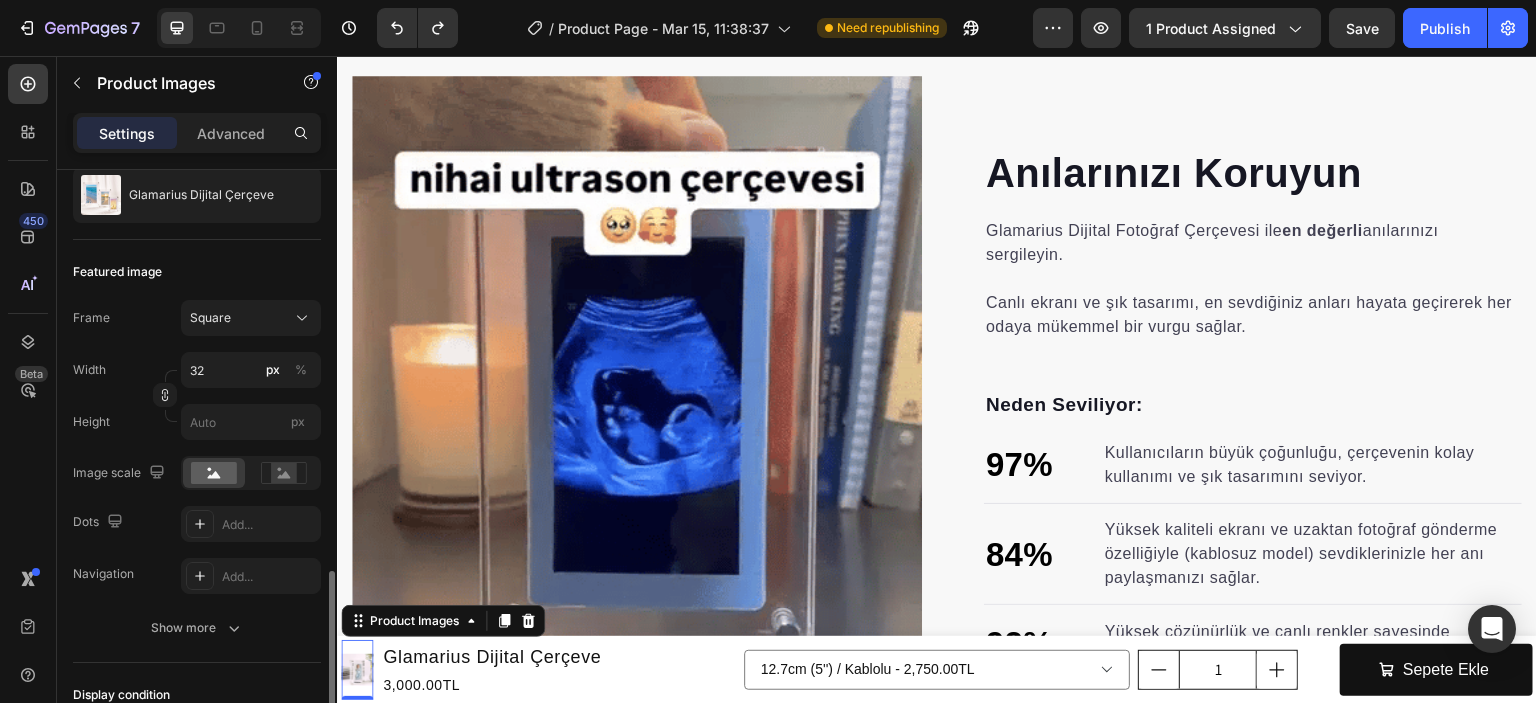 scroll, scrollTop: 400, scrollLeft: 0, axis: vertical 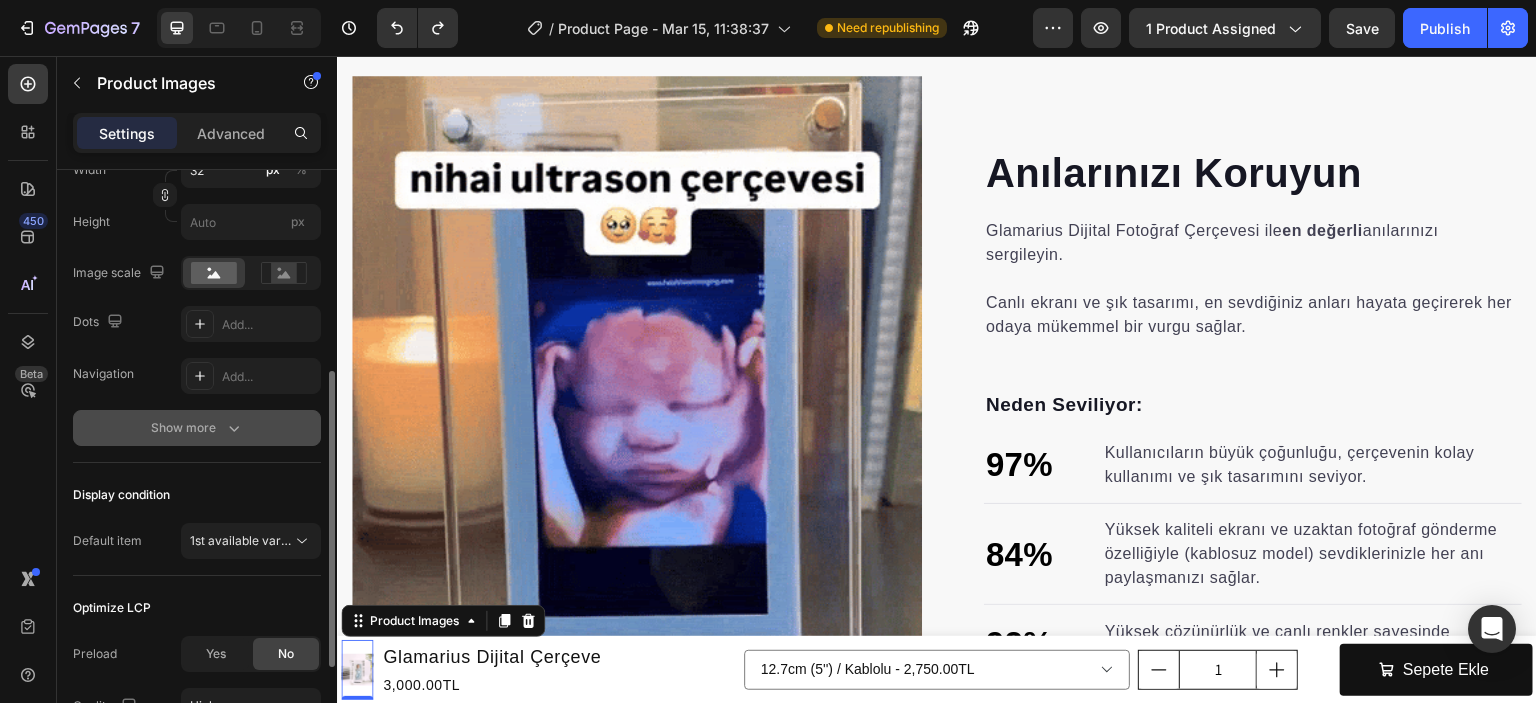 click on "Show more" at bounding box center (197, 428) 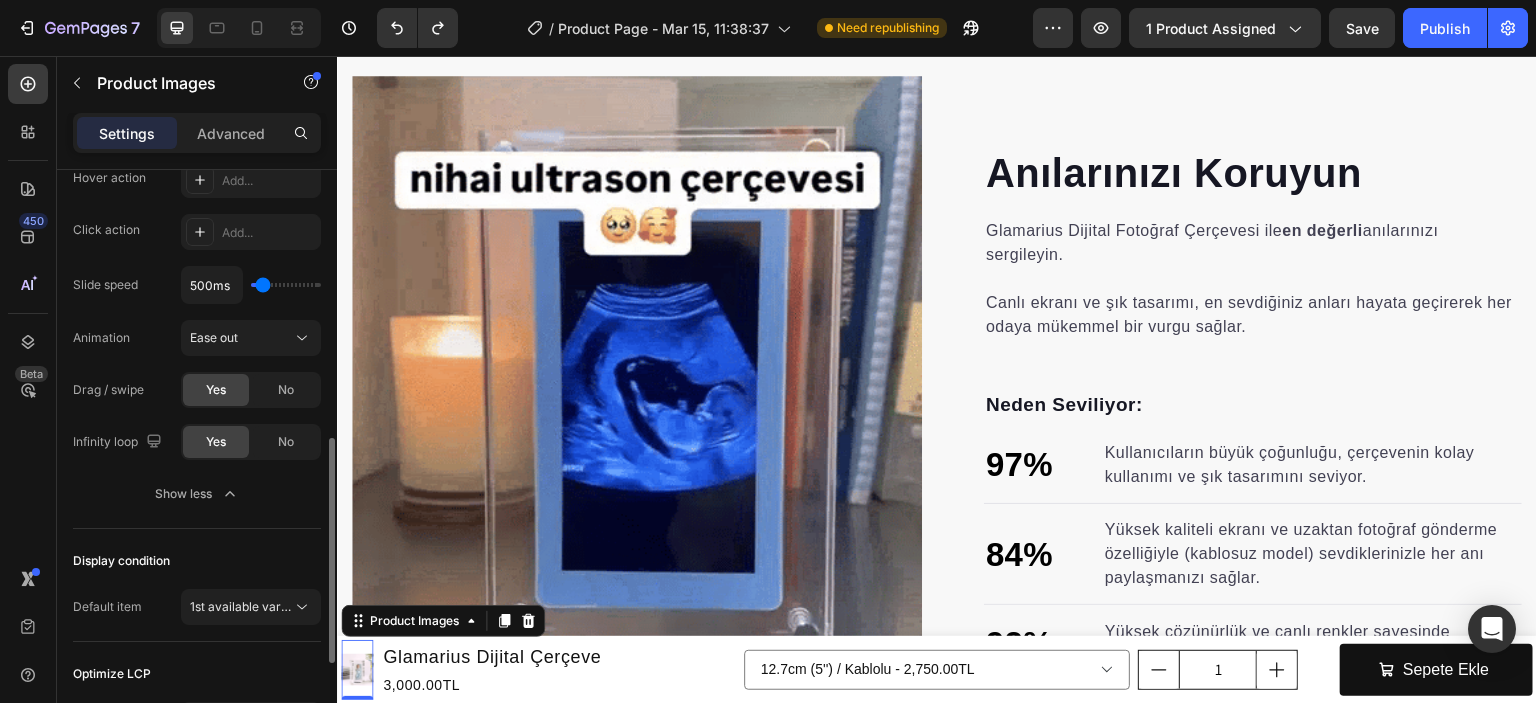 scroll, scrollTop: 950, scrollLeft: 0, axis: vertical 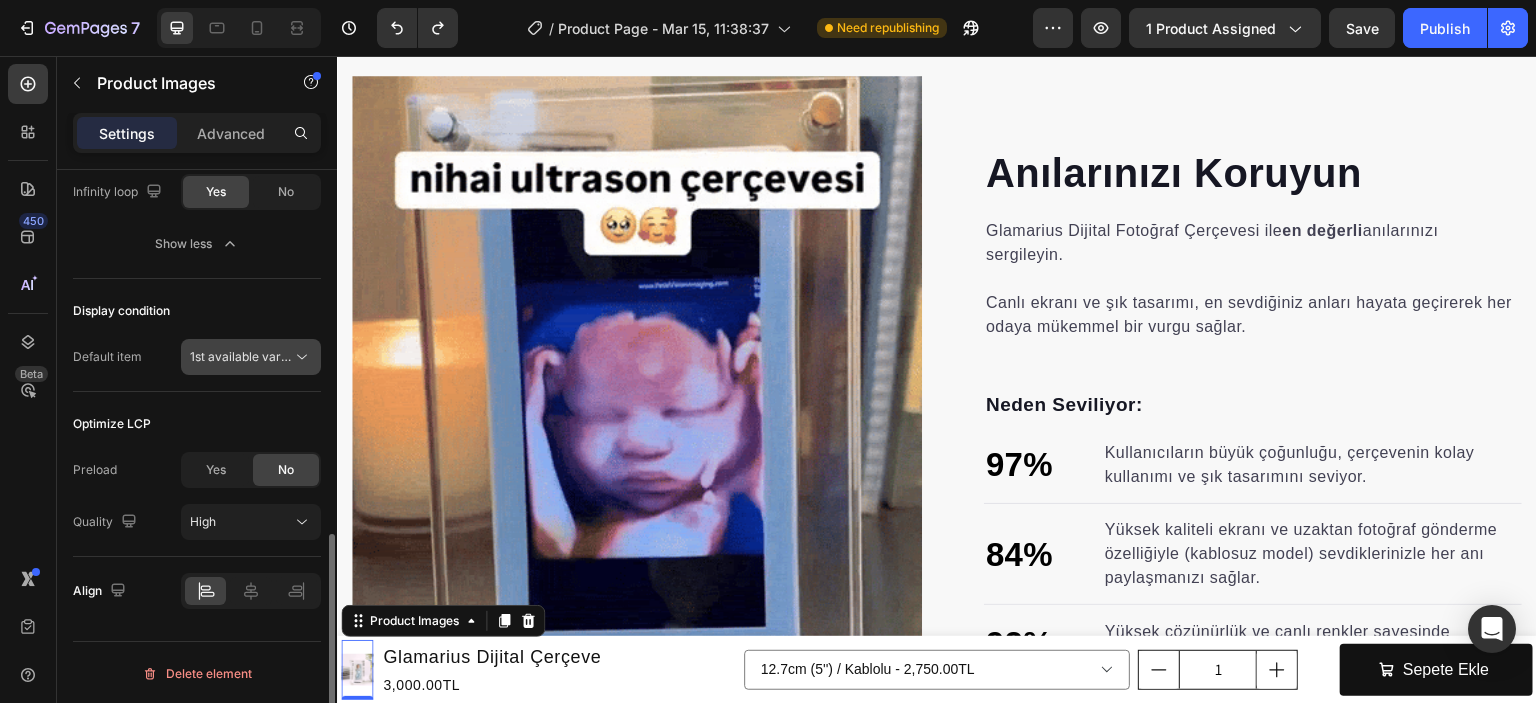click on "1st available variant" at bounding box center (246, 356) 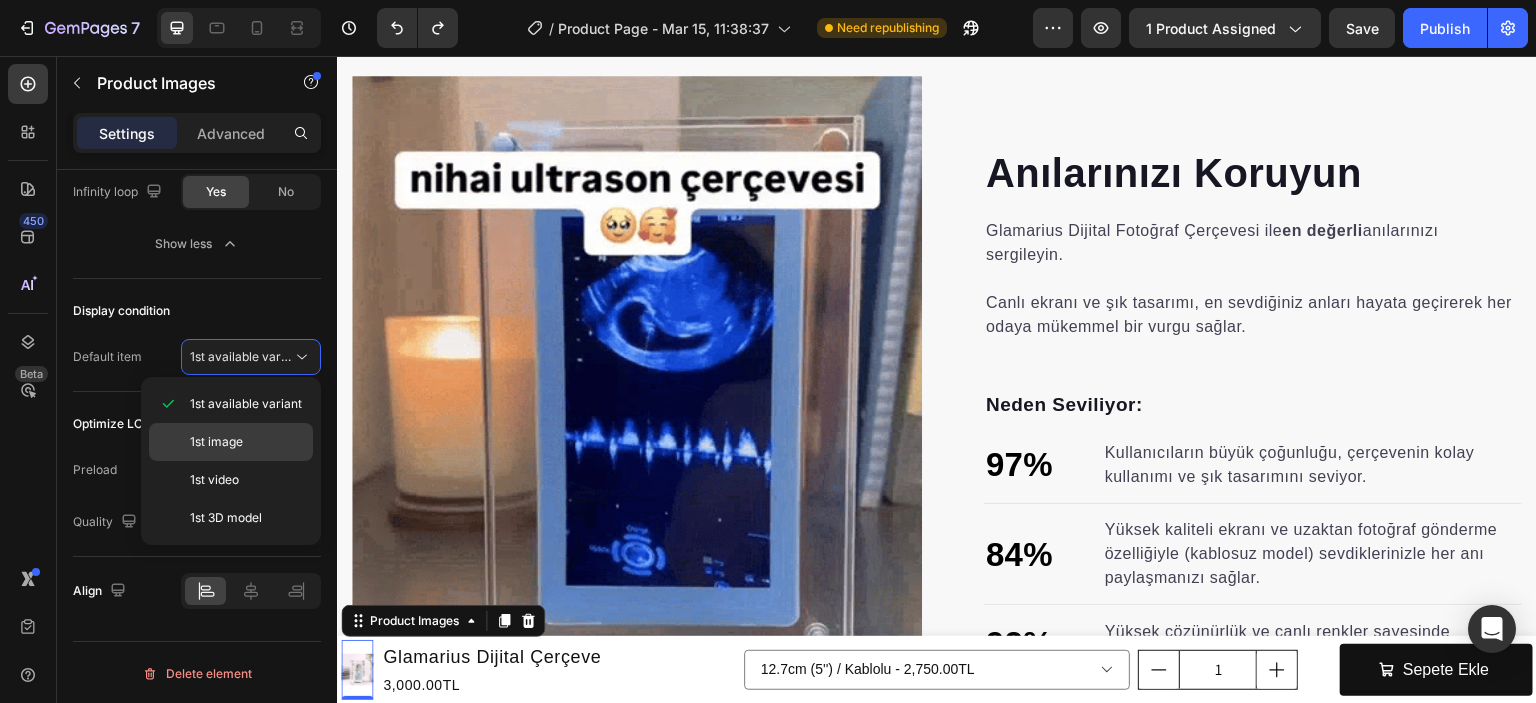 click on "1st image" at bounding box center (247, 442) 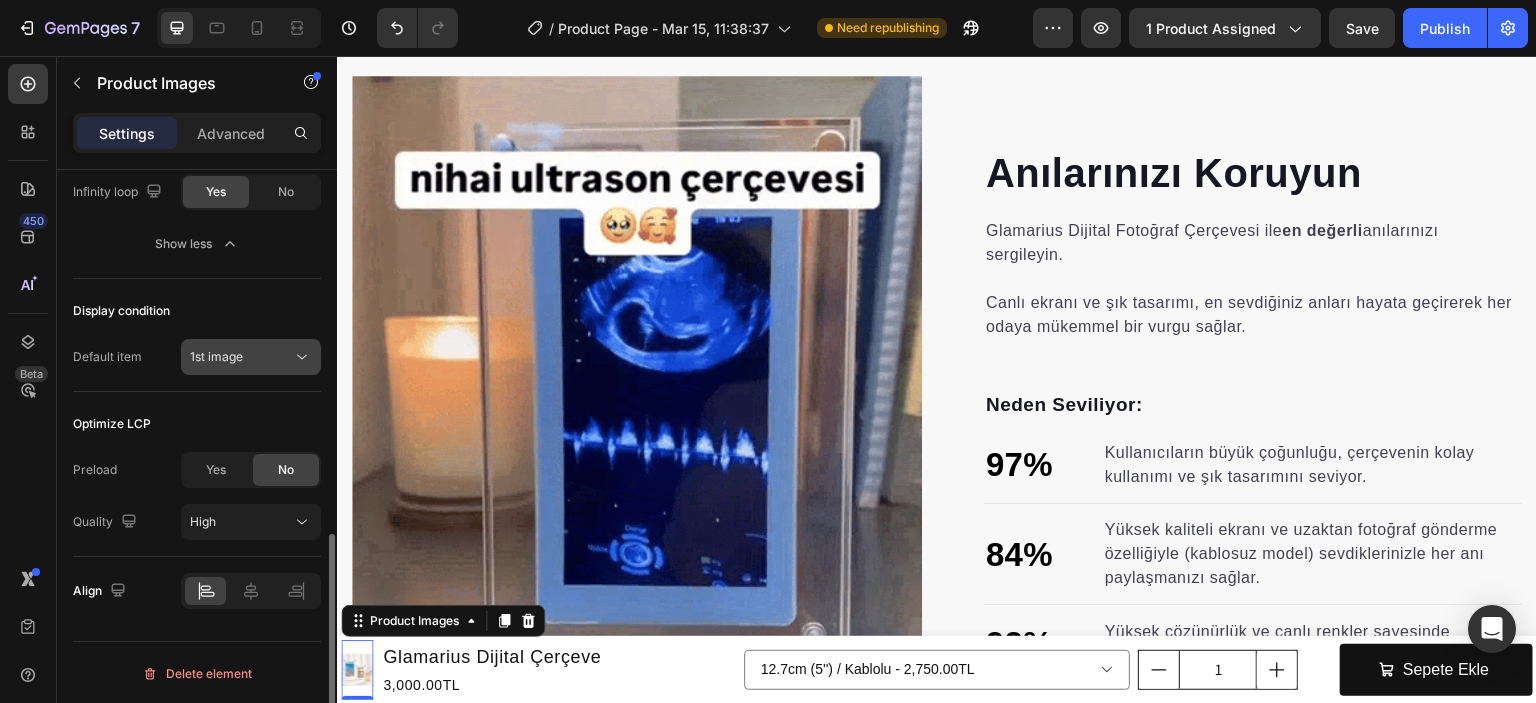 click on "1st image" at bounding box center (216, 357) 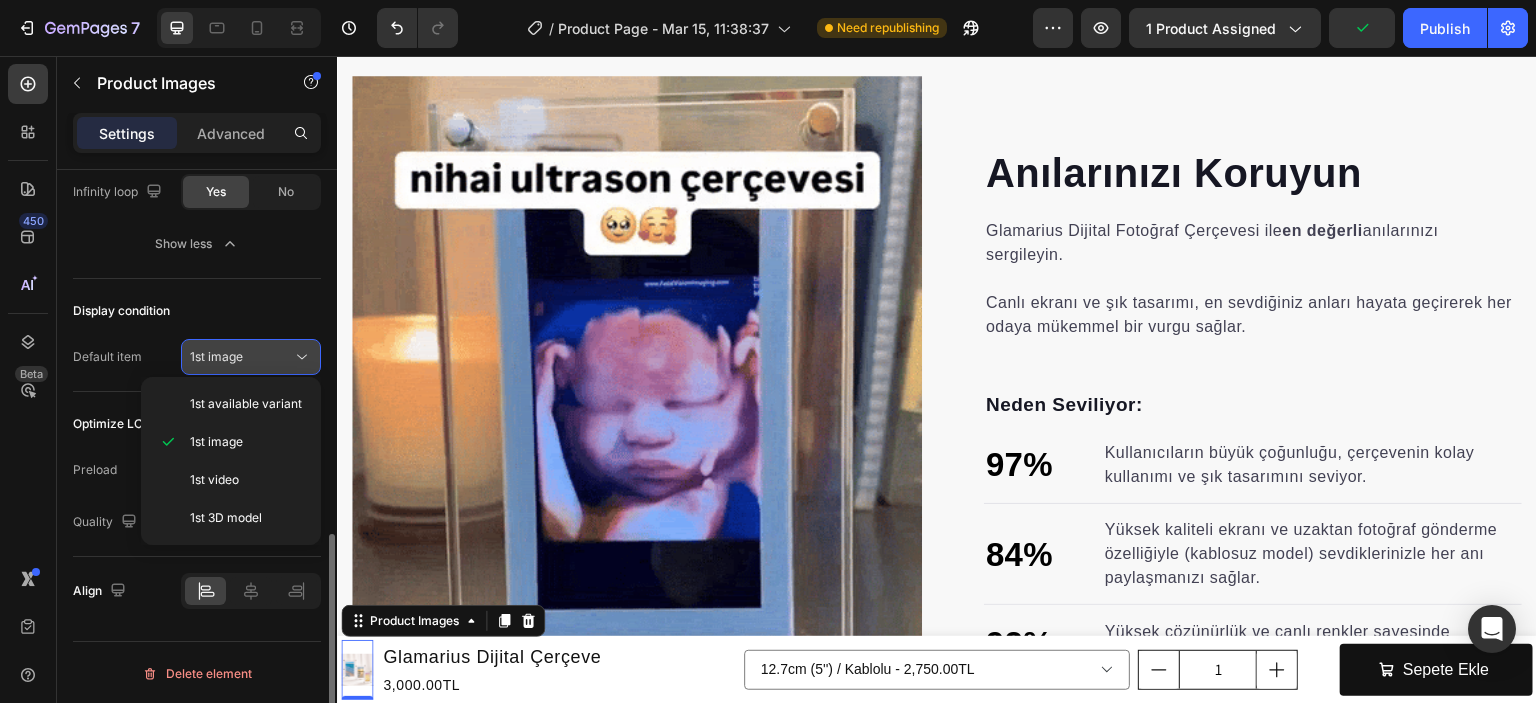 click on "1st image" at bounding box center (216, 357) 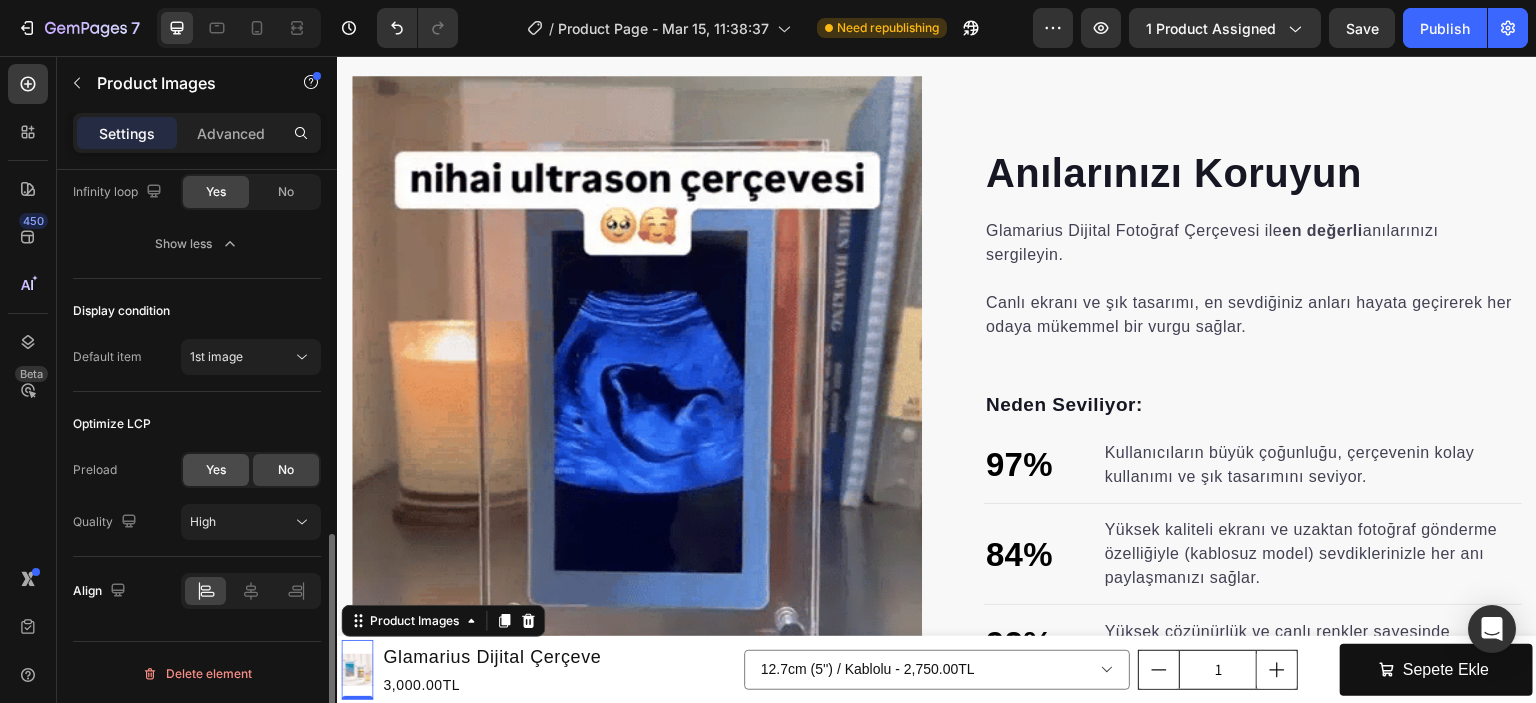 click on "Yes" 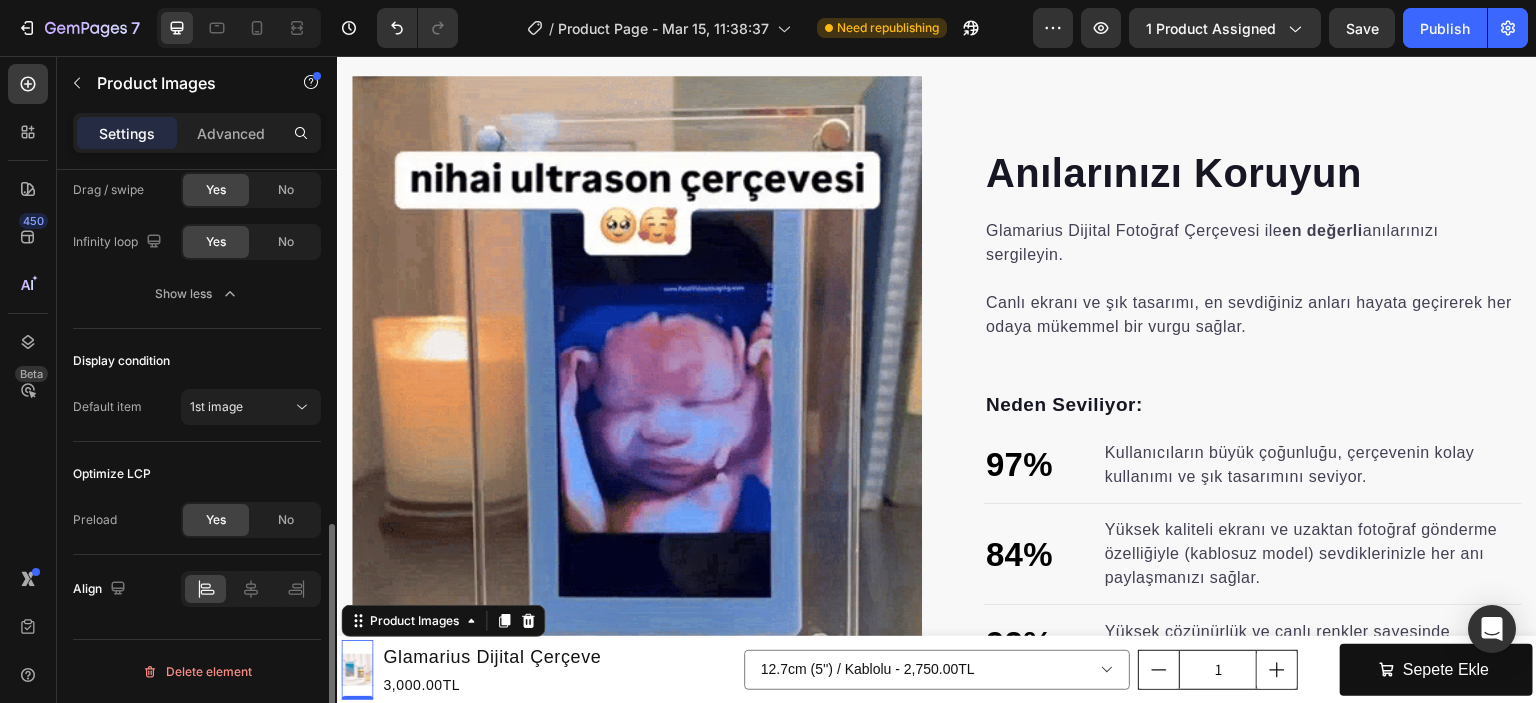scroll, scrollTop: 898, scrollLeft: 0, axis: vertical 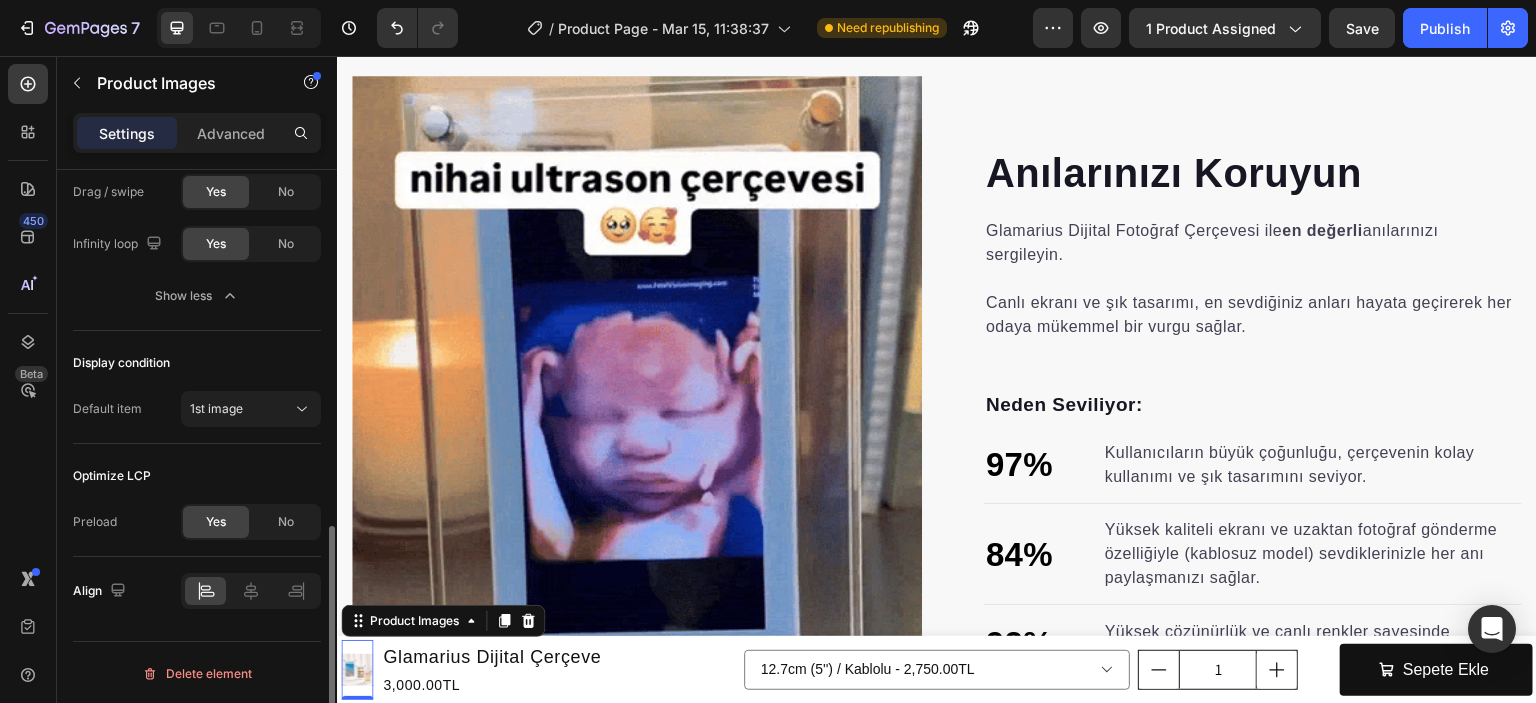 click on "No" 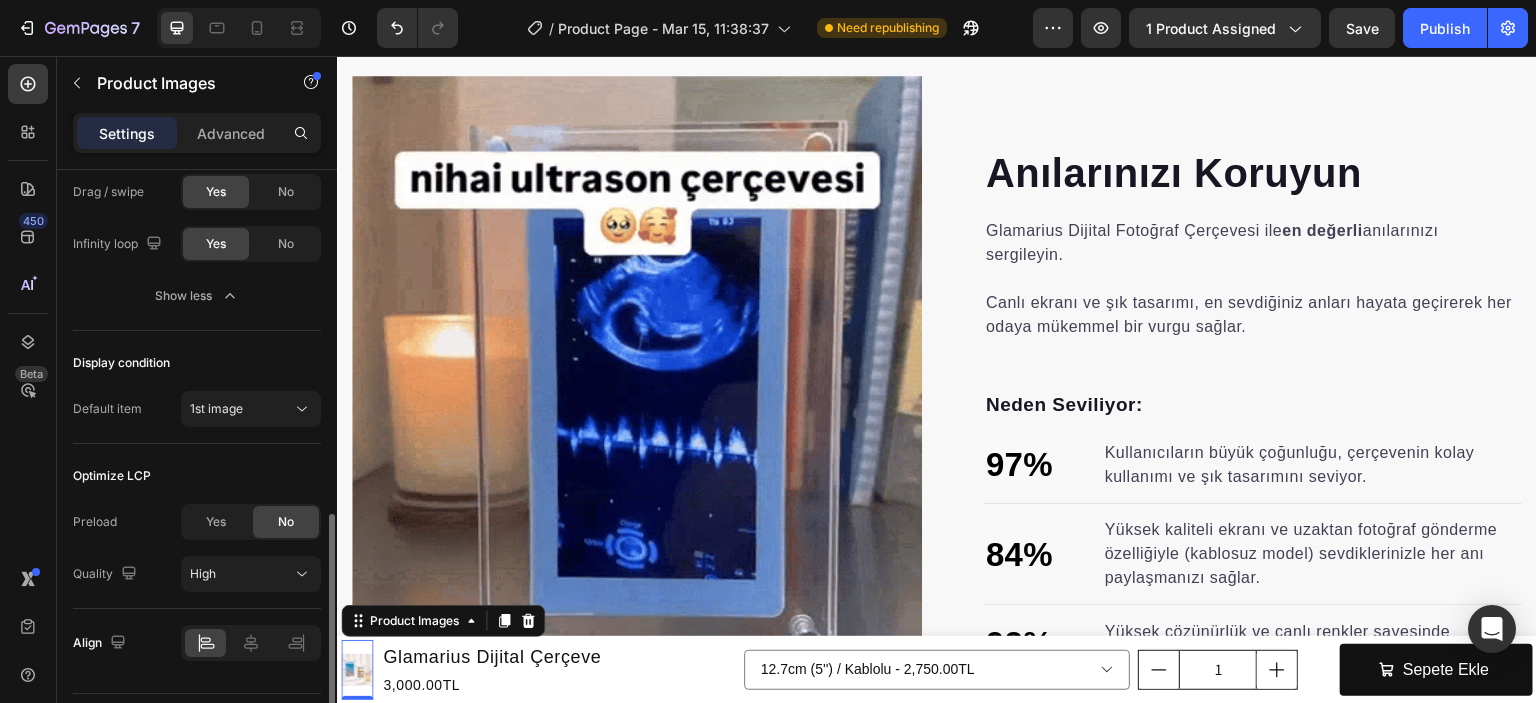 scroll, scrollTop: 950, scrollLeft: 0, axis: vertical 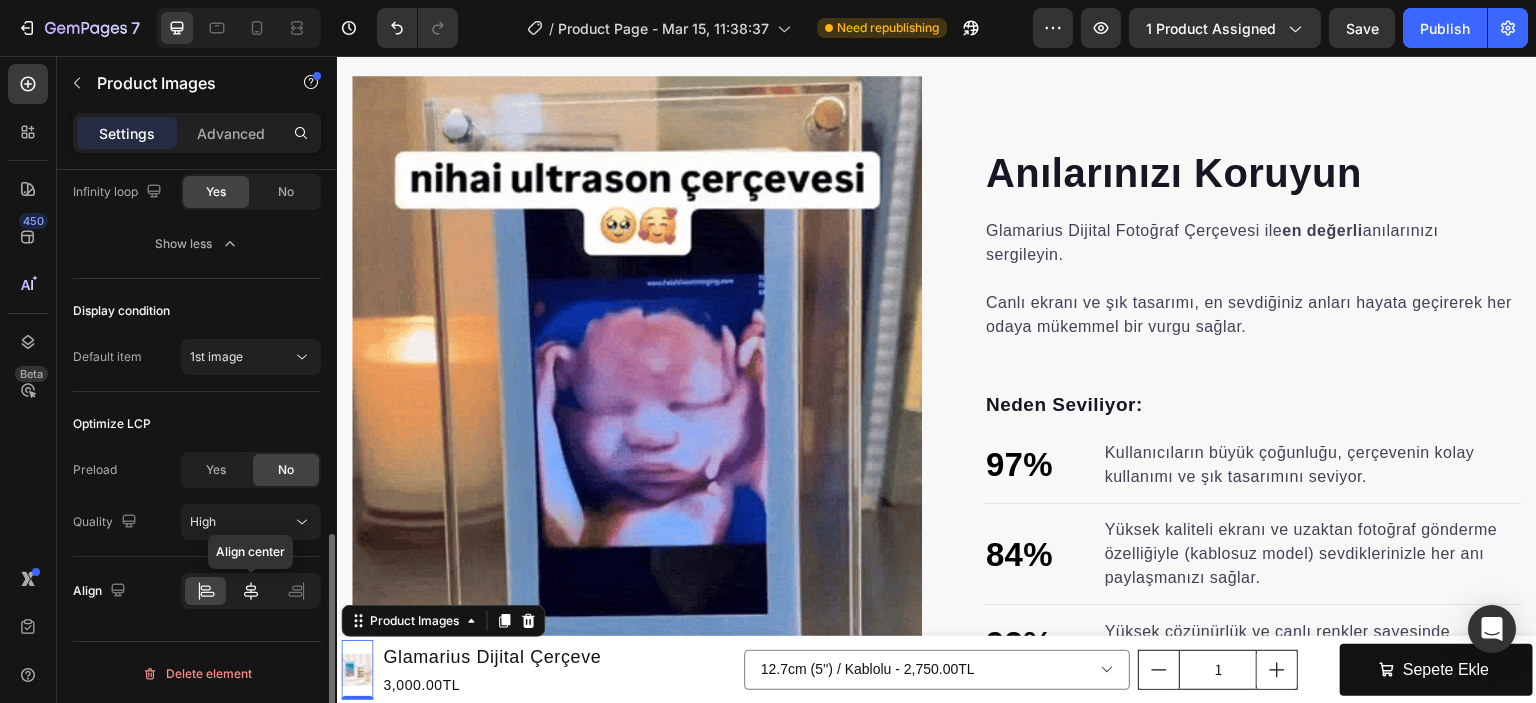 click 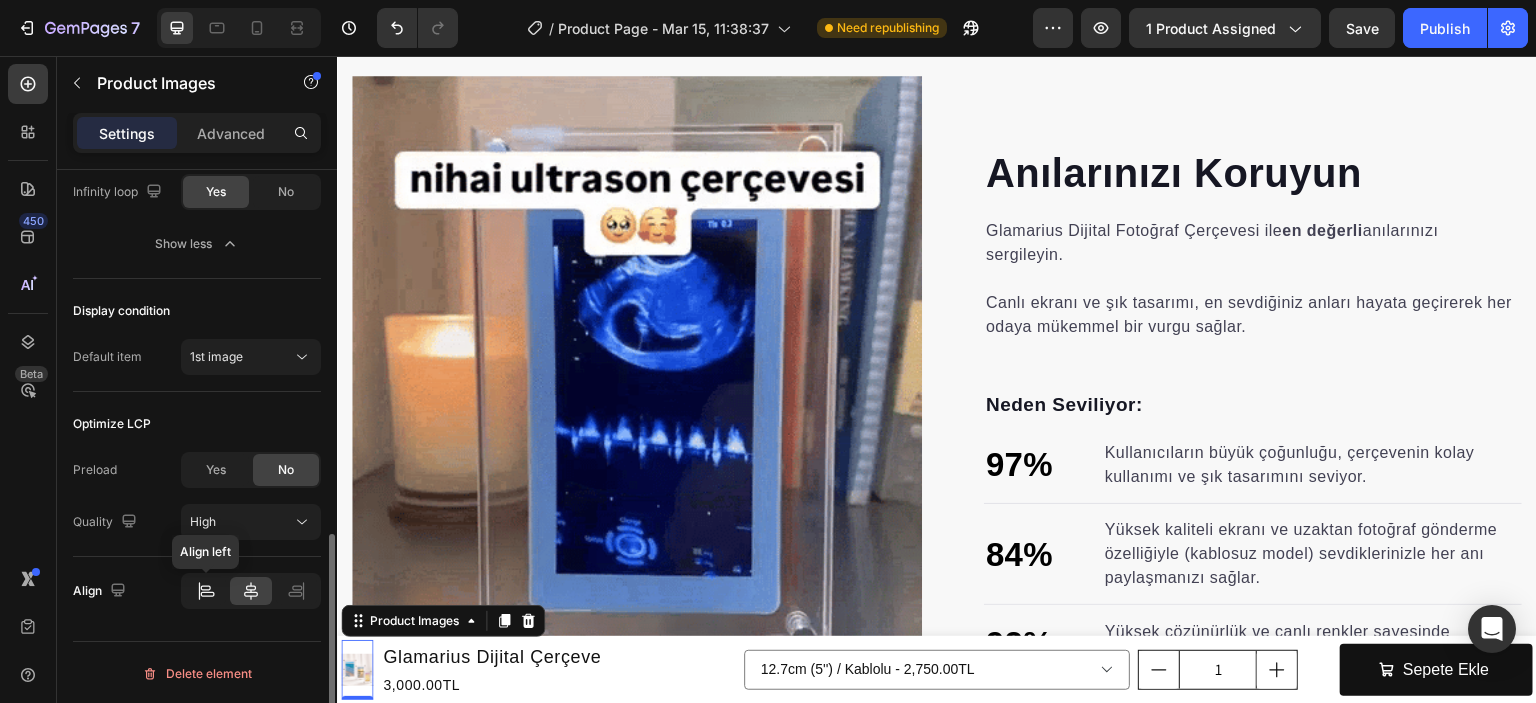 click 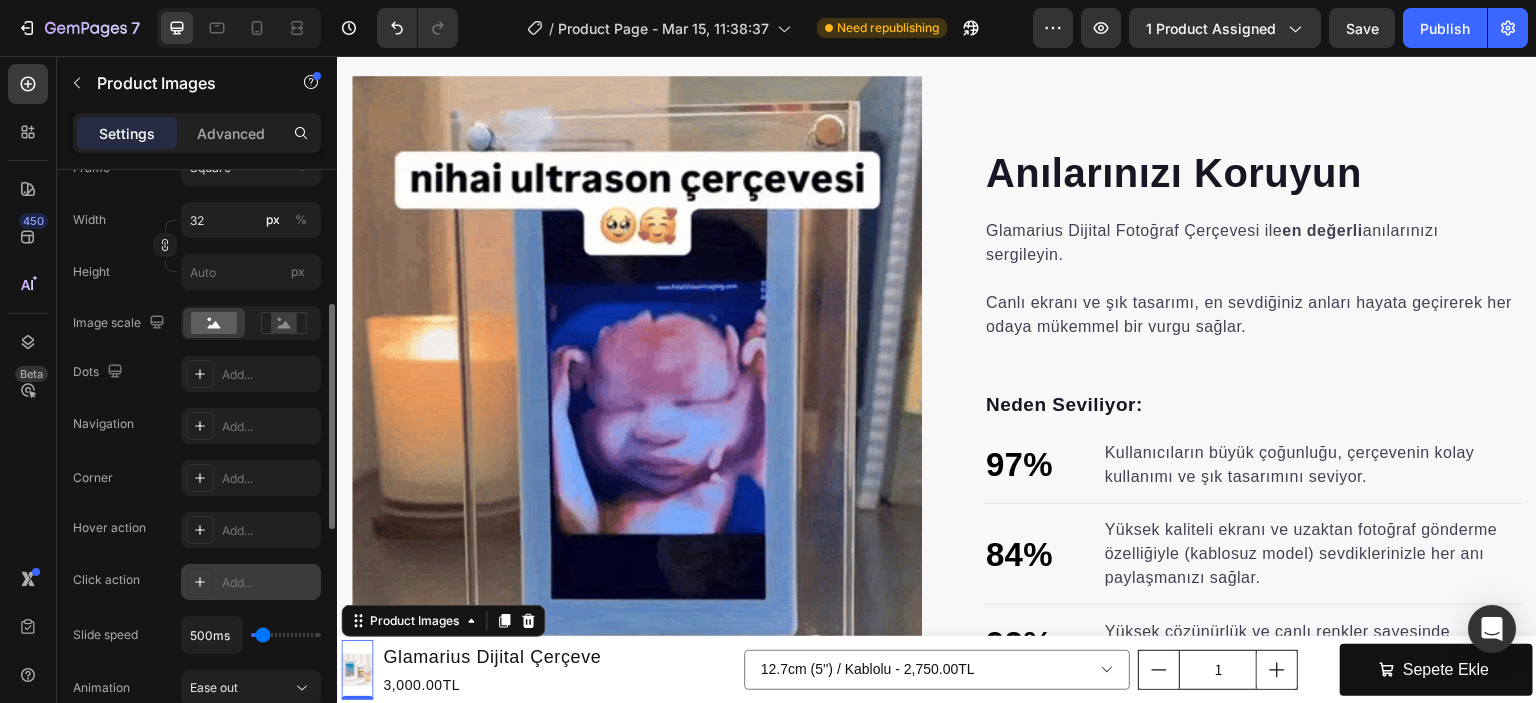 scroll, scrollTop: 0, scrollLeft: 0, axis: both 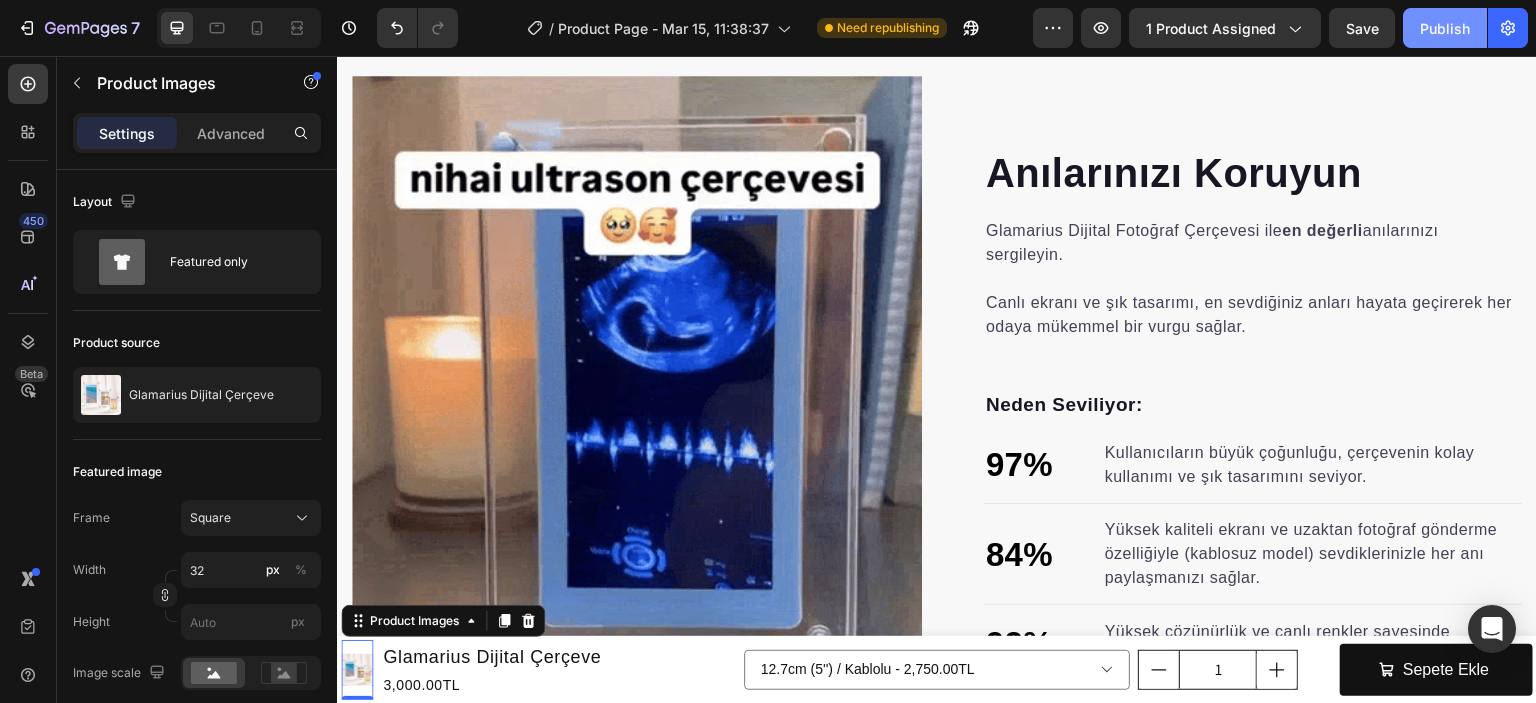 click on "Publish" 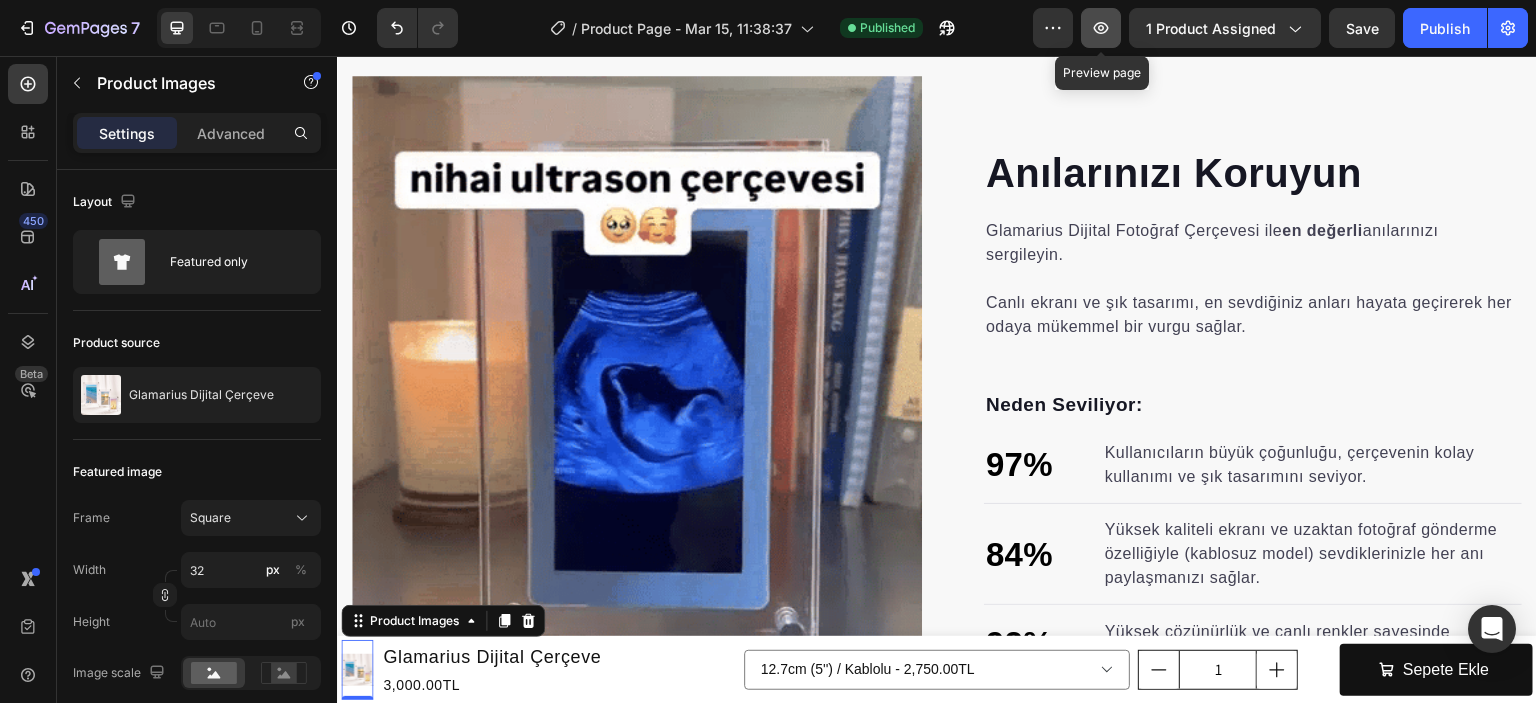 click 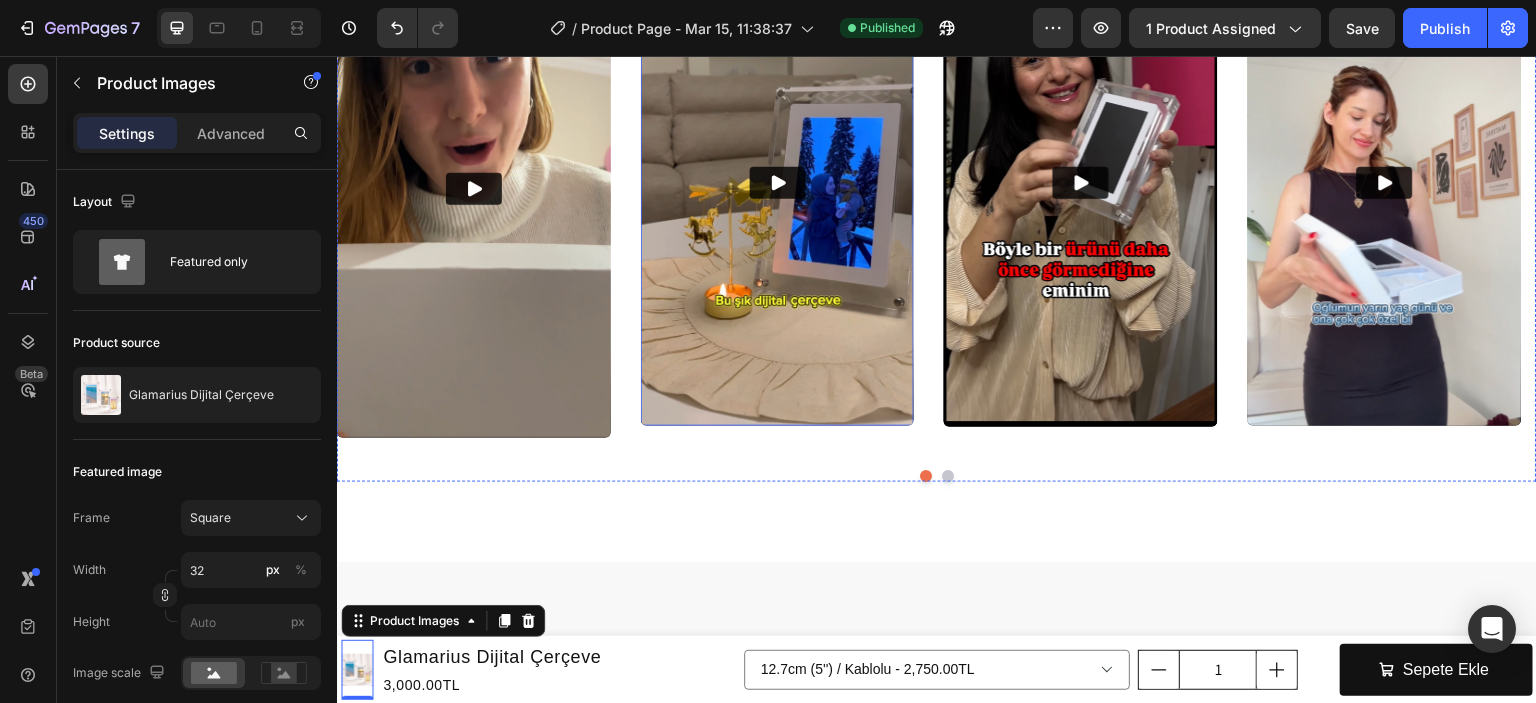 scroll, scrollTop: 3765, scrollLeft: 0, axis: vertical 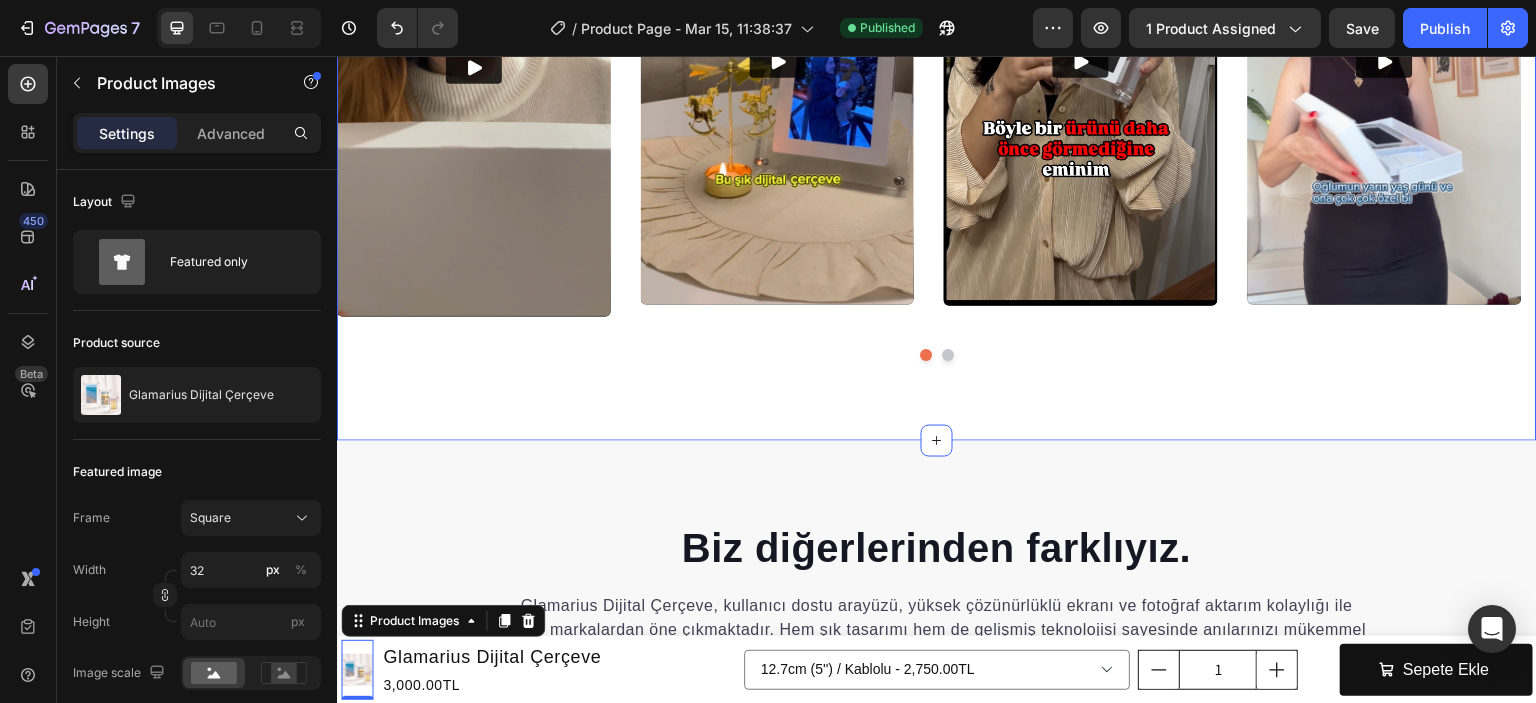 click on "Her Karede Anılarınızın Tadını Çıkarın Heading Dayanıklı ve Uzun Ömürlü Tasarım Text block Kaliteli yapısı sayesinde çerçeveniz uzun yıllar boyunca anılarınızı sergilemeye devam eder. Text block Uzun Ömürlü ve Güvenilir Kullanım Text block Gelişmiş teknoloji ve dayanıklı malzemelerle yıllarca sorunsuz kullanım sağlar. Text block Yüksek Çözünürlük ve Canlı Renkler Text block Fotoğraflarınızı en iyi şekilde göstermek için gelişmiş ekran teknolojisi sunar Text block Sağlıklı Görüntü ve Uzun Süreli Performans Text block Yüksek kaliteli ekran ve dayanıklı yapı, sürekli kullanımda bile mükemmel görüntü sunar. Text block Row Image Row İşbirliklerimiz Heading Video Video Video Video Video Carousel Section 5" at bounding box center [937, -261] 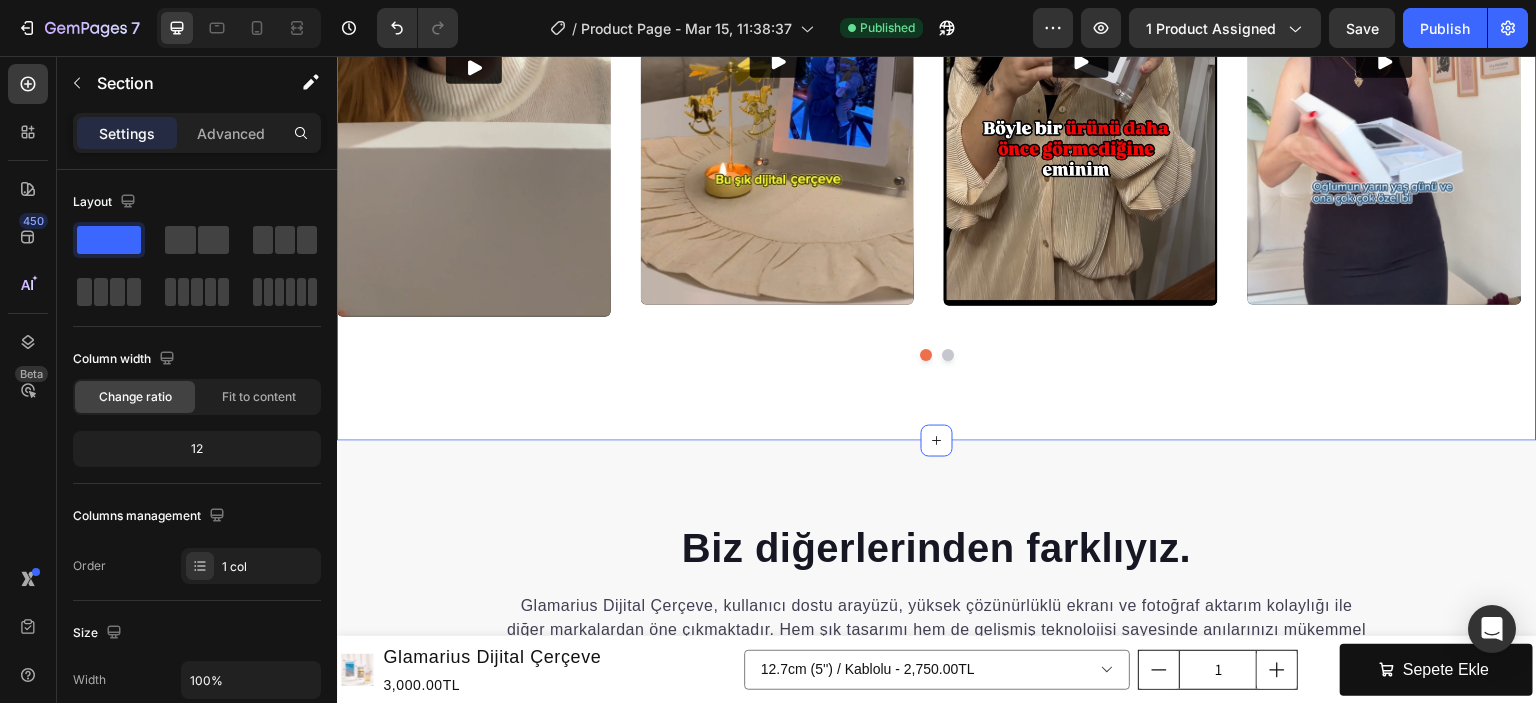 scroll, scrollTop: 3365, scrollLeft: 0, axis: vertical 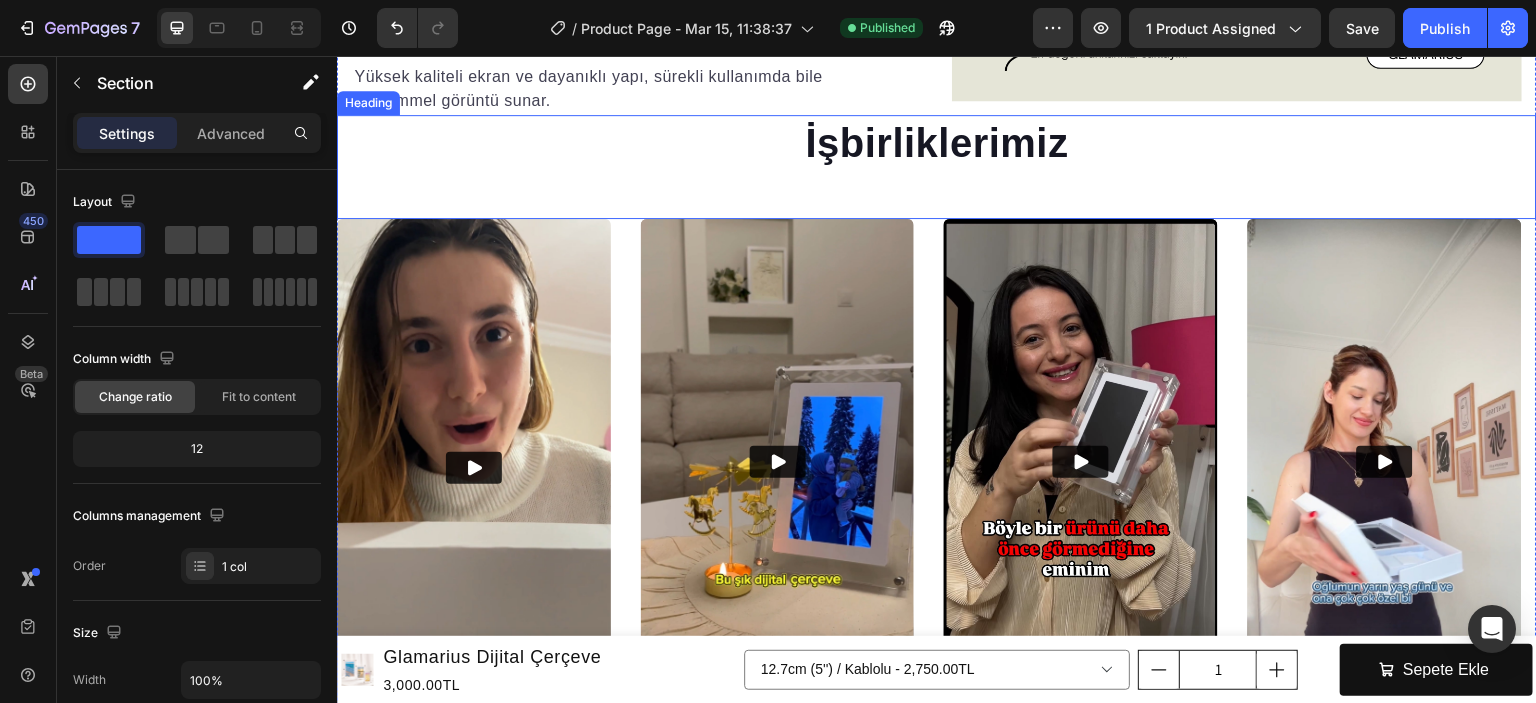 click on "İşbirliklerimiz Heading" at bounding box center [937, 167] 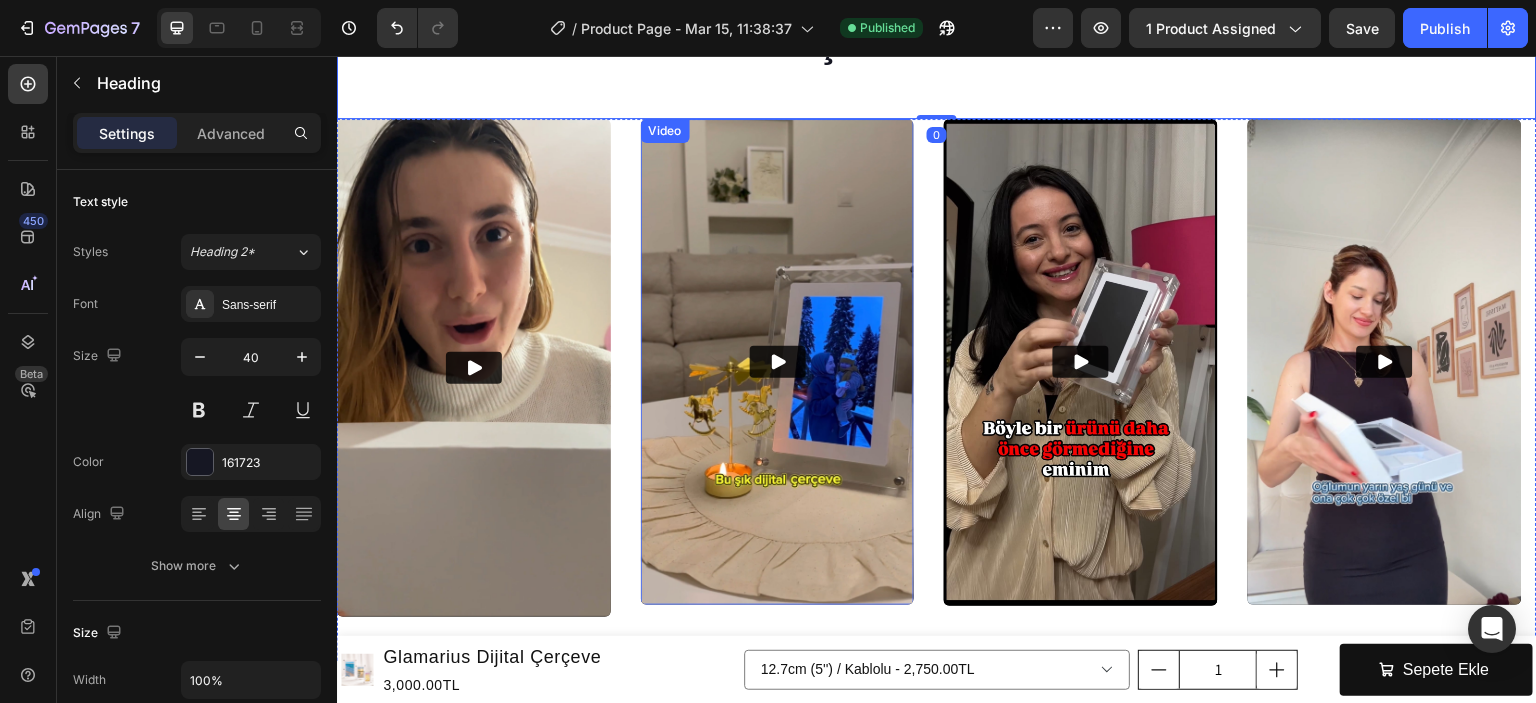 scroll, scrollTop: 3765, scrollLeft: 0, axis: vertical 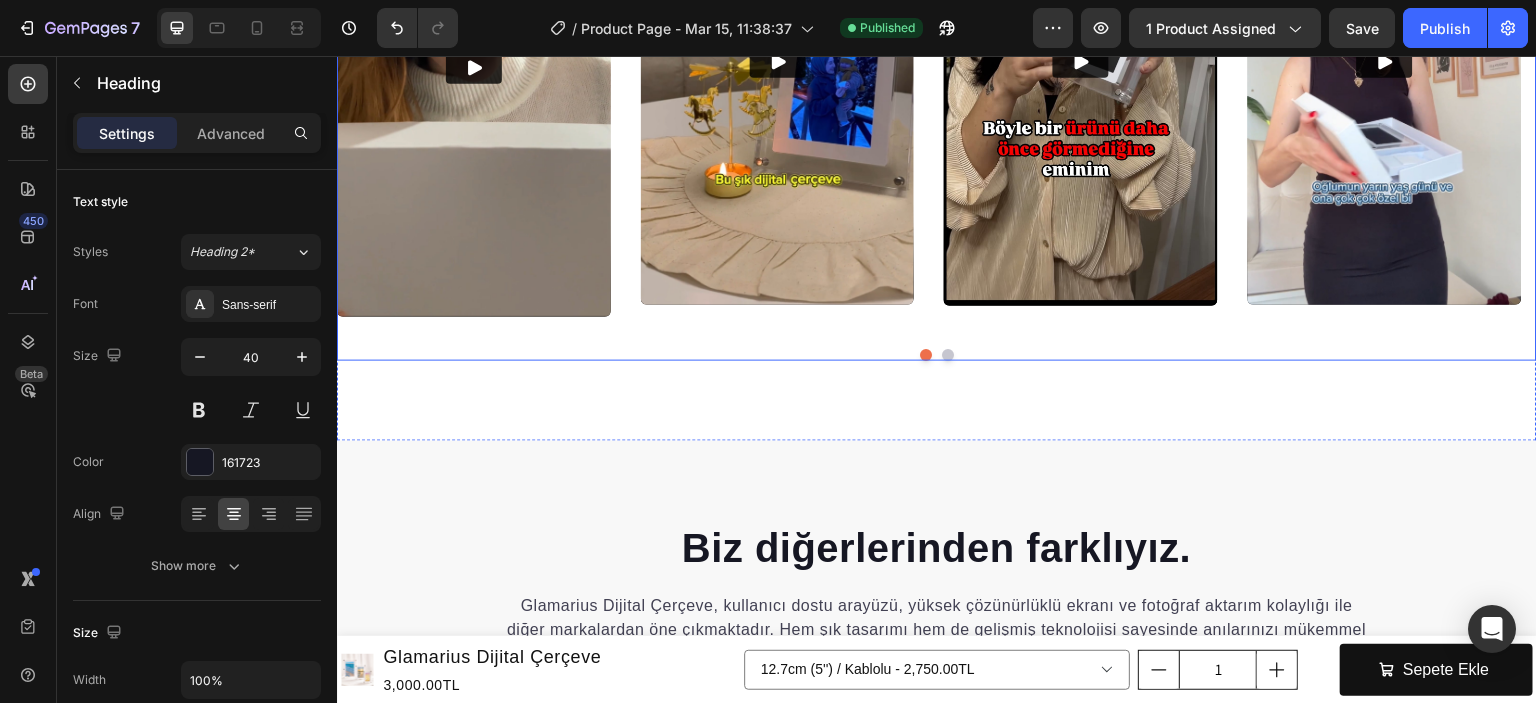 click at bounding box center (937, 355) 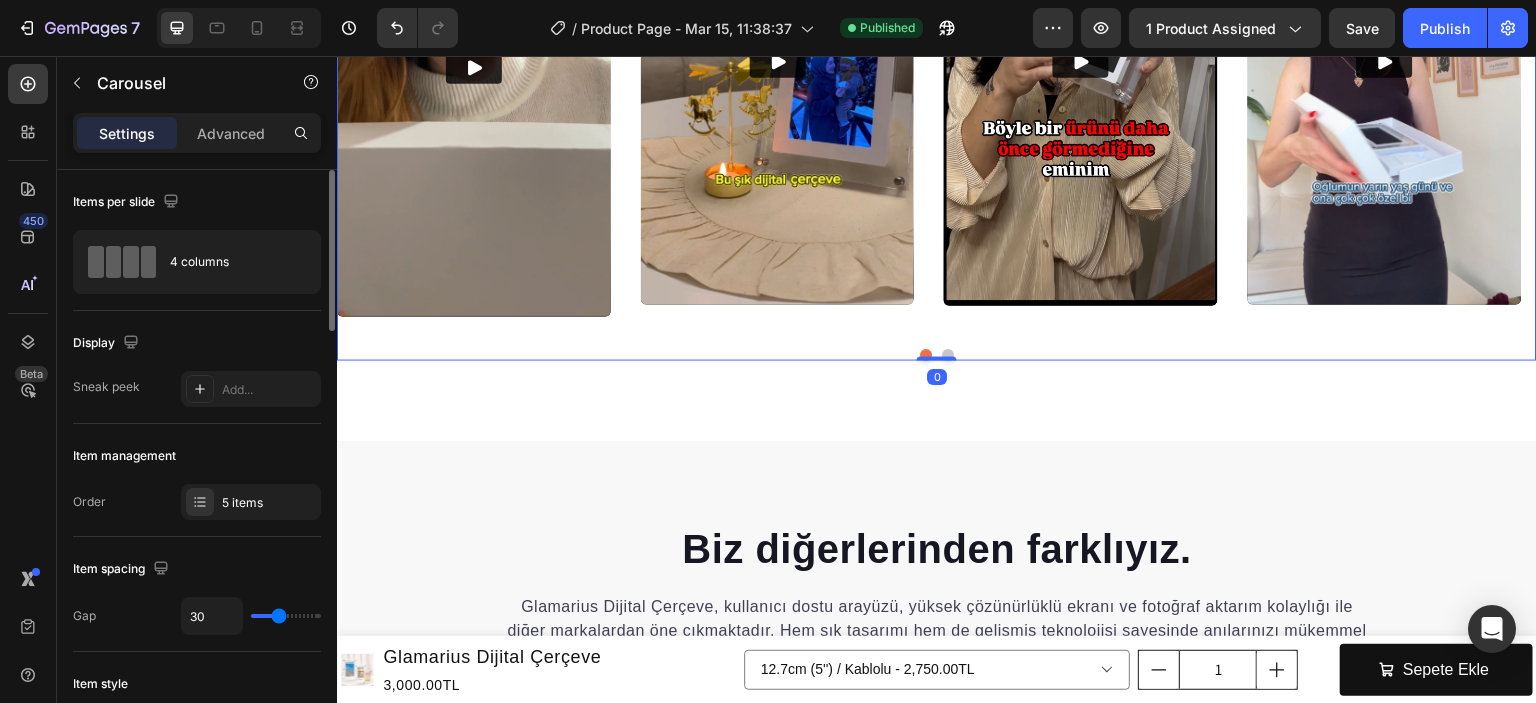 scroll, scrollTop: 500, scrollLeft: 0, axis: vertical 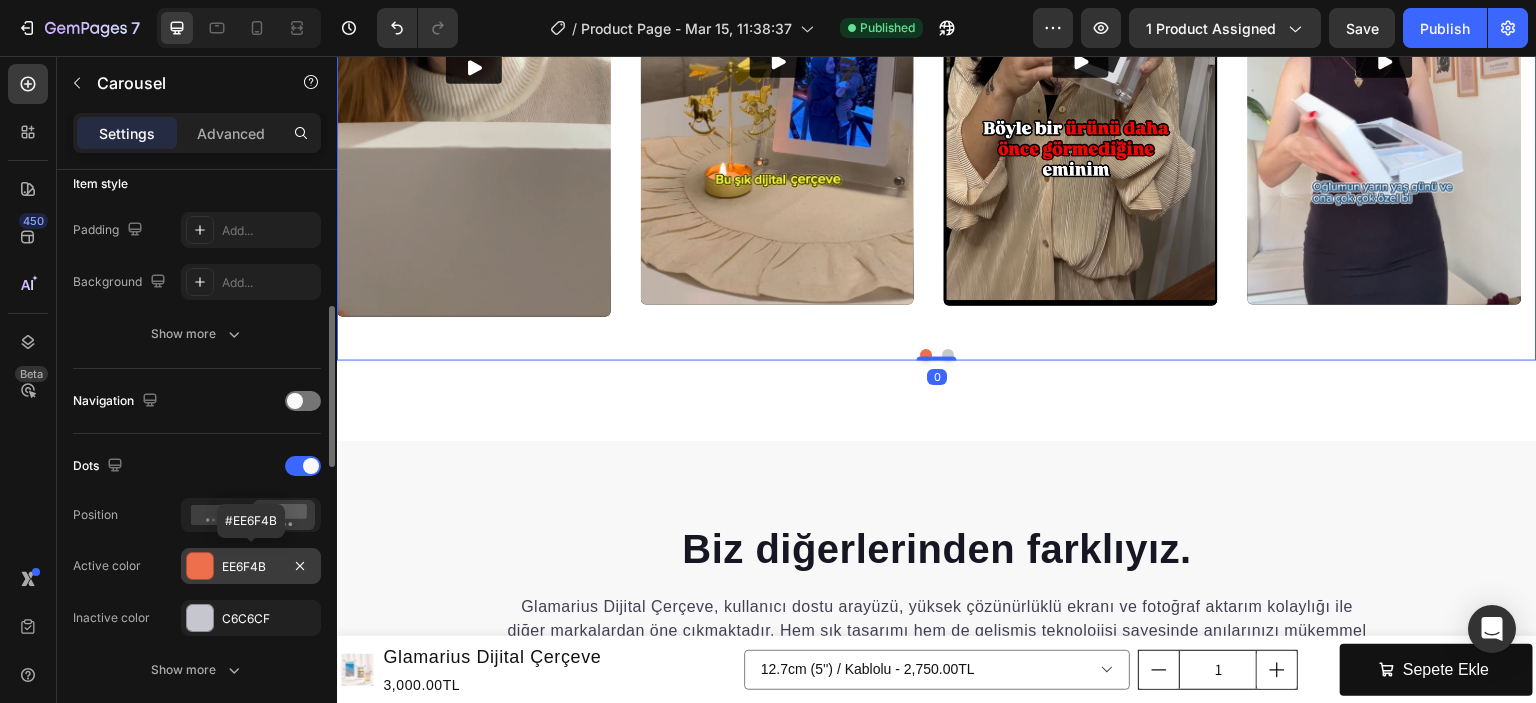 click at bounding box center [200, 566] 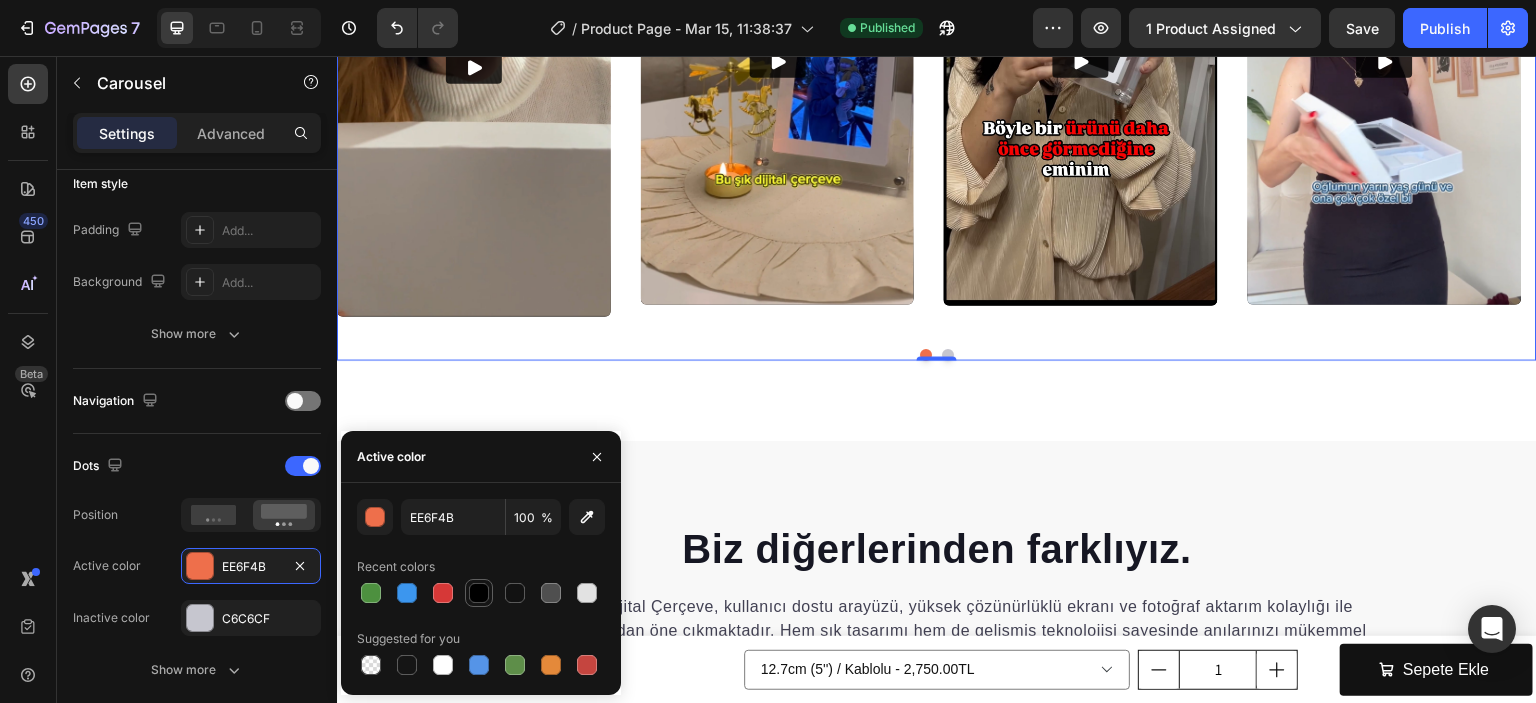 click at bounding box center [479, 593] 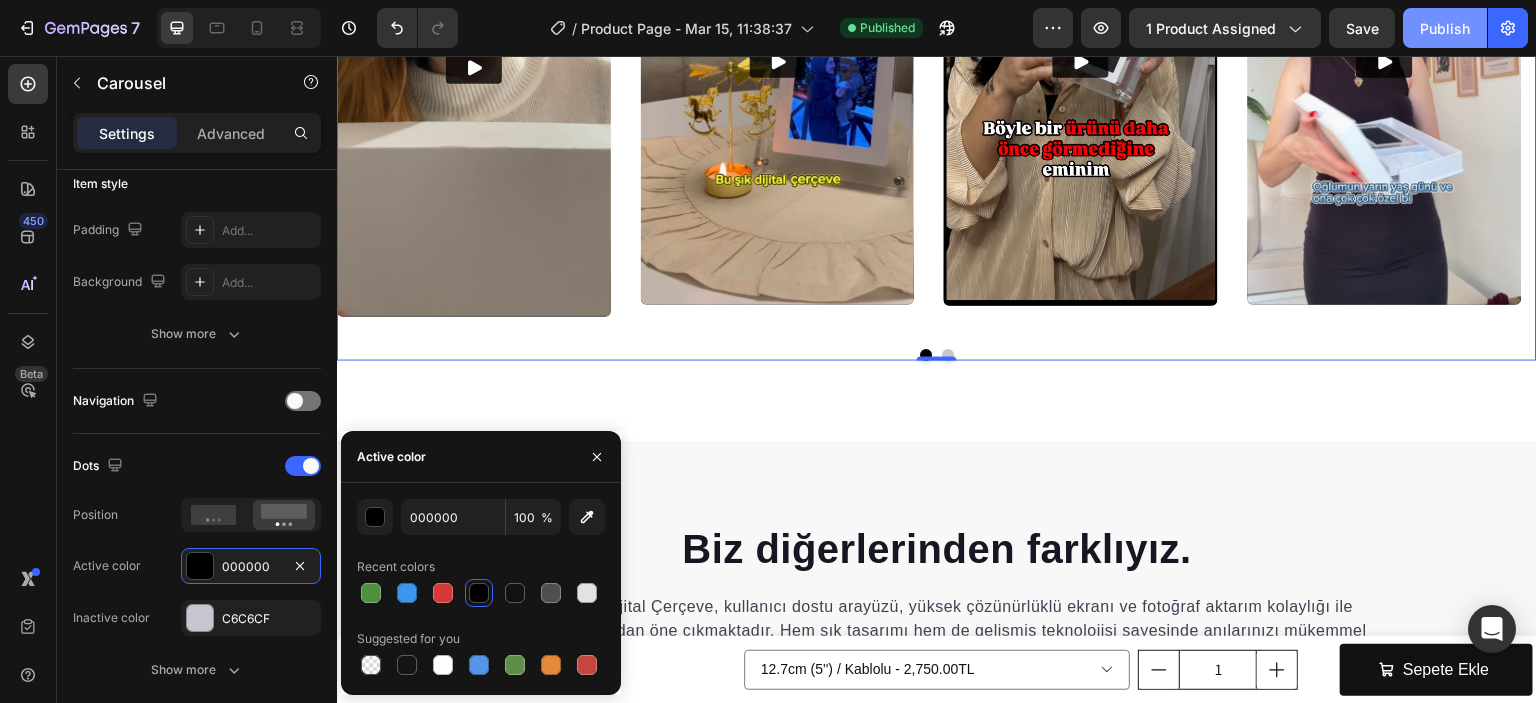 click on "Publish" 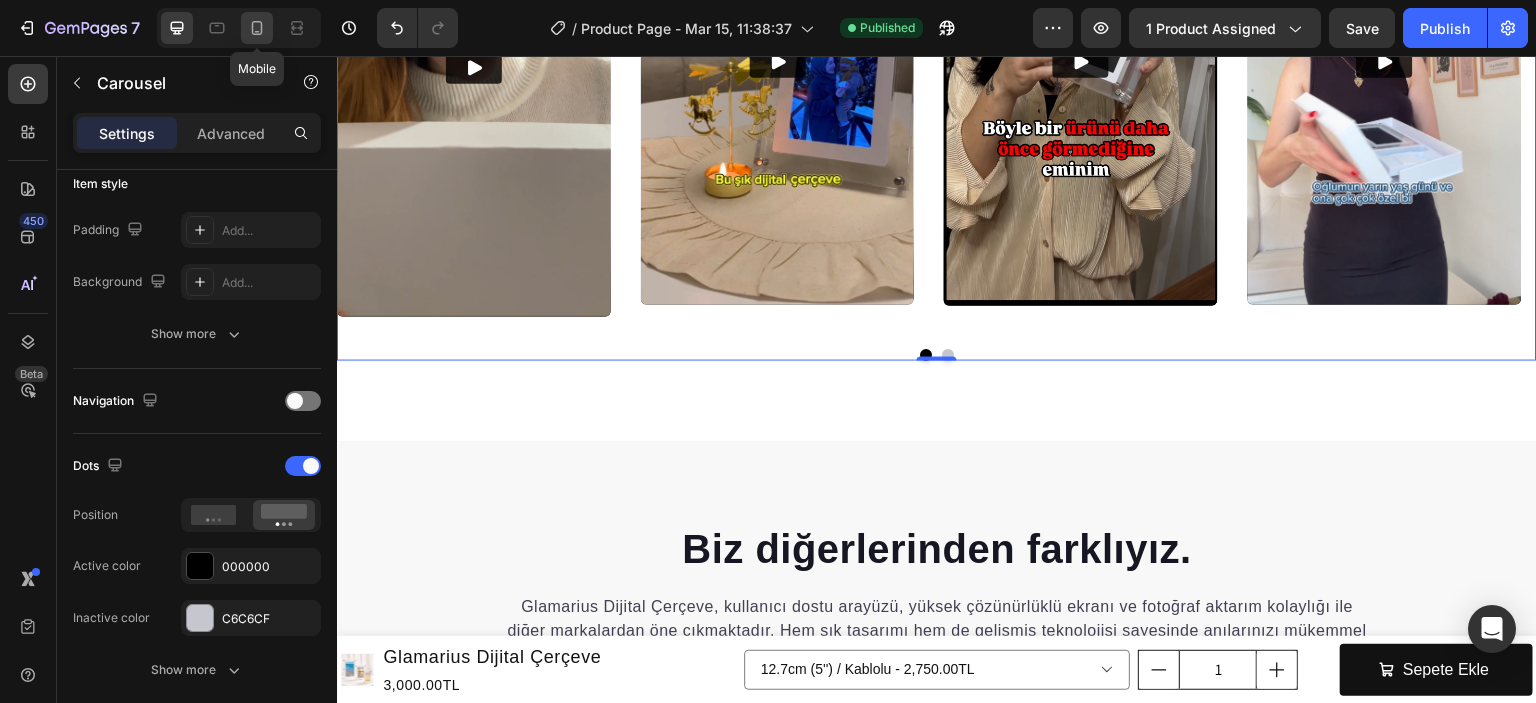 click 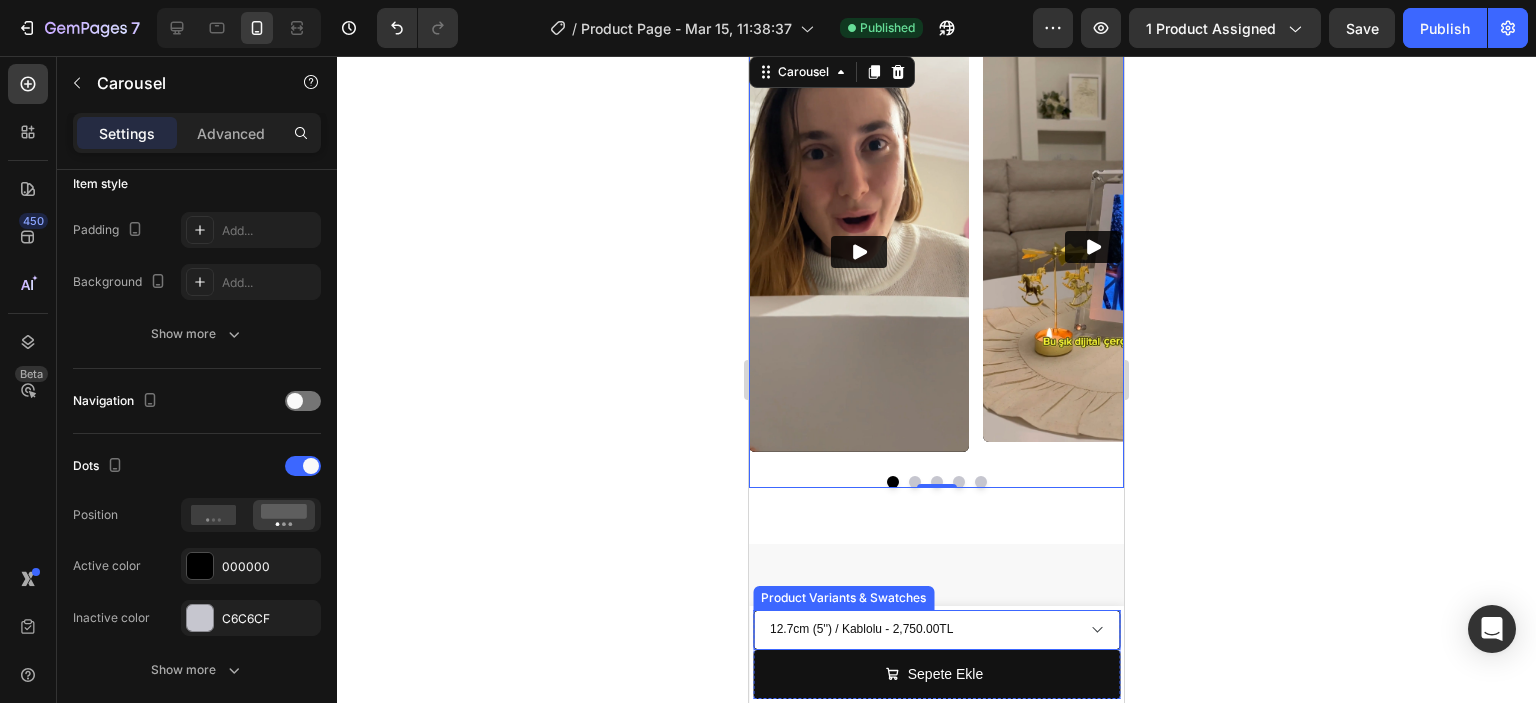 scroll, scrollTop: 3718, scrollLeft: 0, axis: vertical 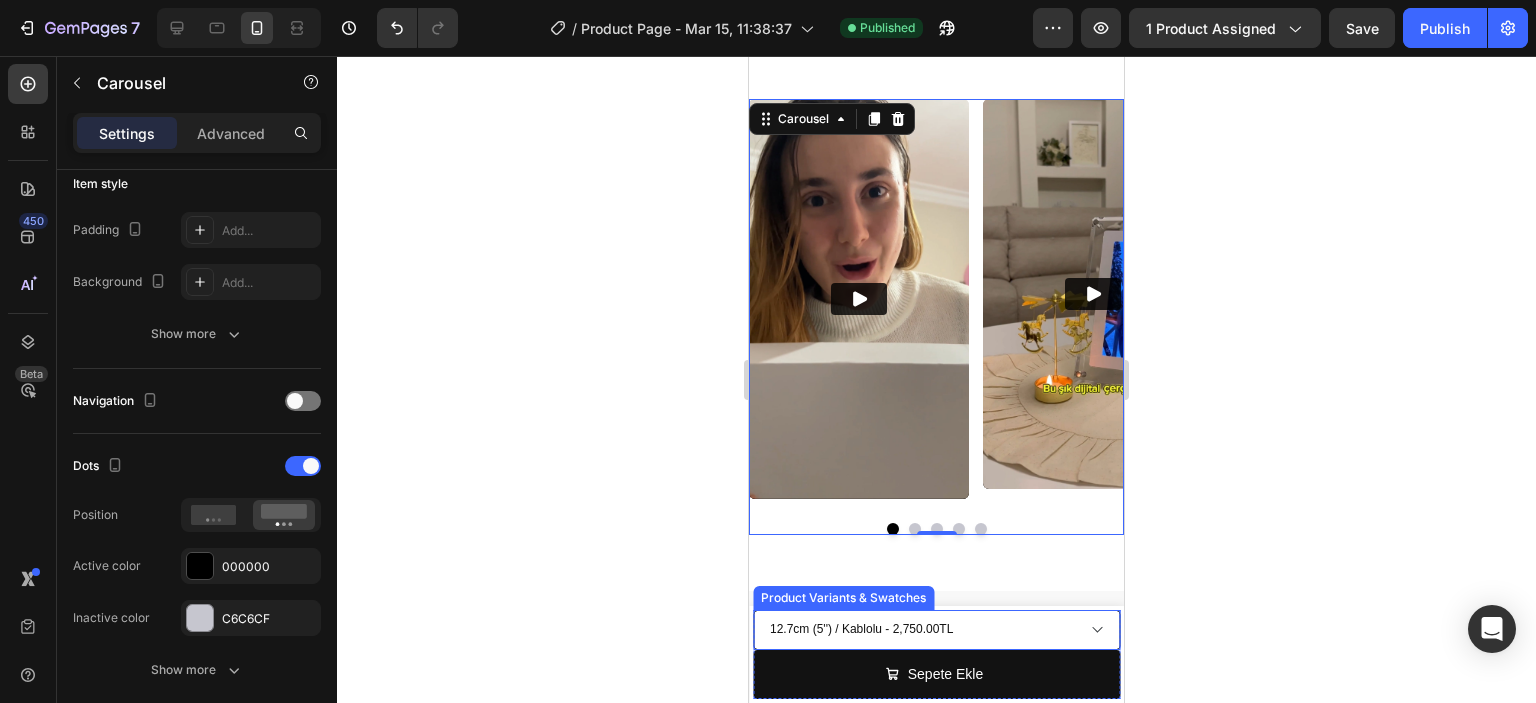 click on "12.7cm (5'') / Kablolu - 2,750.00TL  12.7cm (5'') / Kablosuz - 3,000.00TL  17.8cm (7") / Kablolu - 3,500.00TL  17.8cm (7") / Kablosuz - 4,500.00TL  25.4cm (10") / Kablolu - 5,000.00TL  25.4cm (10") / Kablosuz - 5,500.00TL" at bounding box center (936, 630) 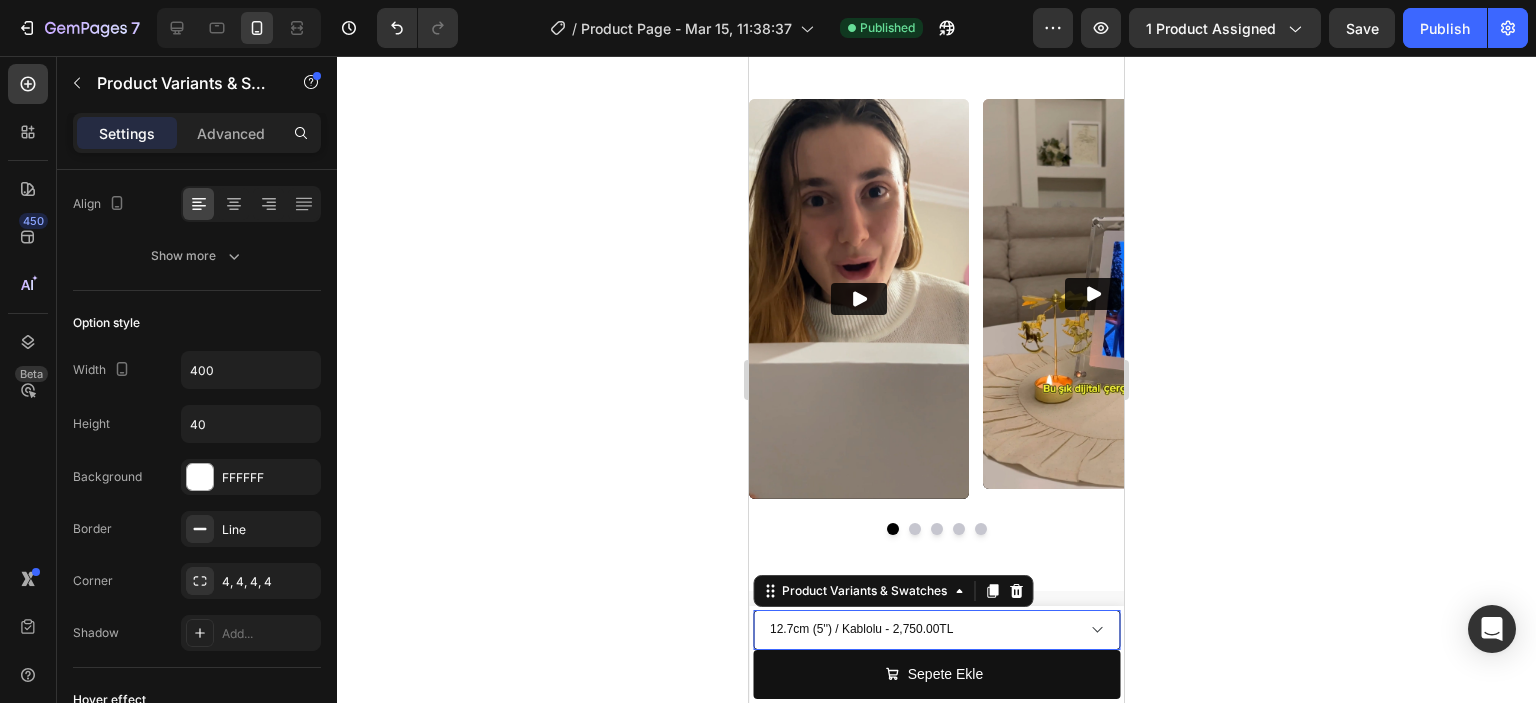 scroll, scrollTop: 0, scrollLeft: 0, axis: both 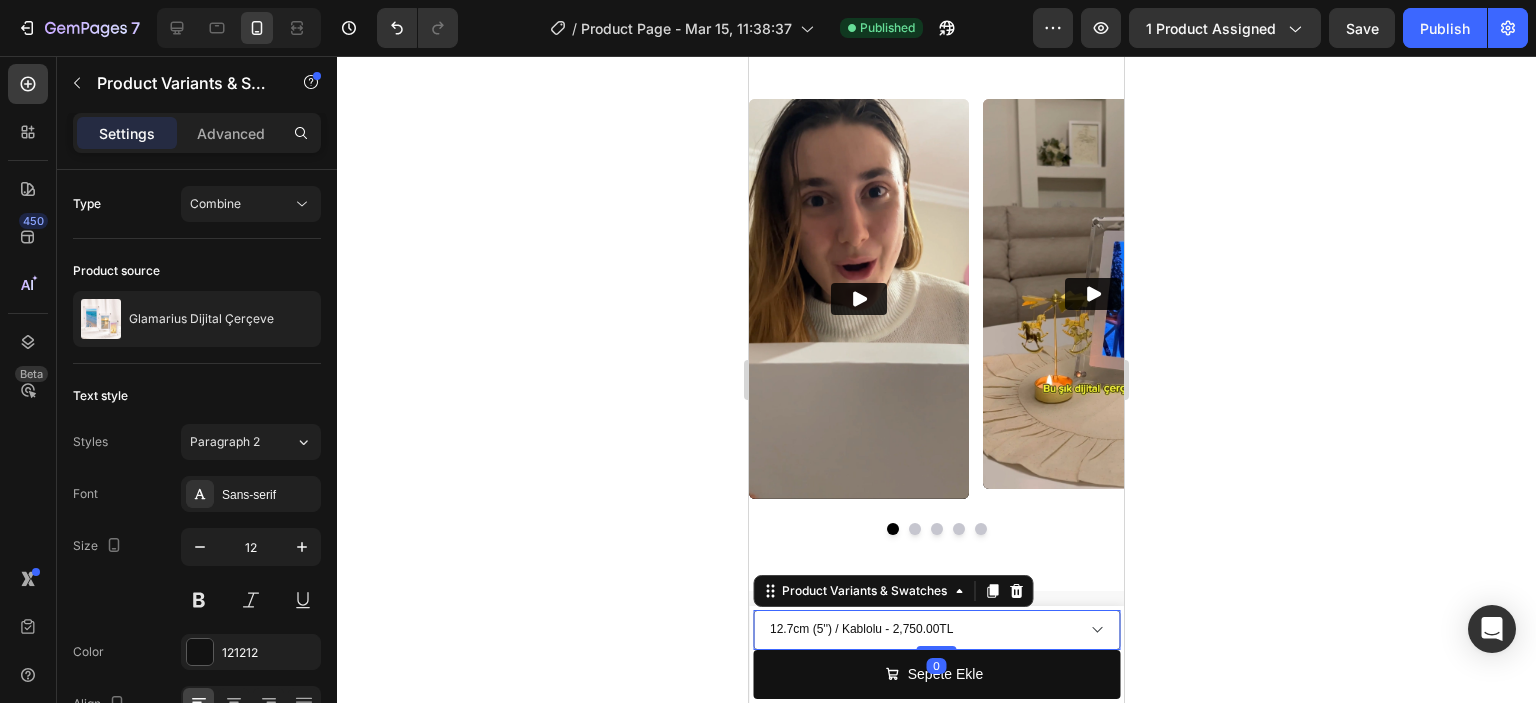 click 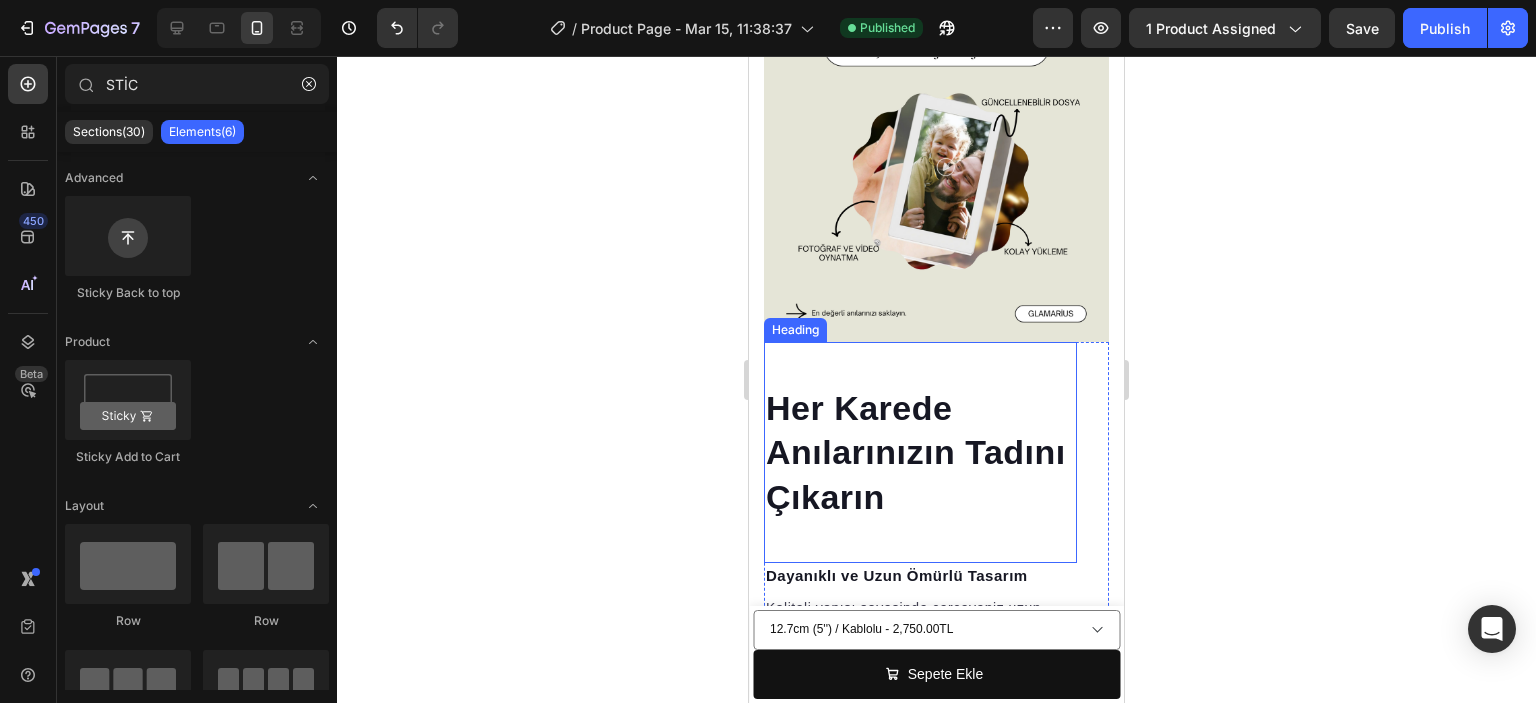 scroll, scrollTop: 2718, scrollLeft: 0, axis: vertical 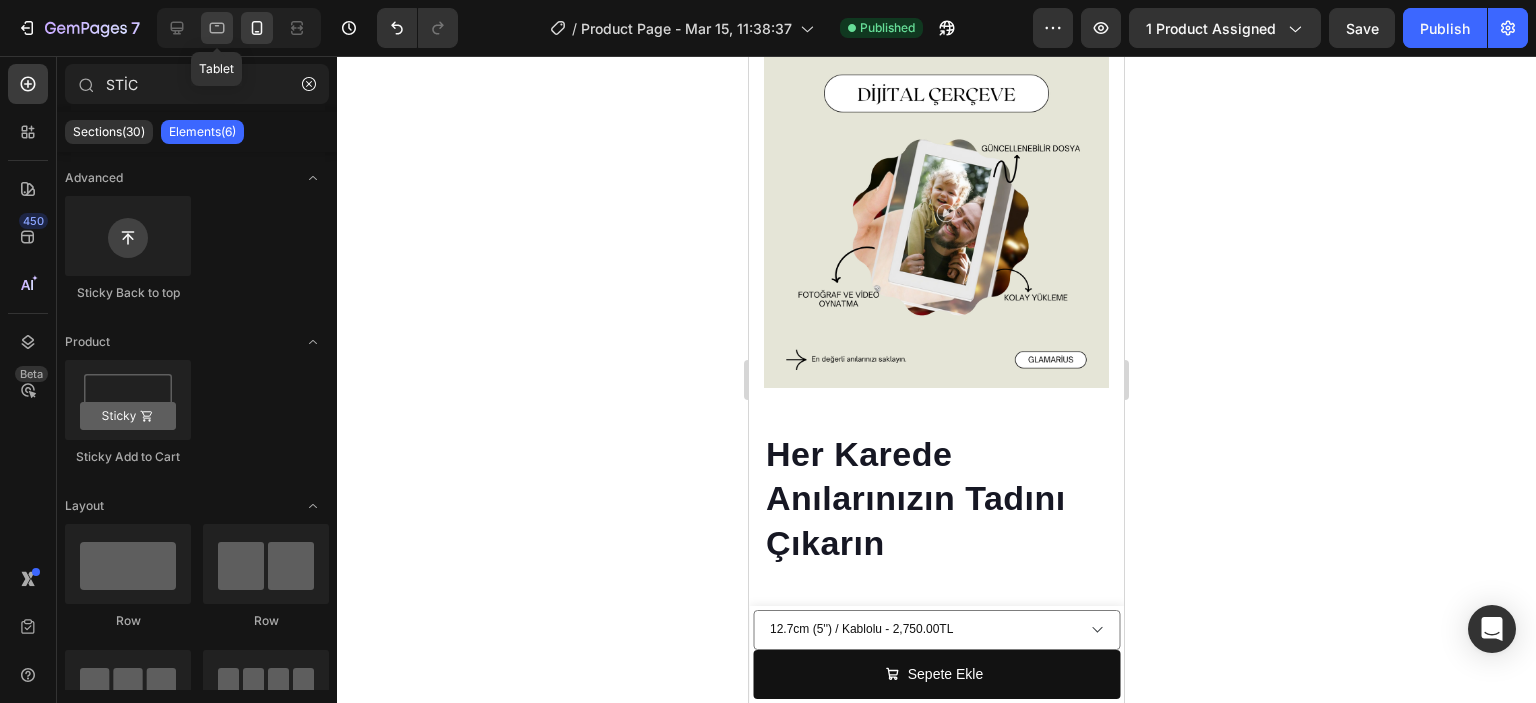 click 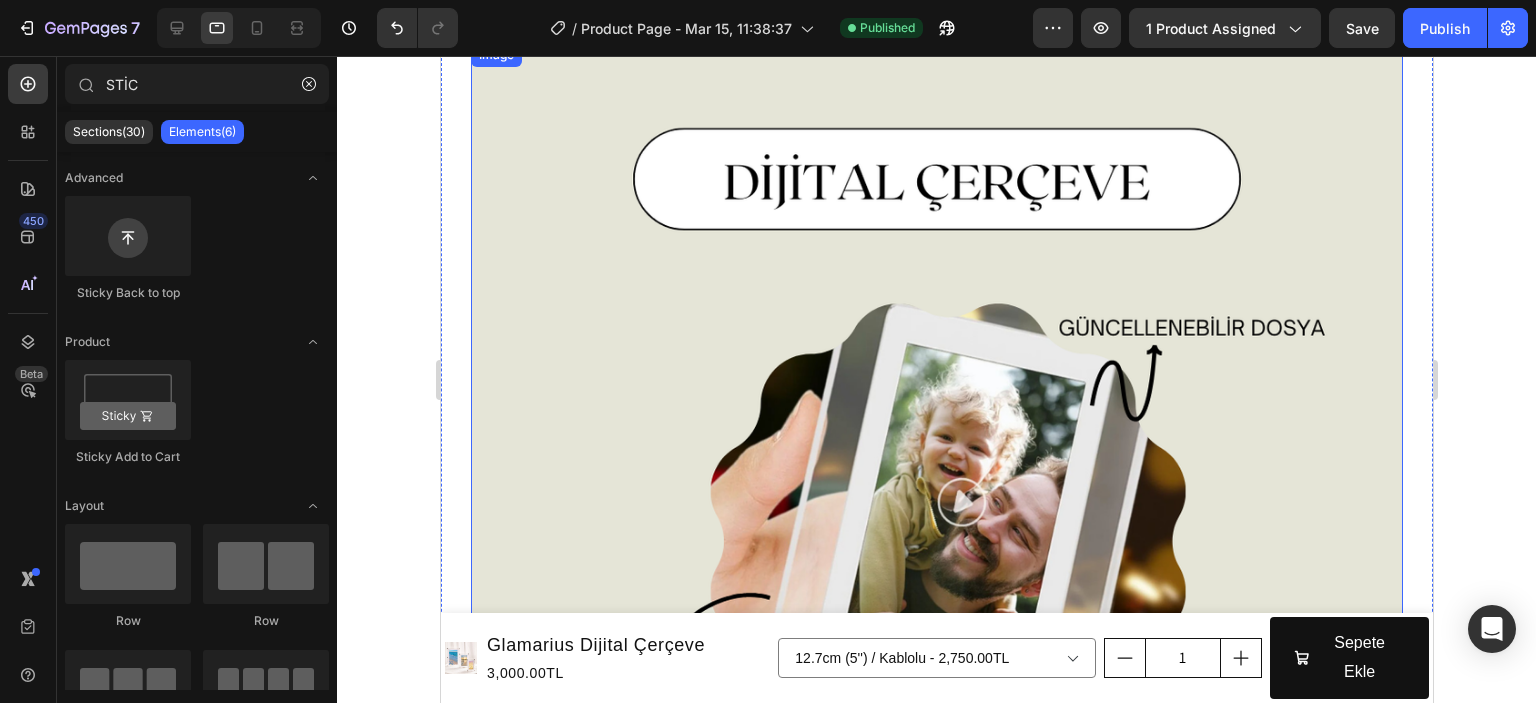 scroll, scrollTop: 2761, scrollLeft: 0, axis: vertical 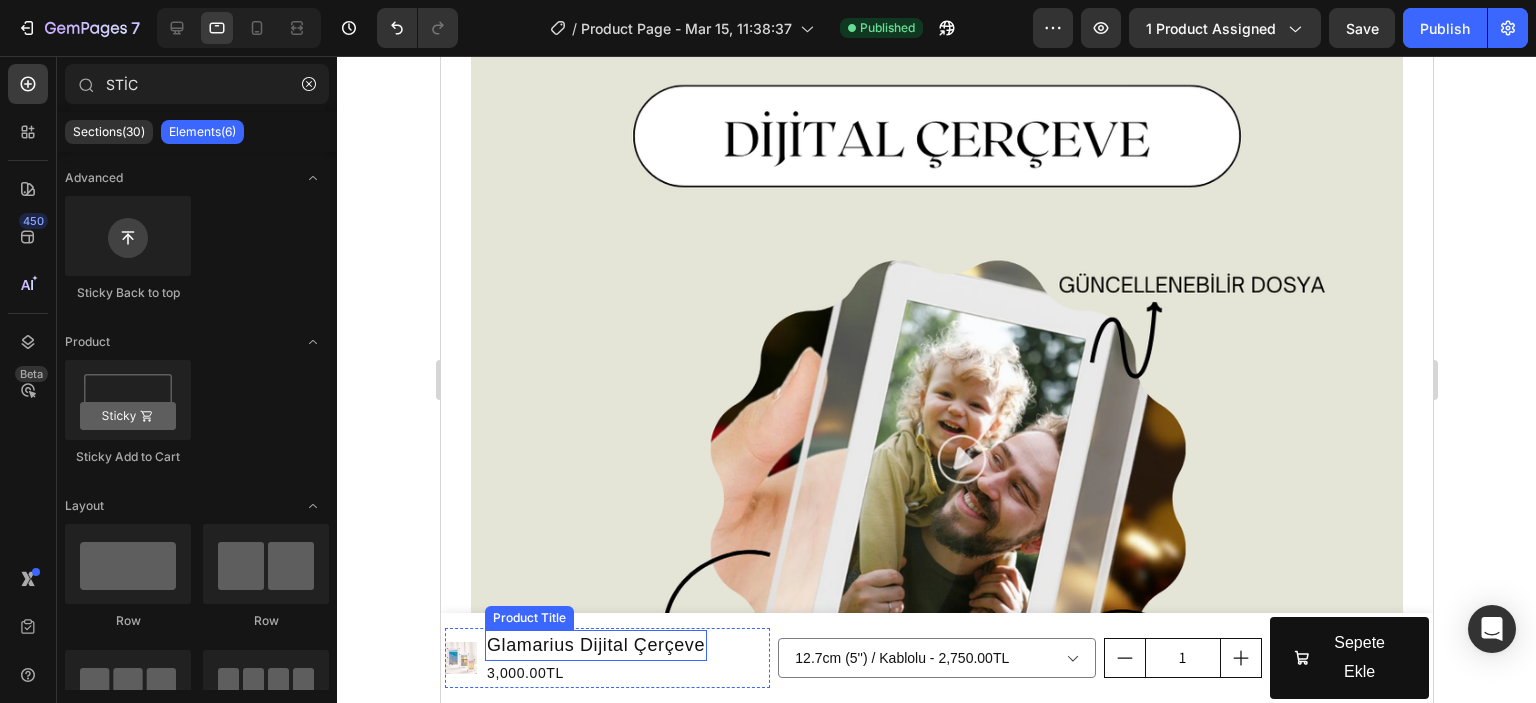 click on "Glamarius Dijital Çerçeve" at bounding box center (595, 645) 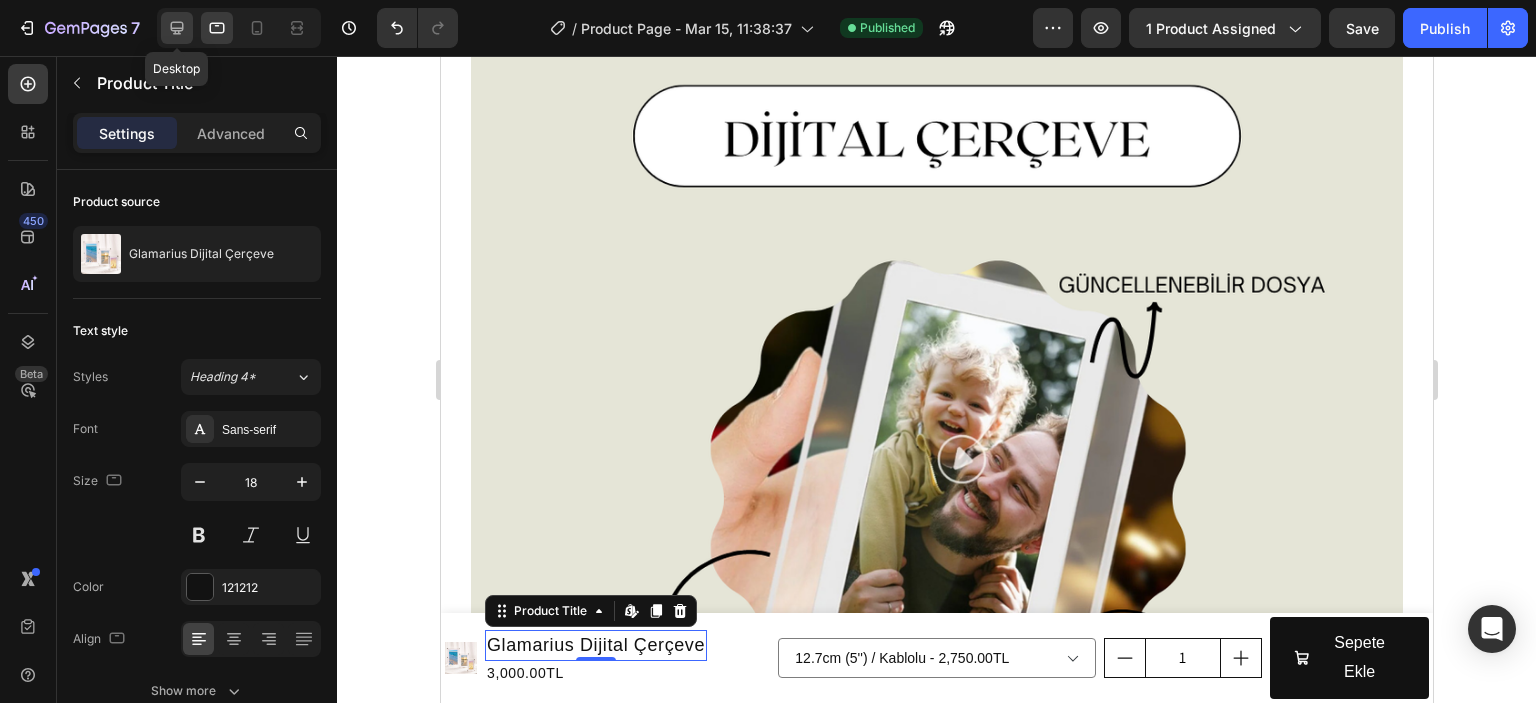 drag, startPoint x: 167, startPoint y: 17, endPoint x: 230, endPoint y: 190, distance: 184.11409 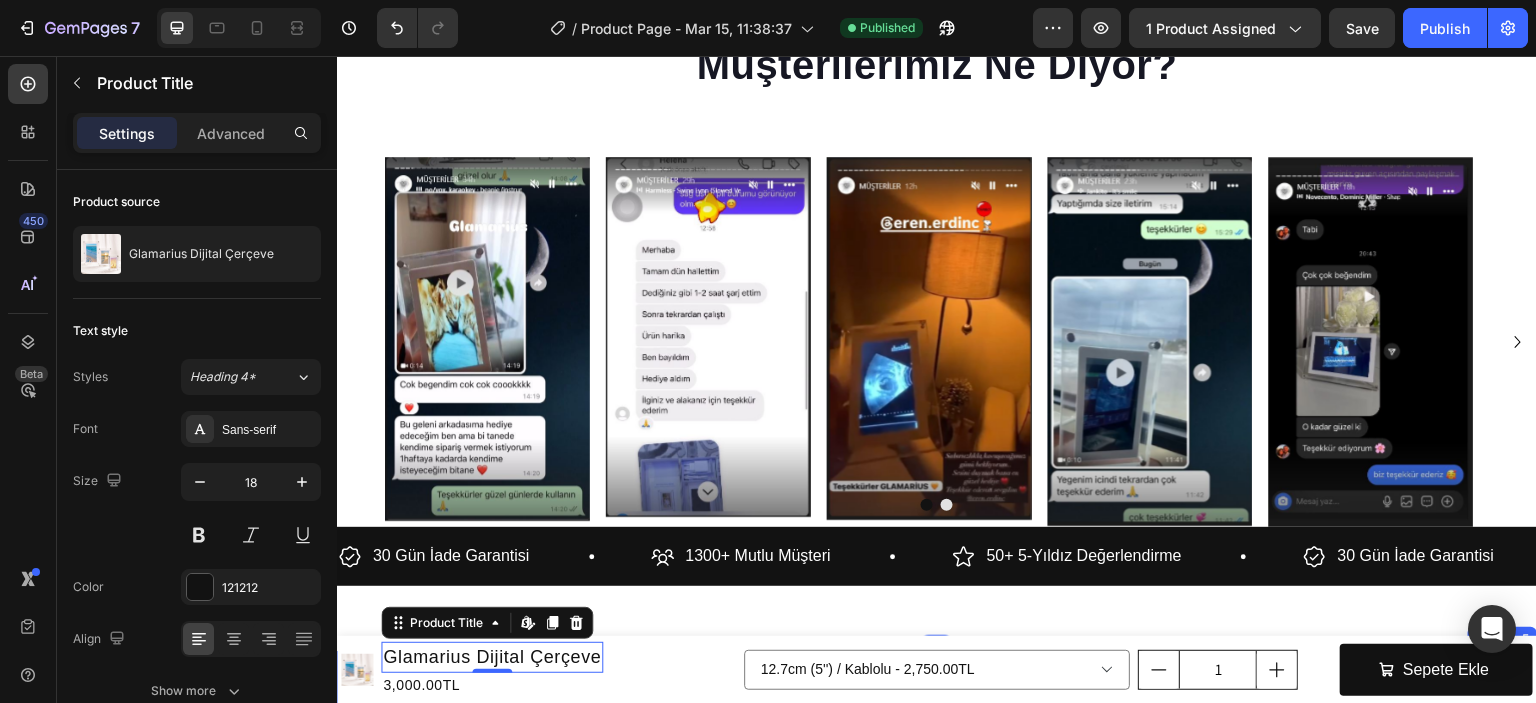 scroll, scrollTop: 2056, scrollLeft: 0, axis: vertical 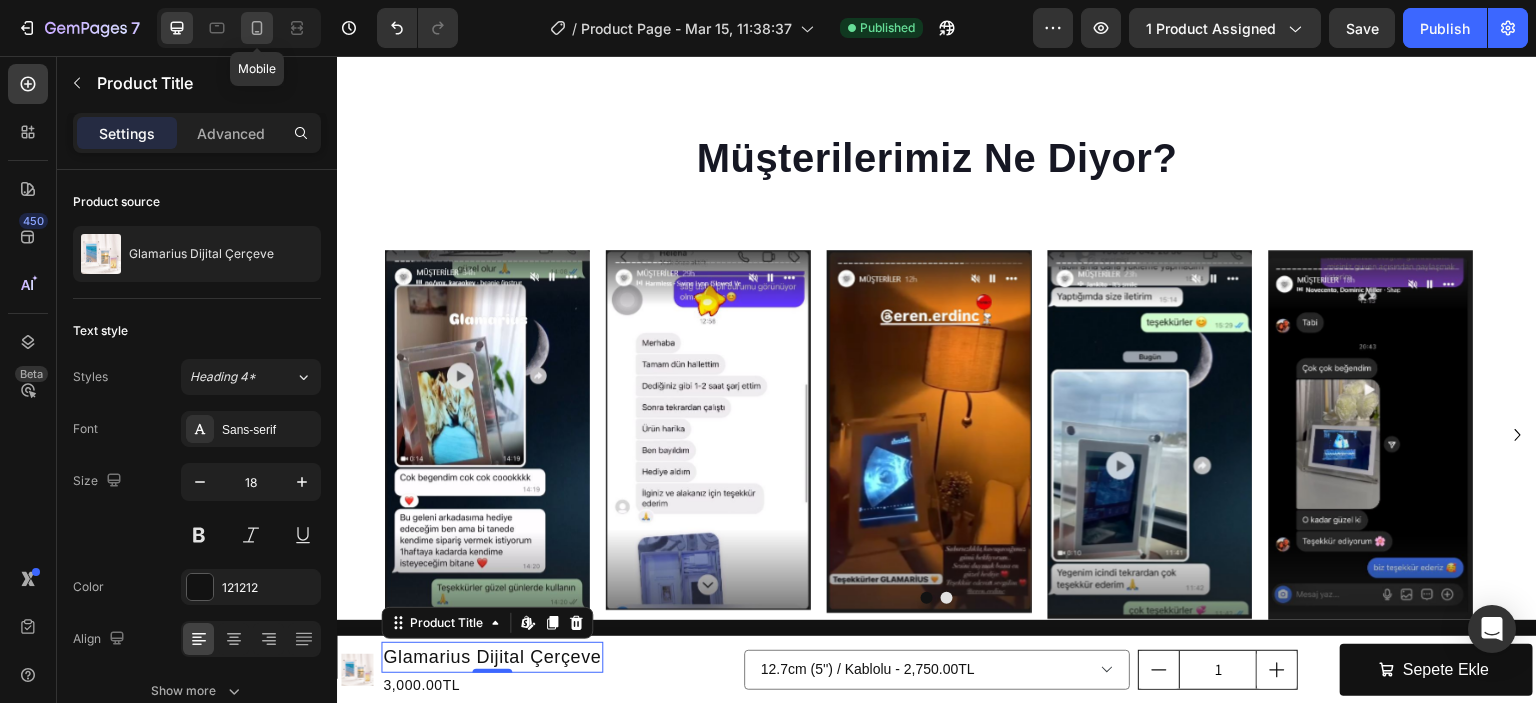 click 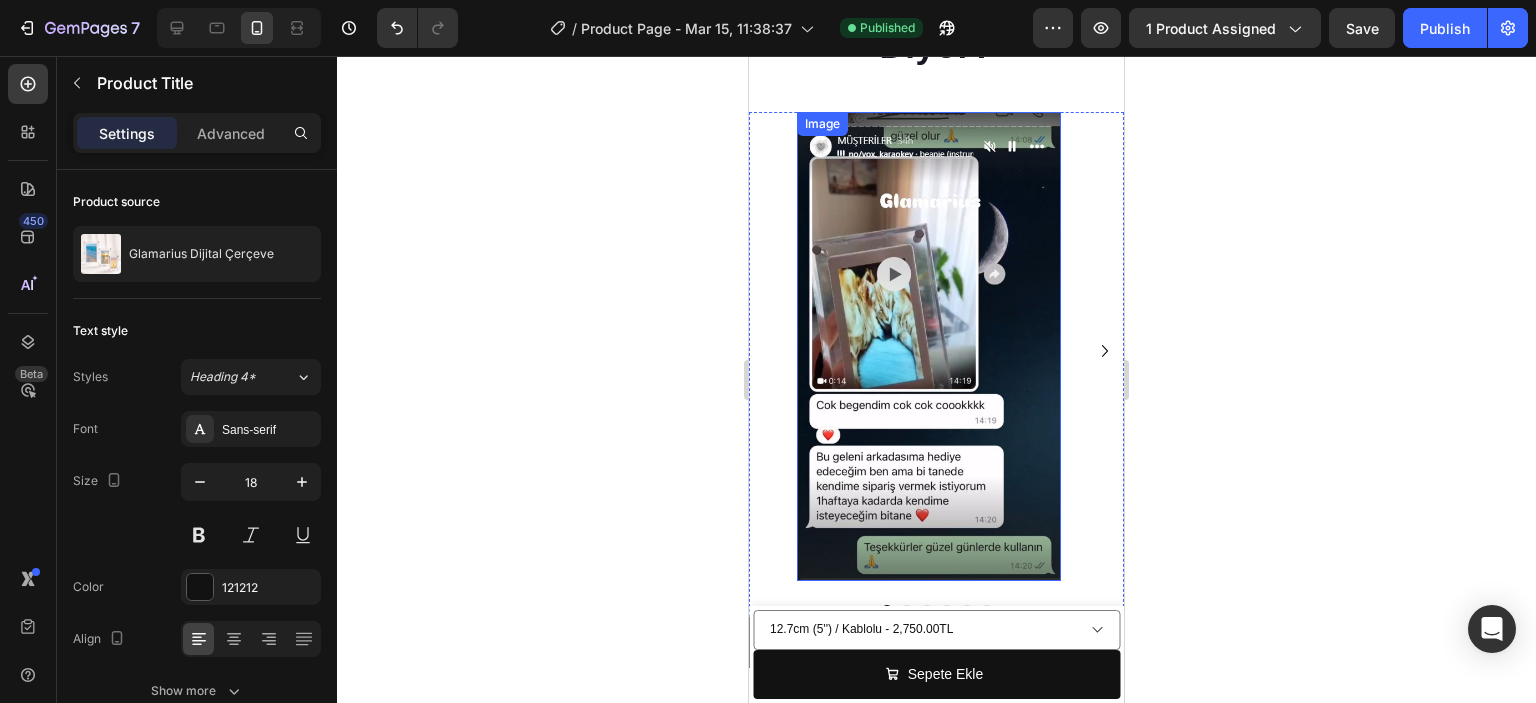 scroll, scrollTop: 2586, scrollLeft: 0, axis: vertical 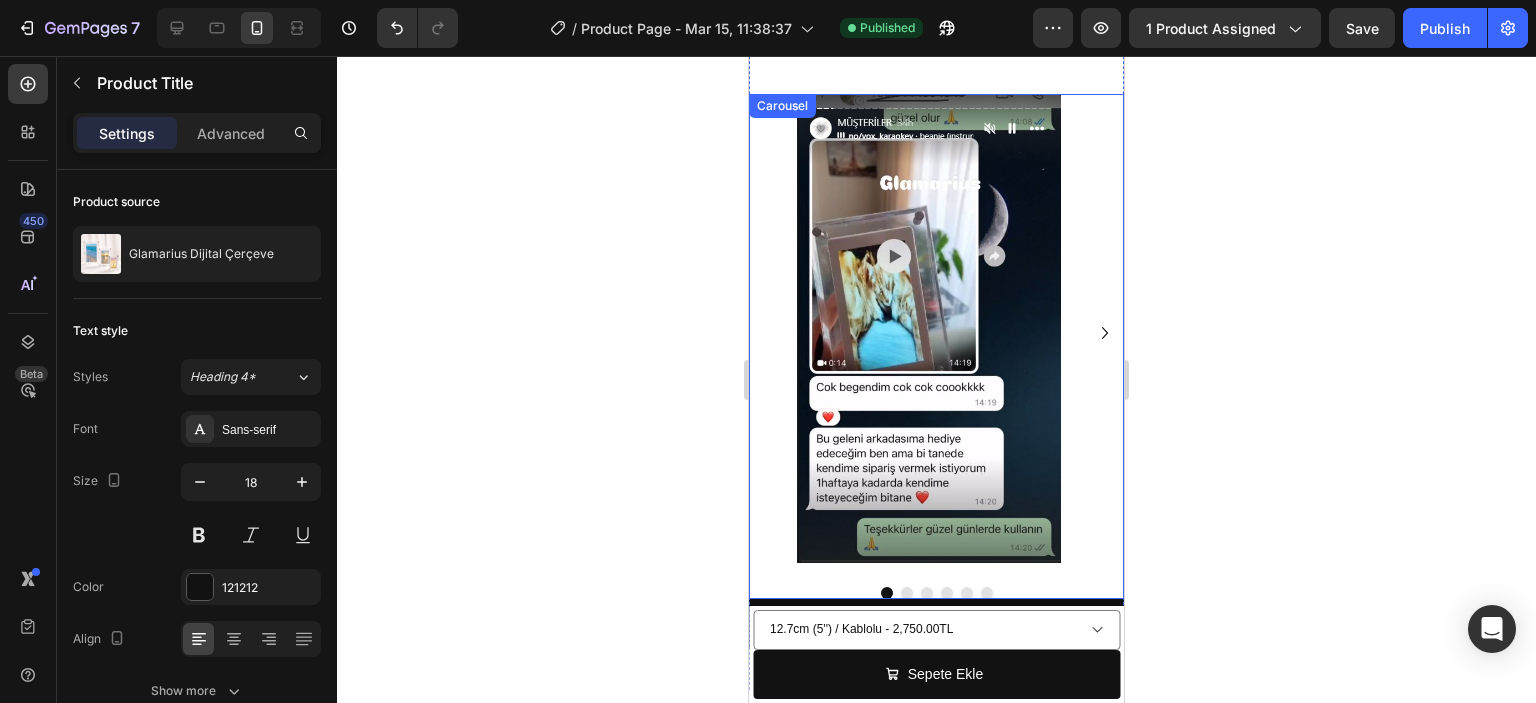 click 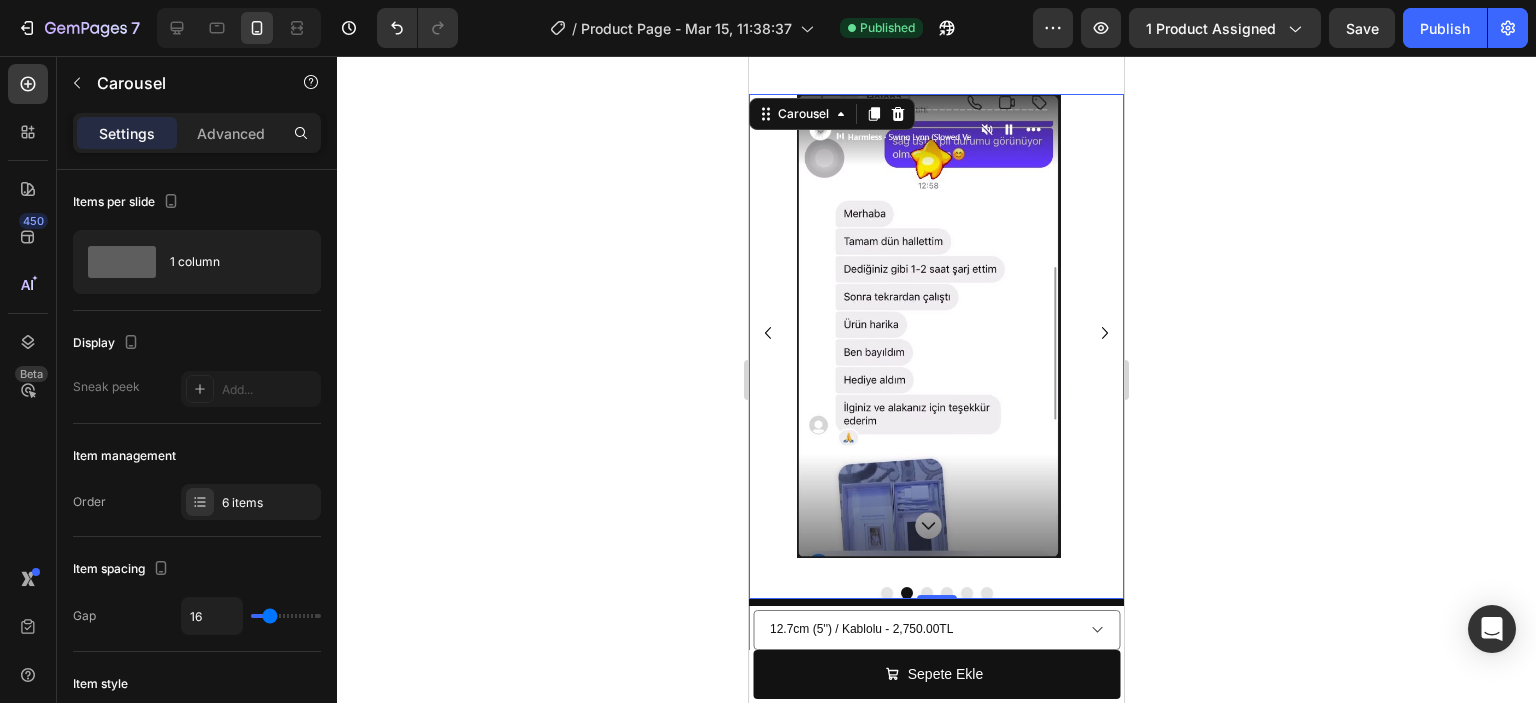 click 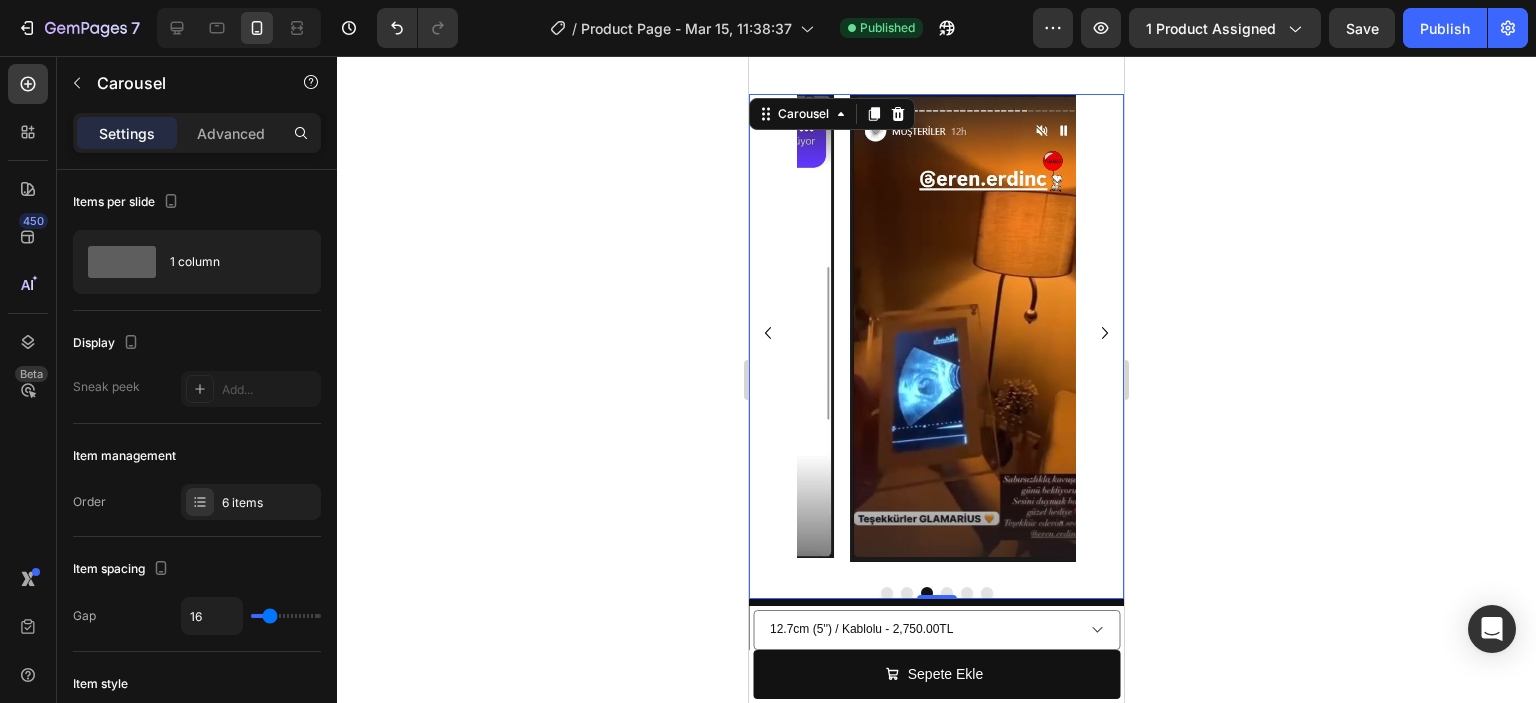 click 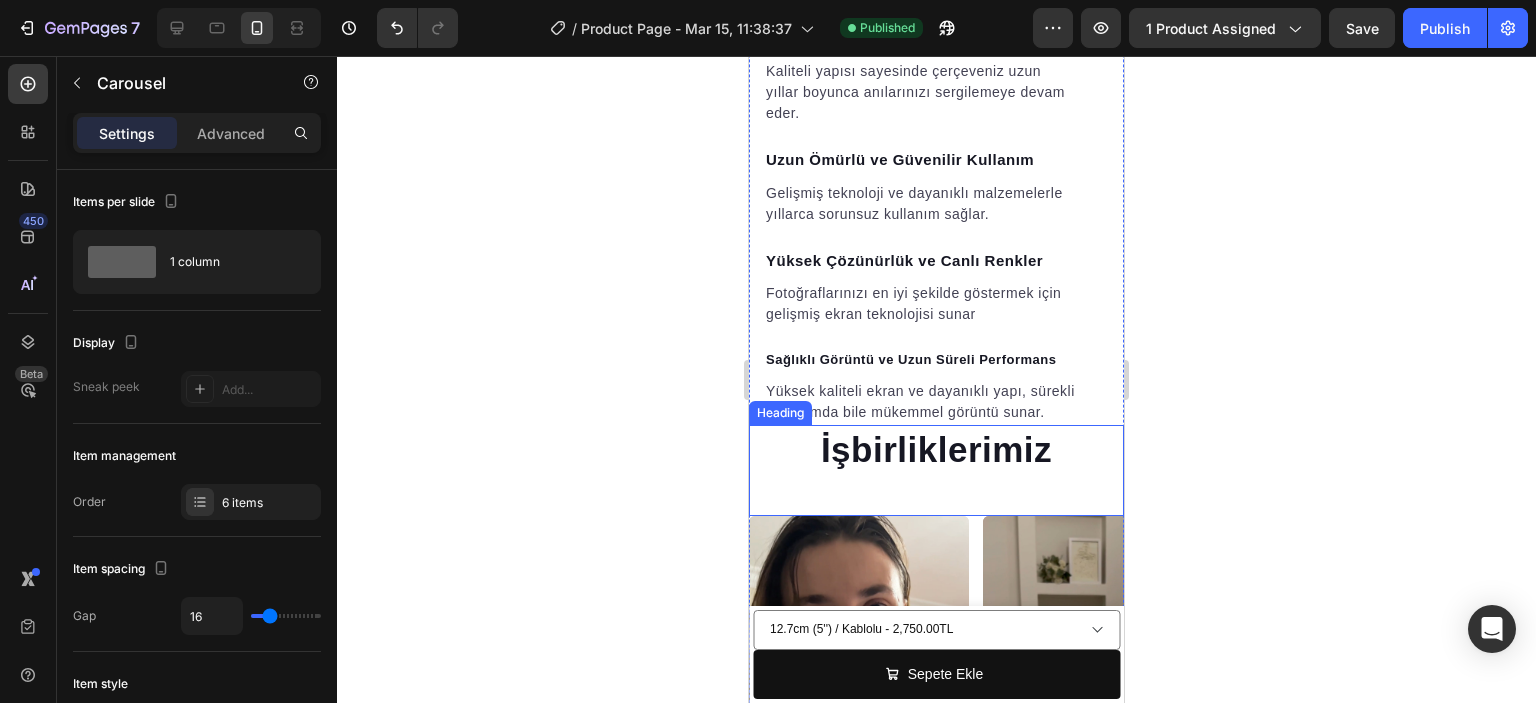 scroll, scrollTop: 3886, scrollLeft: 0, axis: vertical 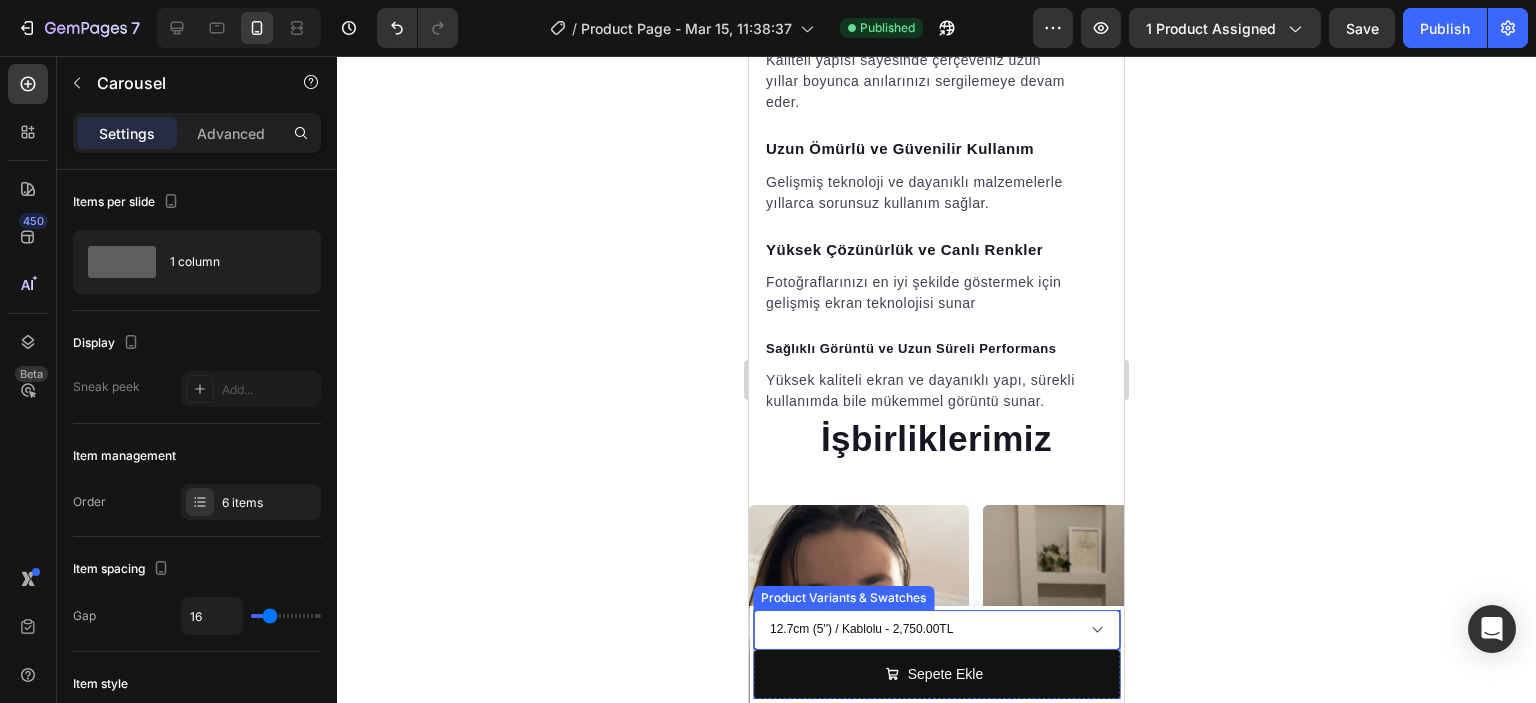 click on "12.7cm (5'') / Kablolu - 2,750.00TL  12.7cm (5'') / Kablosuz - 3,000.00TL  17.8cm (7") / Kablolu - 3,500.00TL  17.8cm (7") / Kablosuz - 4,500.00TL  25.4cm (10") / Kablolu - 5,000.00TL  25.4cm (10") / Kablosuz - 5,500.00TL" at bounding box center (936, 630) 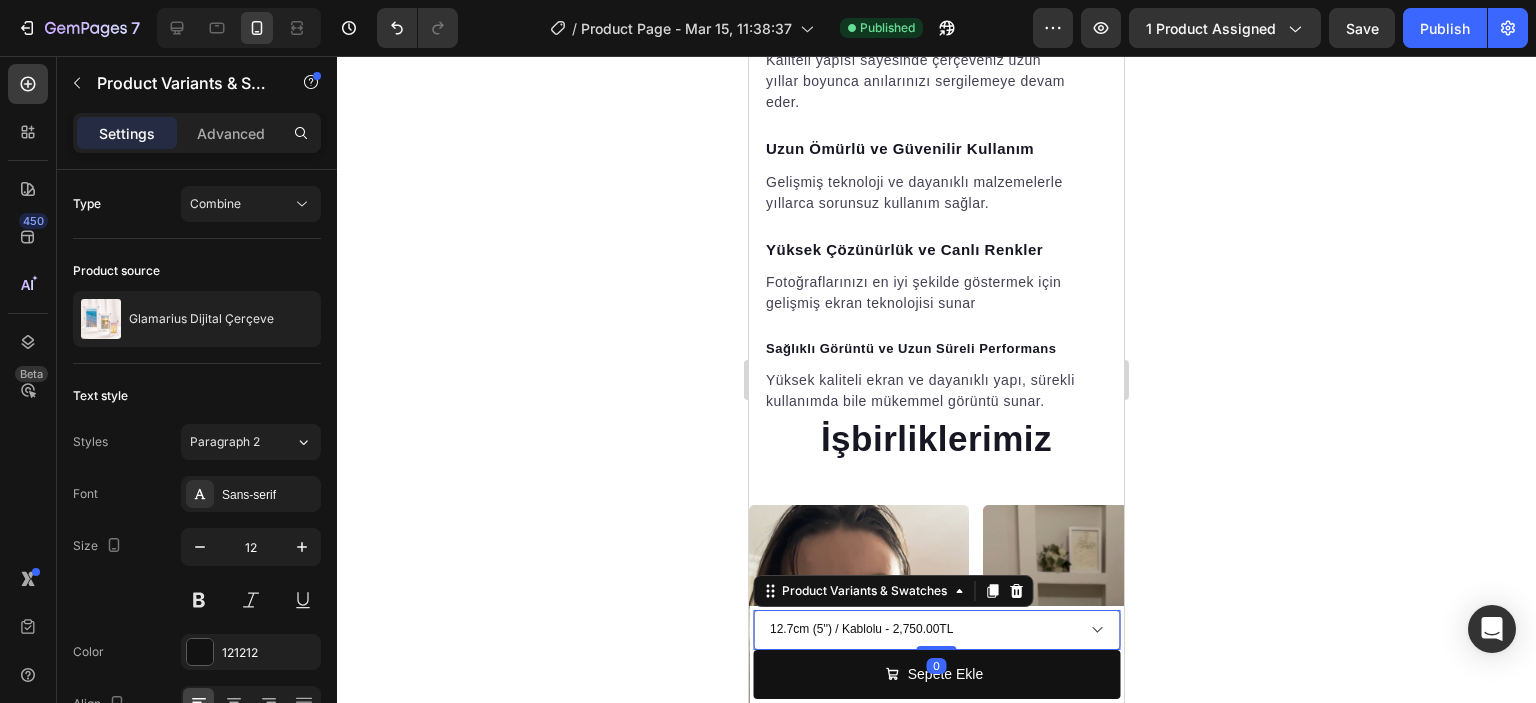 click 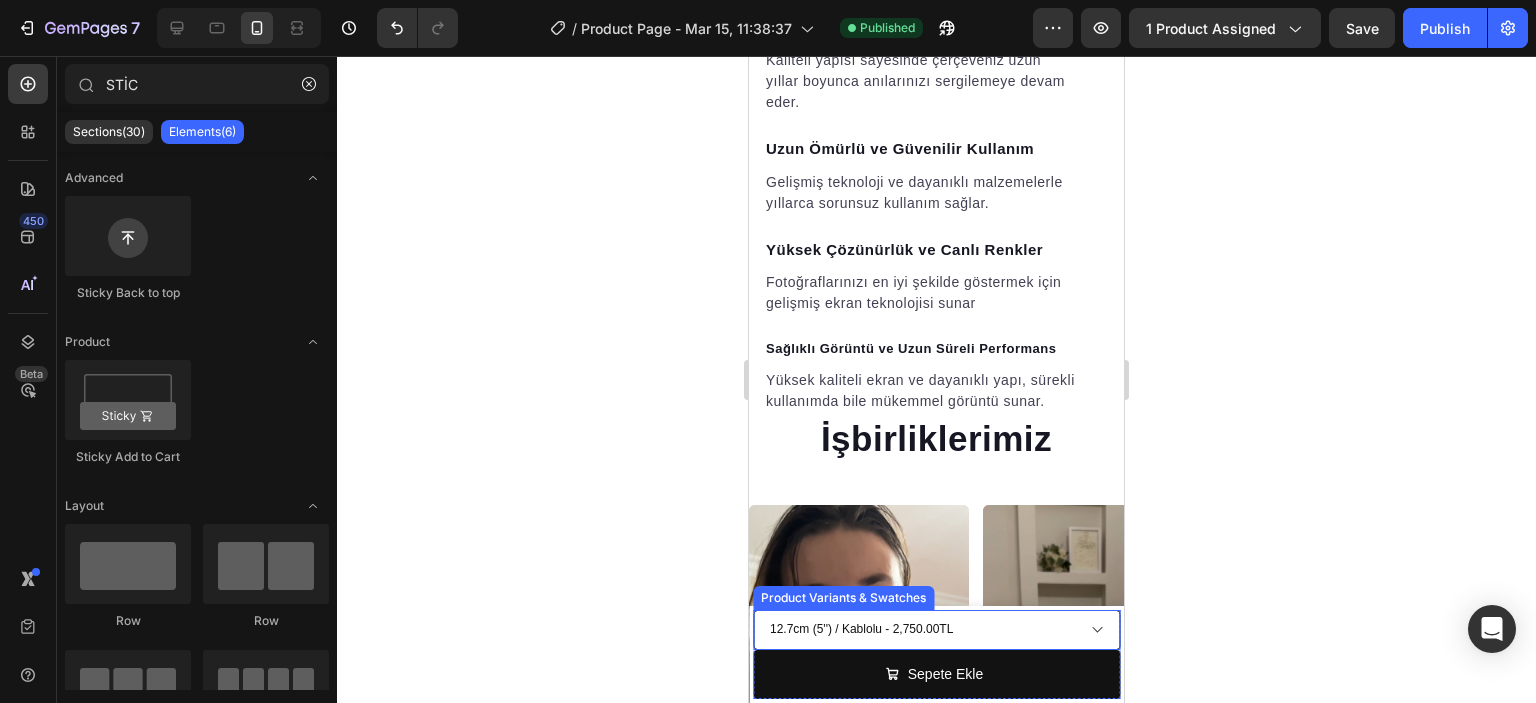 click on "12.7cm (5'') / Kablolu - 2,750.00TL  12.7cm (5'') / Kablosuz - 3,000.00TL  17.8cm (7") / Kablolu - 3,500.00TL  17.8cm (7") / Kablosuz - 4,500.00TL  25.4cm (10") / Kablolu - 5,000.00TL  25.4cm (10") / Kablosuz - 5,500.00TL" at bounding box center [936, 630] 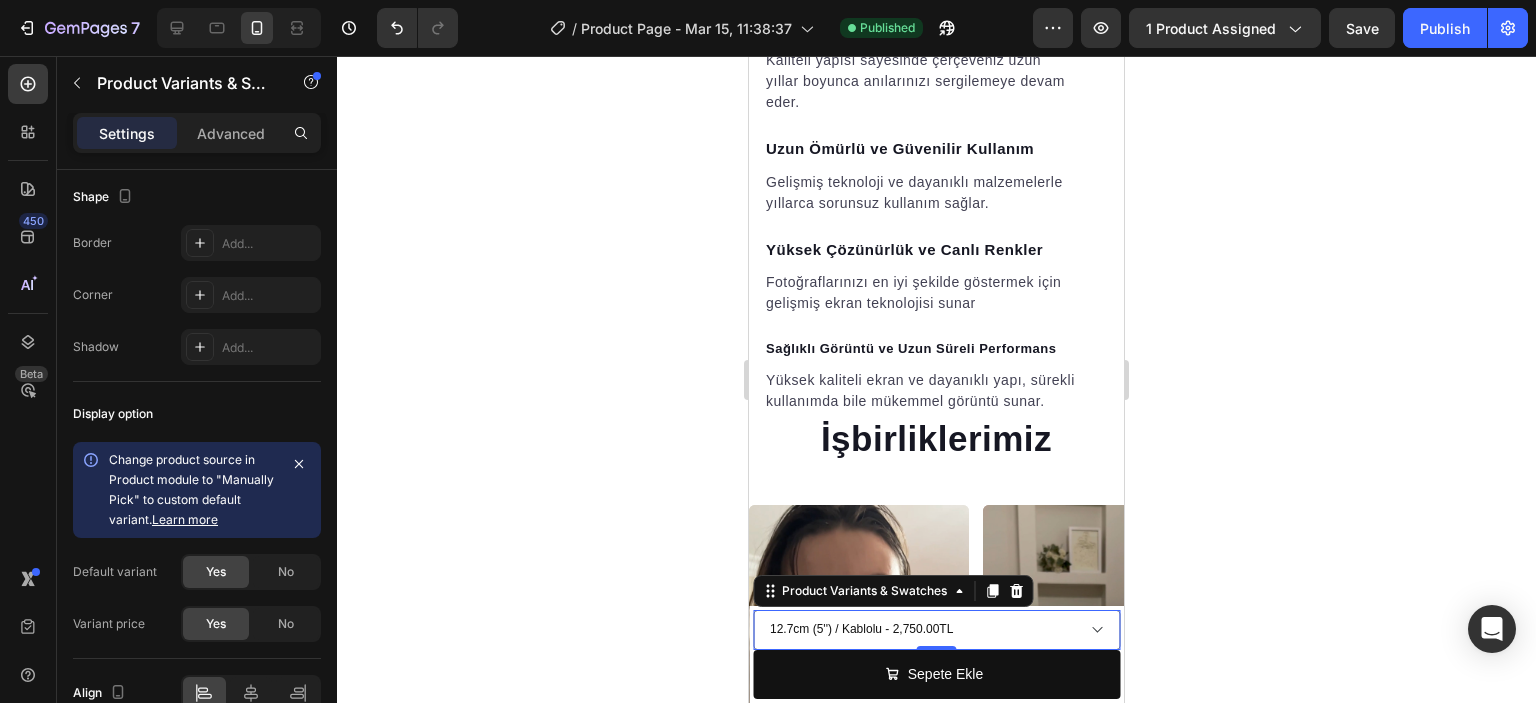 scroll, scrollTop: 1652, scrollLeft: 0, axis: vertical 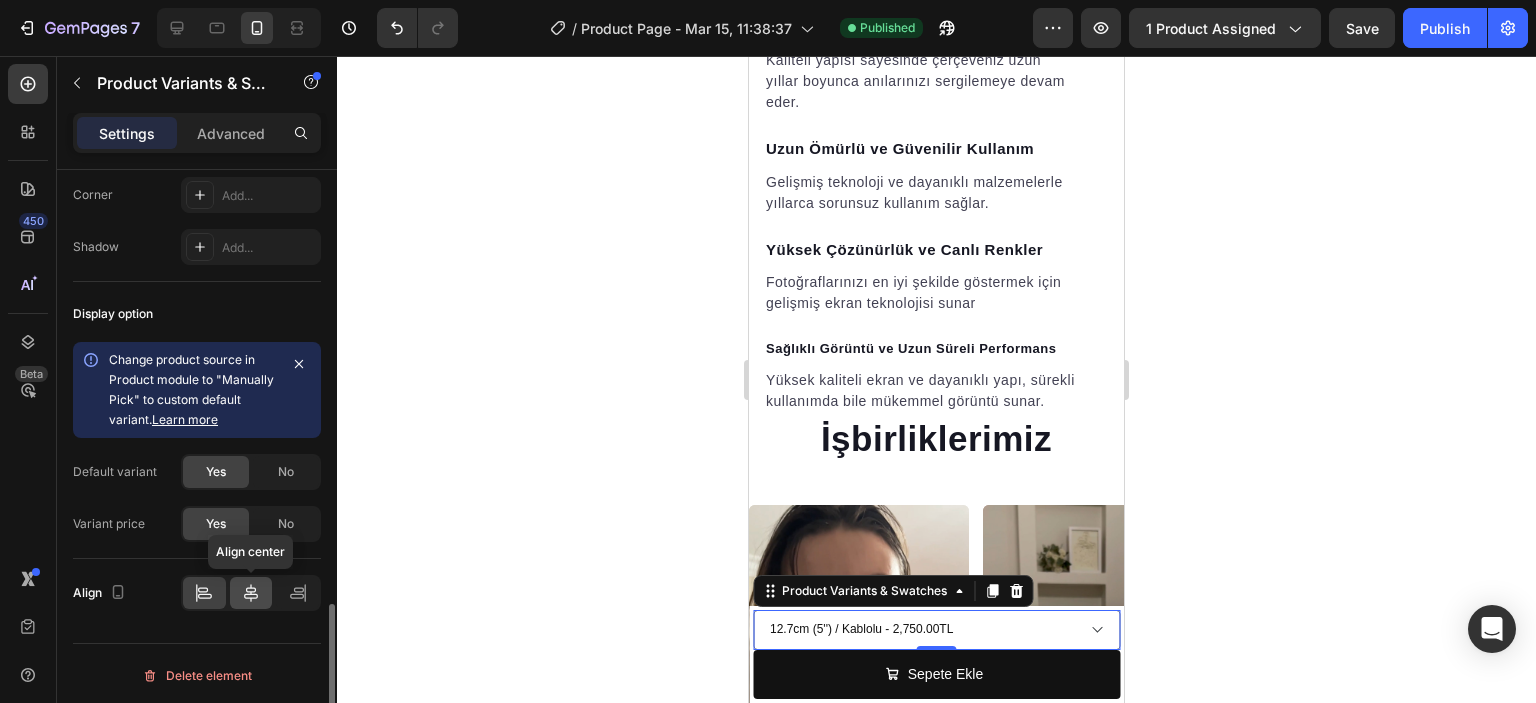 click 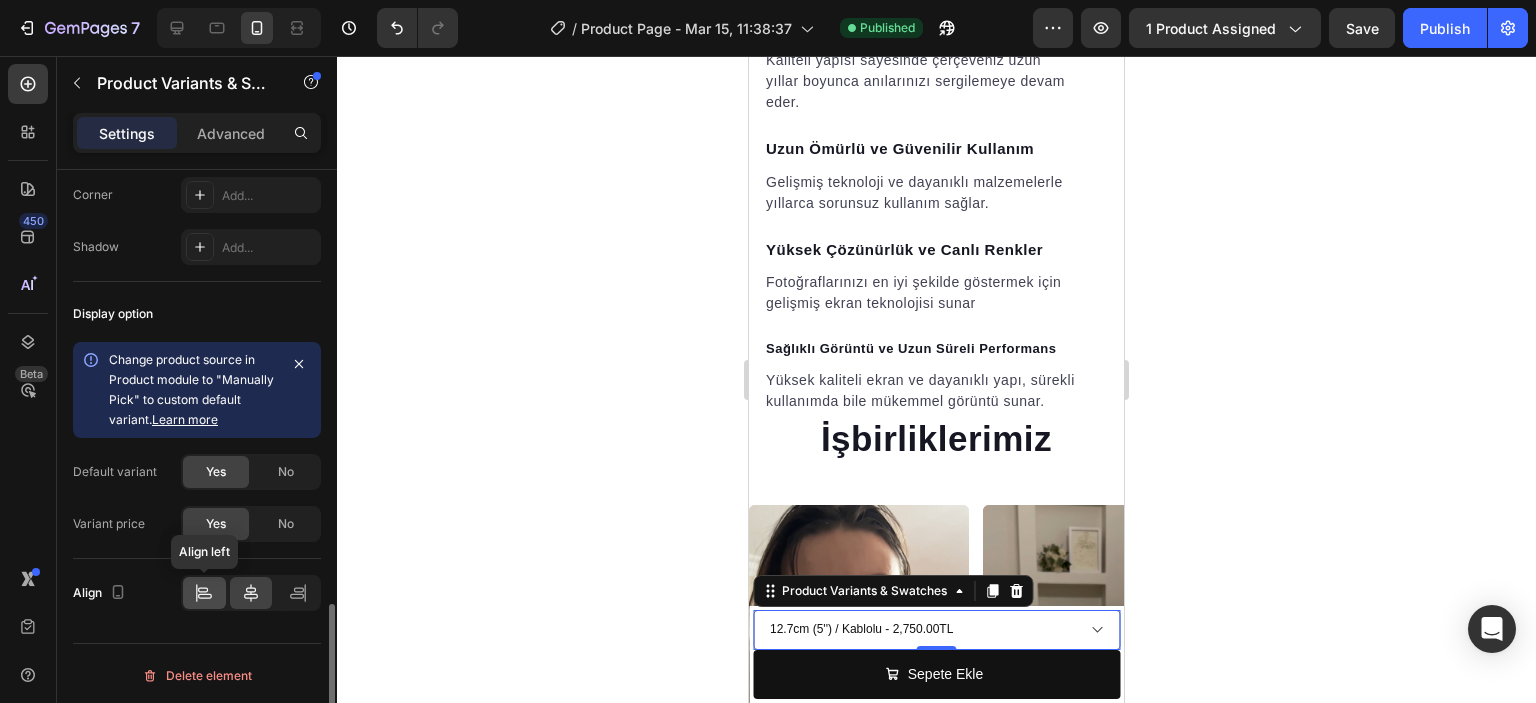 click 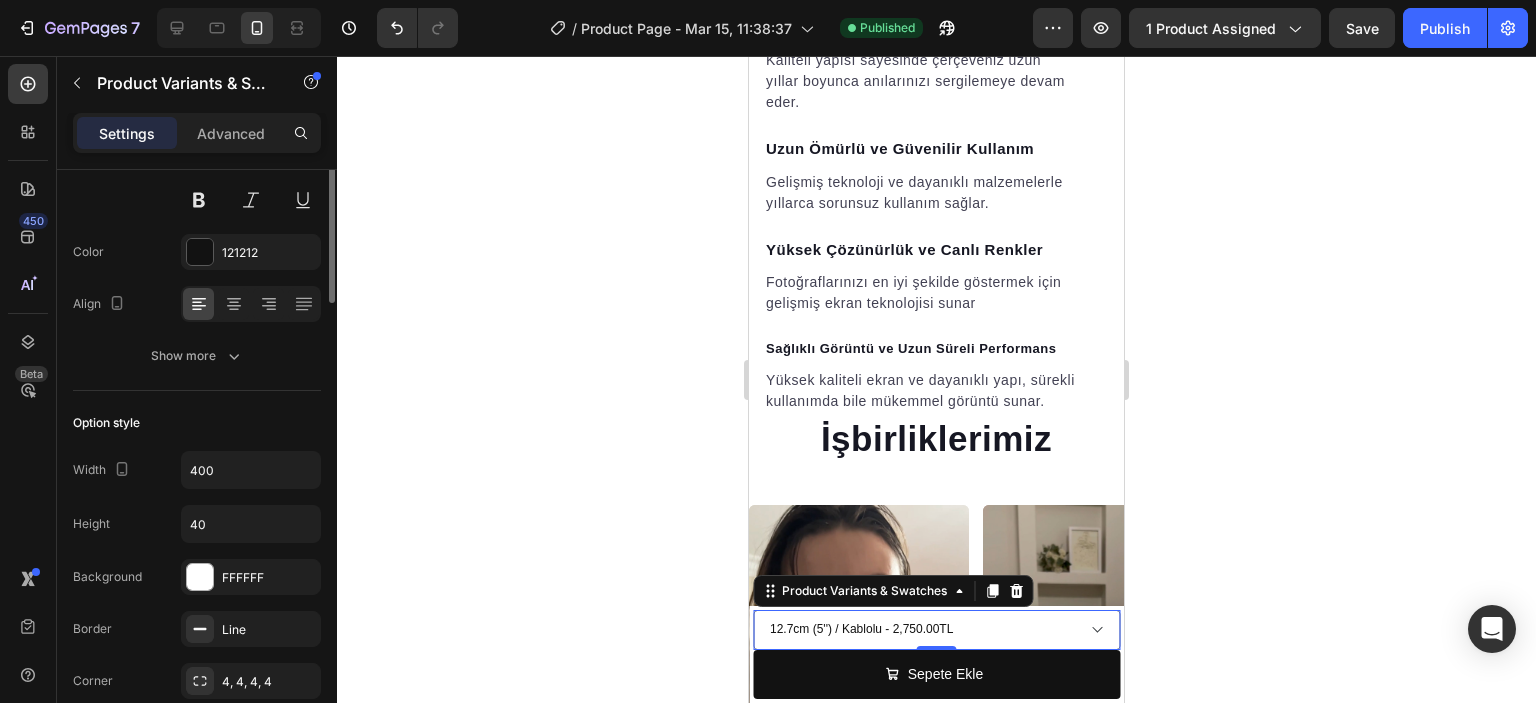 scroll, scrollTop: 0, scrollLeft: 0, axis: both 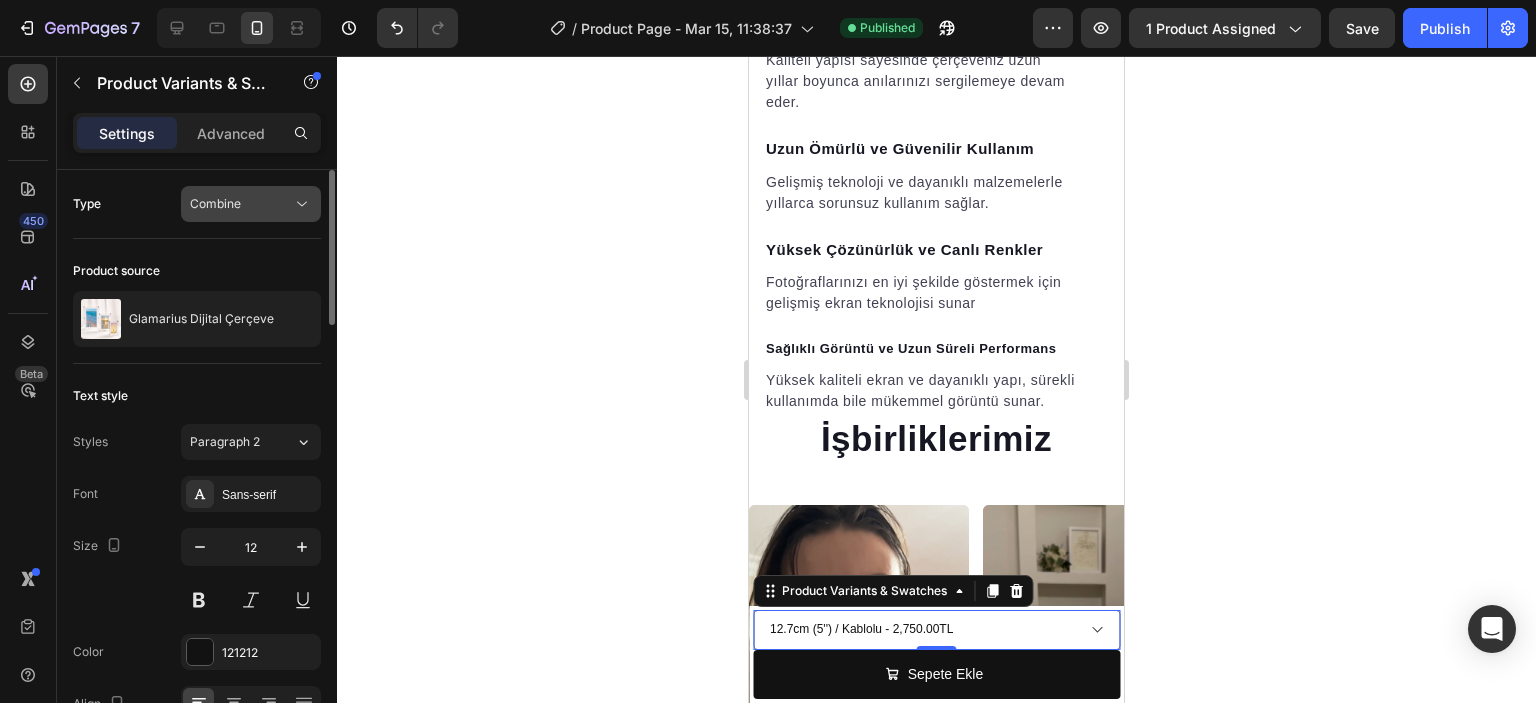 click on "Combine" at bounding box center (215, 203) 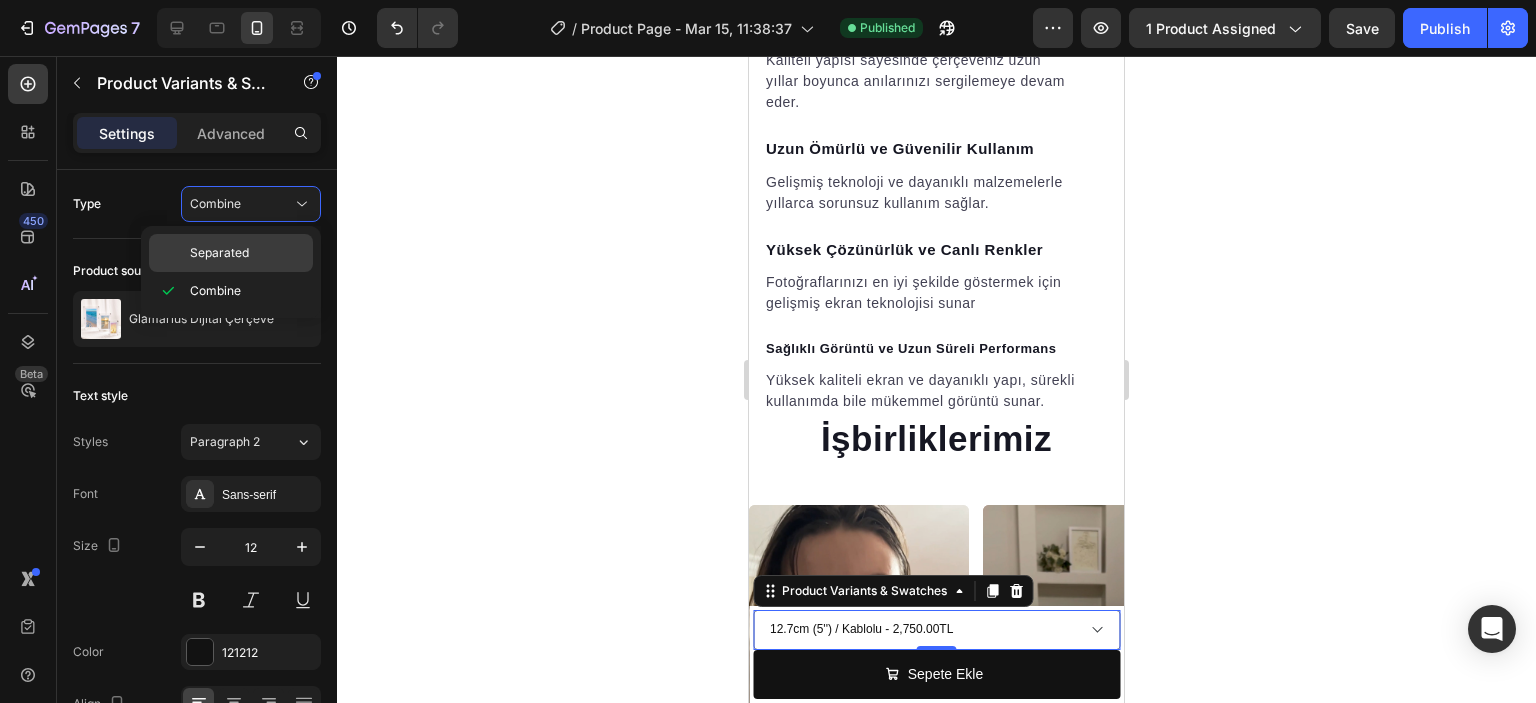 click on "Separated" at bounding box center (219, 253) 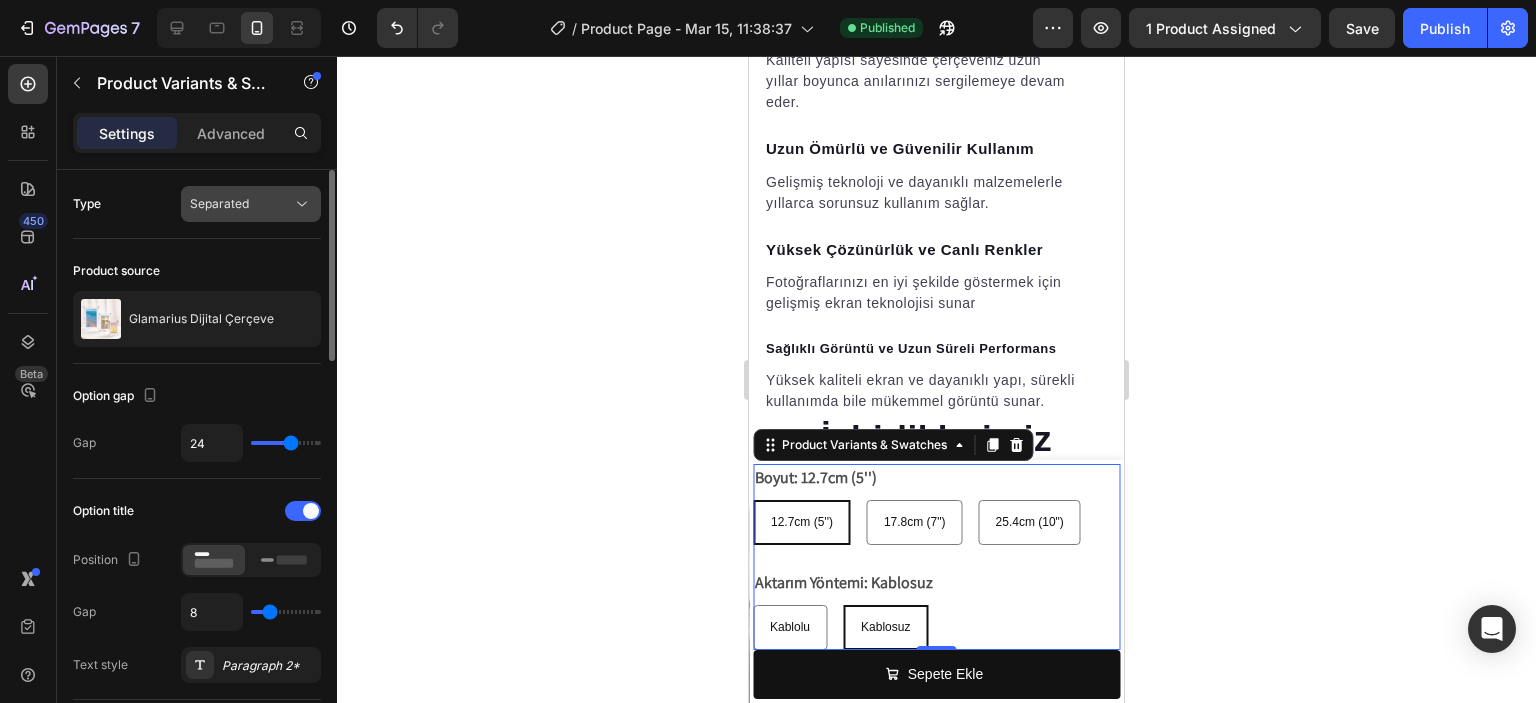 click on "Separated" at bounding box center (219, 203) 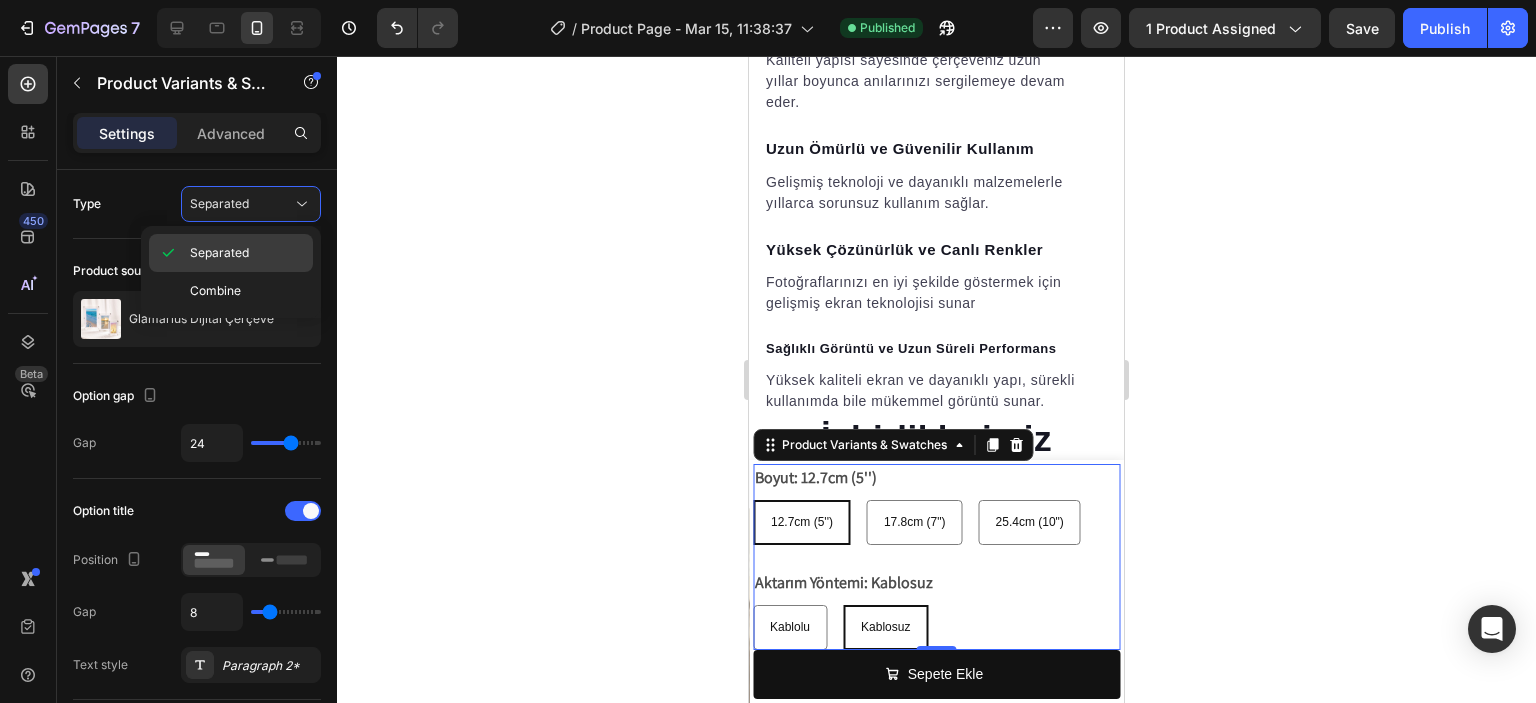 click on "Separated" 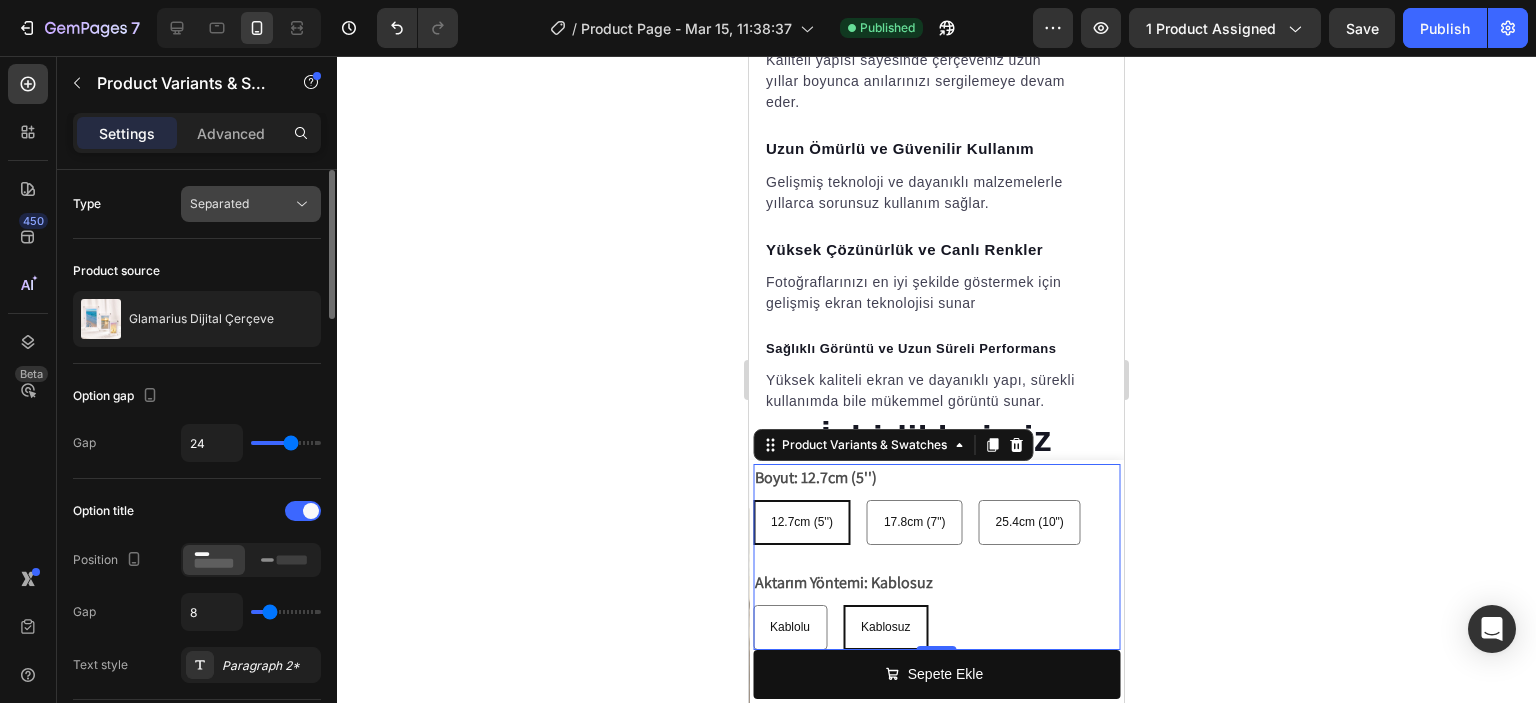 drag, startPoint x: 244, startPoint y: 205, endPoint x: 241, endPoint y: 276, distance: 71.063354 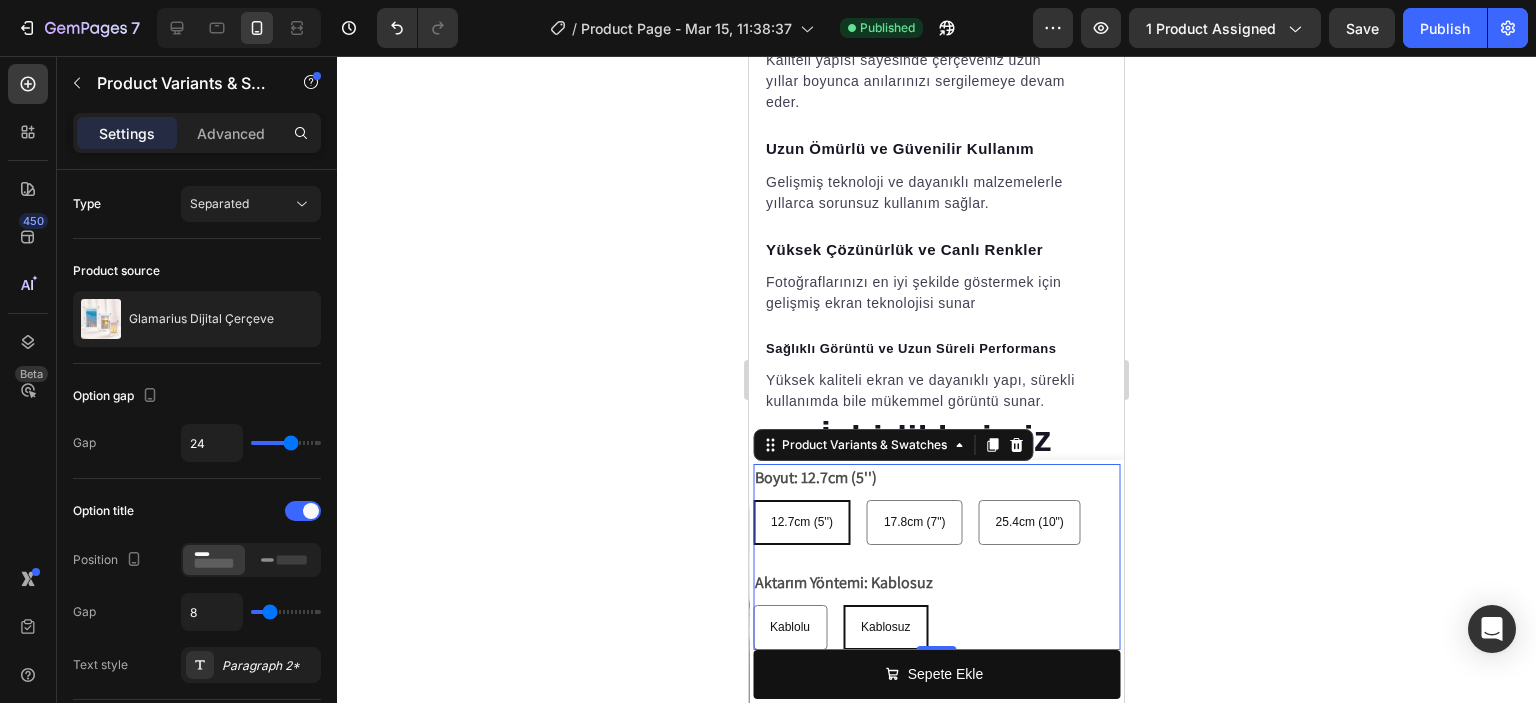 click on "Separated" at bounding box center [219, 203] 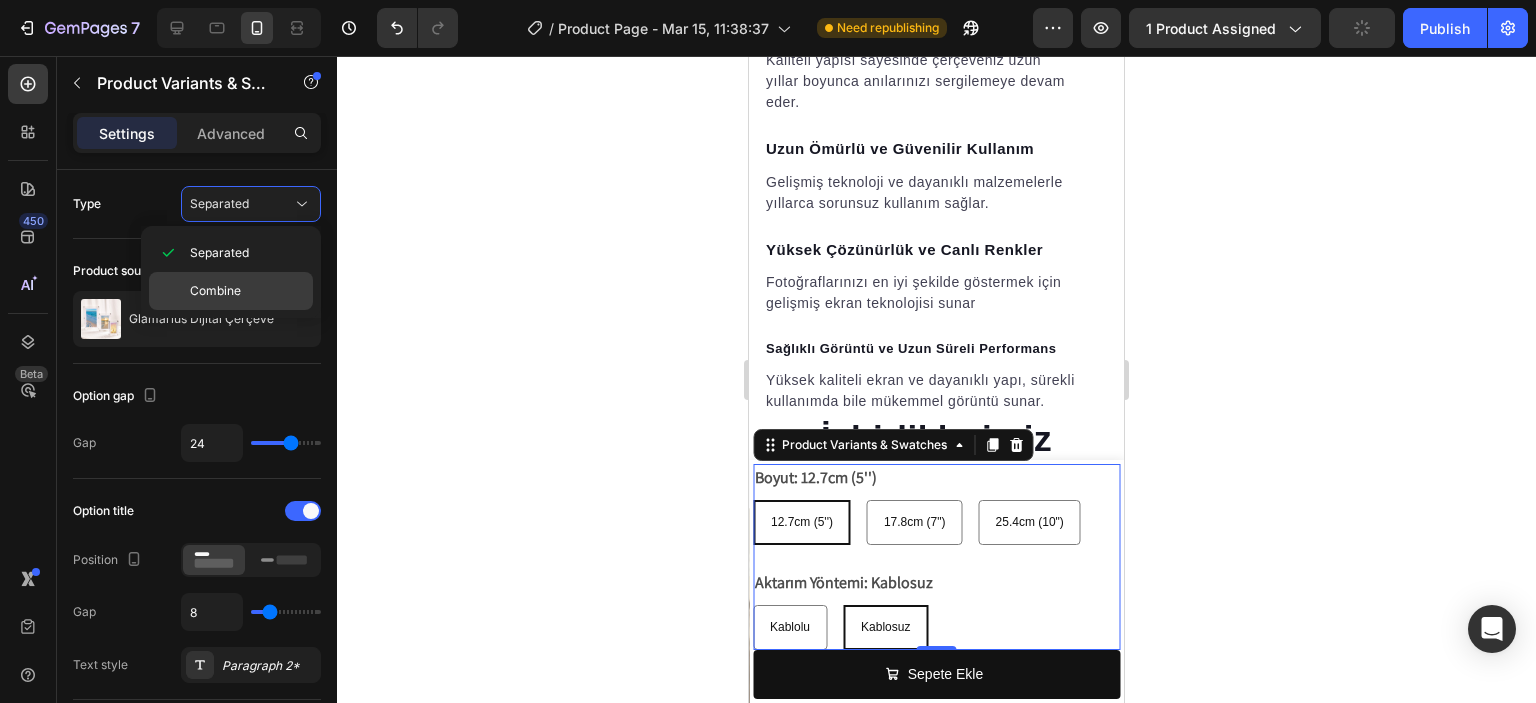 click on "Combine" at bounding box center [215, 291] 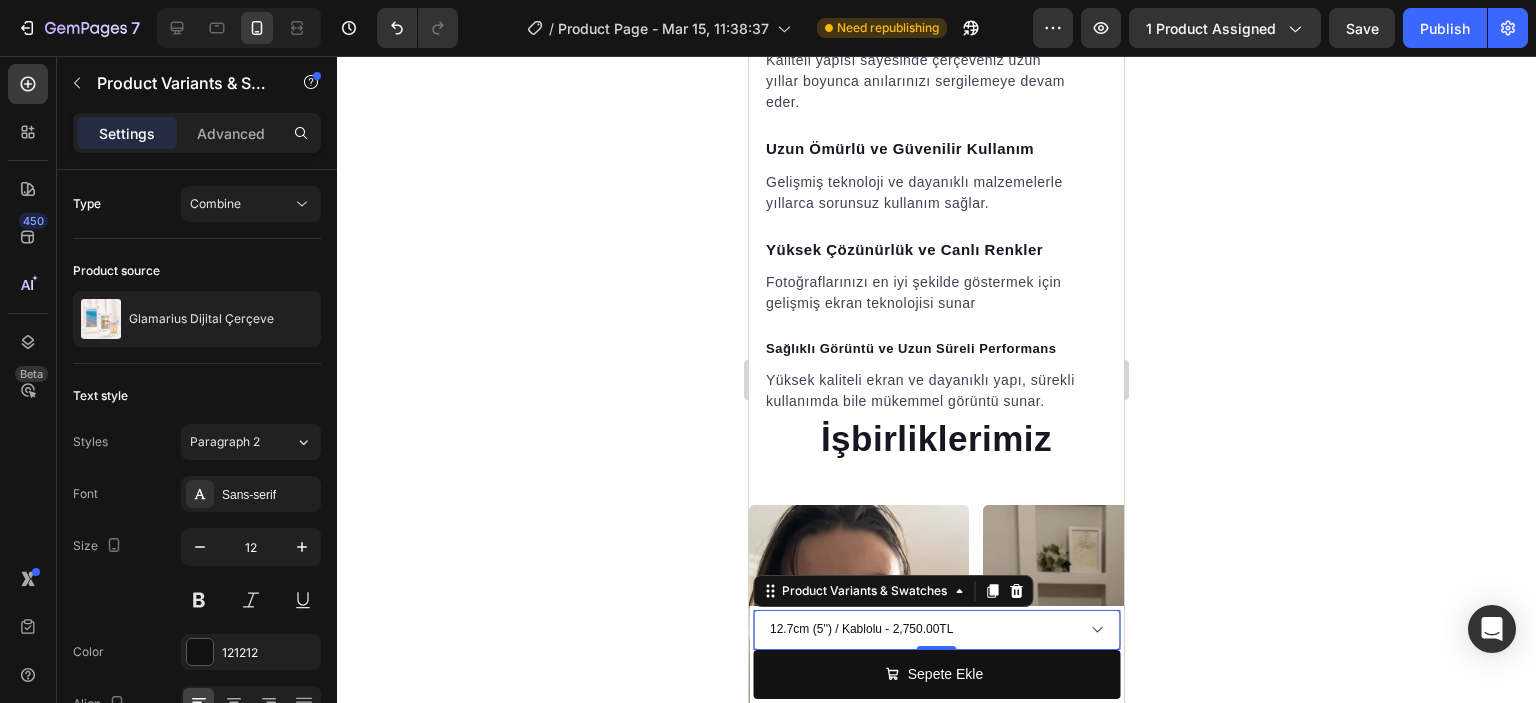 click on "Settings Advanced" at bounding box center (197, 133) 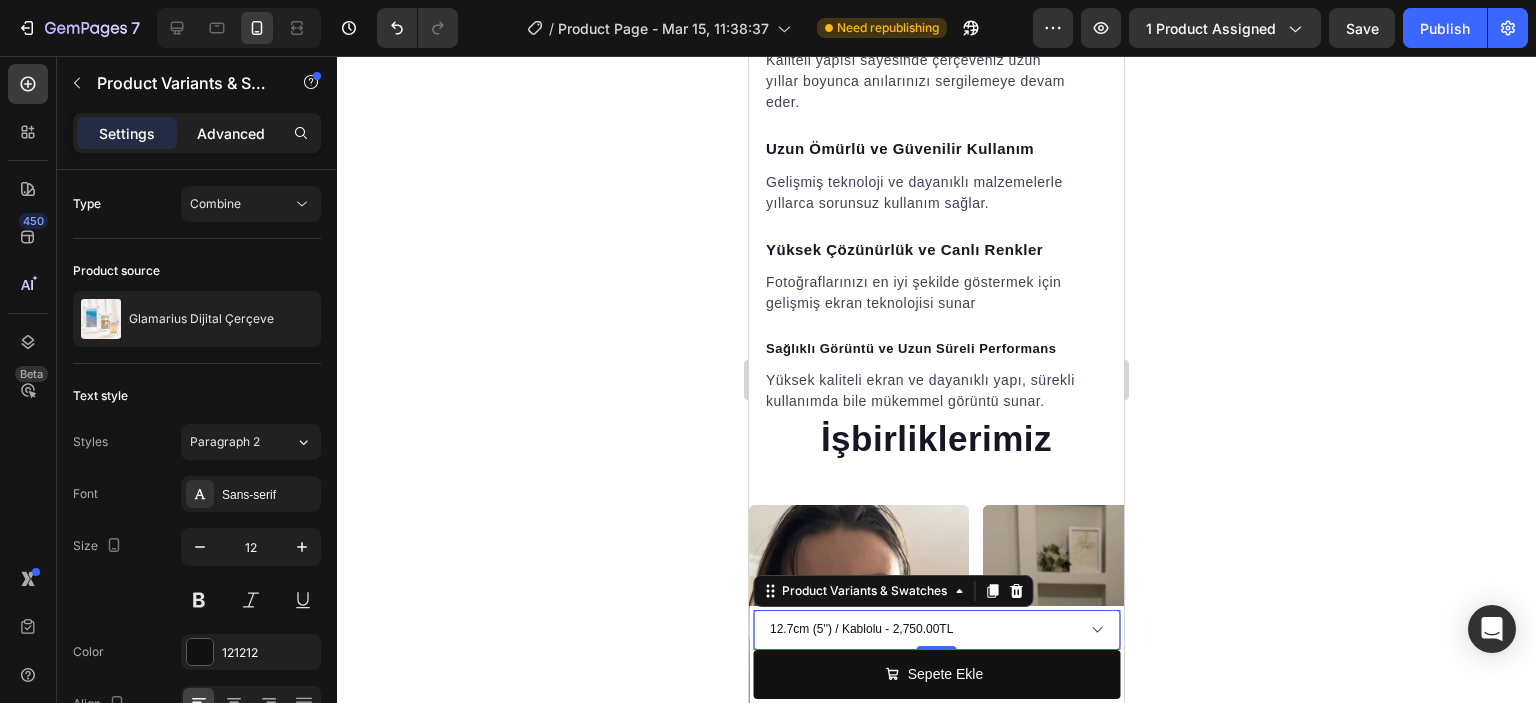 click on "Advanced" at bounding box center (231, 133) 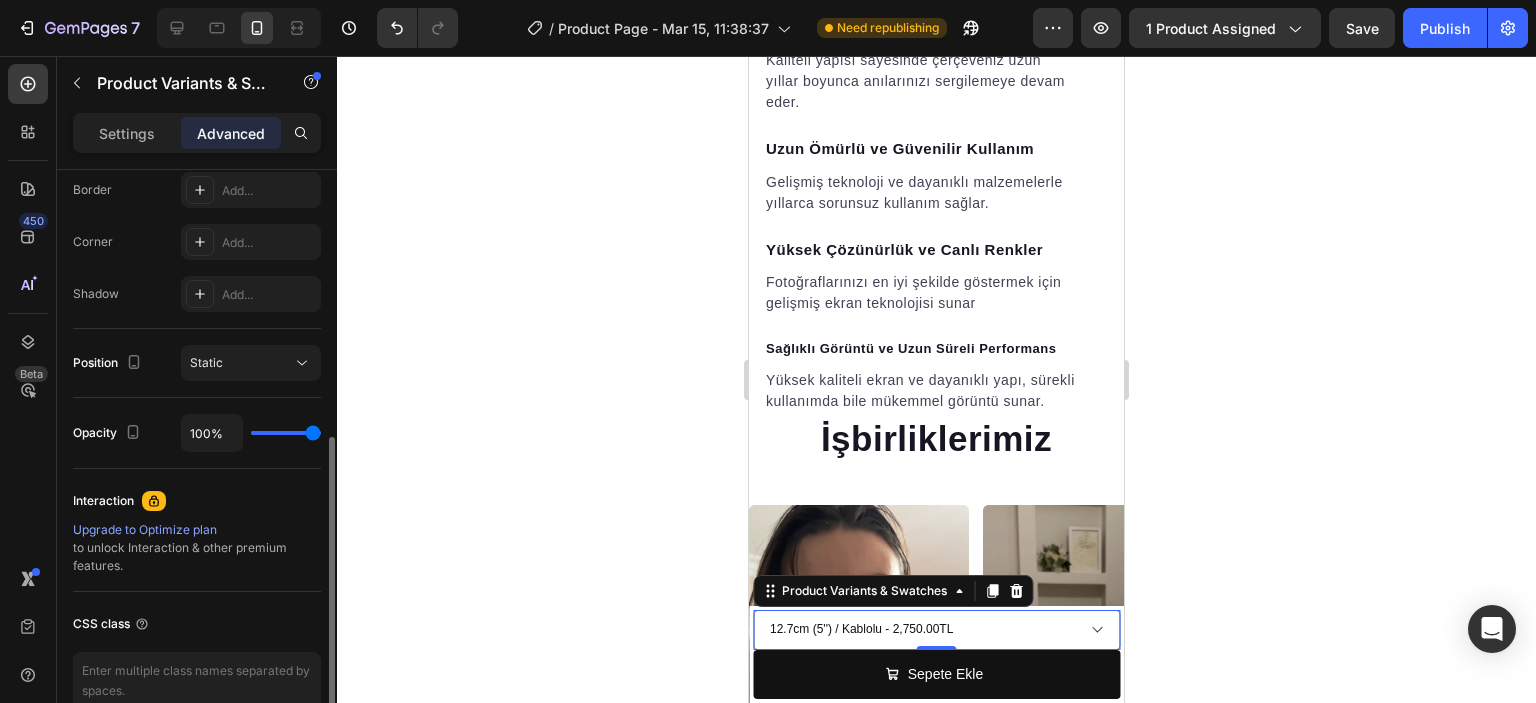 scroll, scrollTop: 472, scrollLeft: 0, axis: vertical 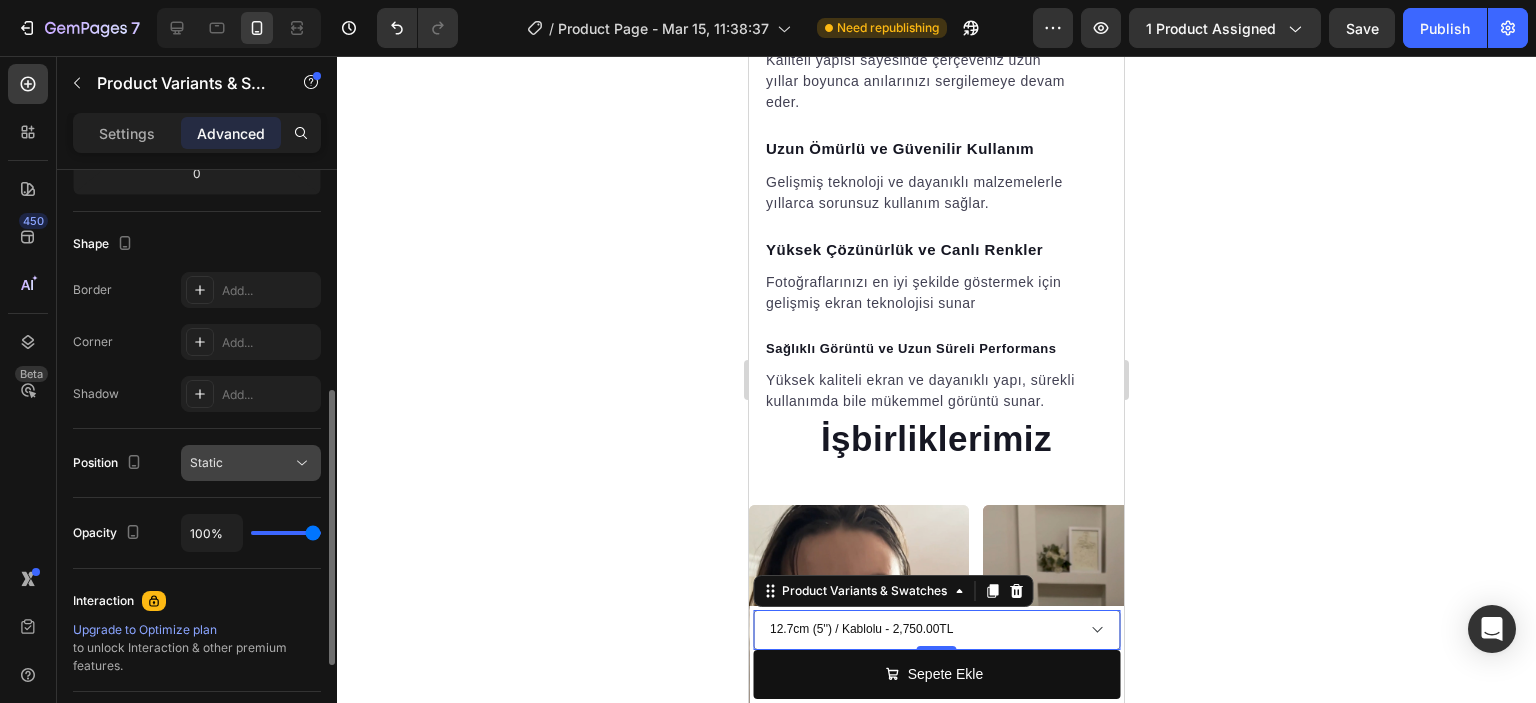 click on "Static" at bounding box center (241, 463) 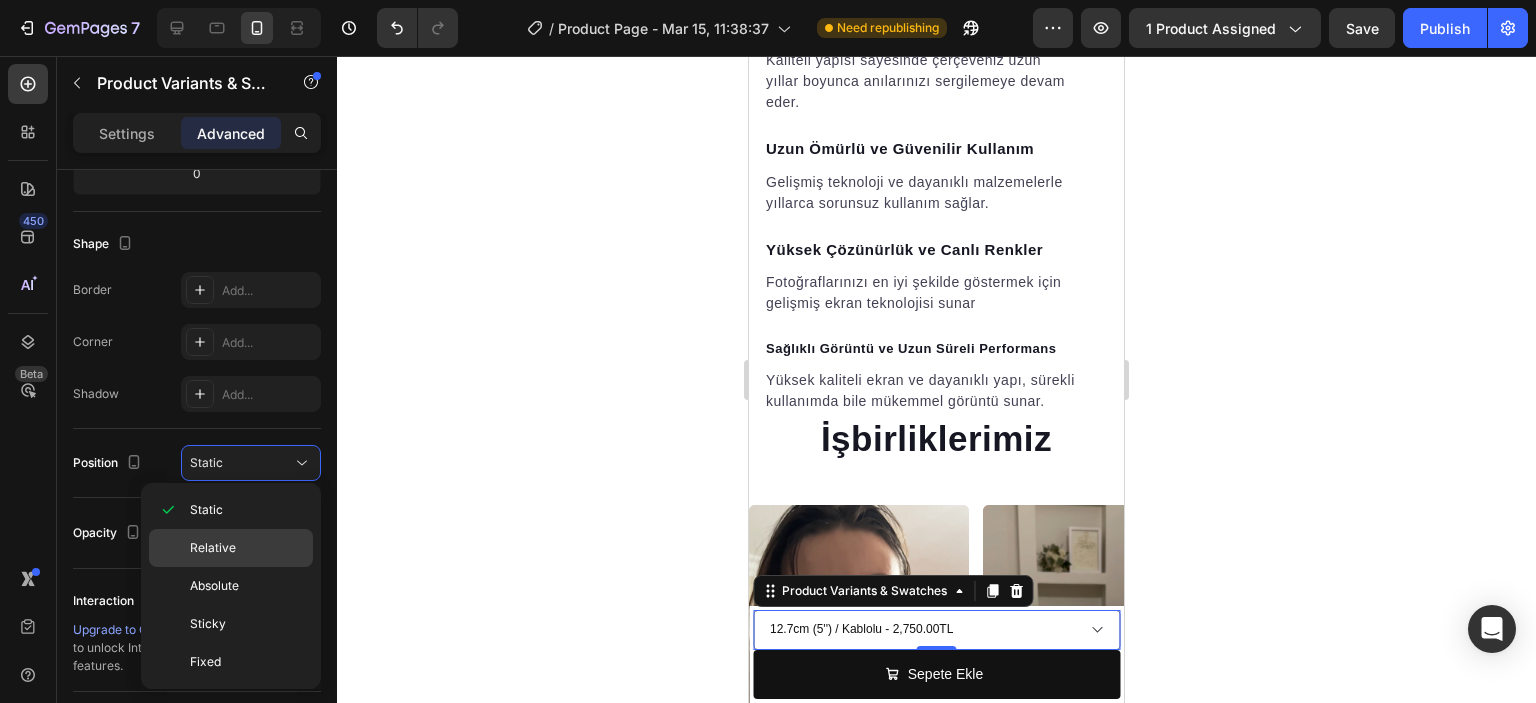 click on "Relative" 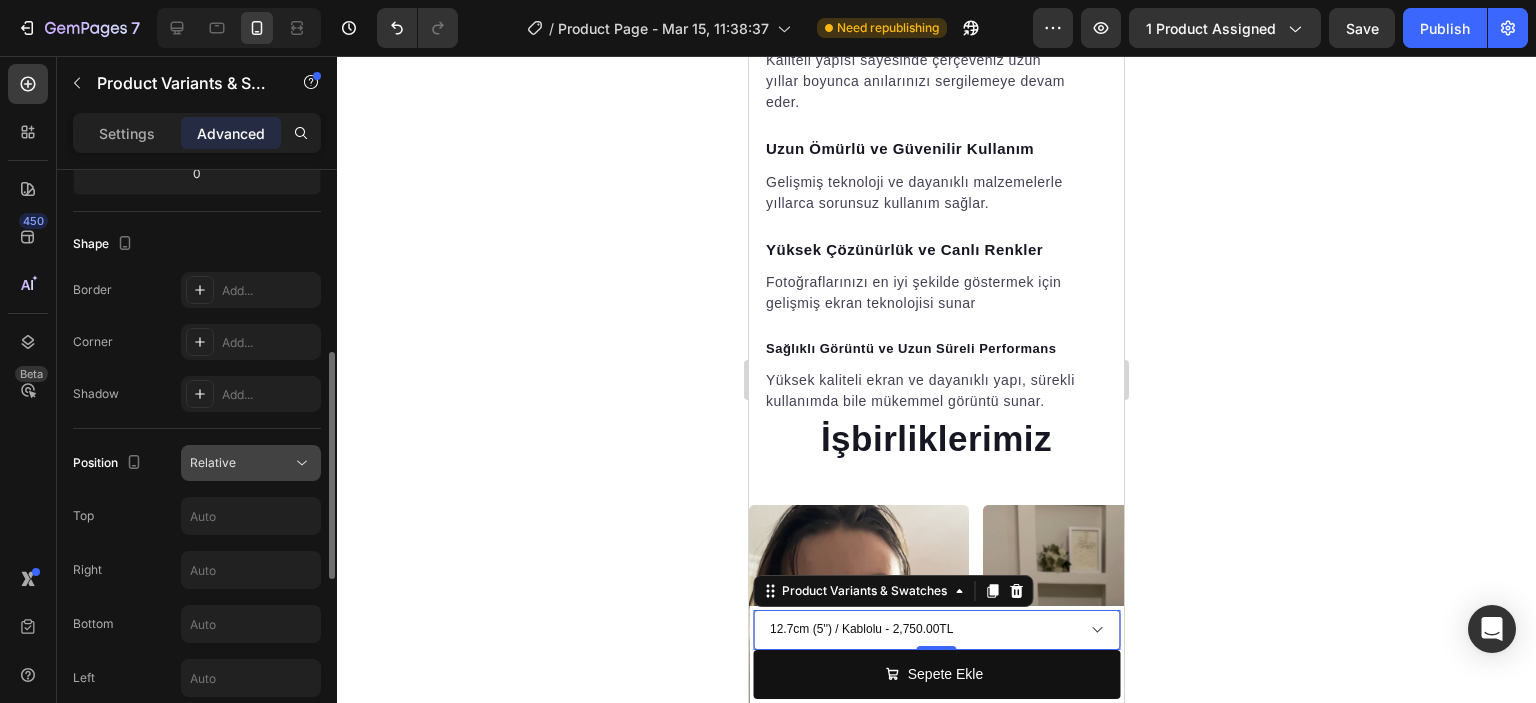 click on "Relative" at bounding box center (241, 463) 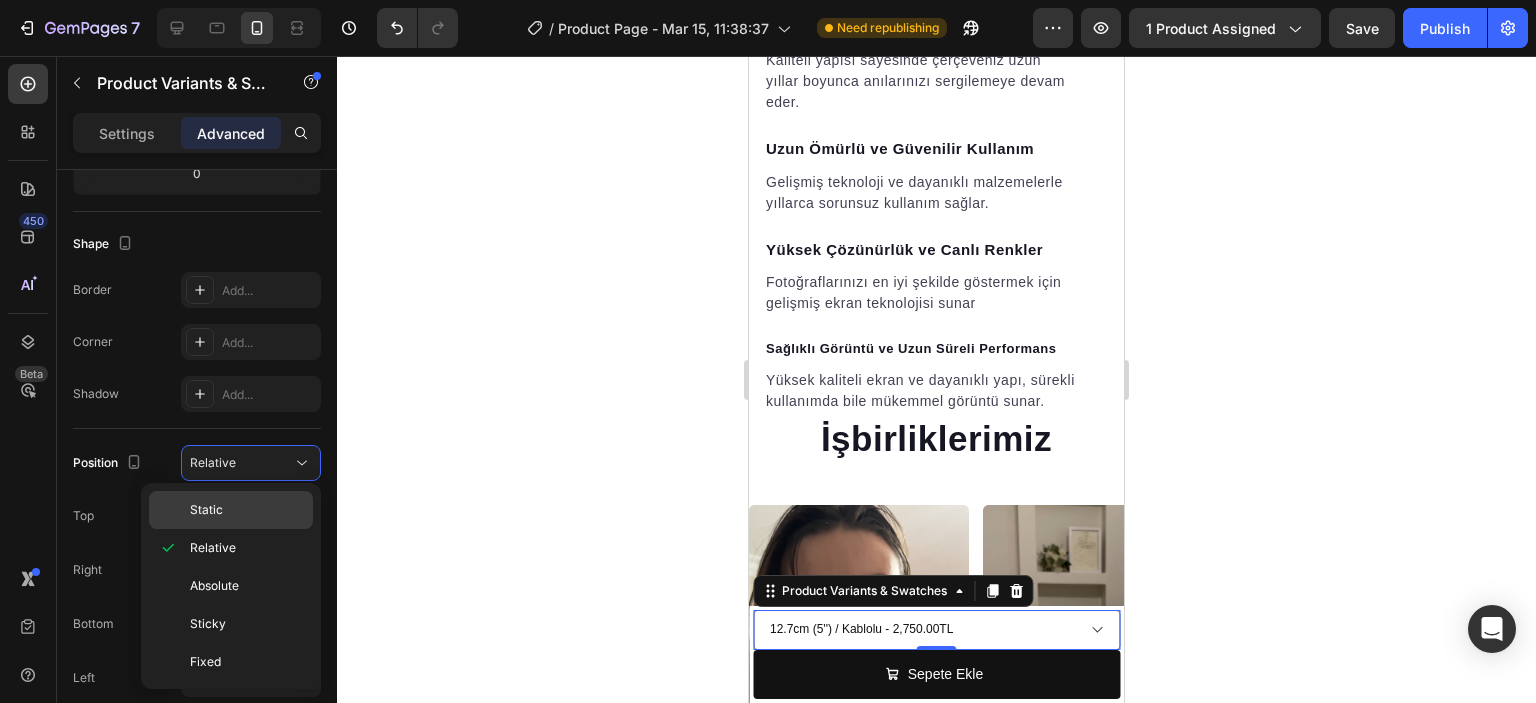click on "Static" 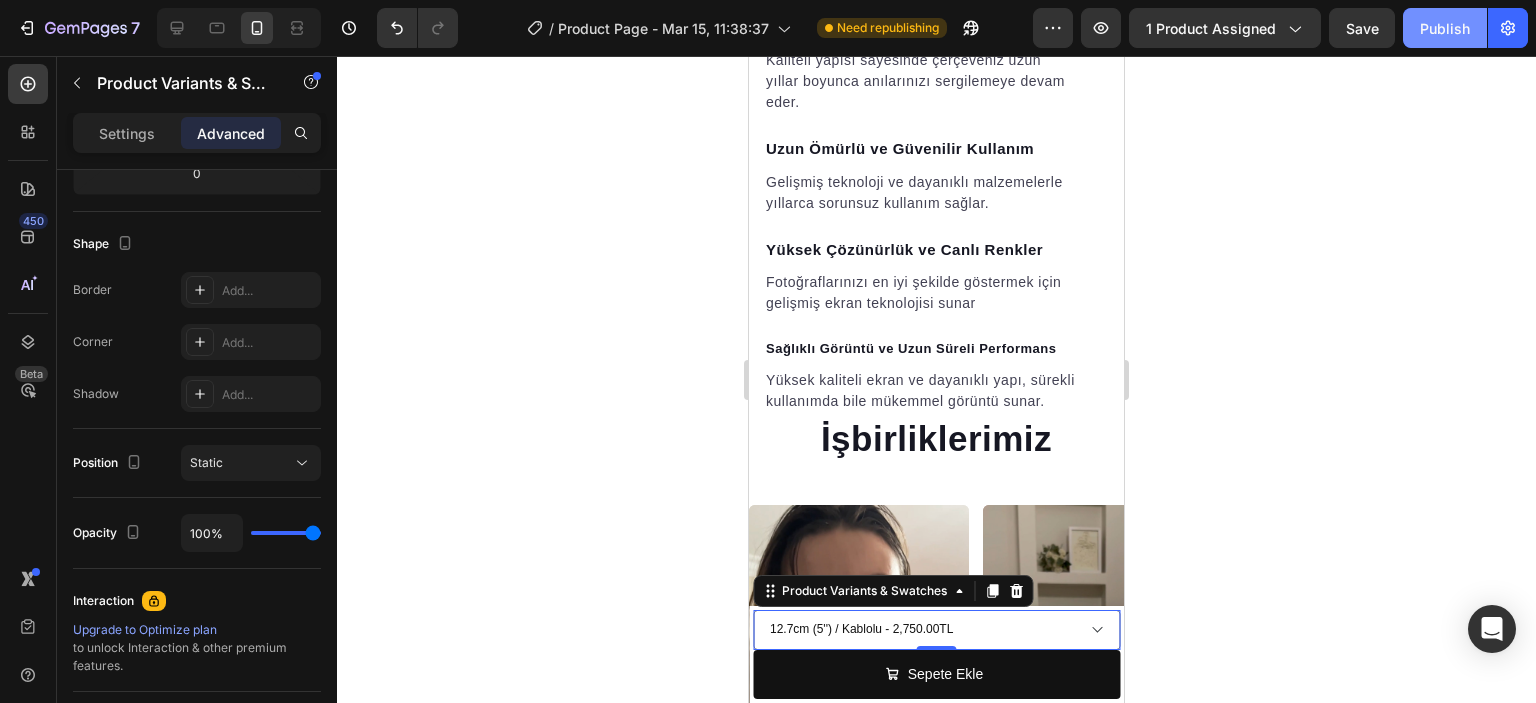 click on "Publish" at bounding box center (1445, 28) 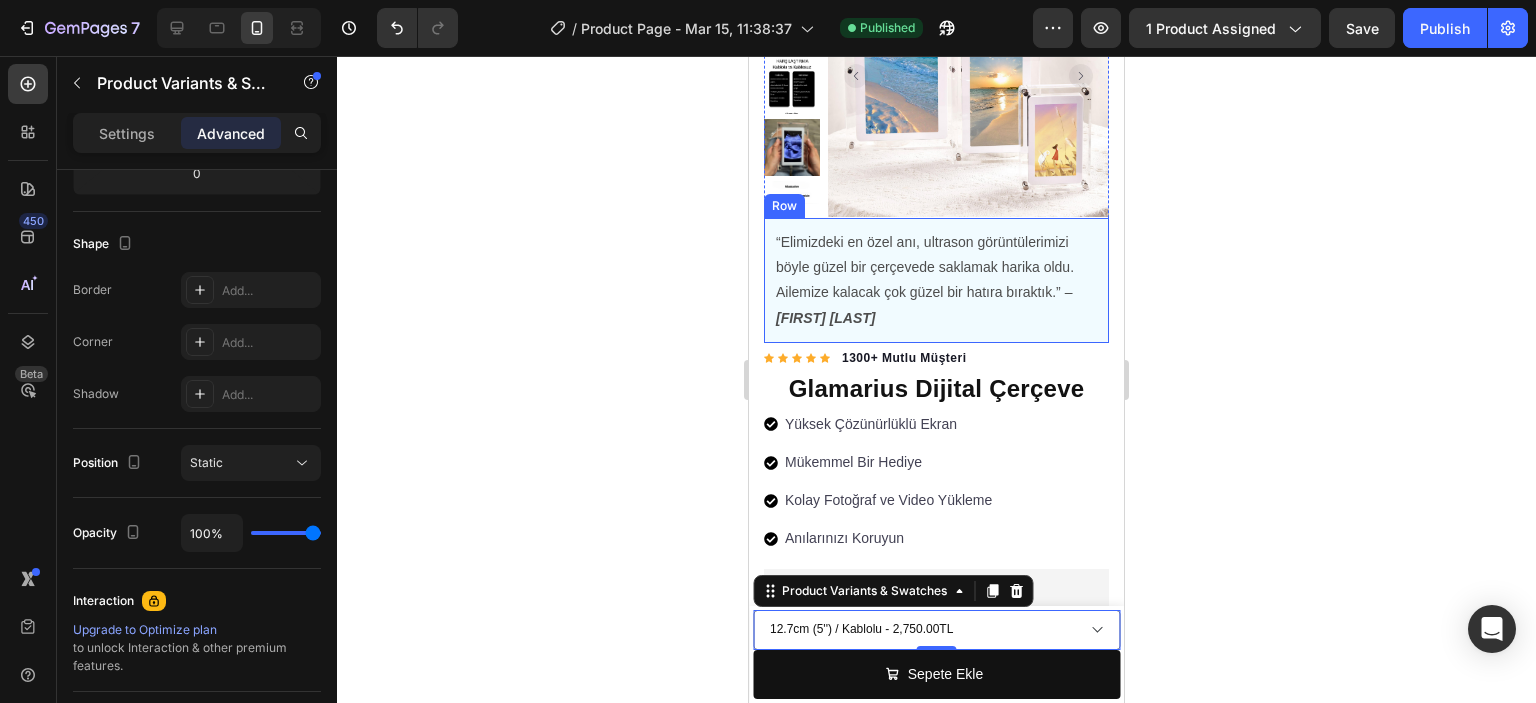 scroll, scrollTop: 0, scrollLeft: 0, axis: both 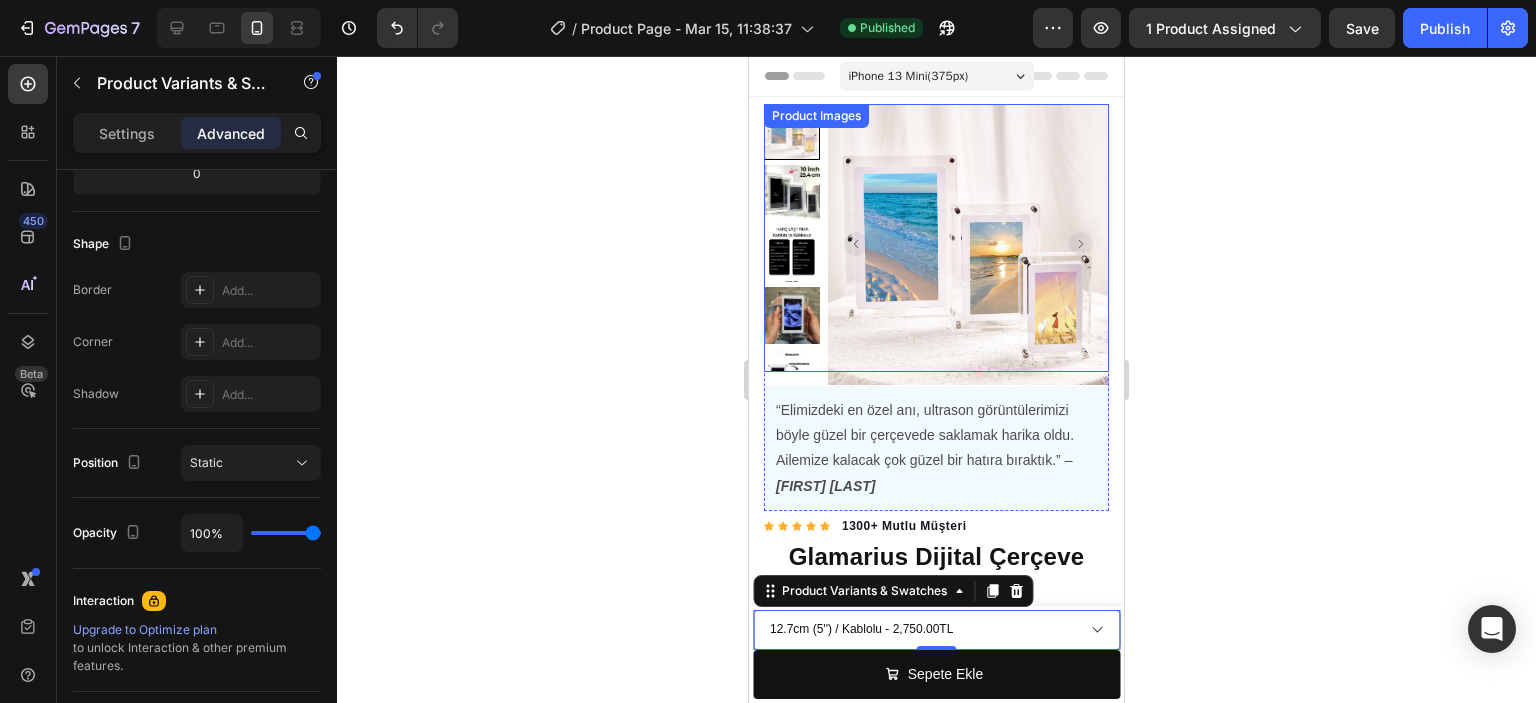 click 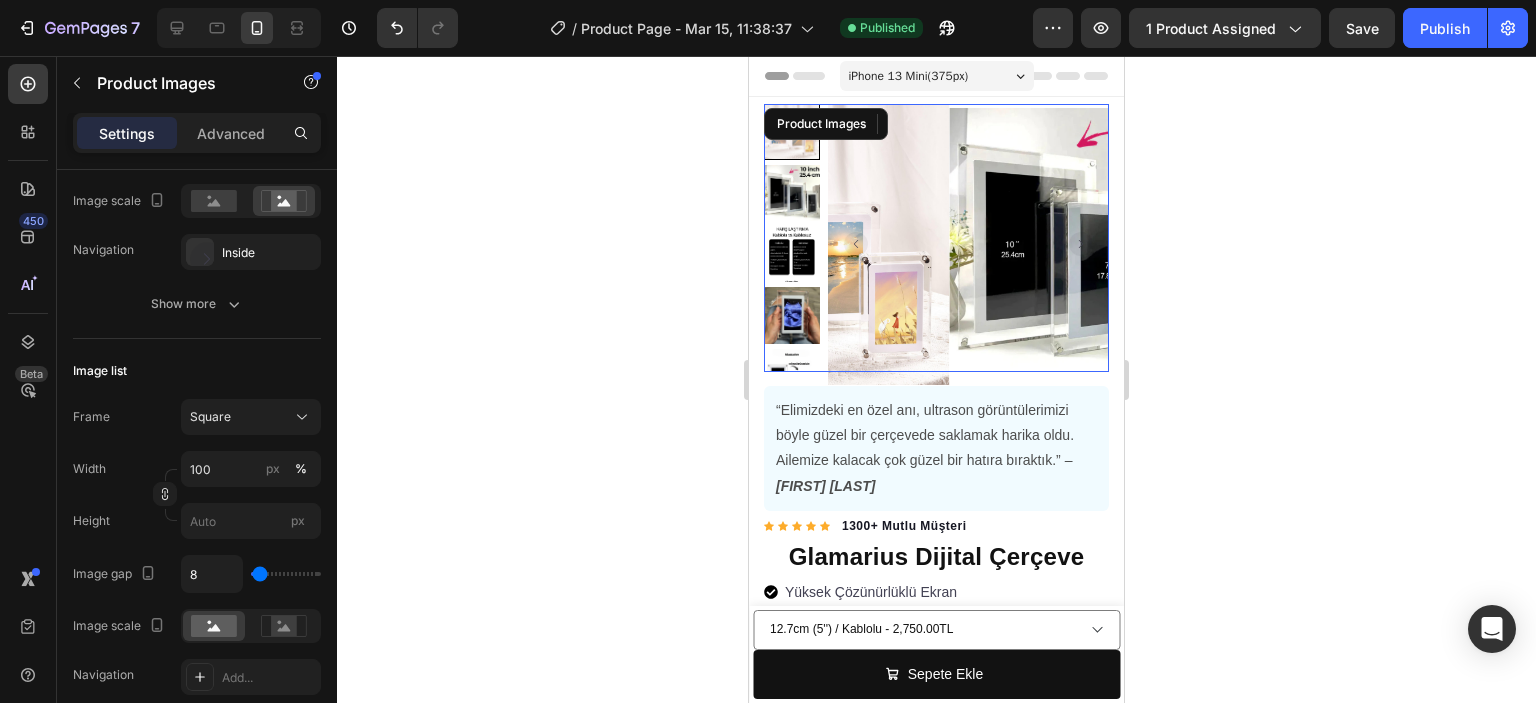 scroll, scrollTop: 0, scrollLeft: 0, axis: both 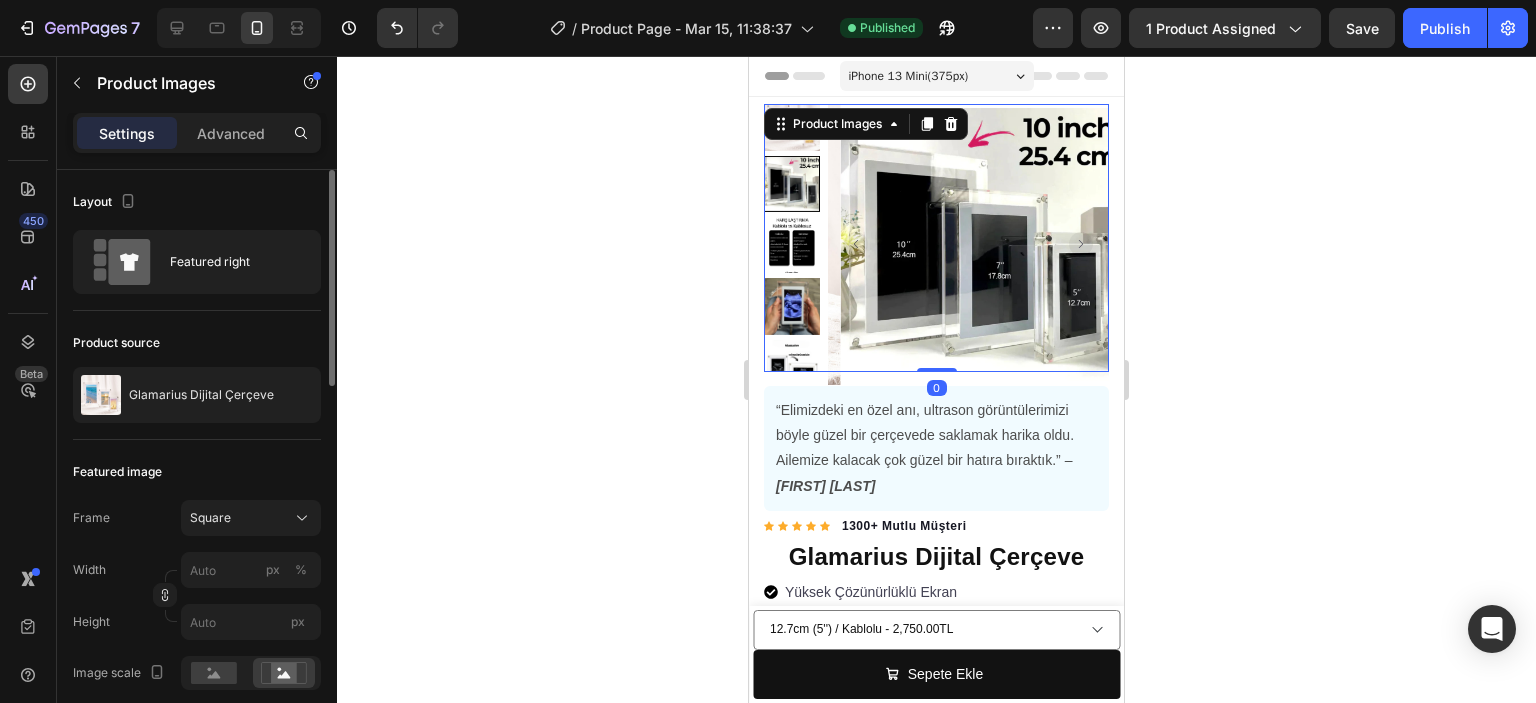 click 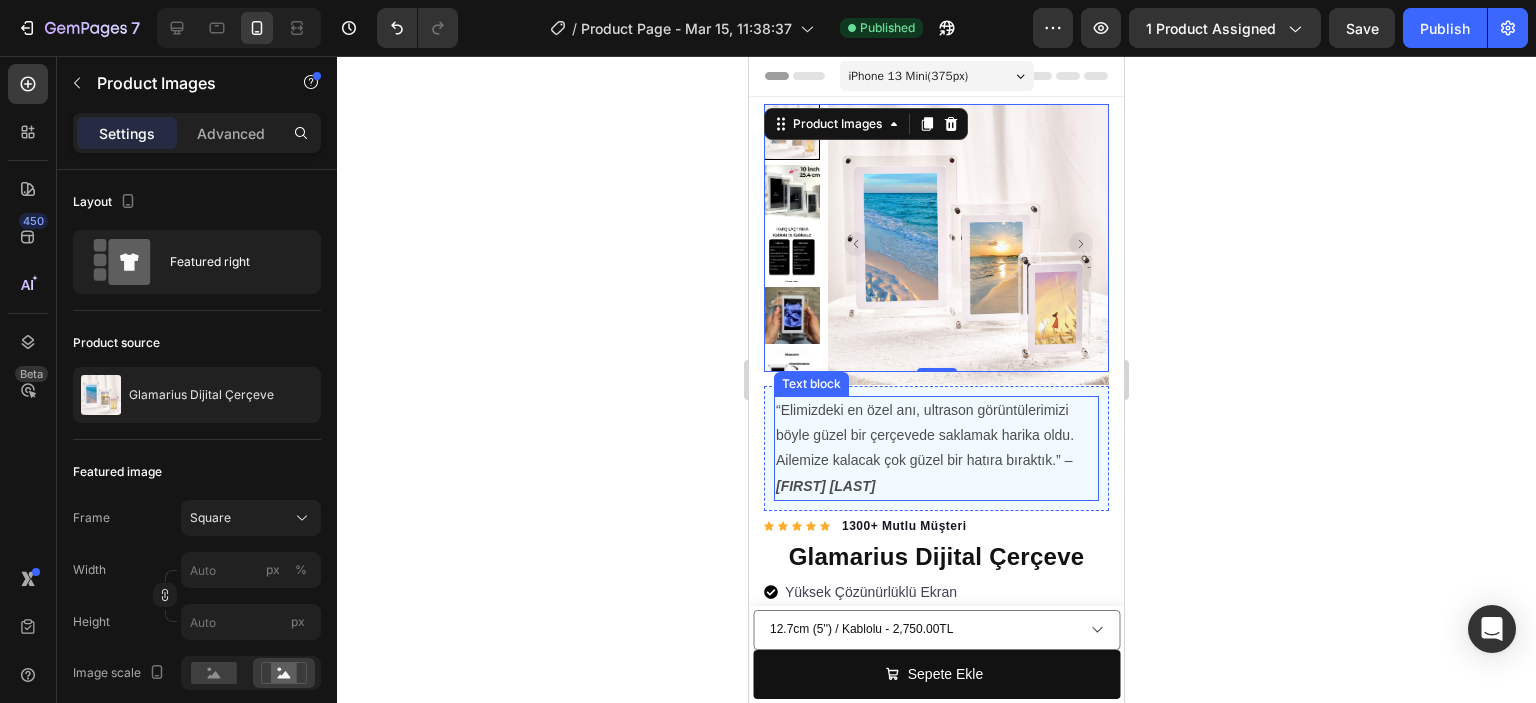 click on "“Elimizdeki en özel anı, ultrason görüntülerimizi böyle güzel bir çerçevede saklamak harika oldu. Ailemize kalacak çok güzel bir hatıra bıraktık.” –  Ece H." at bounding box center [936, 448] 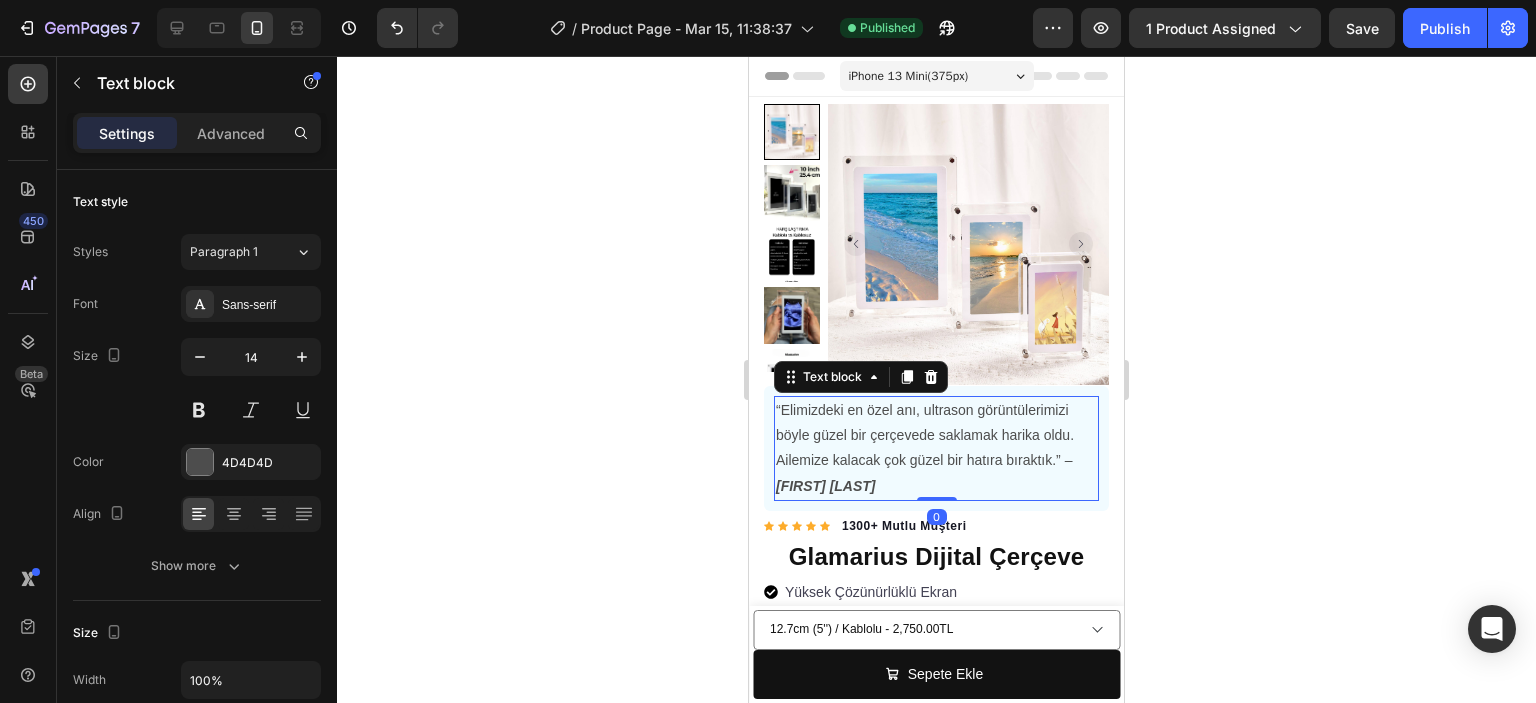 click on "“Elimizdeki en özel anı, ultrason görüntülerimizi böyle güzel bir çerçevede saklamak harika oldu. Ailemize kalacak çok güzel bir hatıra bıraktık.” –  Ece H." at bounding box center [936, 448] 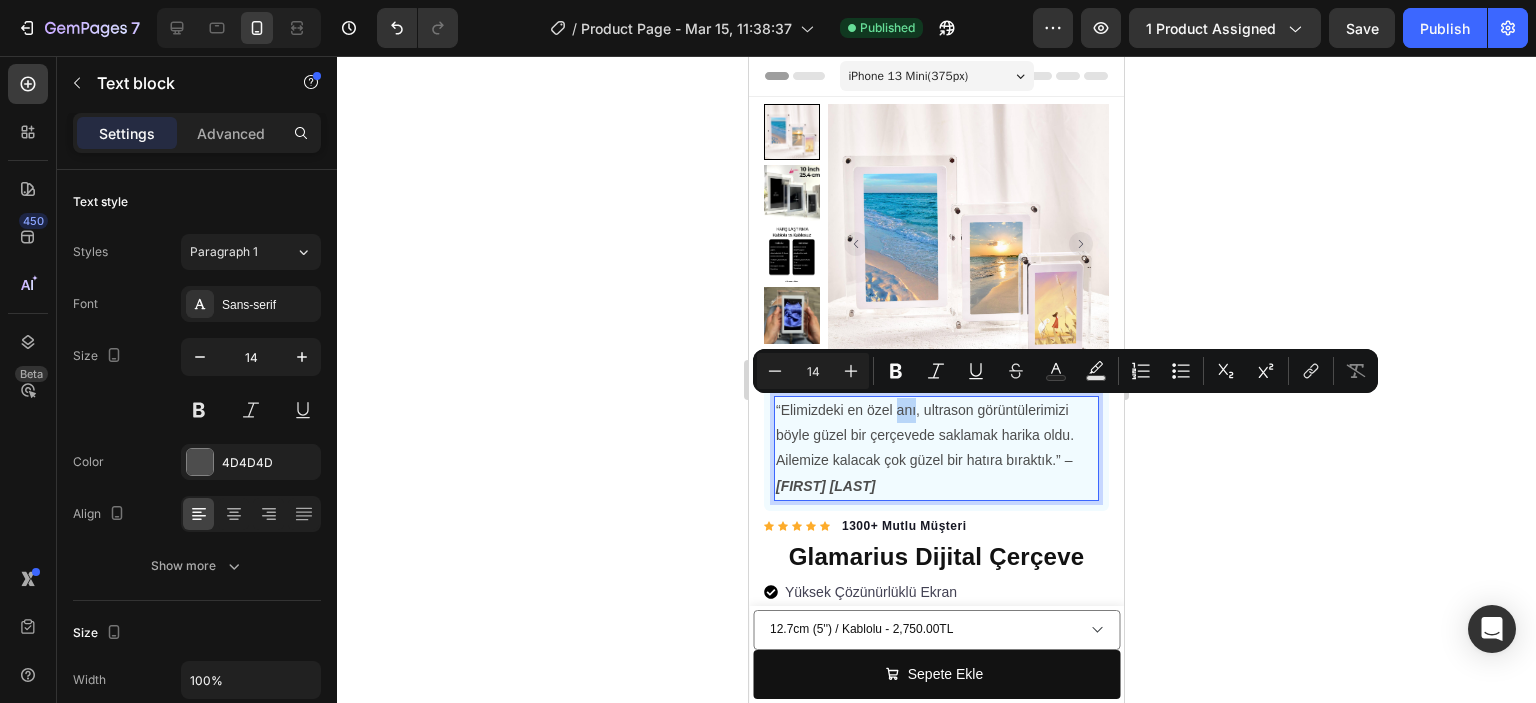 click on "“Elimizdeki en özel anı, ultrason görüntülerimizi böyle güzel bir çerçevede saklamak harika oldu. Ailemize kalacak çok güzel bir hatıra bıraktık.” –  Ece H." at bounding box center [936, 448] 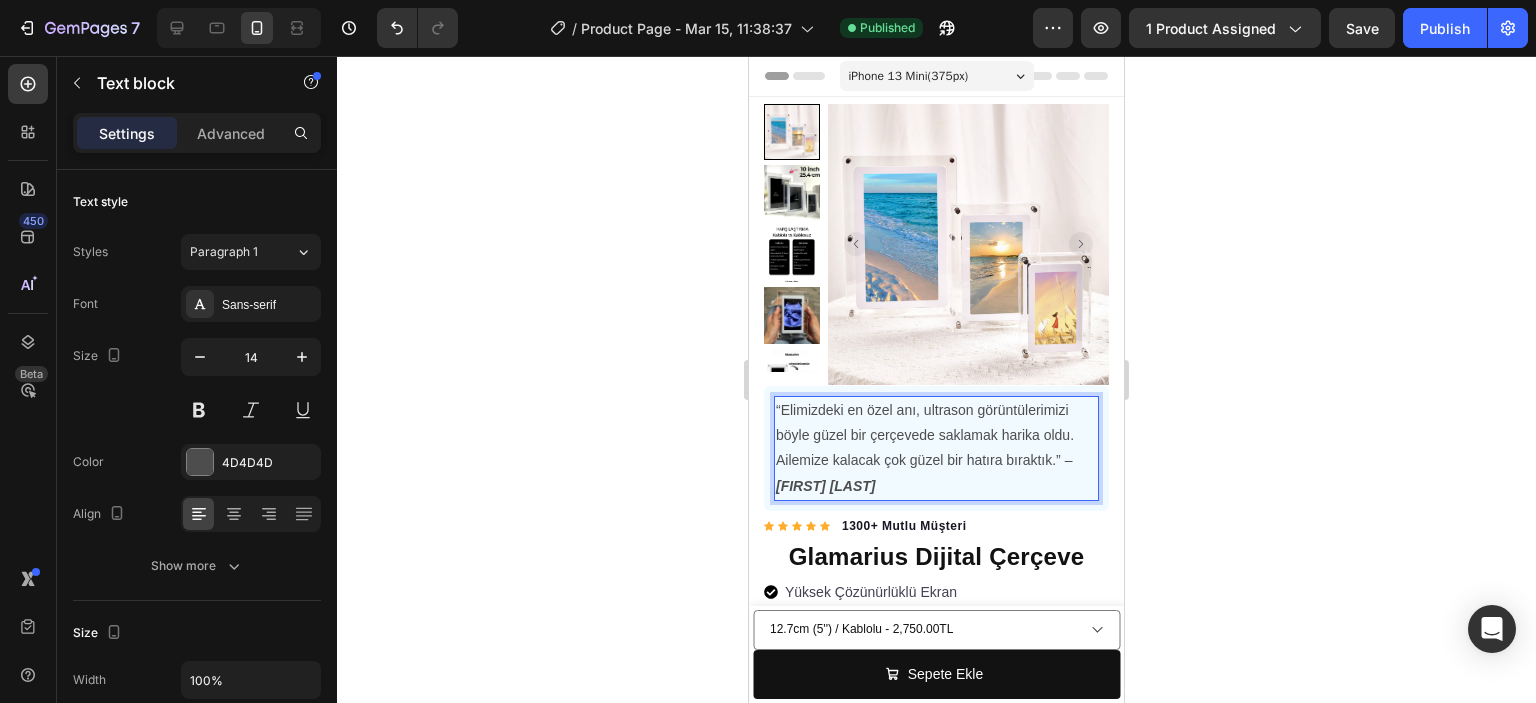 click on "“Elimizdeki en özel anı, ultrason görüntülerimizi böyle güzel bir çerçevede saklamak harika oldu. Ailemize kalacak çok güzel bir hatıra bıraktık.” –  Ece H." at bounding box center (936, 448) 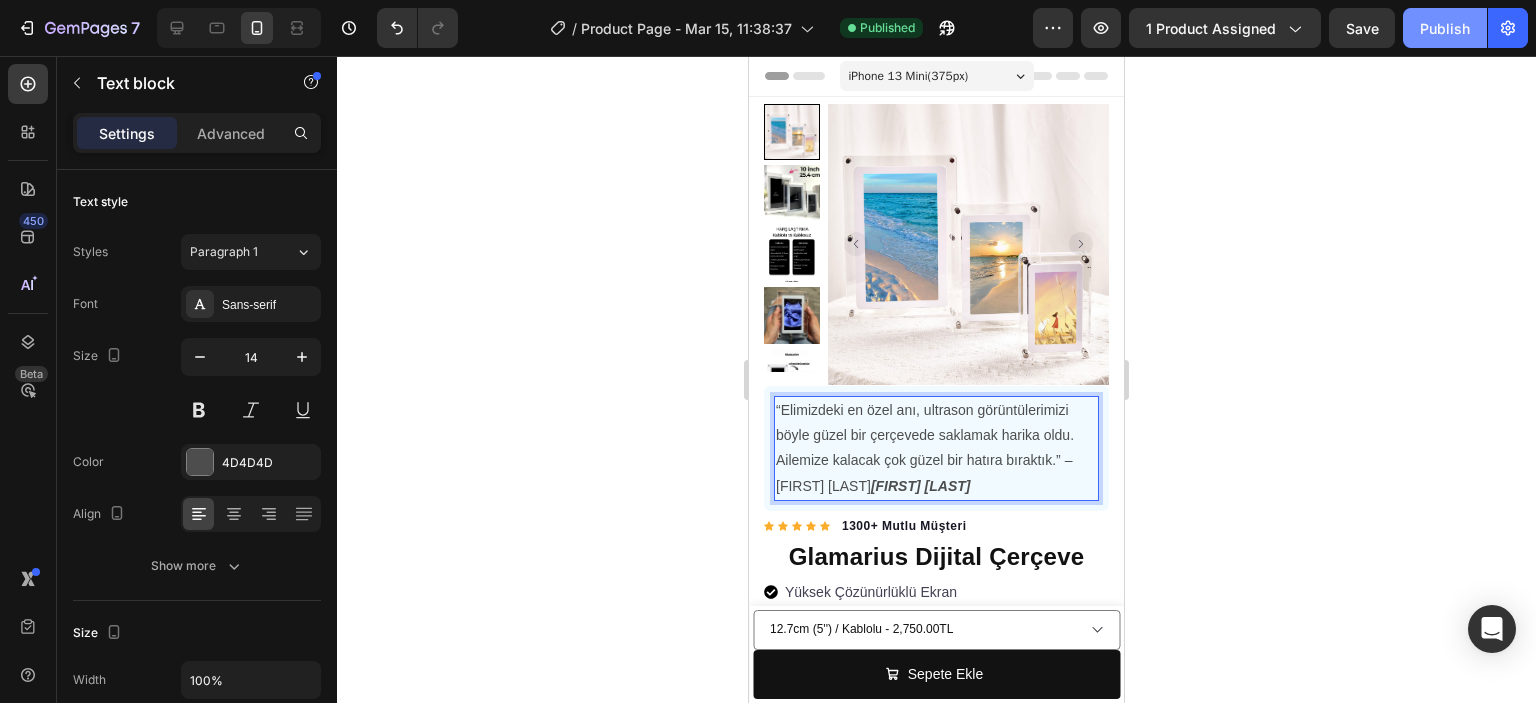 click on "Publish" at bounding box center (1445, 28) 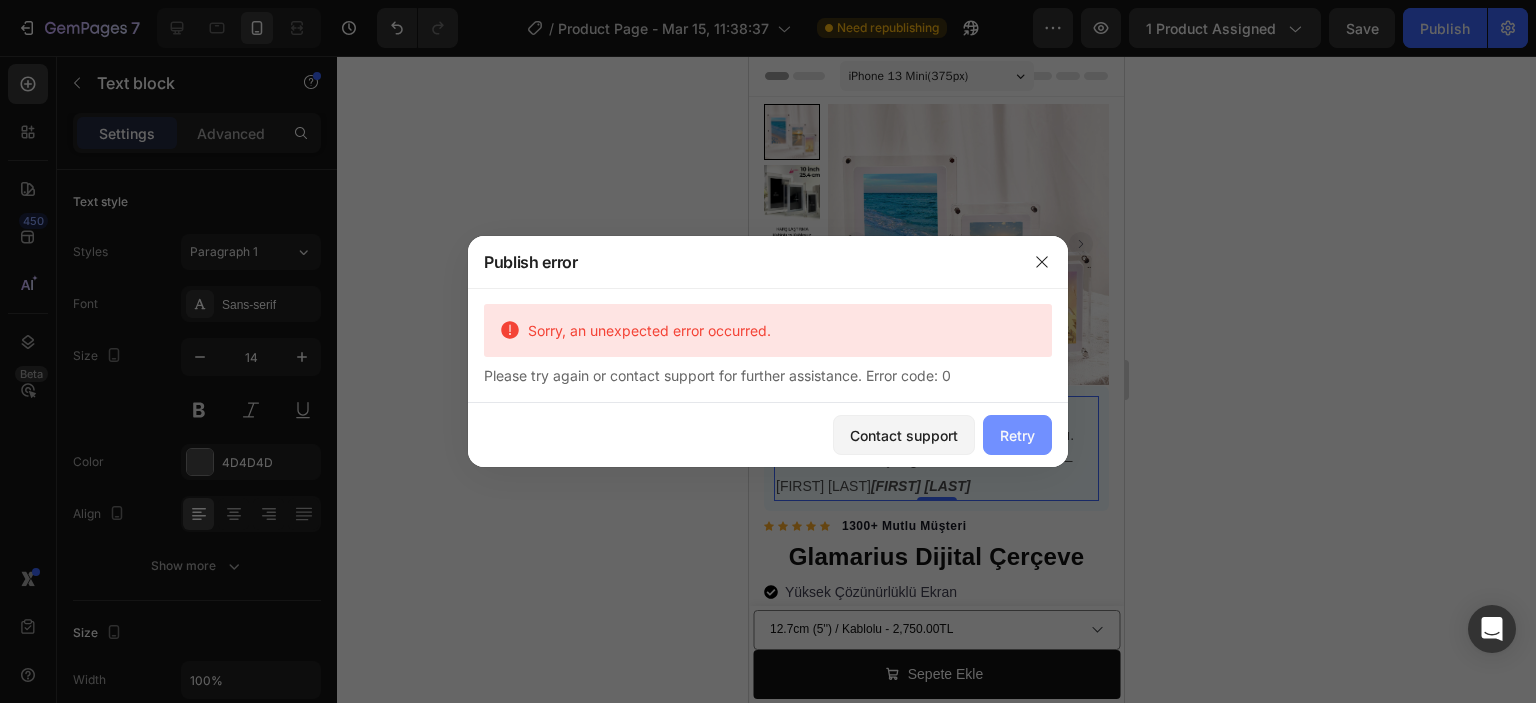 click on "Retry" at bounding box center [1017, 435] 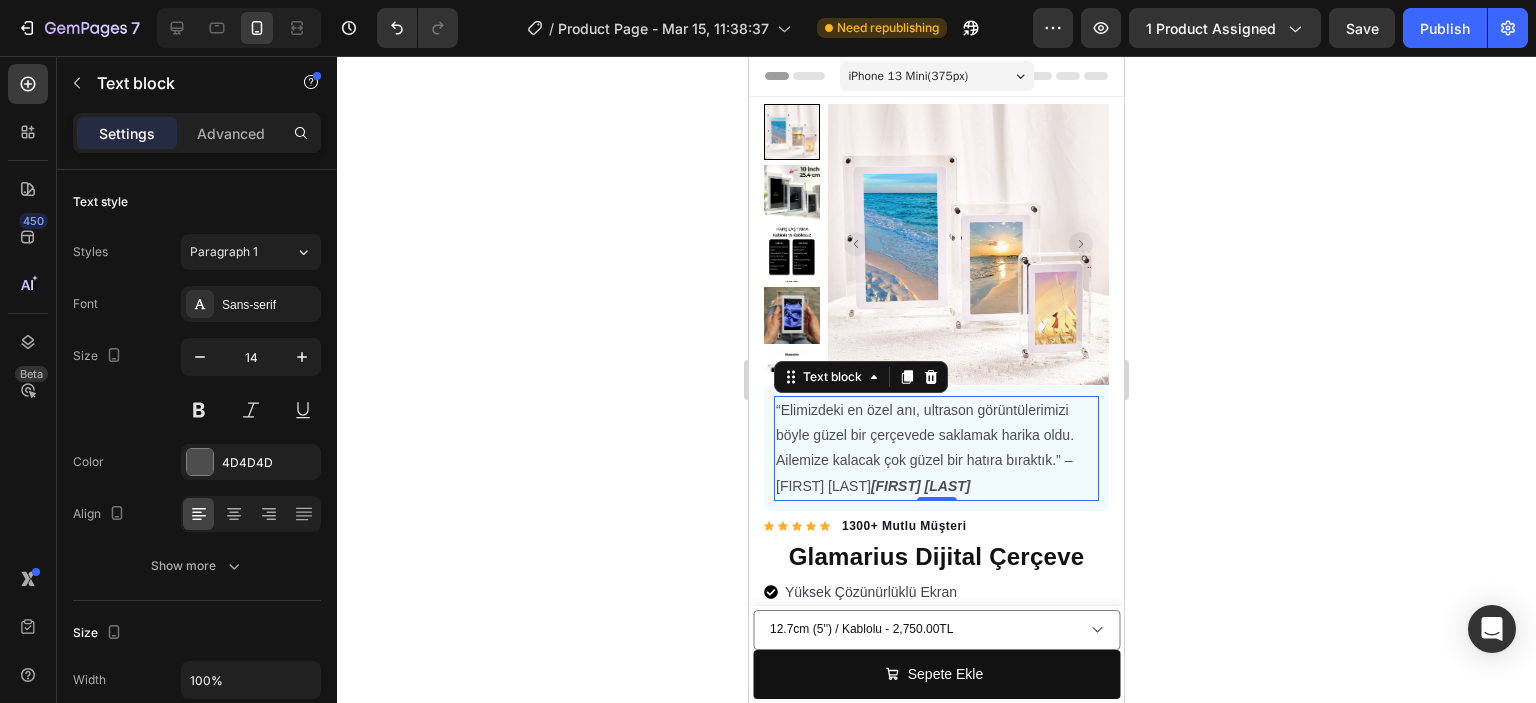 click on "7   /  Product Page - Mar 15, 11:38:37 Need republishing Preview 1 product assigned  Save   Publish" 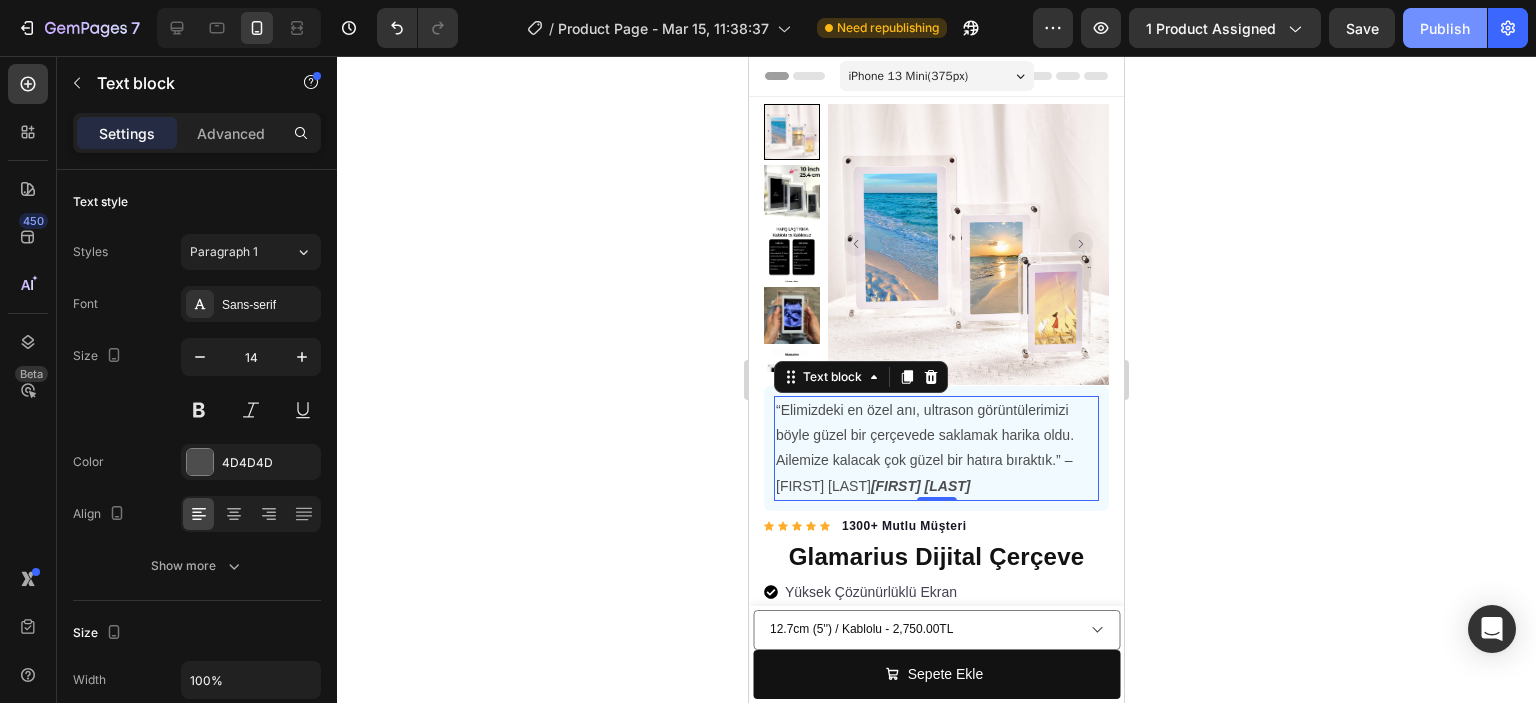 click on "Publish" at bounding box center [1445, 28] 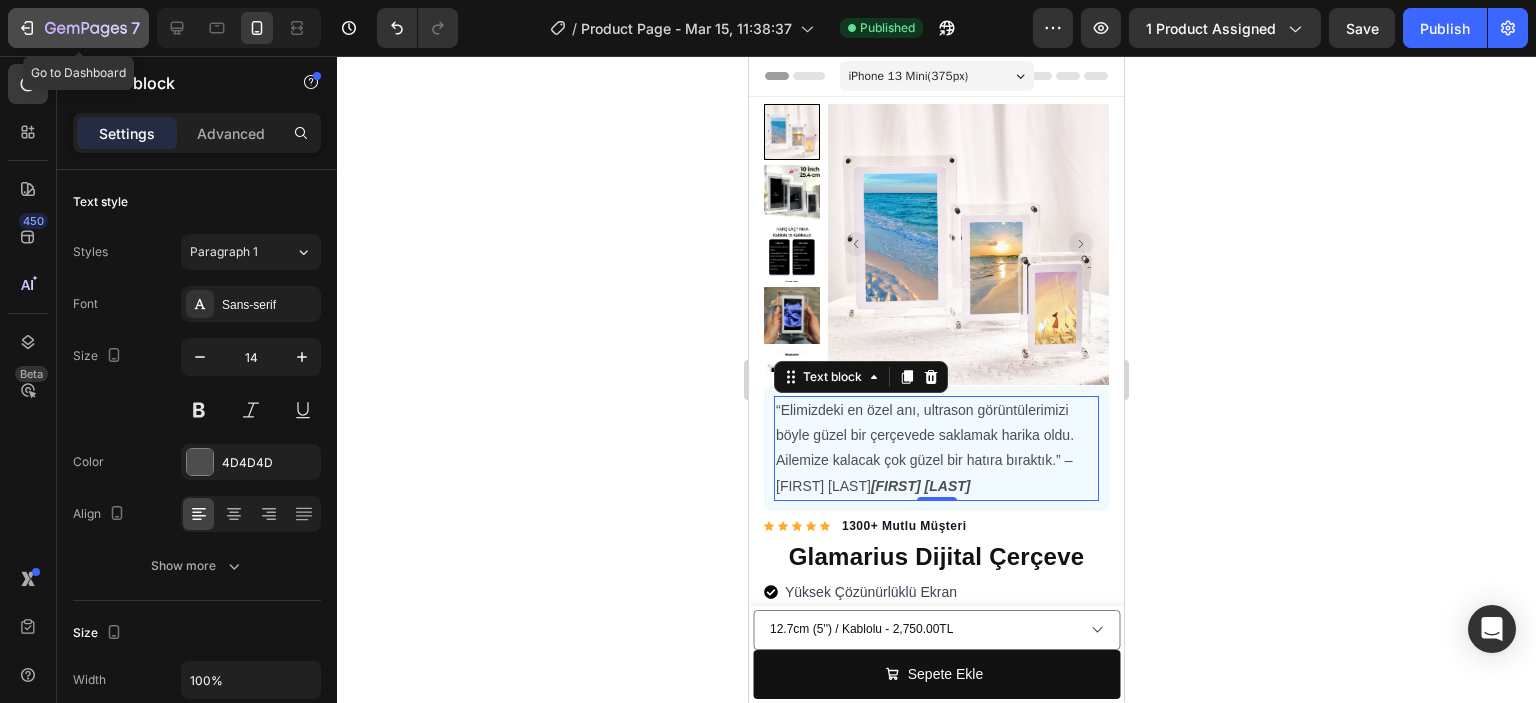 click on "7" 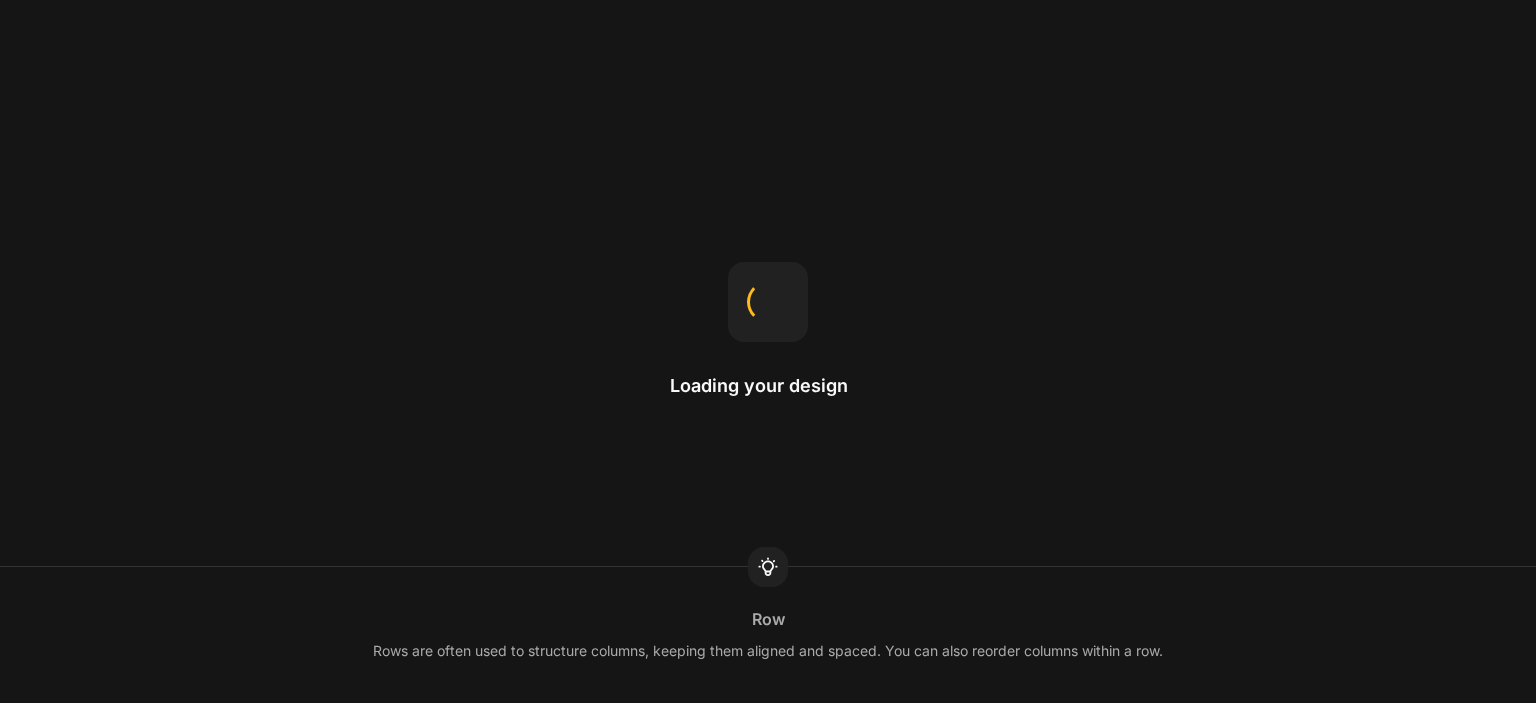 scroll, scrollTop: 0, scrollLeft: 0, axis: both 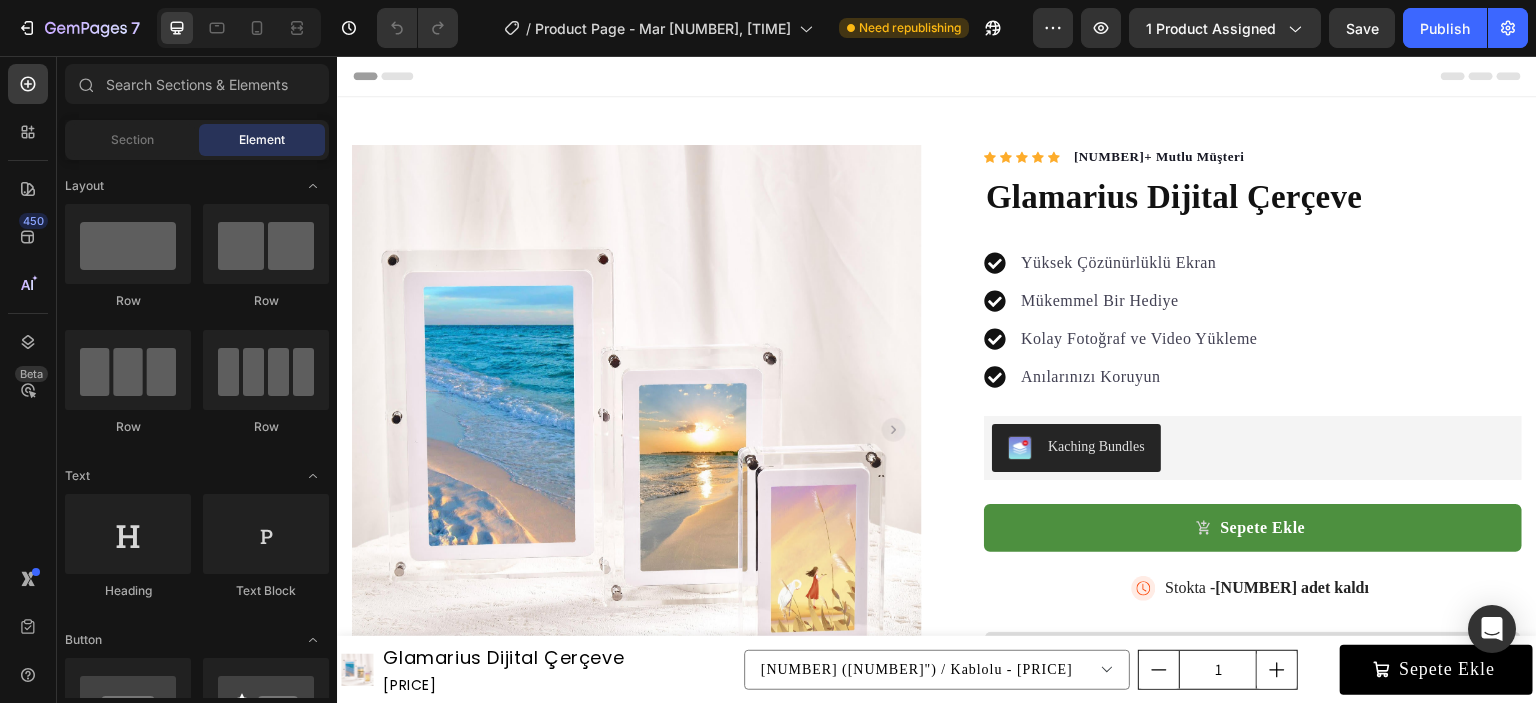 drag, startPoint x: 1460, startPoint y: 29, endPoint x: 1422, endPoint y: 48, distance: 42.48529 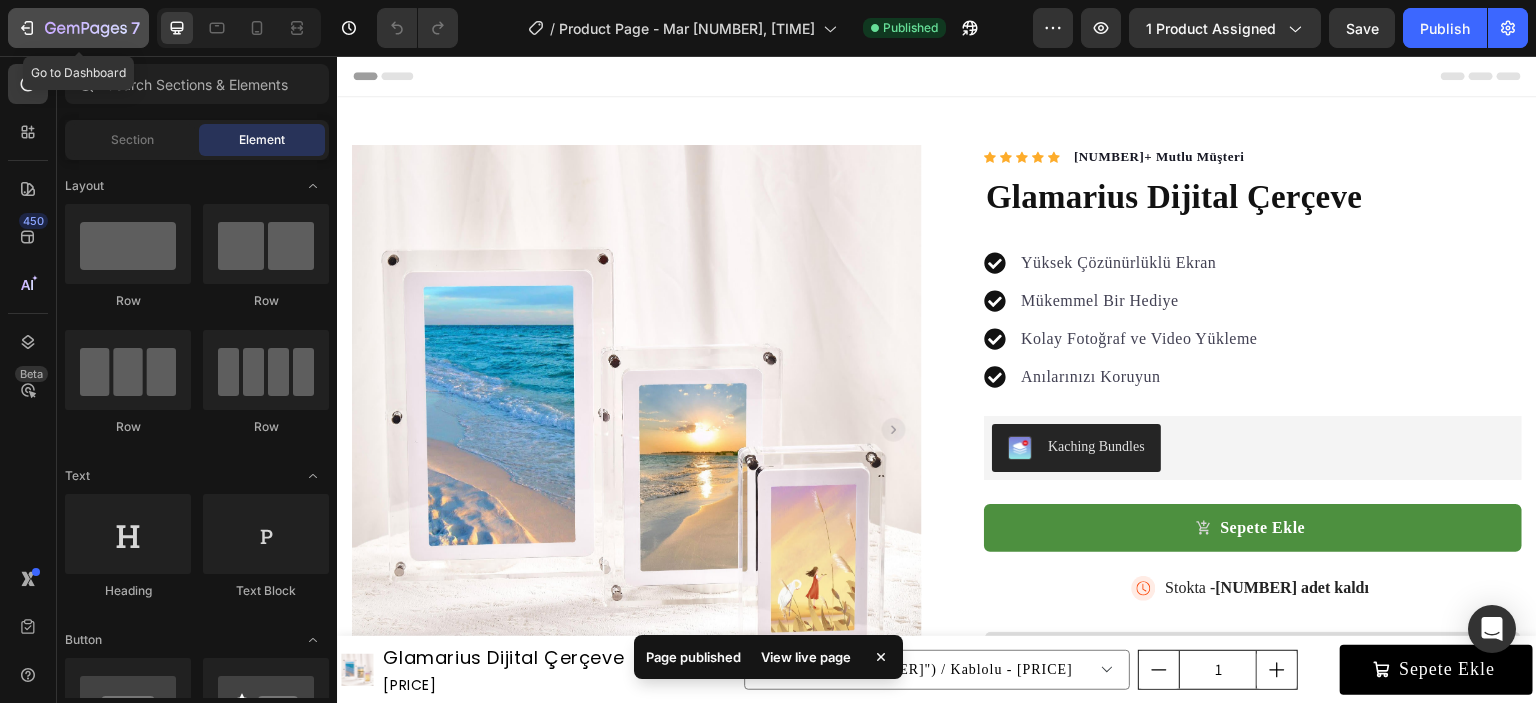 click 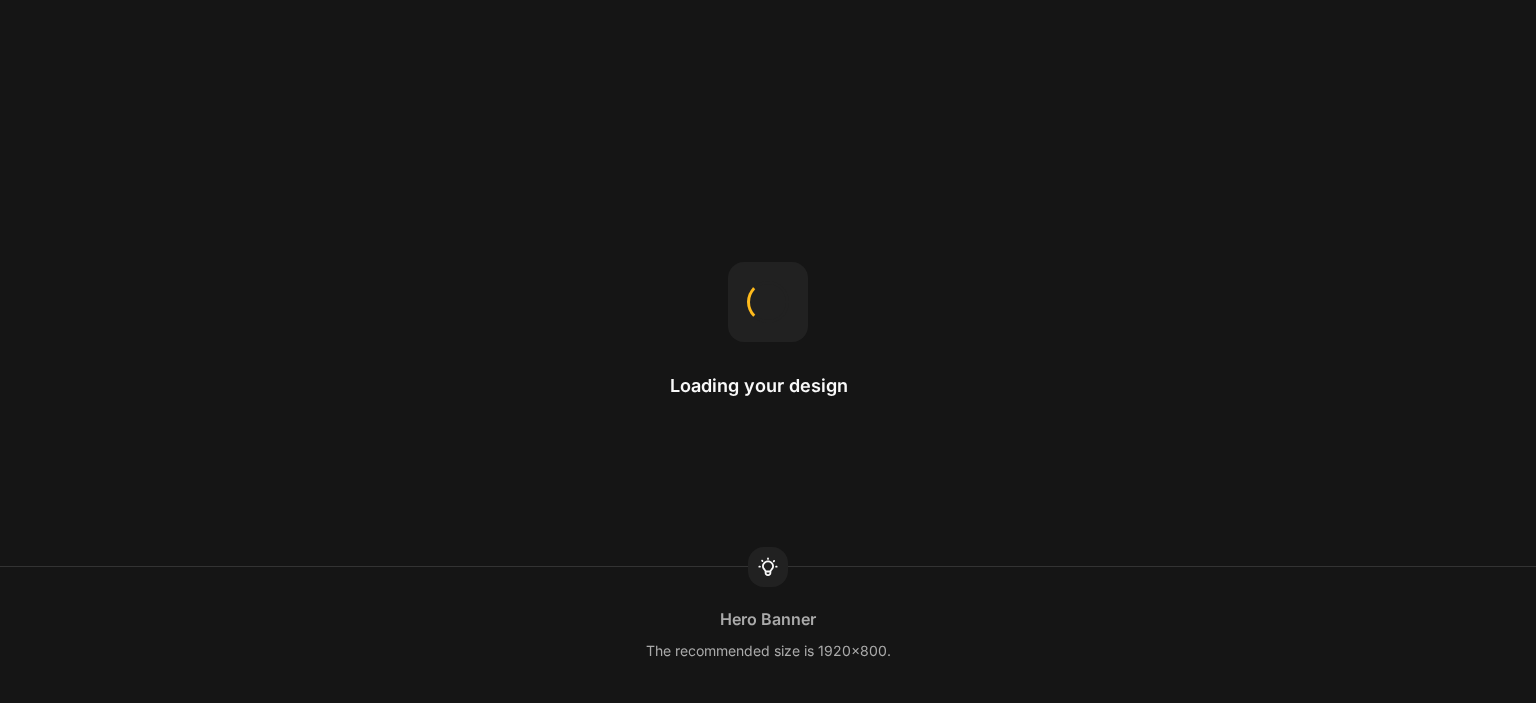 scroll, scrollTop: 0, scrollLeft: 0, axis: both 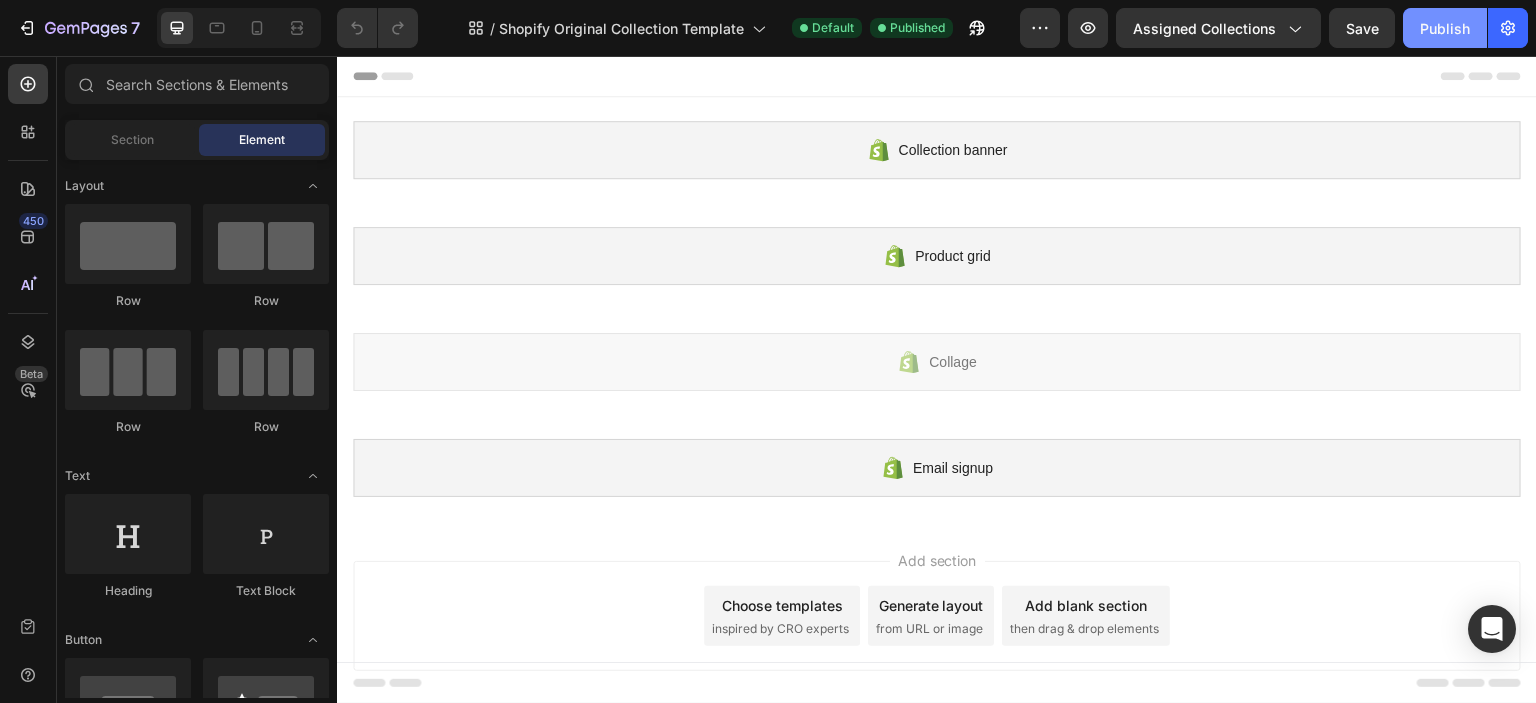 click on "Publish" at bounding box center (1445, 28) 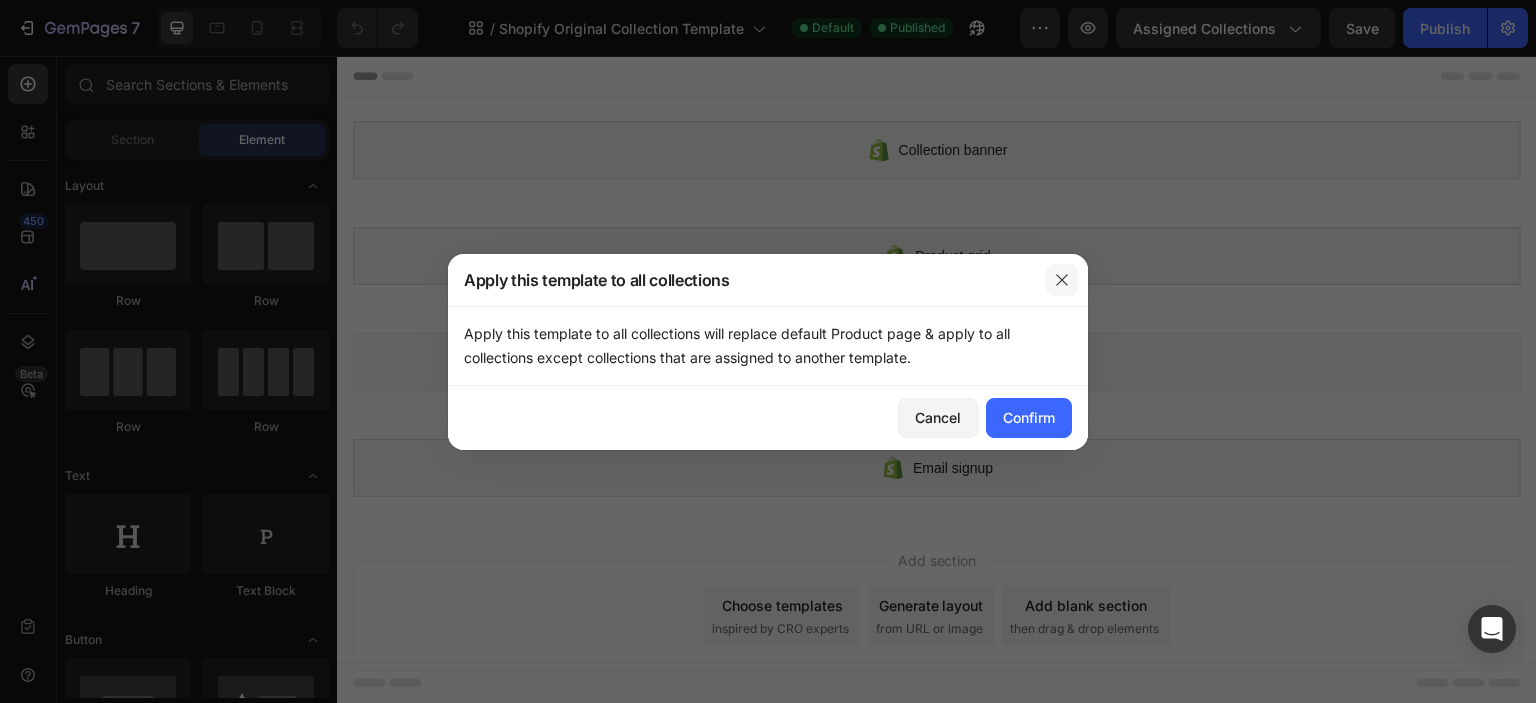 click 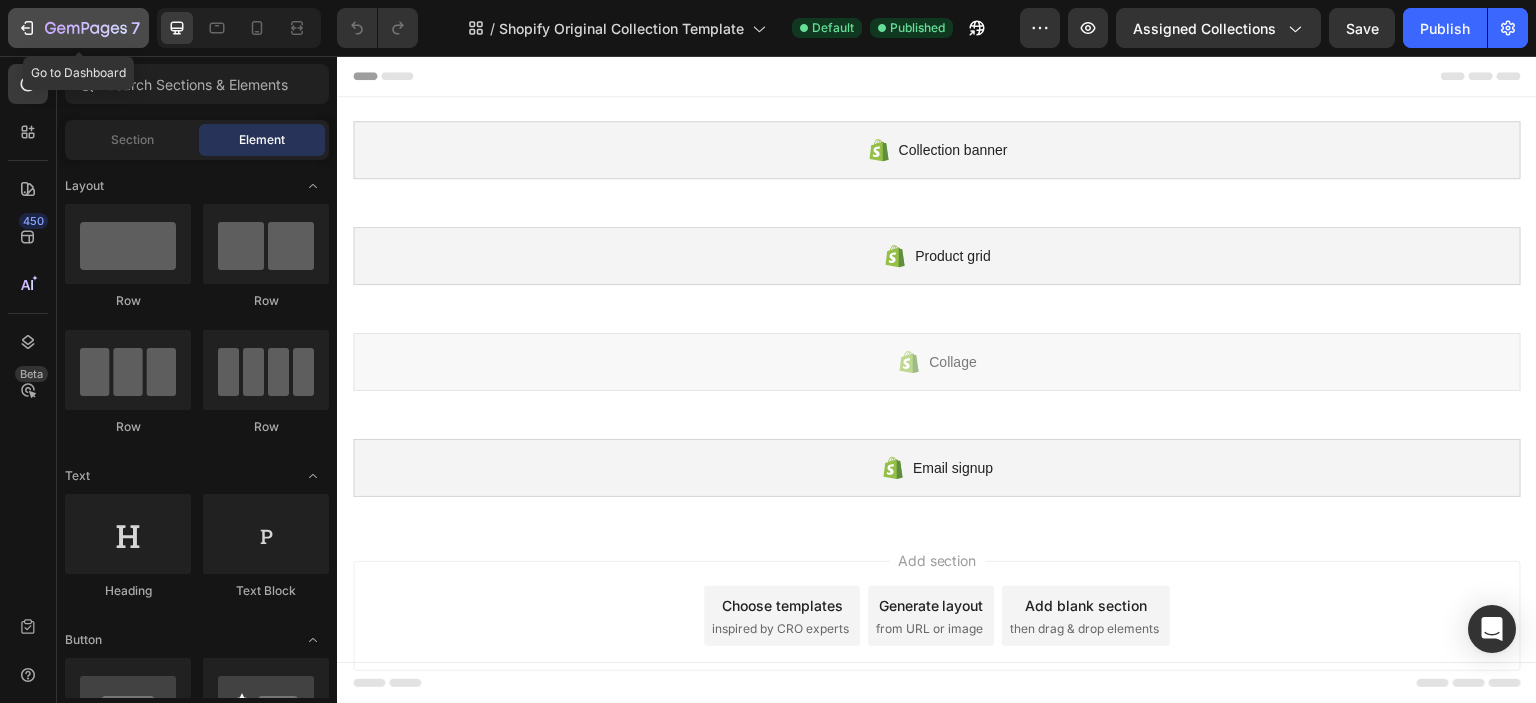 click on "7" at bounding box center (78, 28) 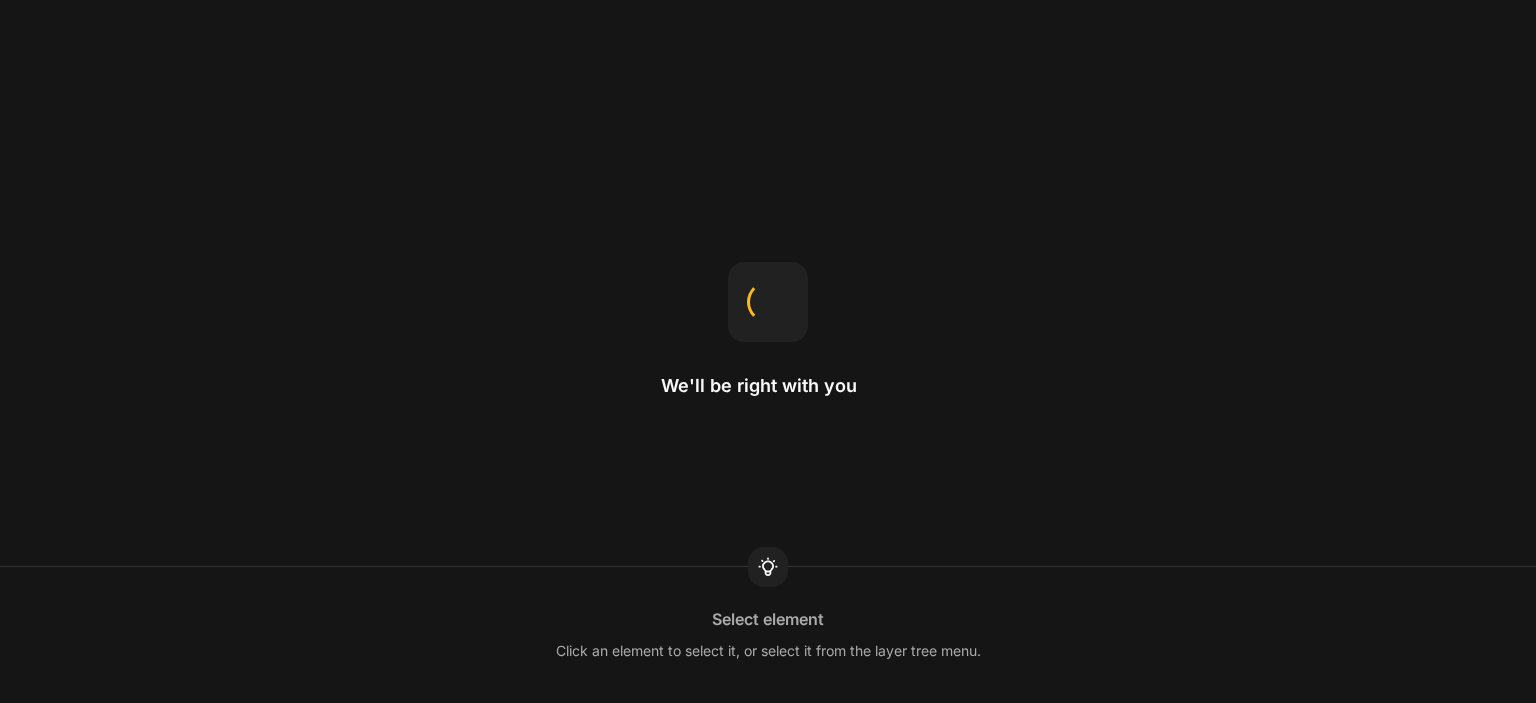 scroll, scrollTop: 0, scrollLeft: 0, axis: both 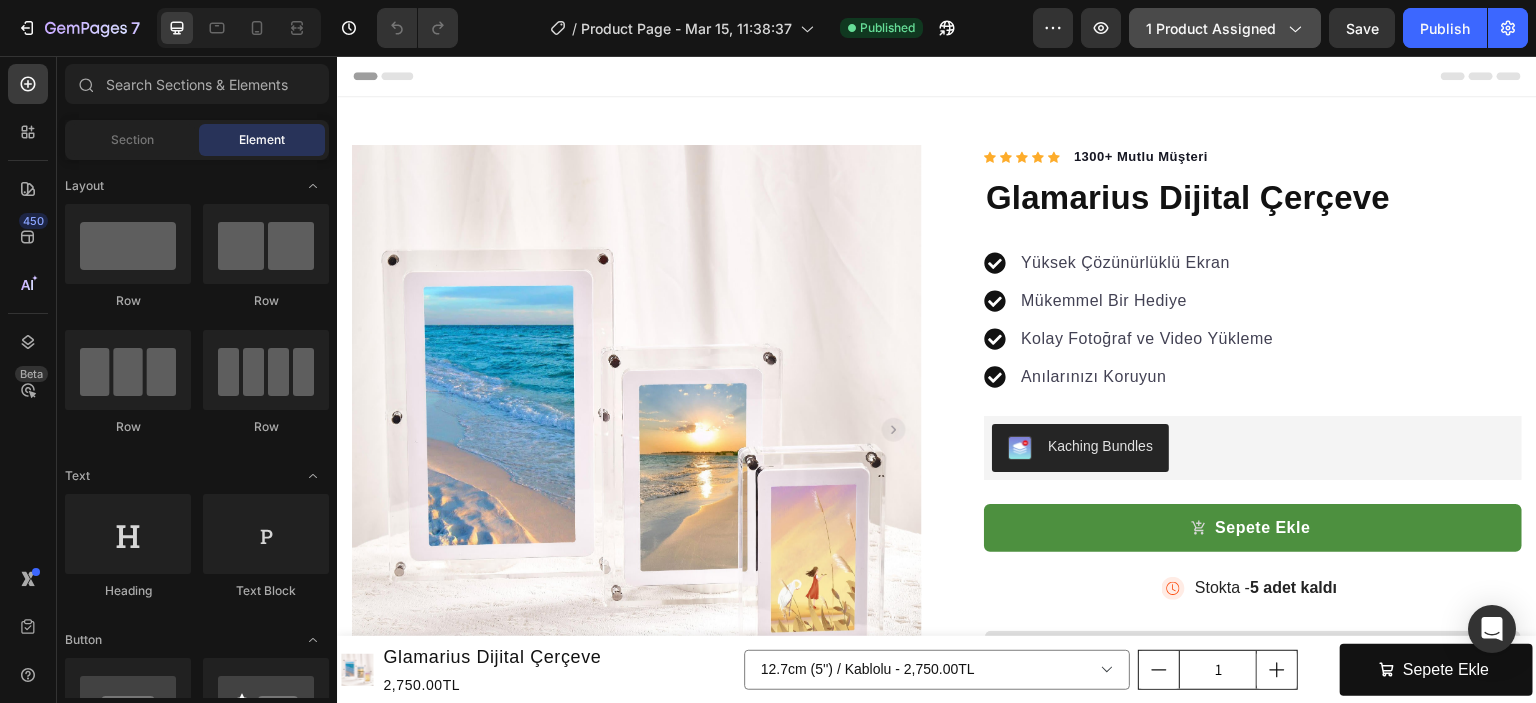 click 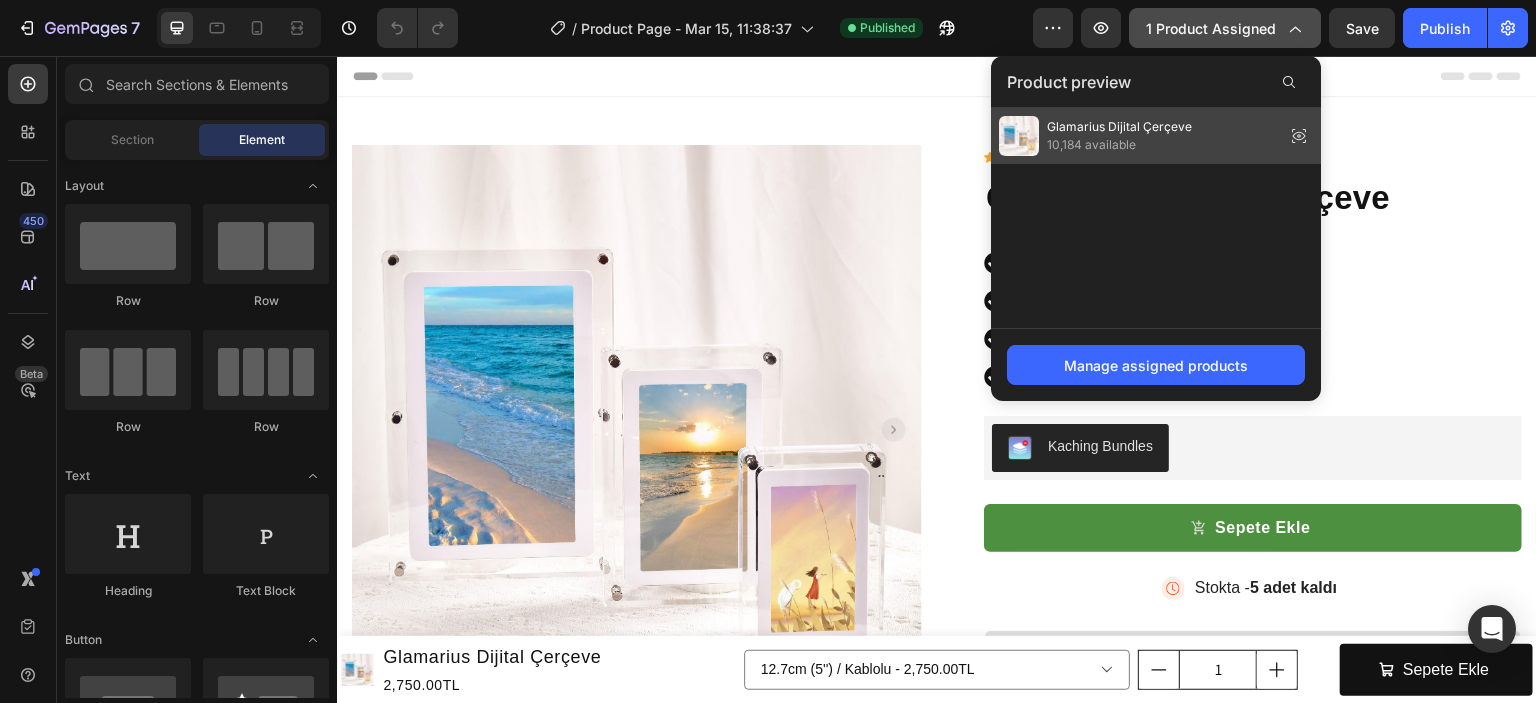 click on "Glamarius Dijital Çerçeve 10,184 available" 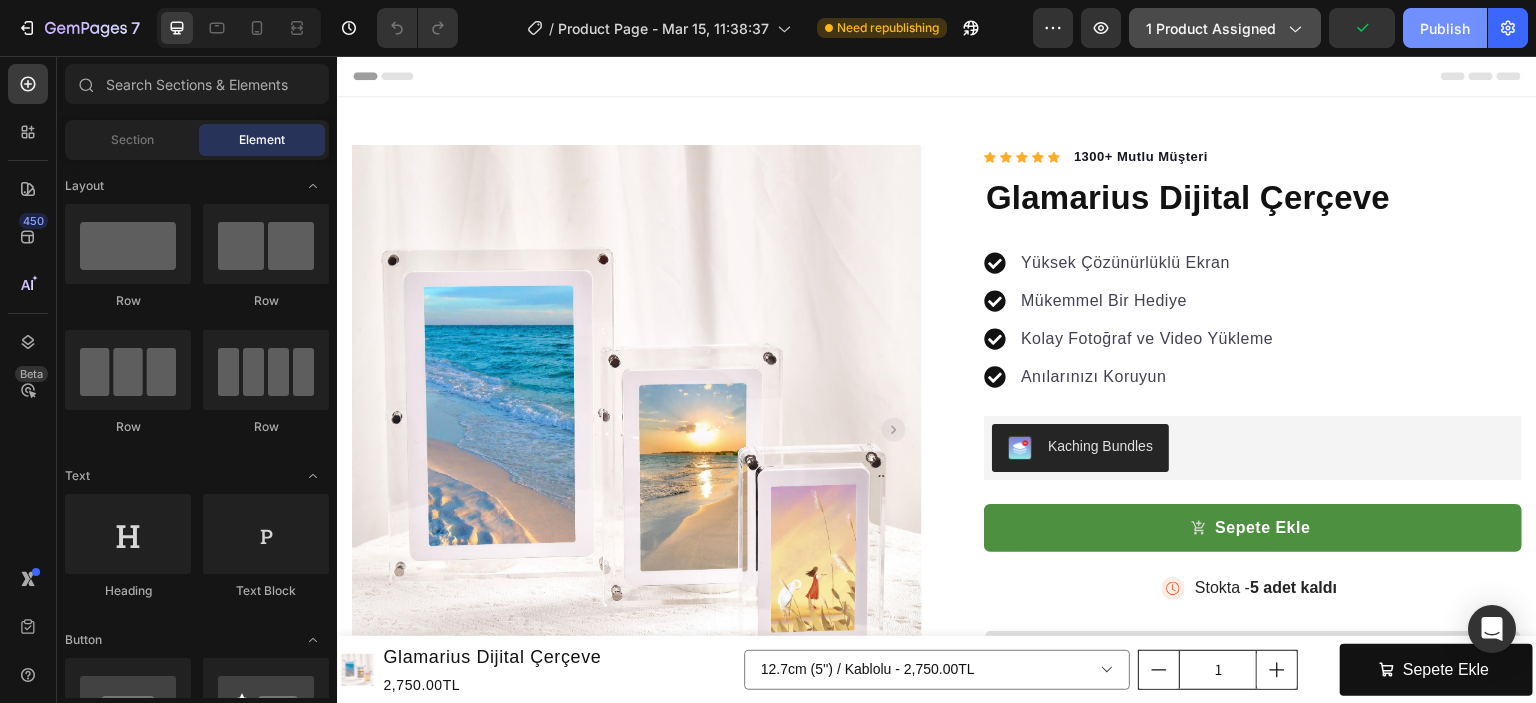 click on "Publish" at bounding box center [1445, 28] 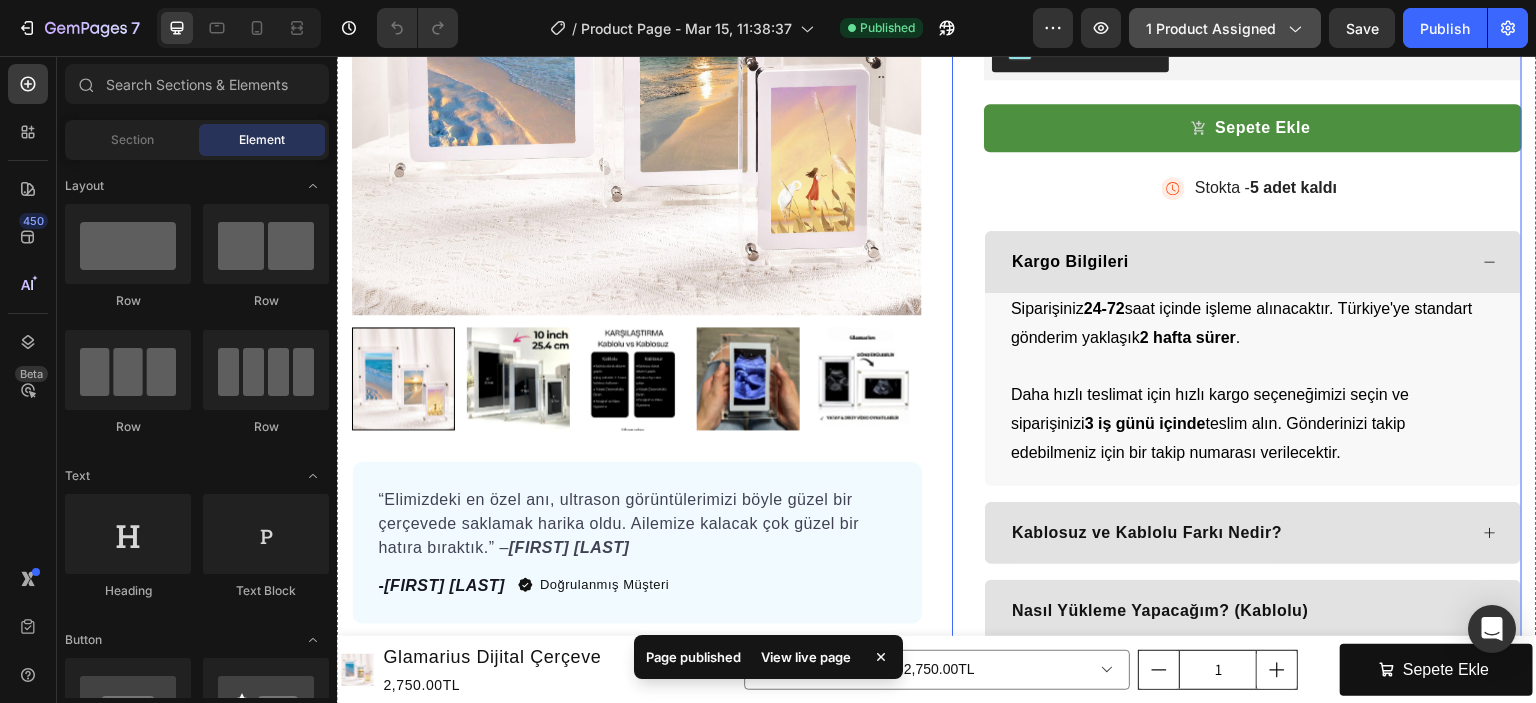 scroll, scrollTop: 0, scrollLeft: 0, axis: both 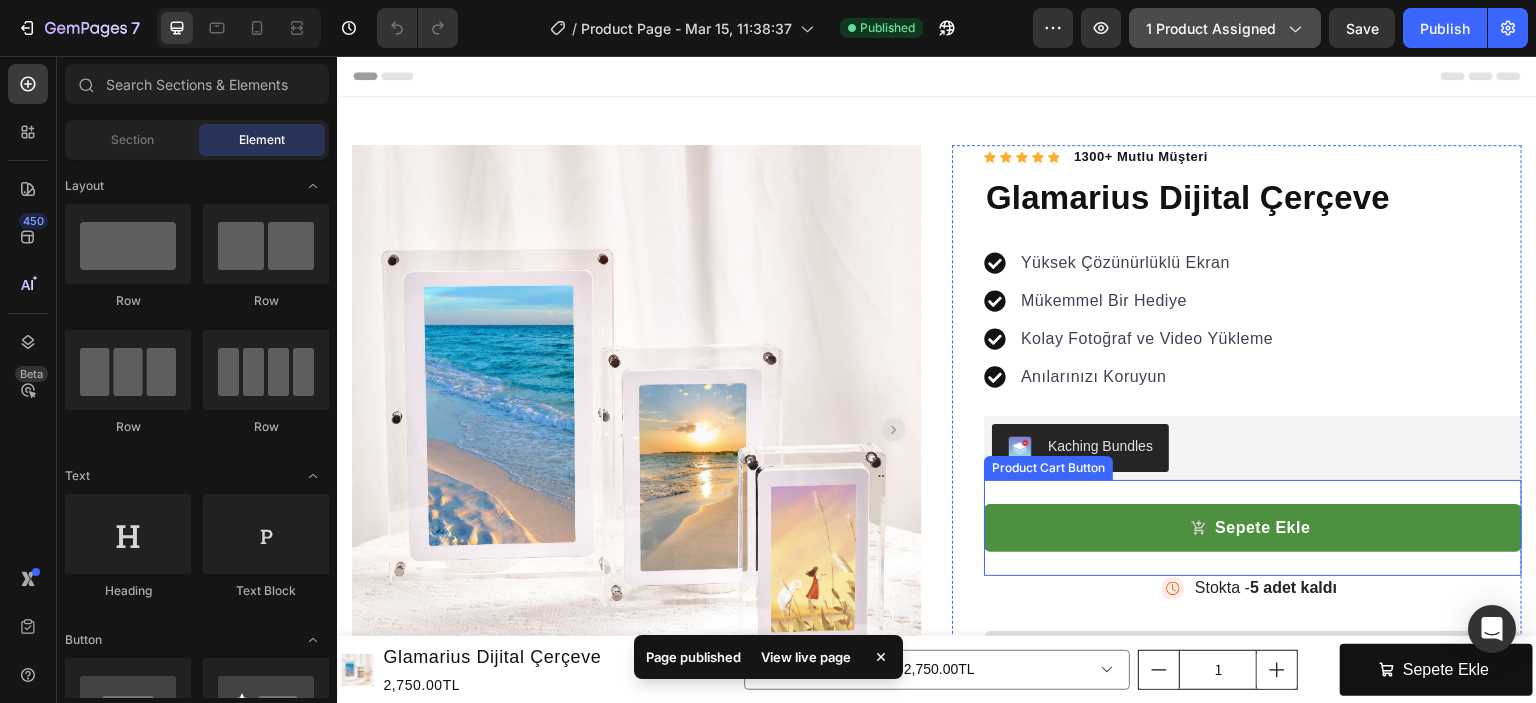 click on "Sepete Ekle" at bounding box center [1253, 528] 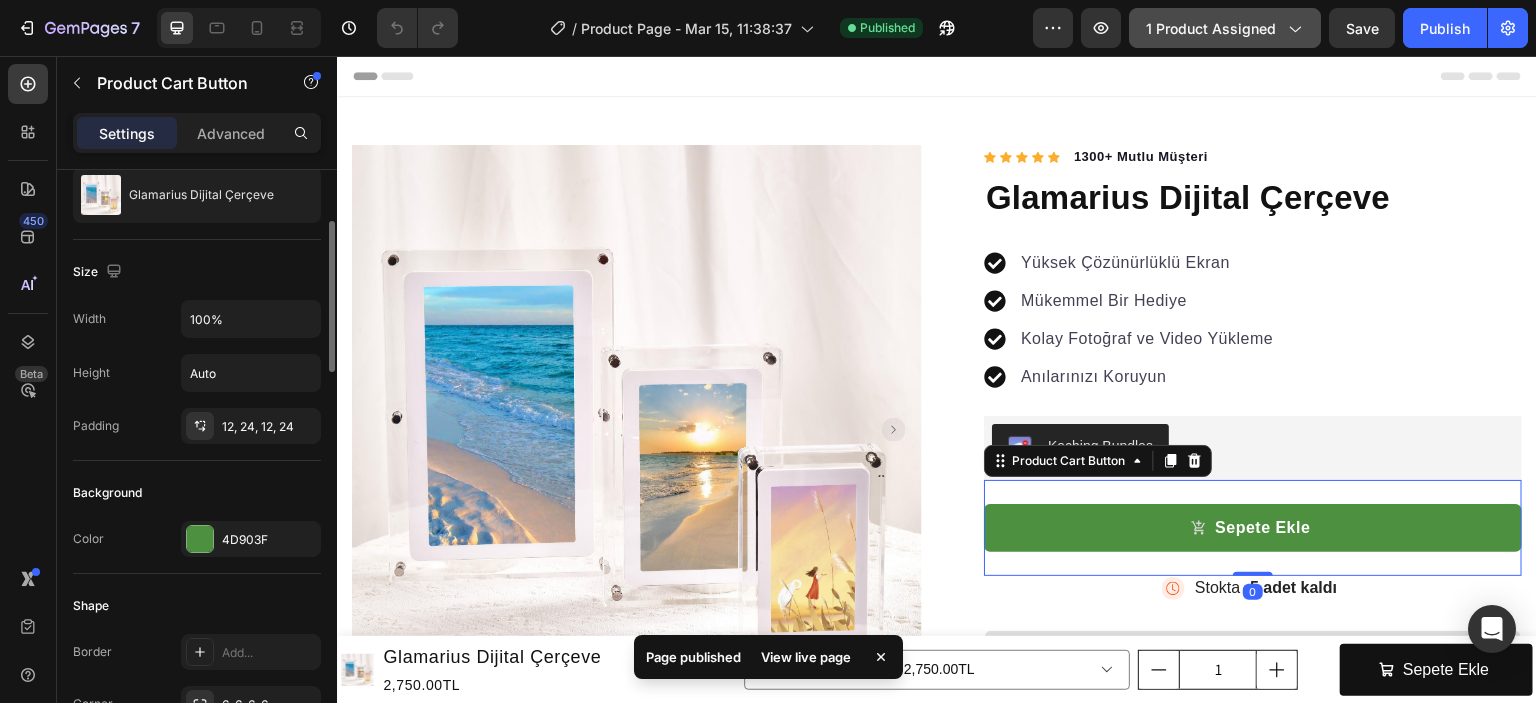 scroll, scrollTop: 400, scrollLeft: 0, axis: vertical 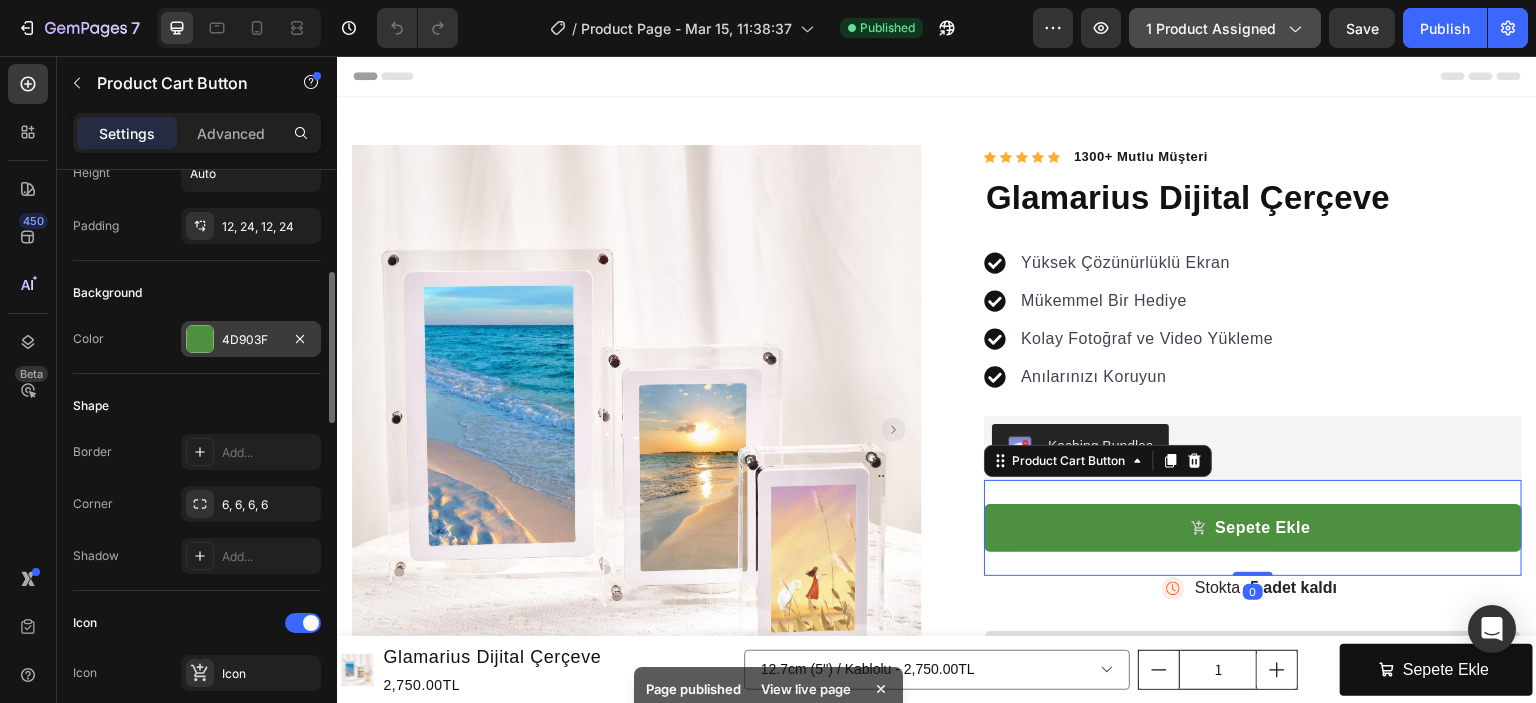 click at bounding box center (200, 339) 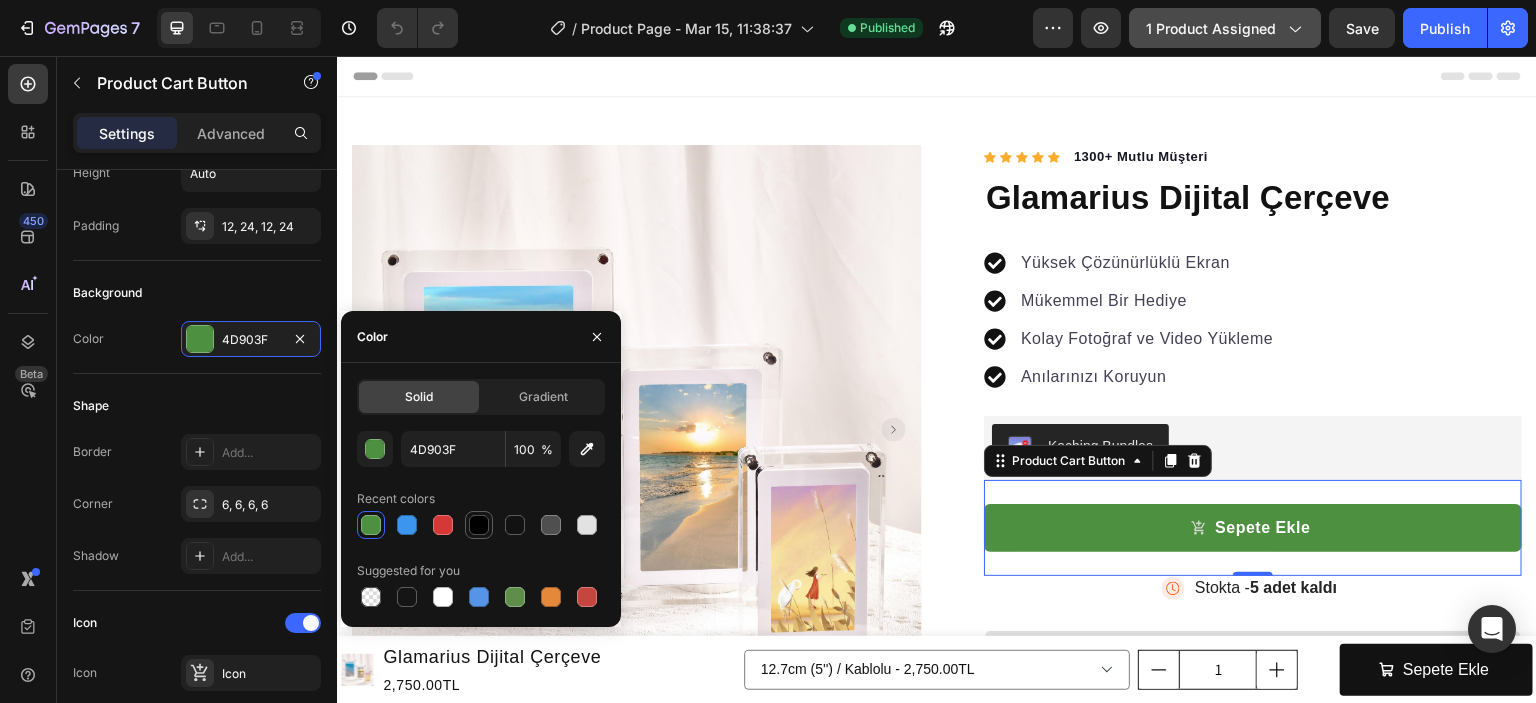 click at bounding box center [479, 525] 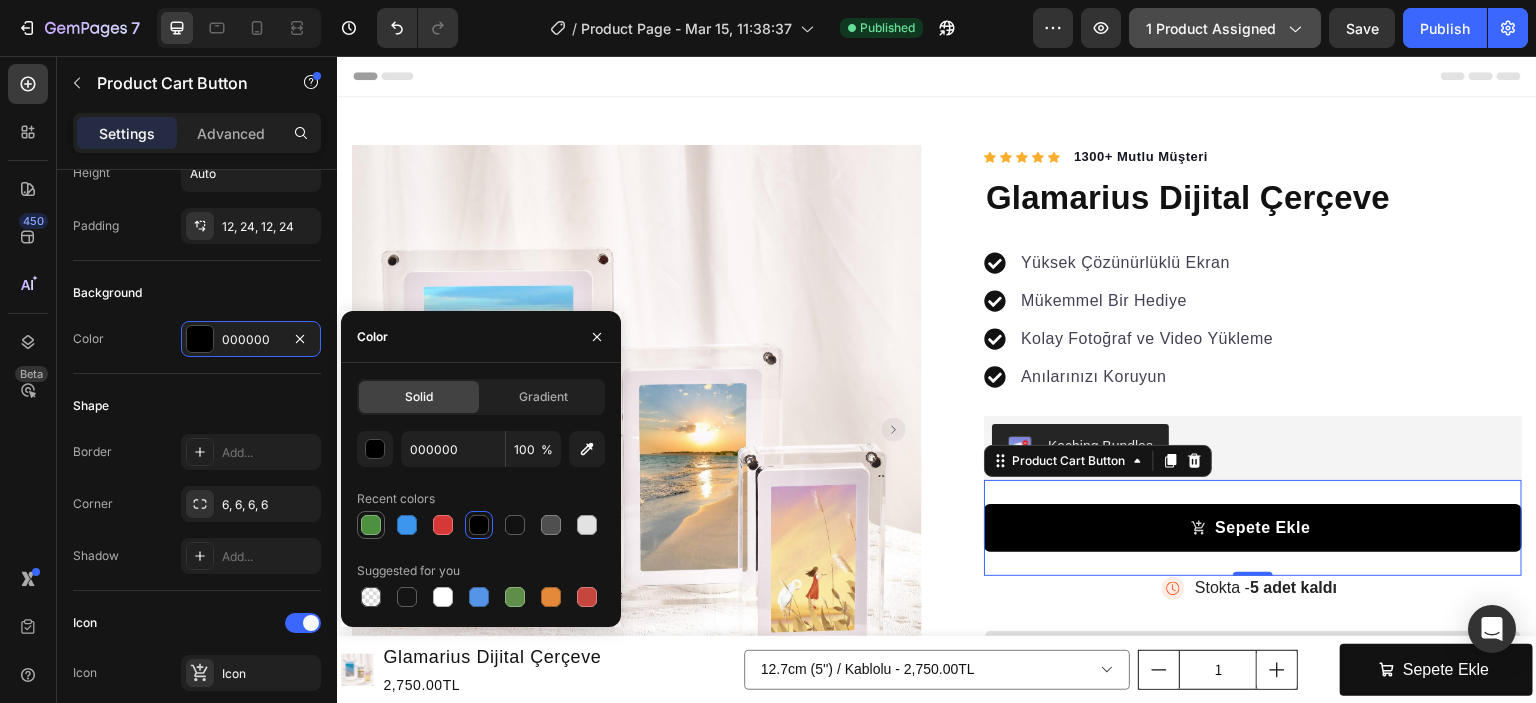 click at bounding box center (371, 525) 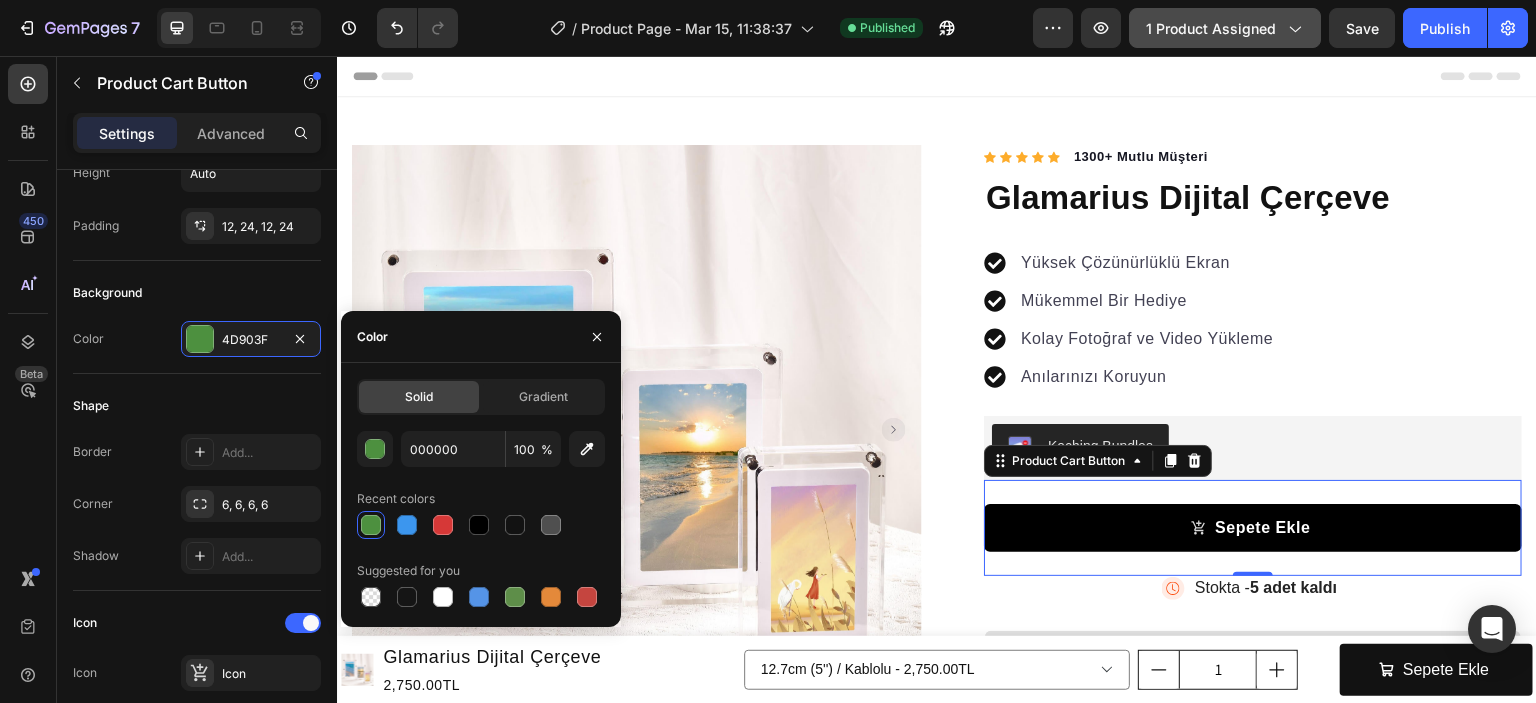 type on "4D903F" 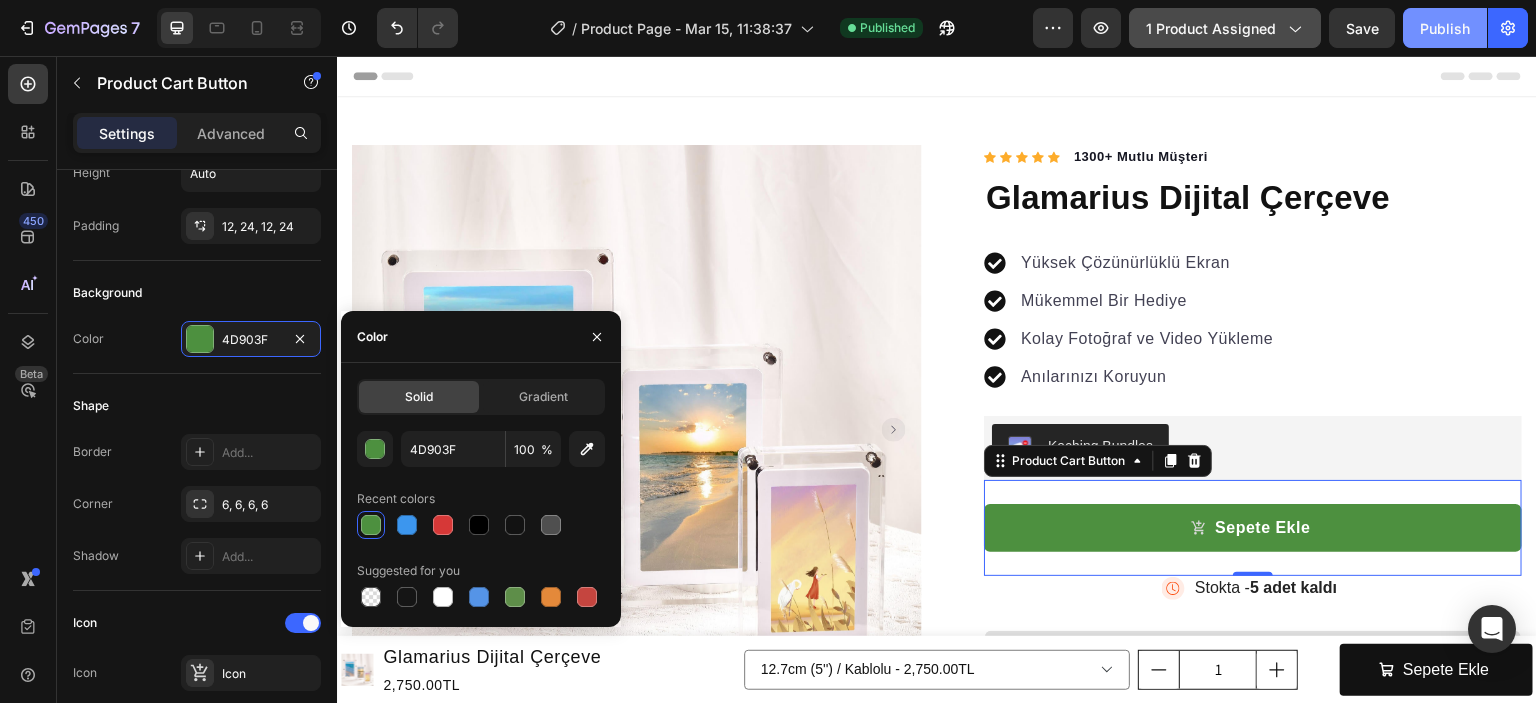 click on "Publish" at bounding box center (1445, 28) 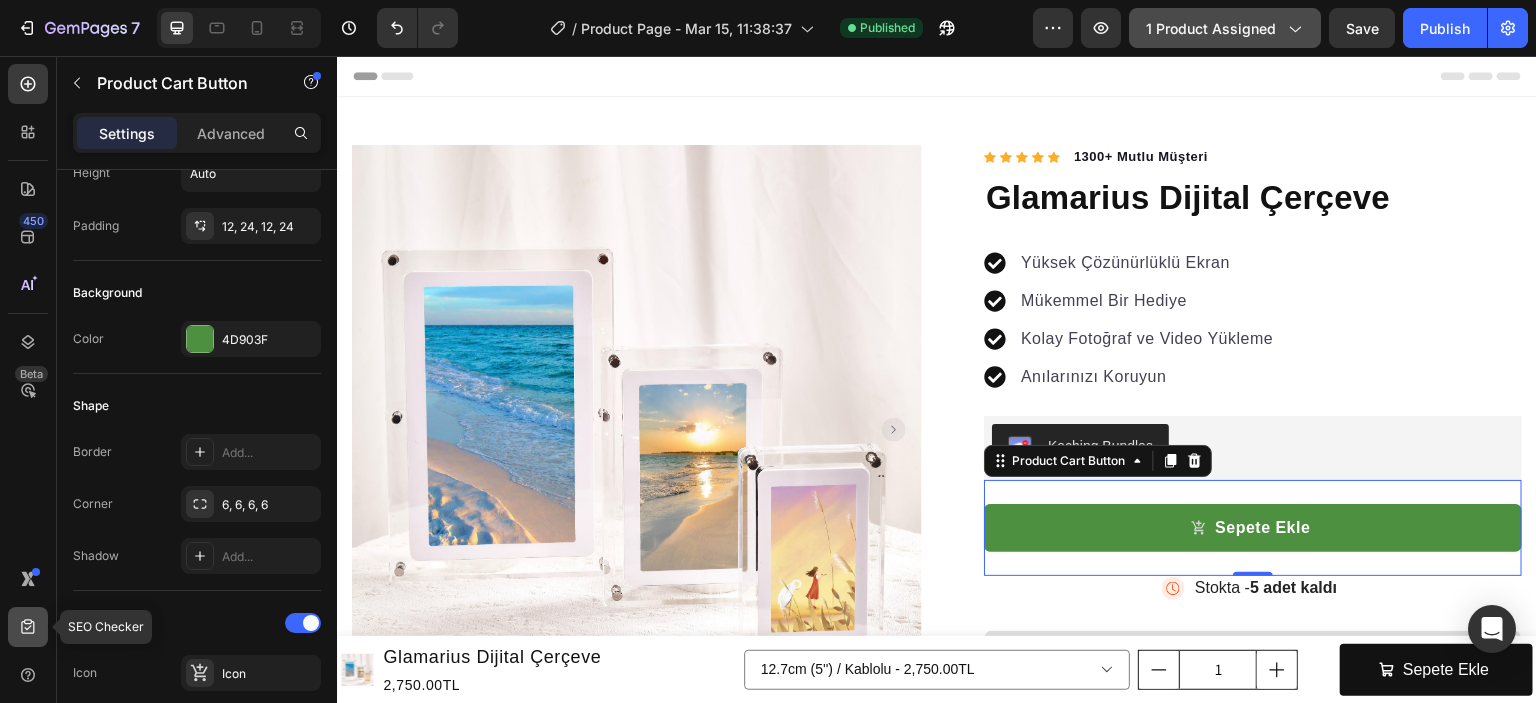 click 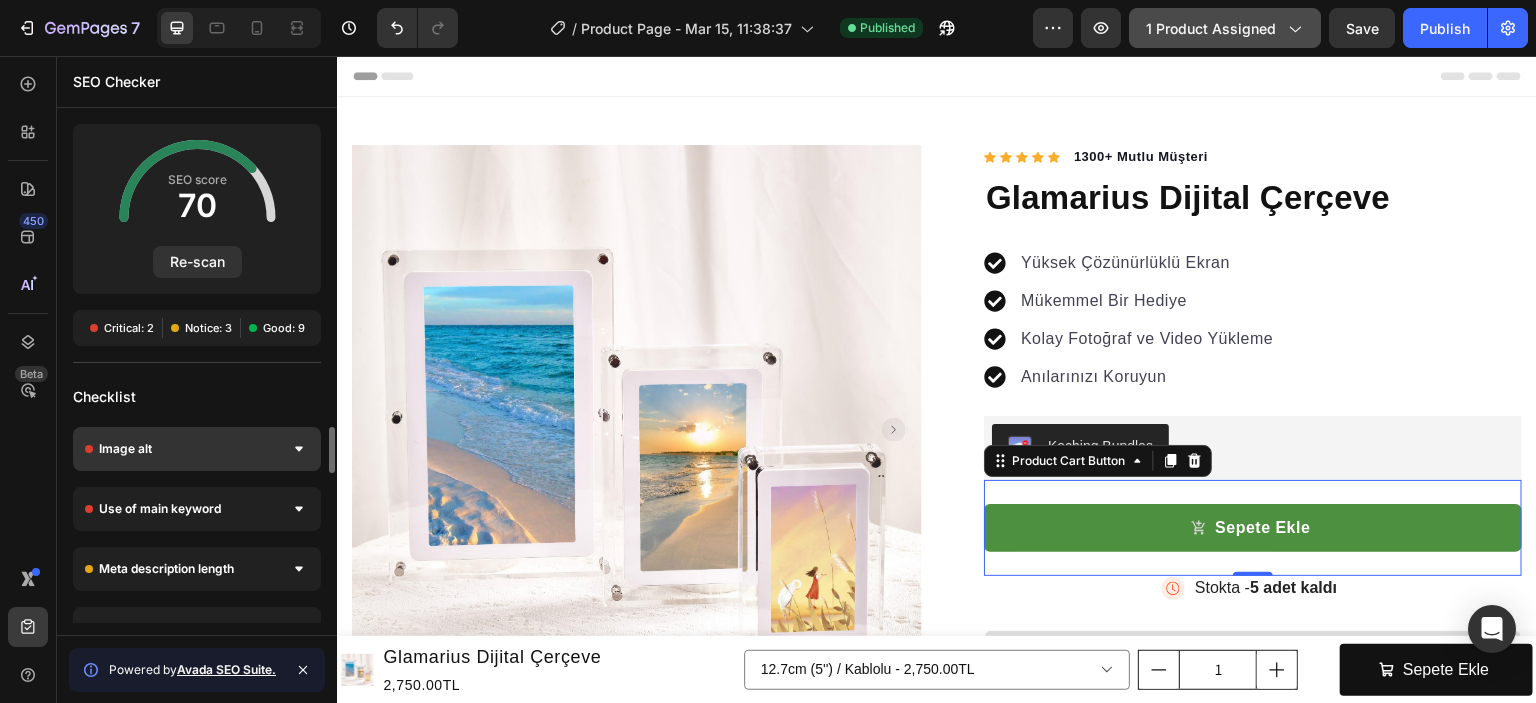 click on "Image alt" at bounding box center [197, 449] 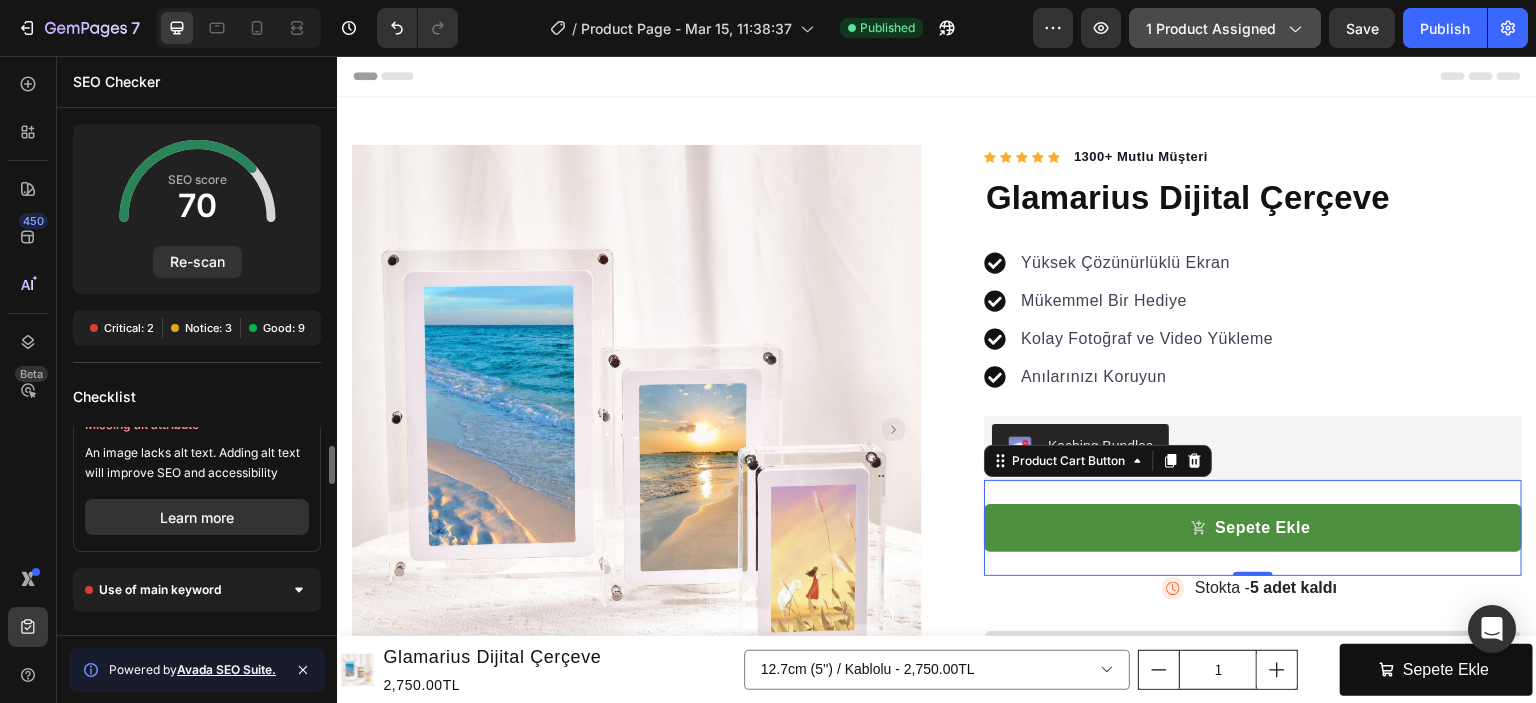 scroll, scrollTop: 0, scrollLeft: 0, axis: both 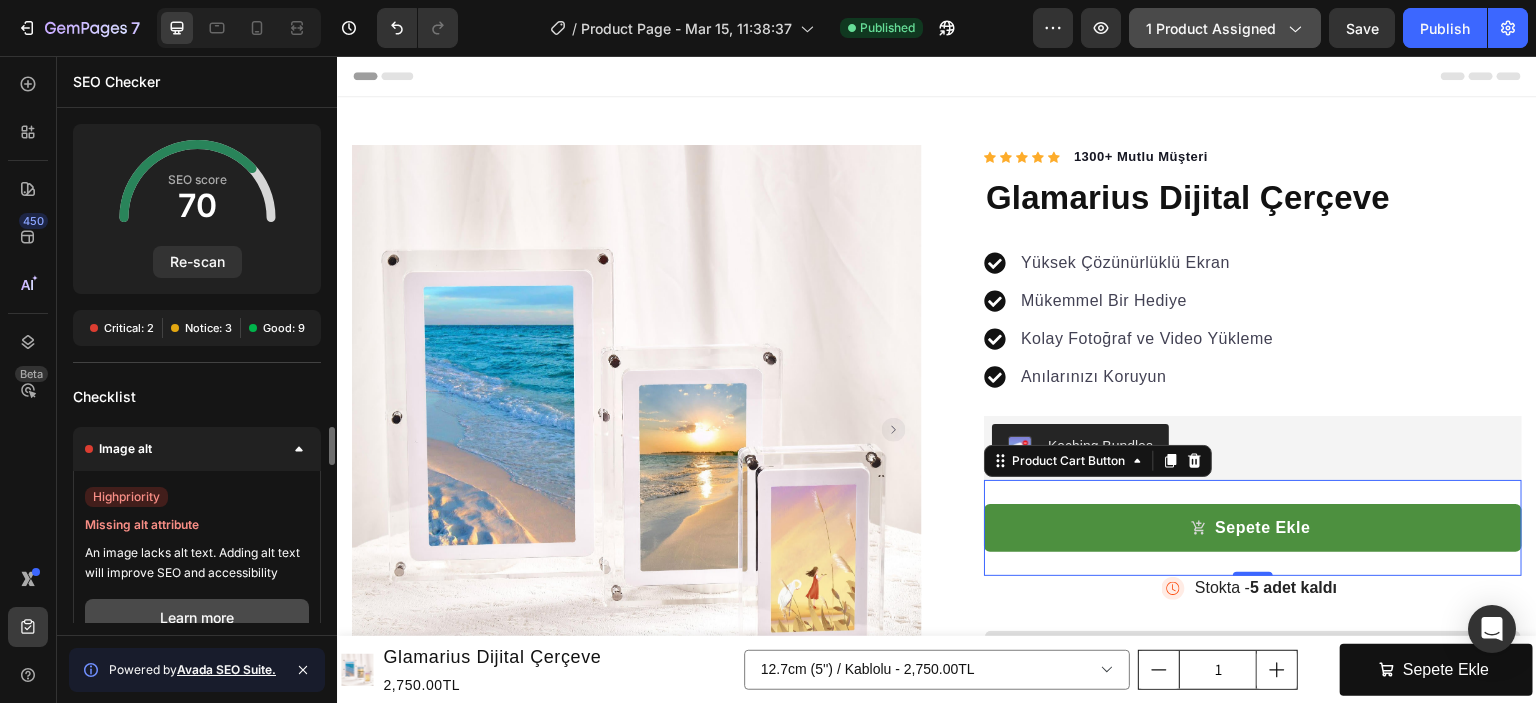 click on "Learn more" at bounding box center [197, 617] 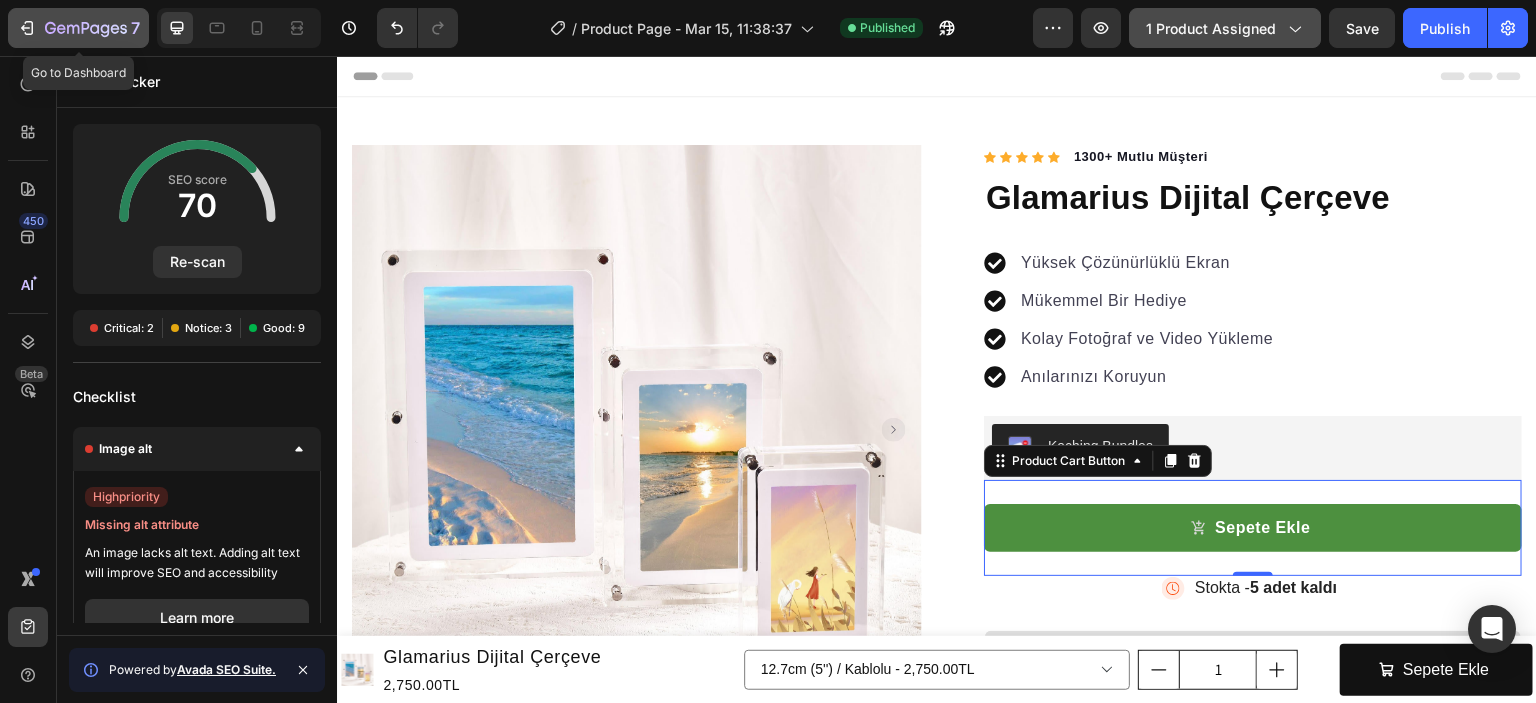 click on "7" 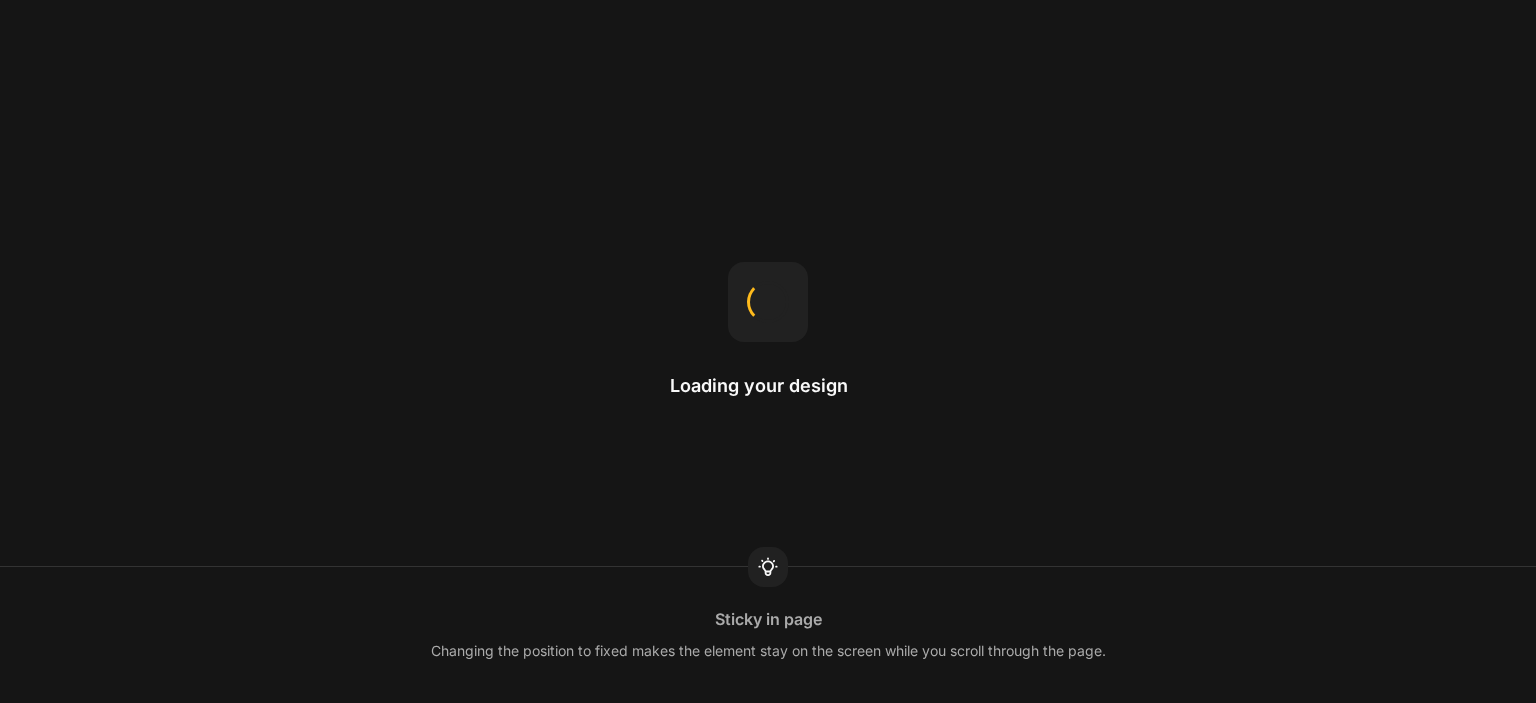 scroll, scrollTop: 0, scrollLeft: 0, axis: both 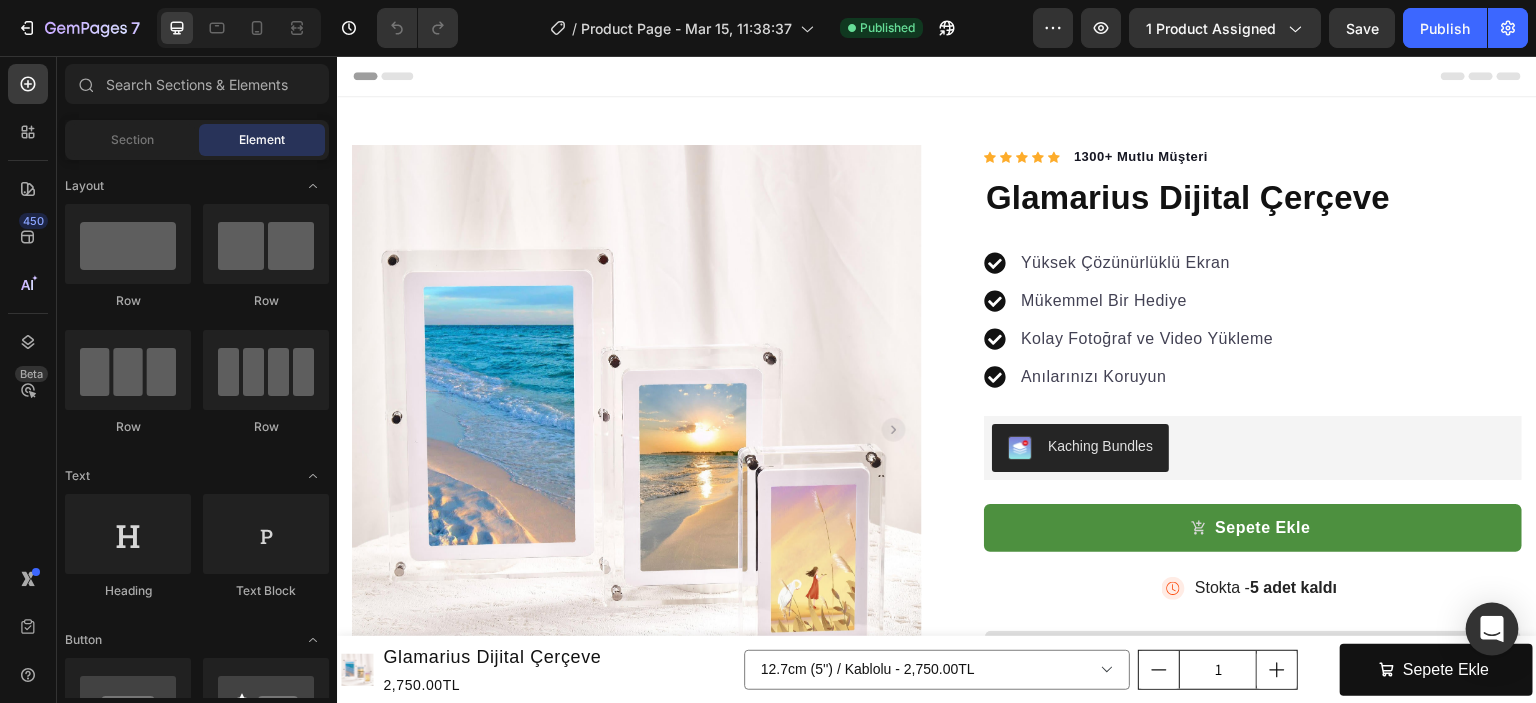 click at bounding box center (1492, 629) 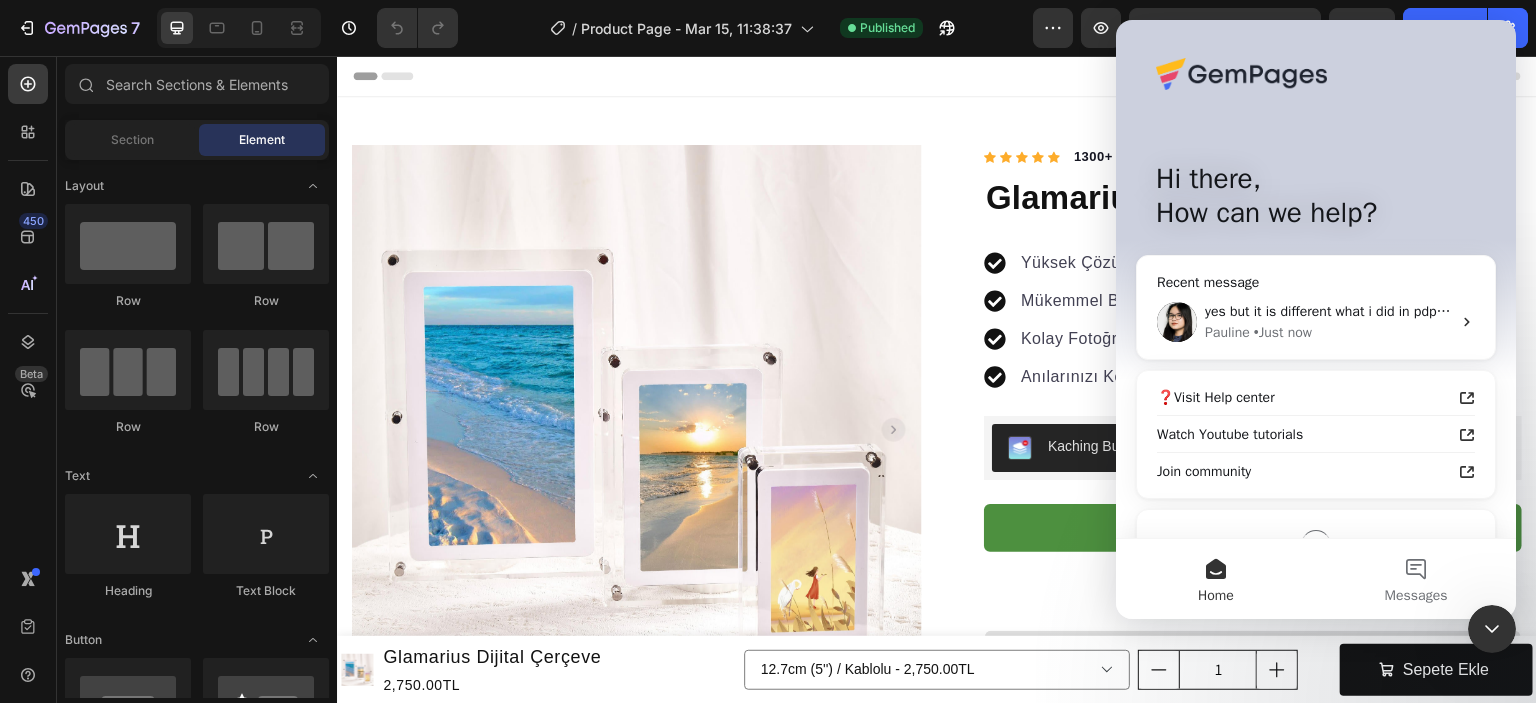 scroll, scrollTop: 0, scrollLeft: 0, axis: both 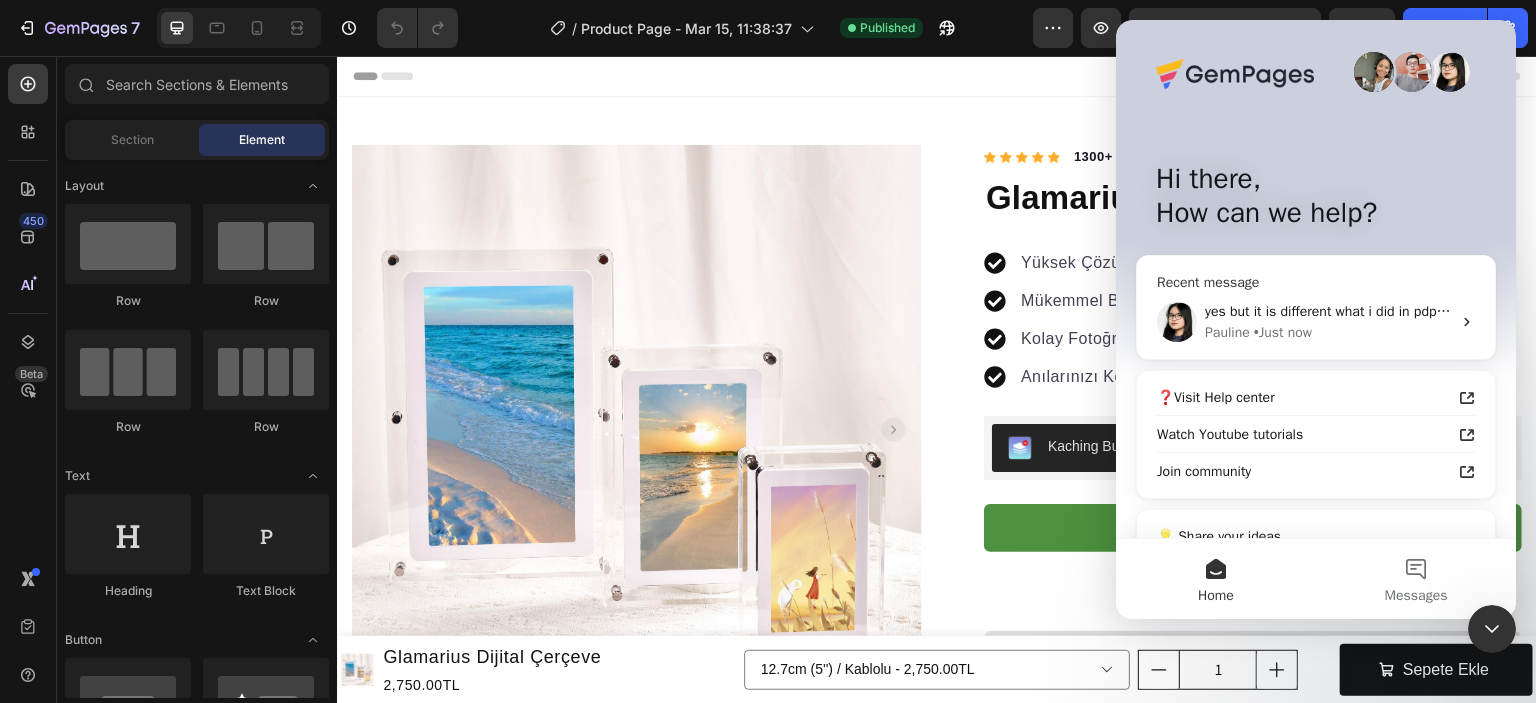 click on "[FIRST] • Just now" at bounding box center [1328, 332] 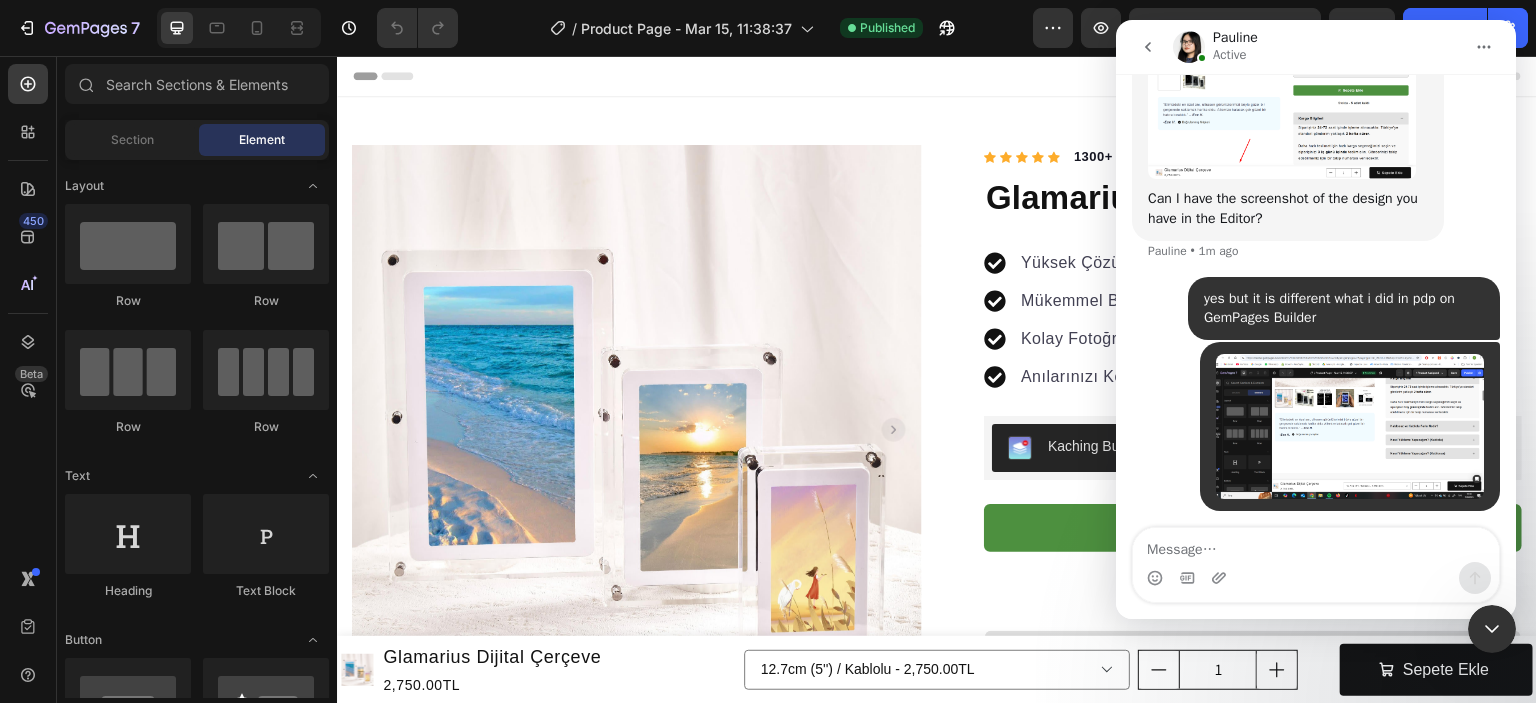 scroll, scrollTop: 938, scrollLeft: 0, axis: vertical 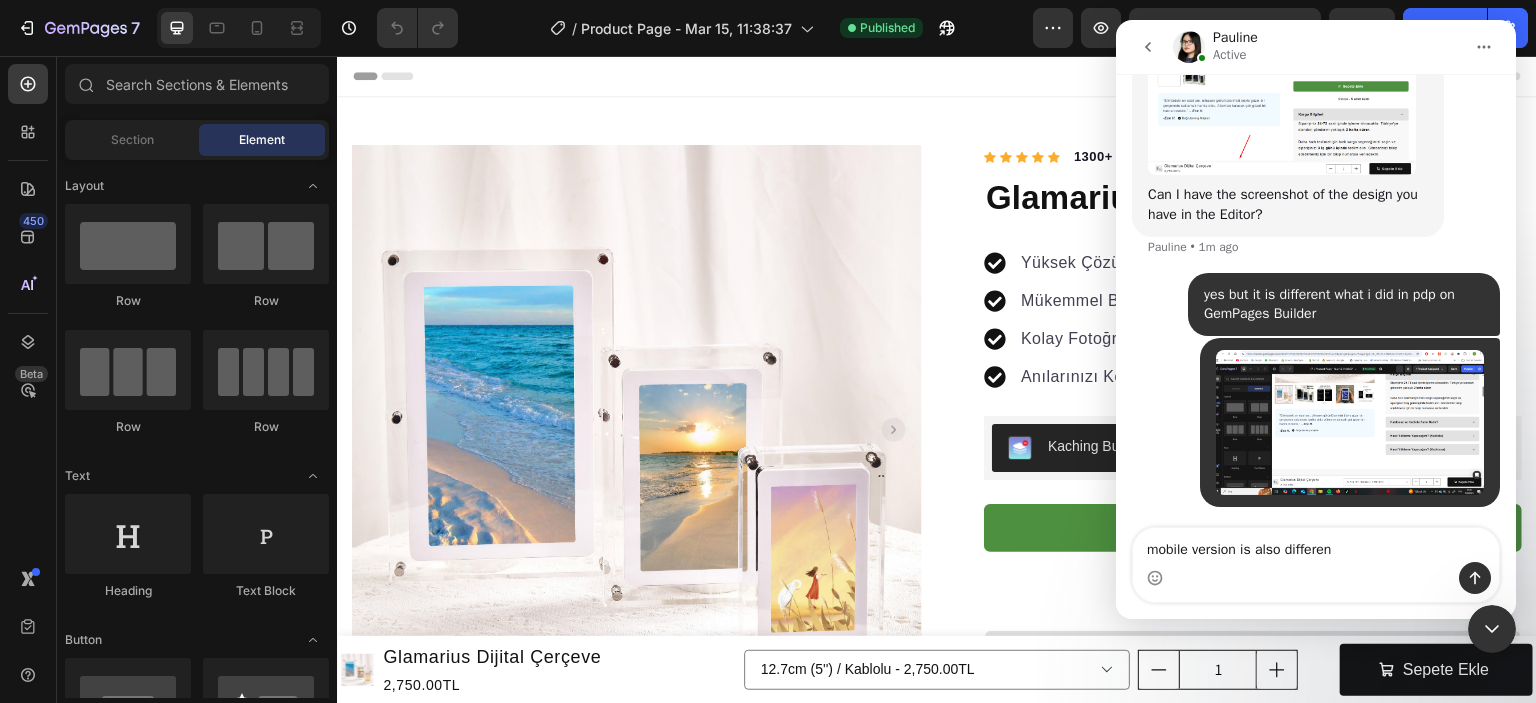 type on "mobile version is also different" 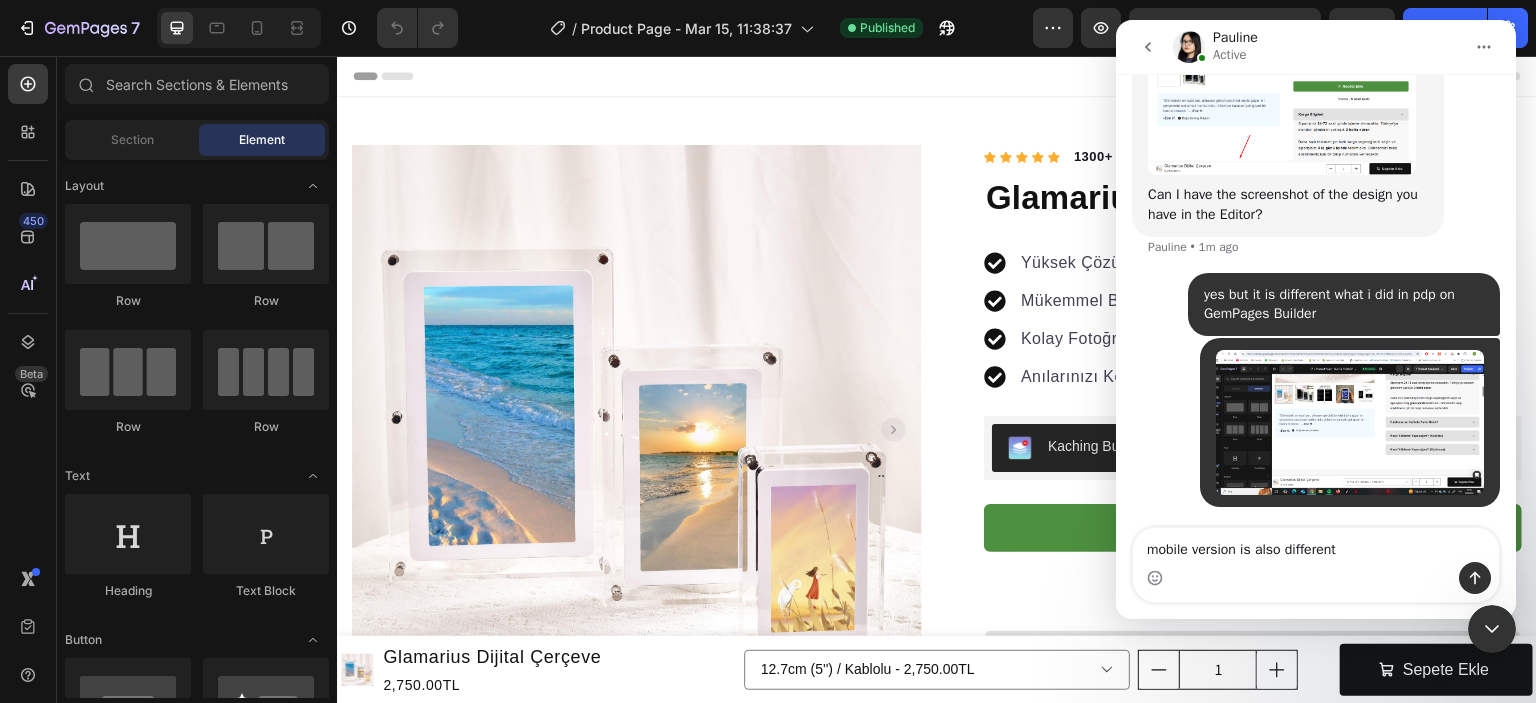type 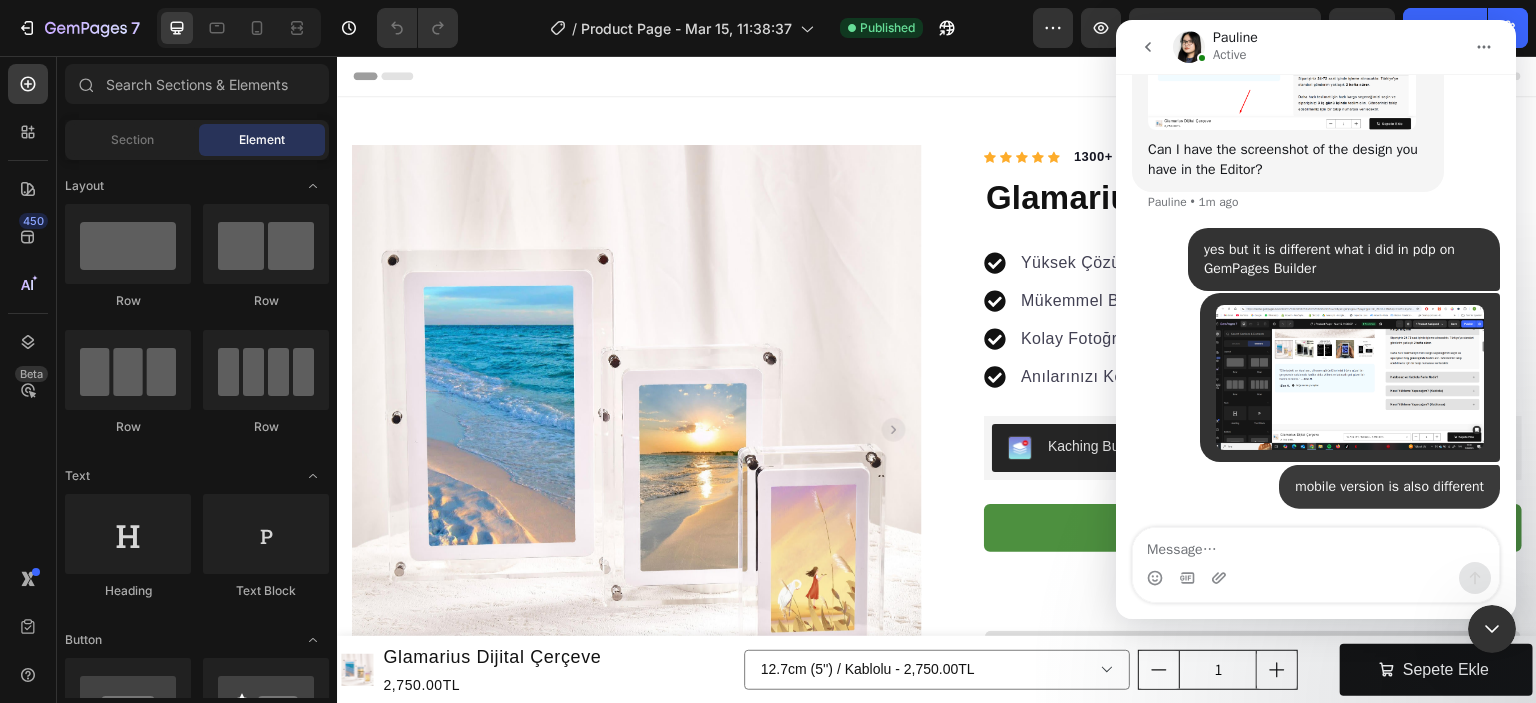 scroll, scrollTop: 984, scrollLeft: 0, axis: vertical 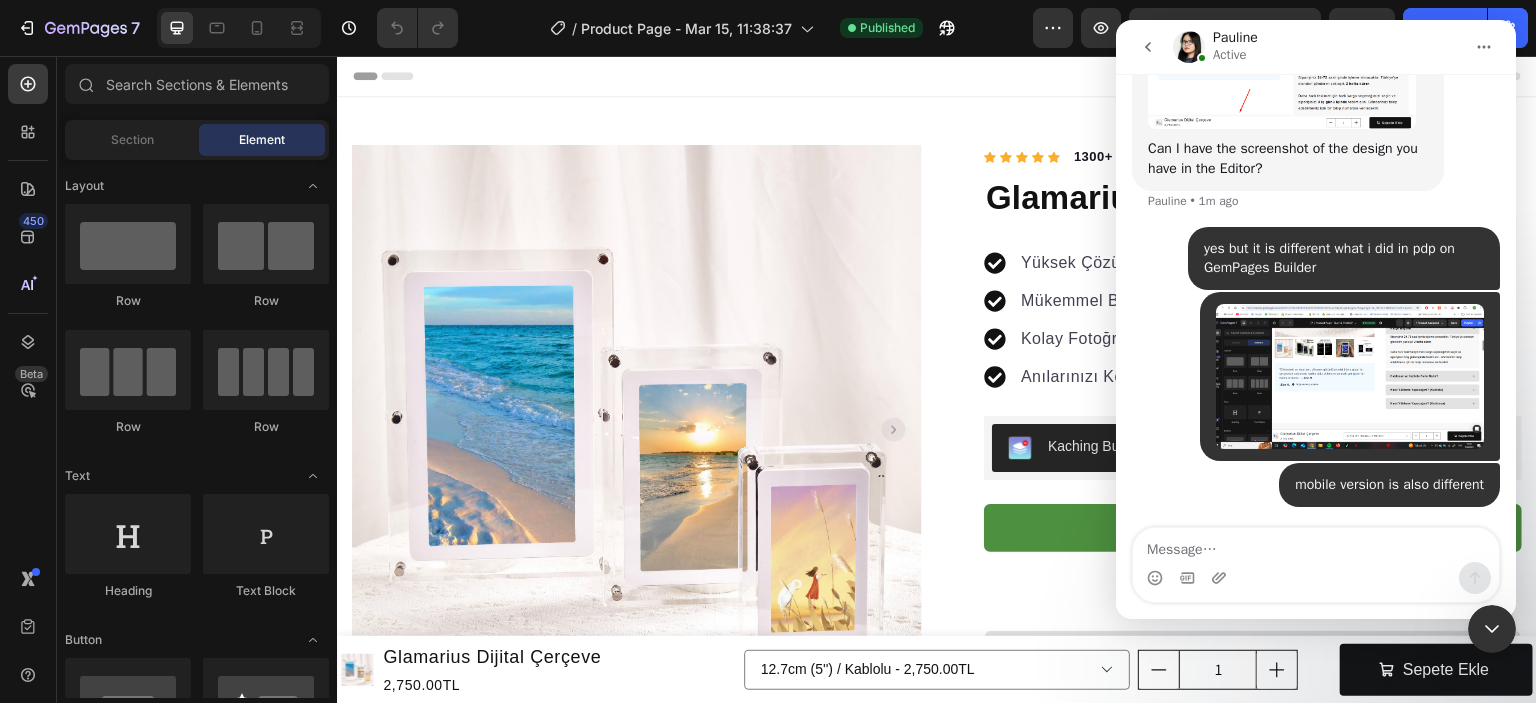 click at bounding box center [1350, 377] 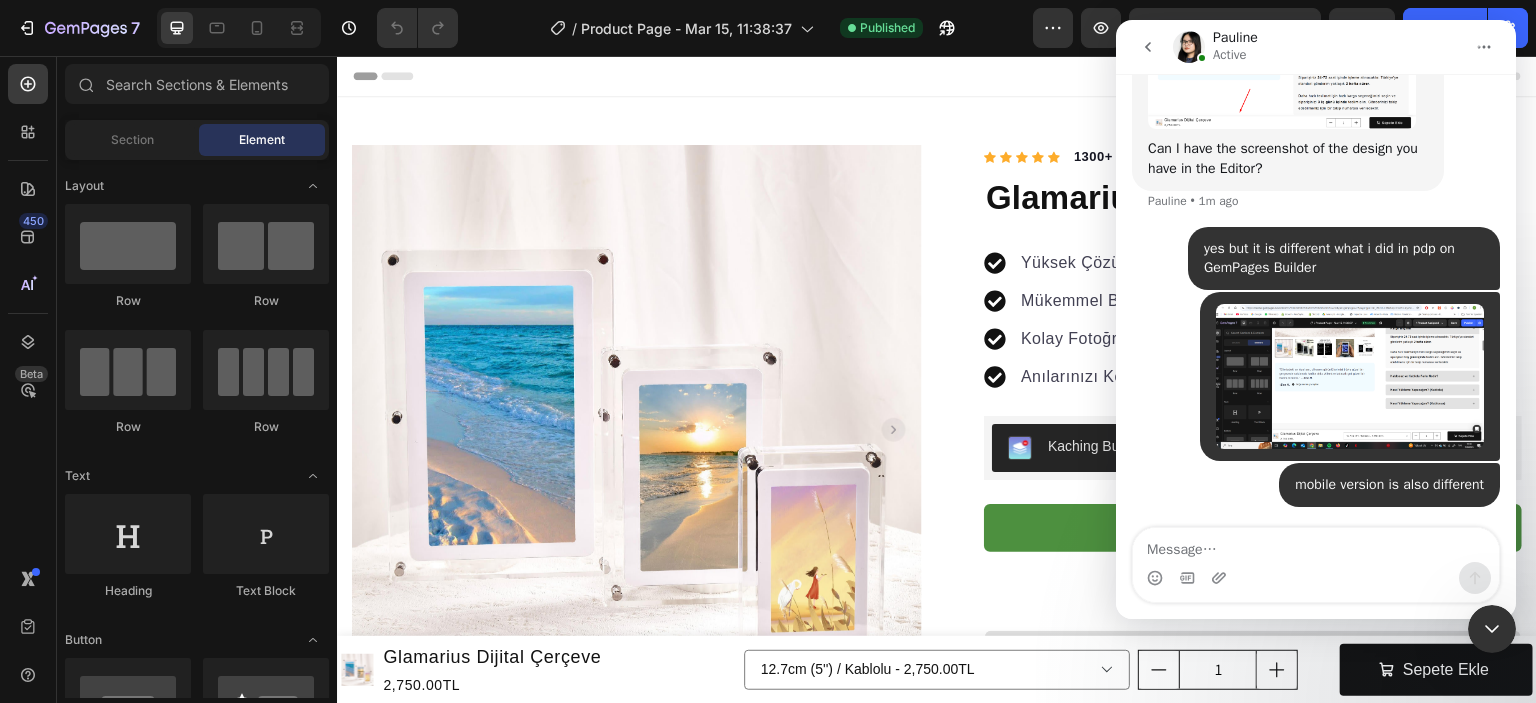 scroll, scrollTop: 0, scrollLeft: 0, axis: both 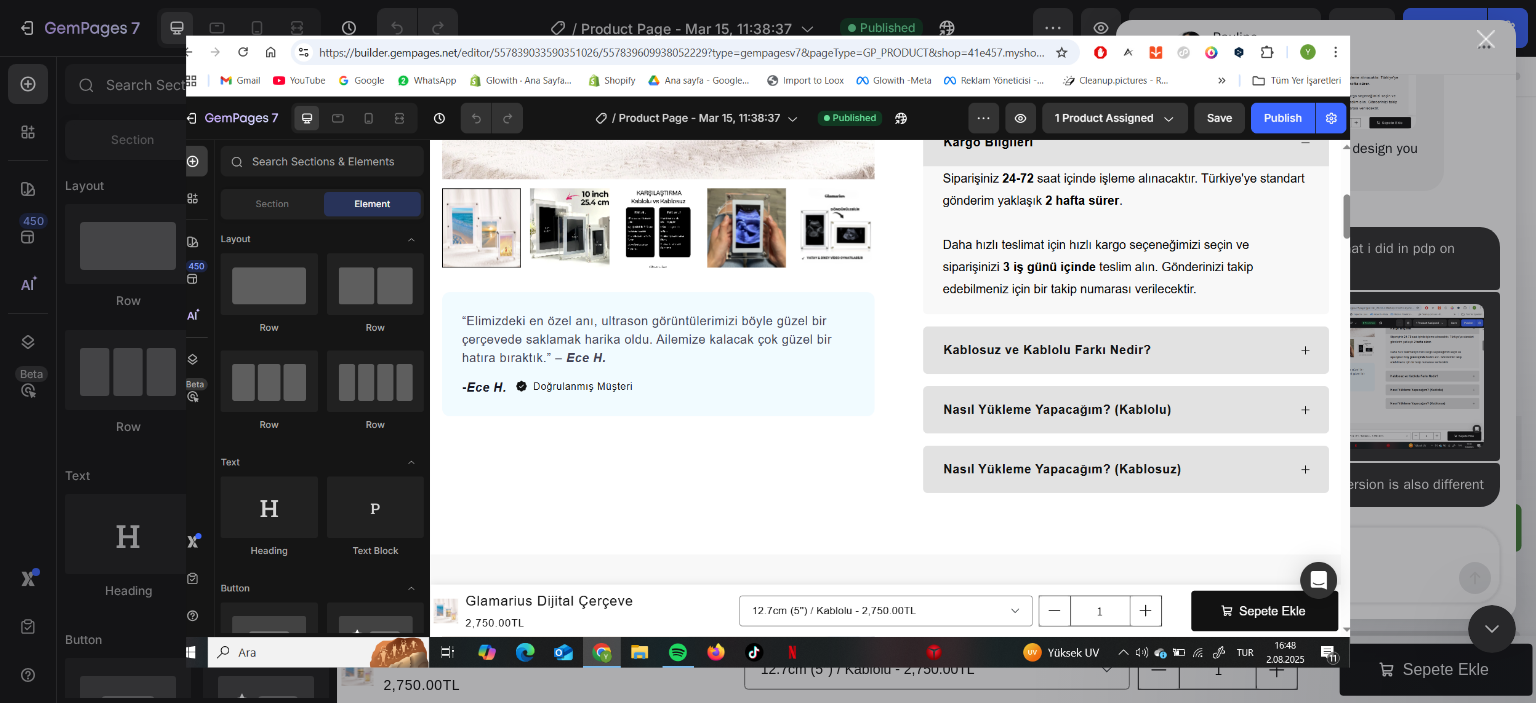 click at bounding box center (1486, 39) 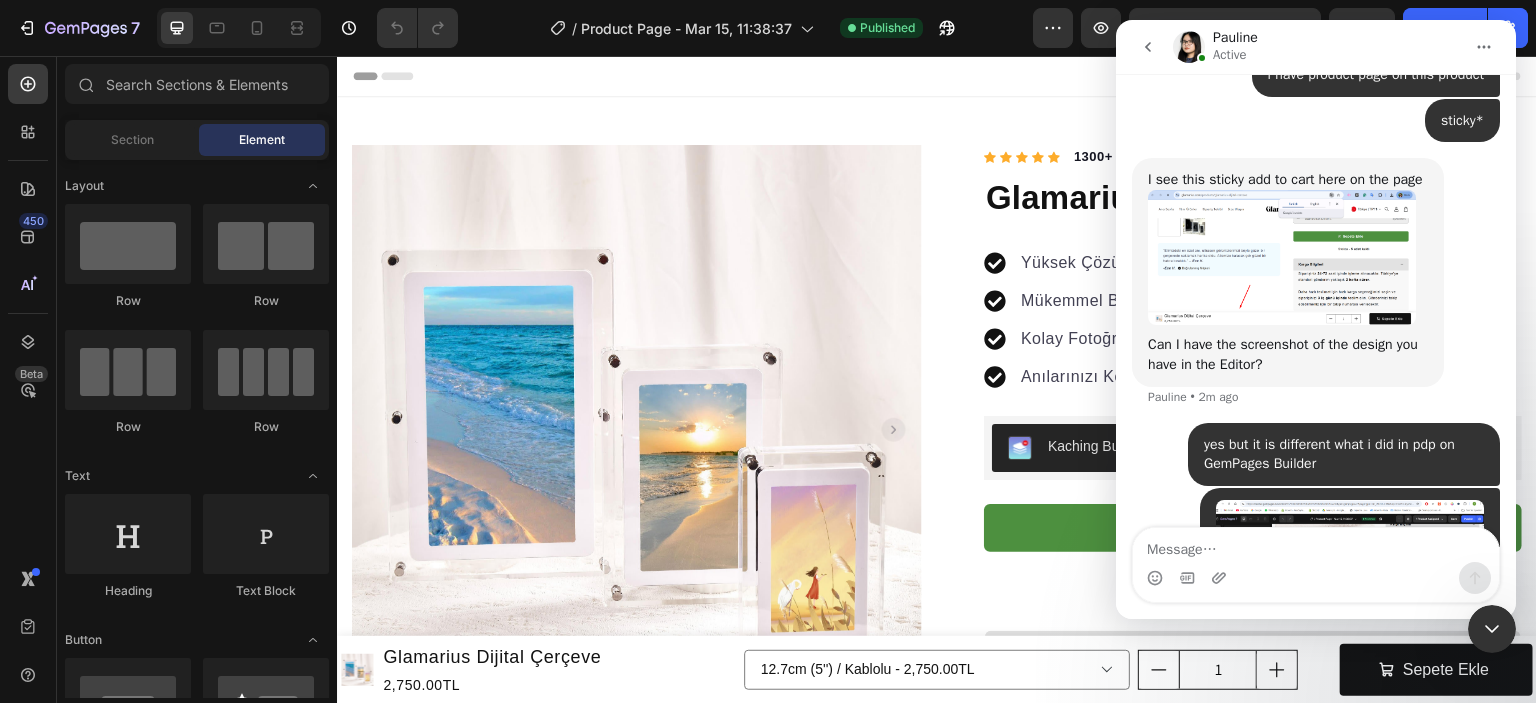 scroll, scrollTop: 784, scrollLeft: 0, axis: vertical 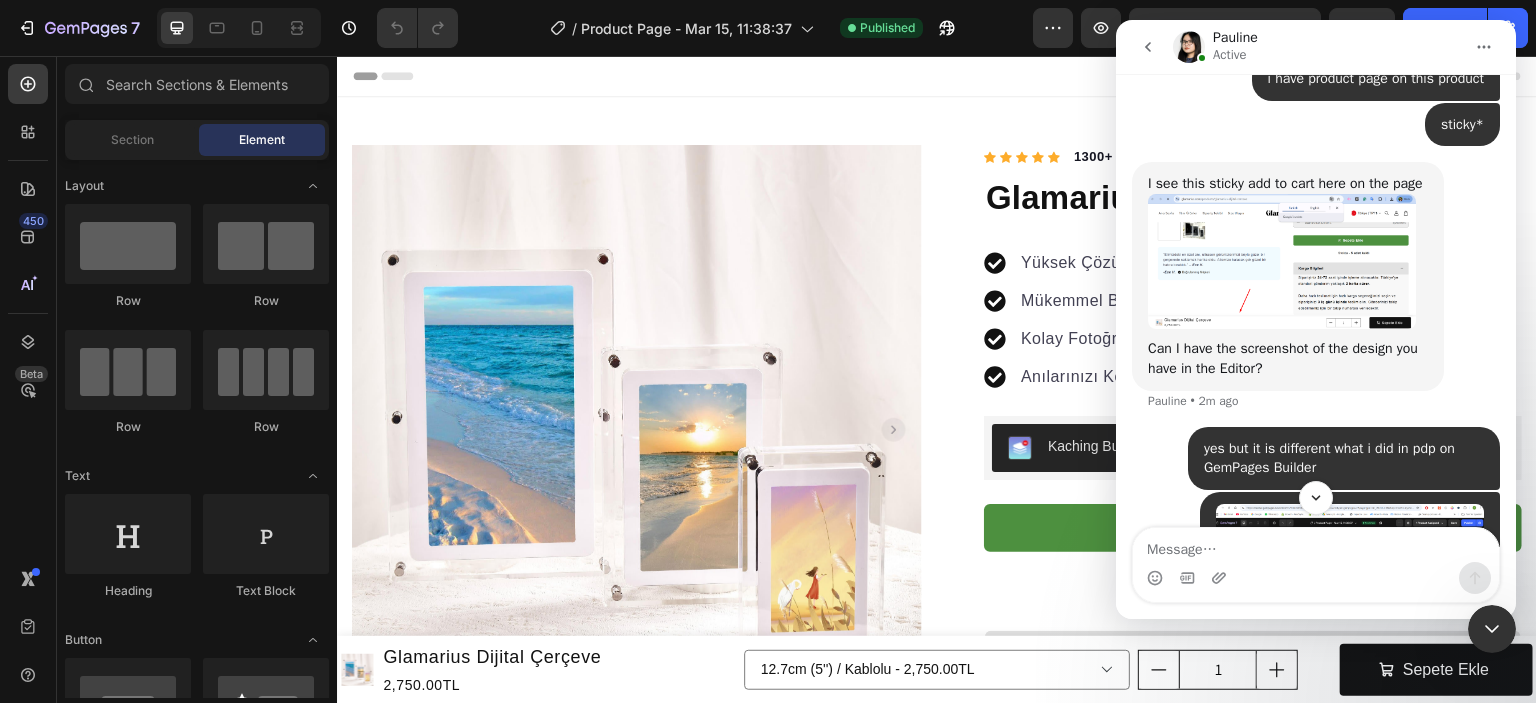click at bounding box center (1282, 261) 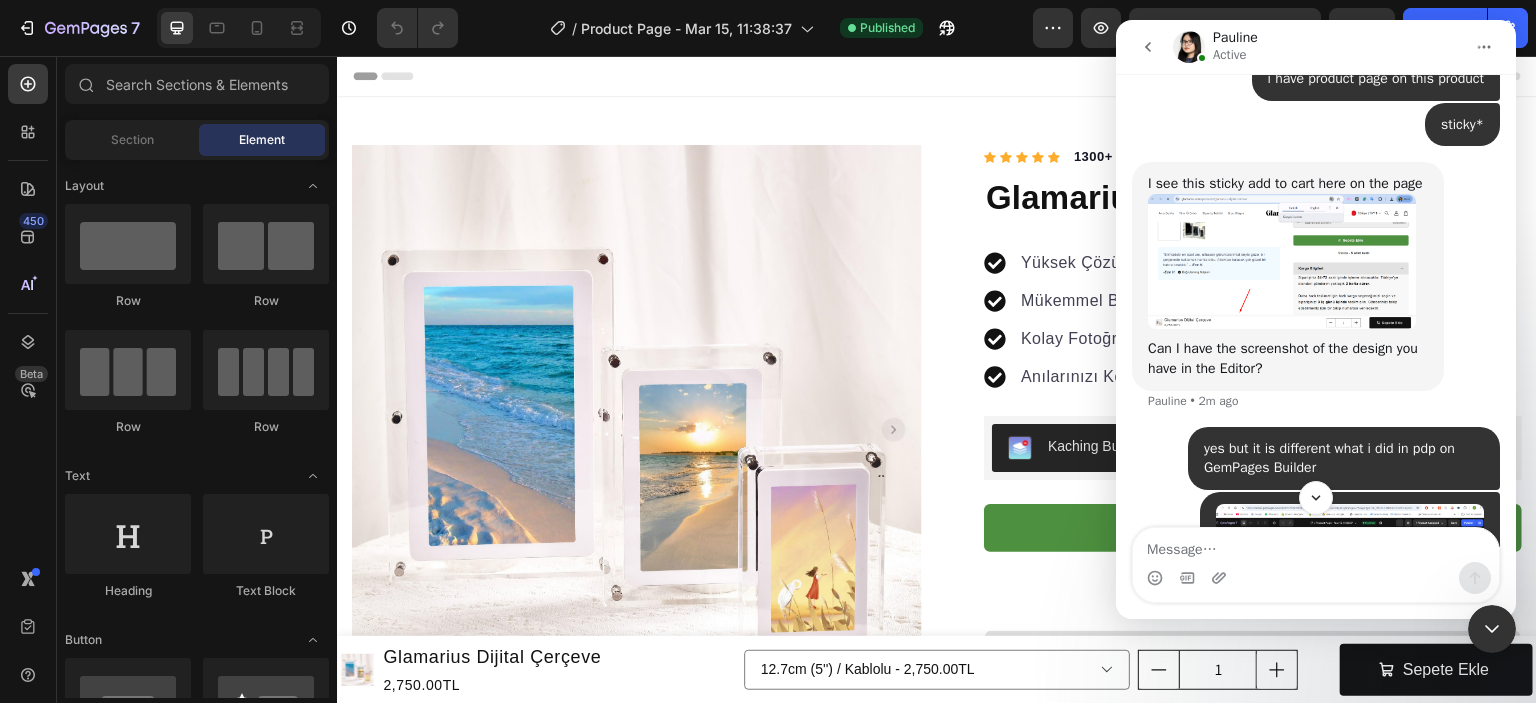 scroll, scrollTop: 0, scrollLeft: 0, axis: both 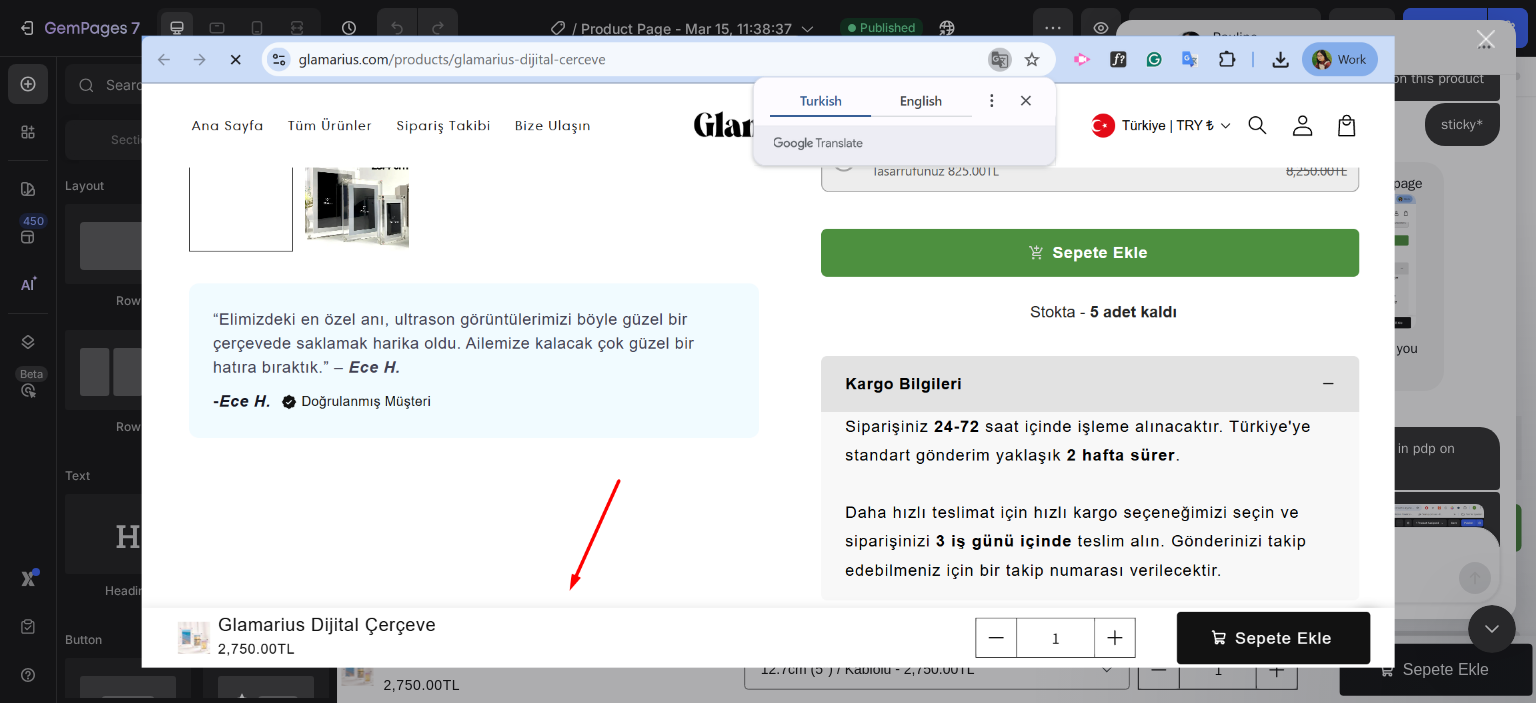 click at bounding box center (1486, 39) 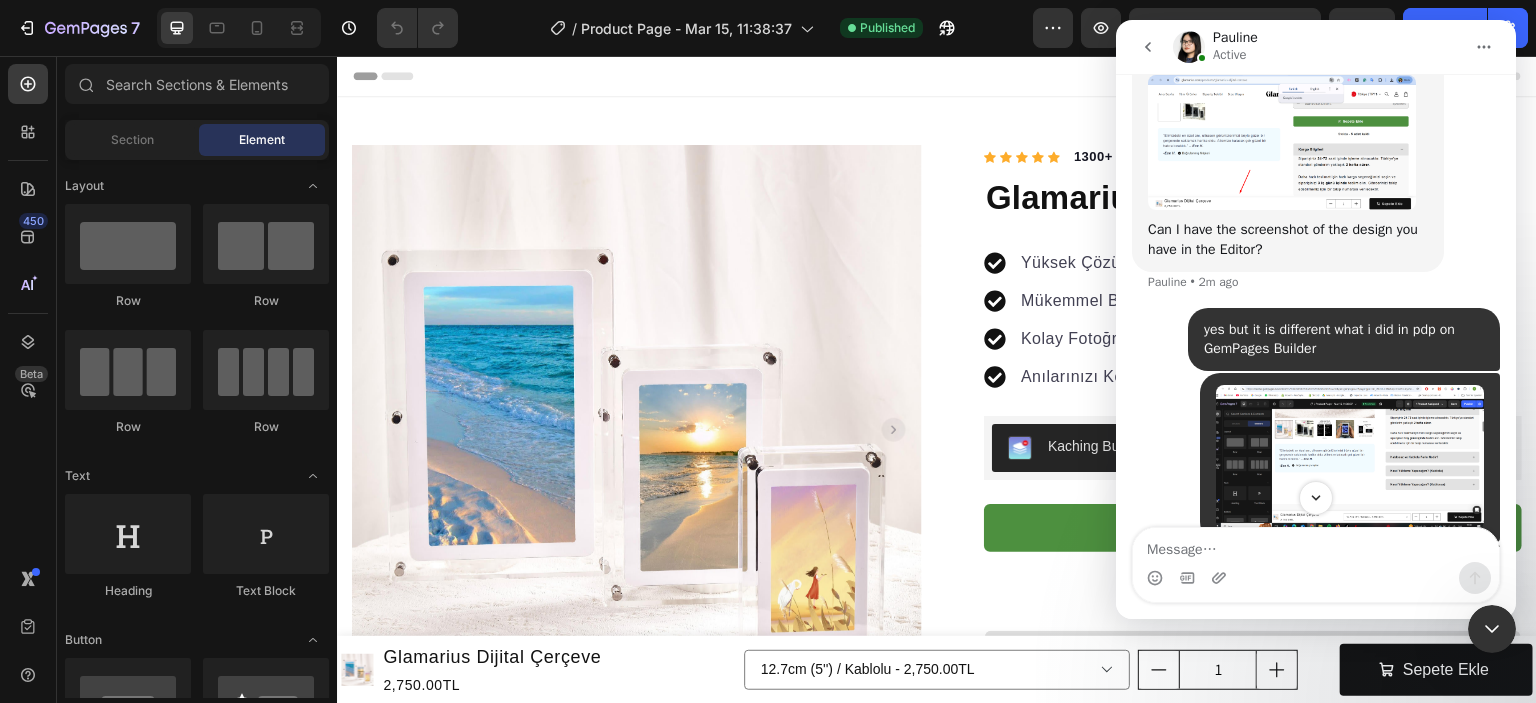 scroll, scrollTop: 984, scrollLeft: 0, axis: vertical 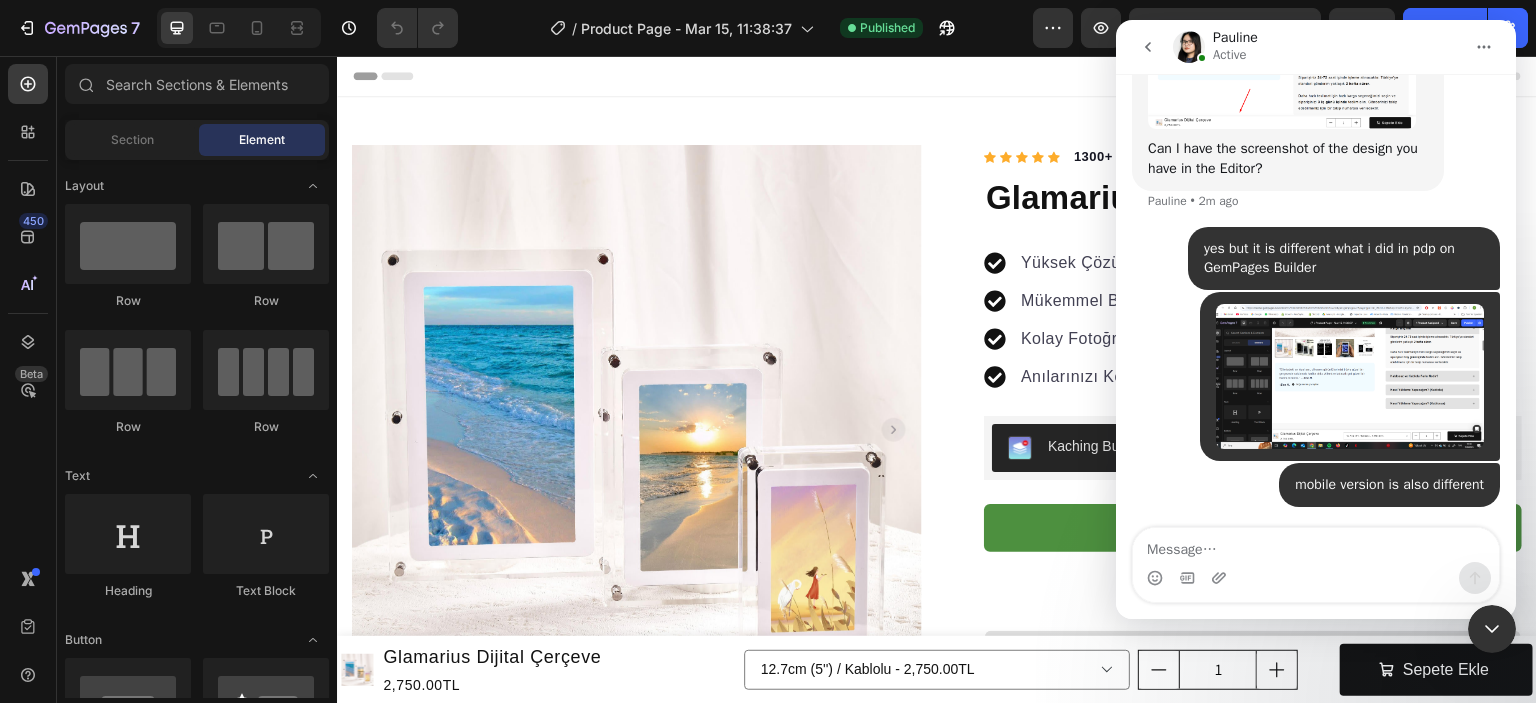 click 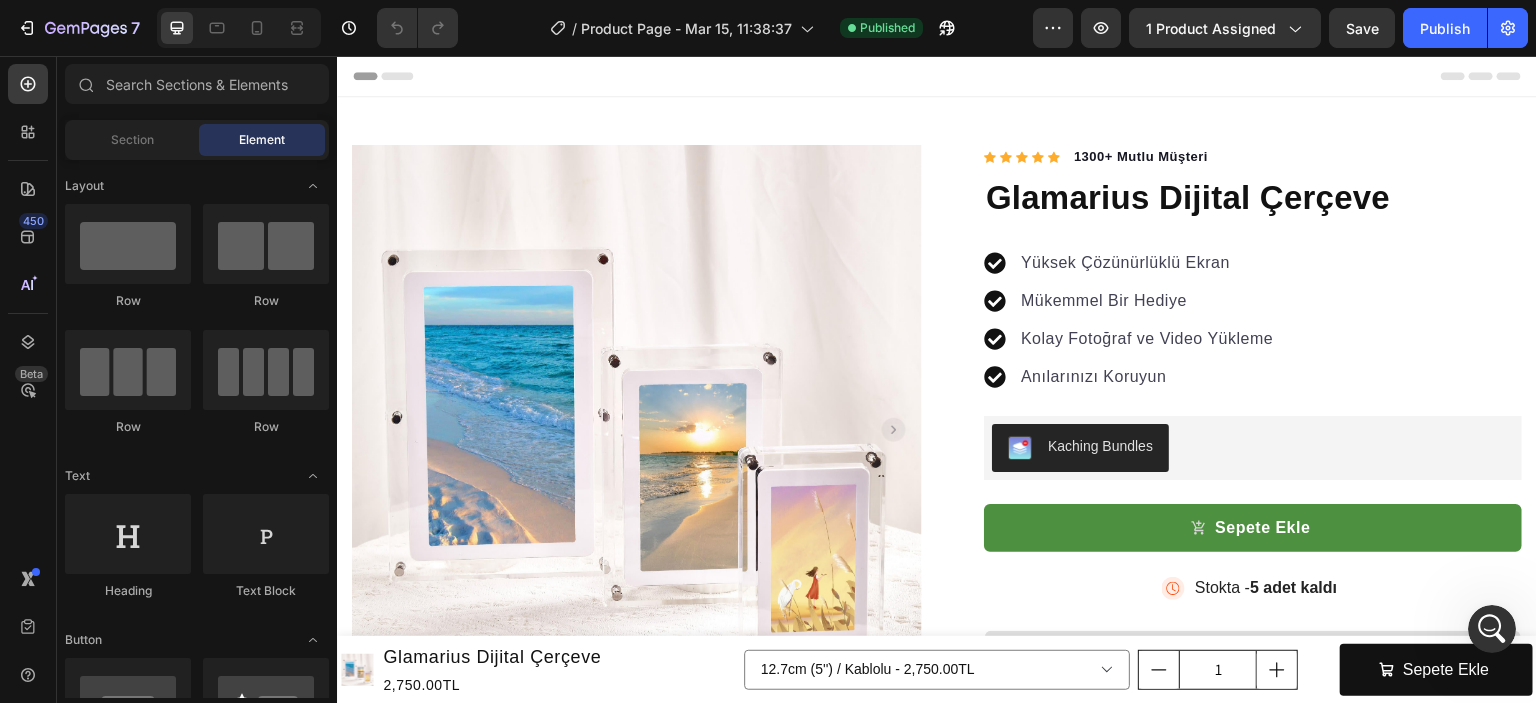 scroll, scrollTop: 0, scrollLeft: 0, axis: both 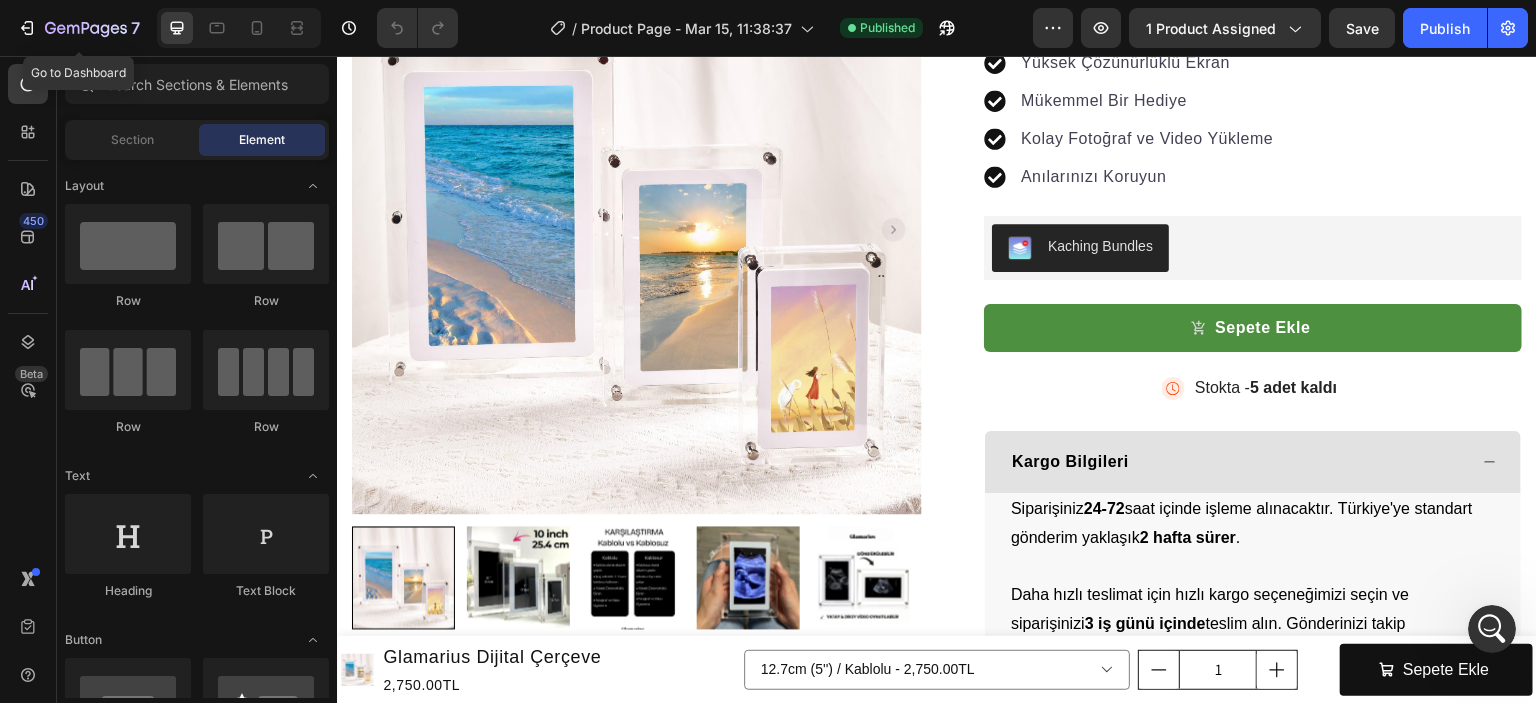 drag, startPoint x: 25, startPoint y: 19, endPoint x: 260, endPoint y: 117, distance: 254.6154 